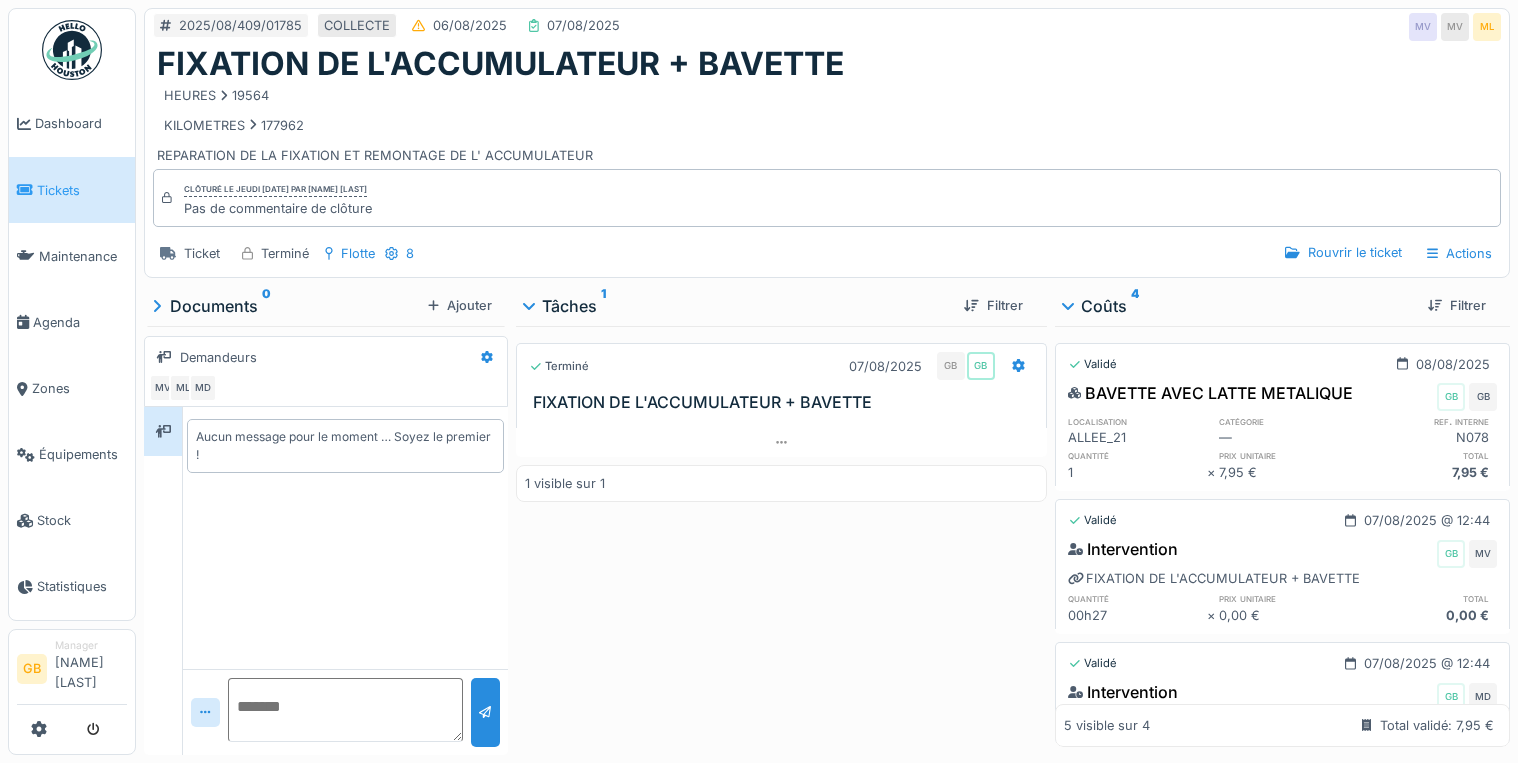 scroll, scrollTop: 0, scrollLeft: 0, axis: both 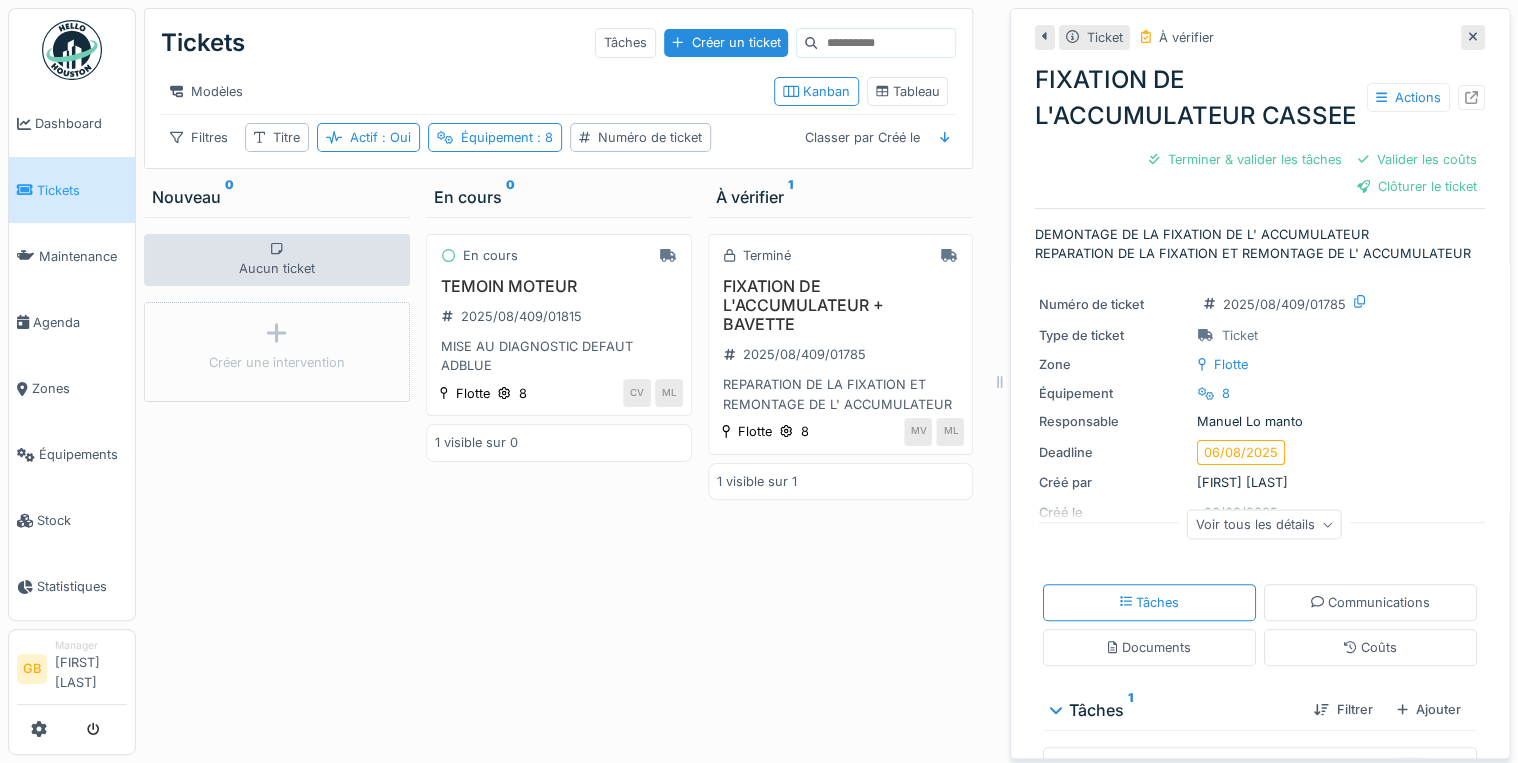 click 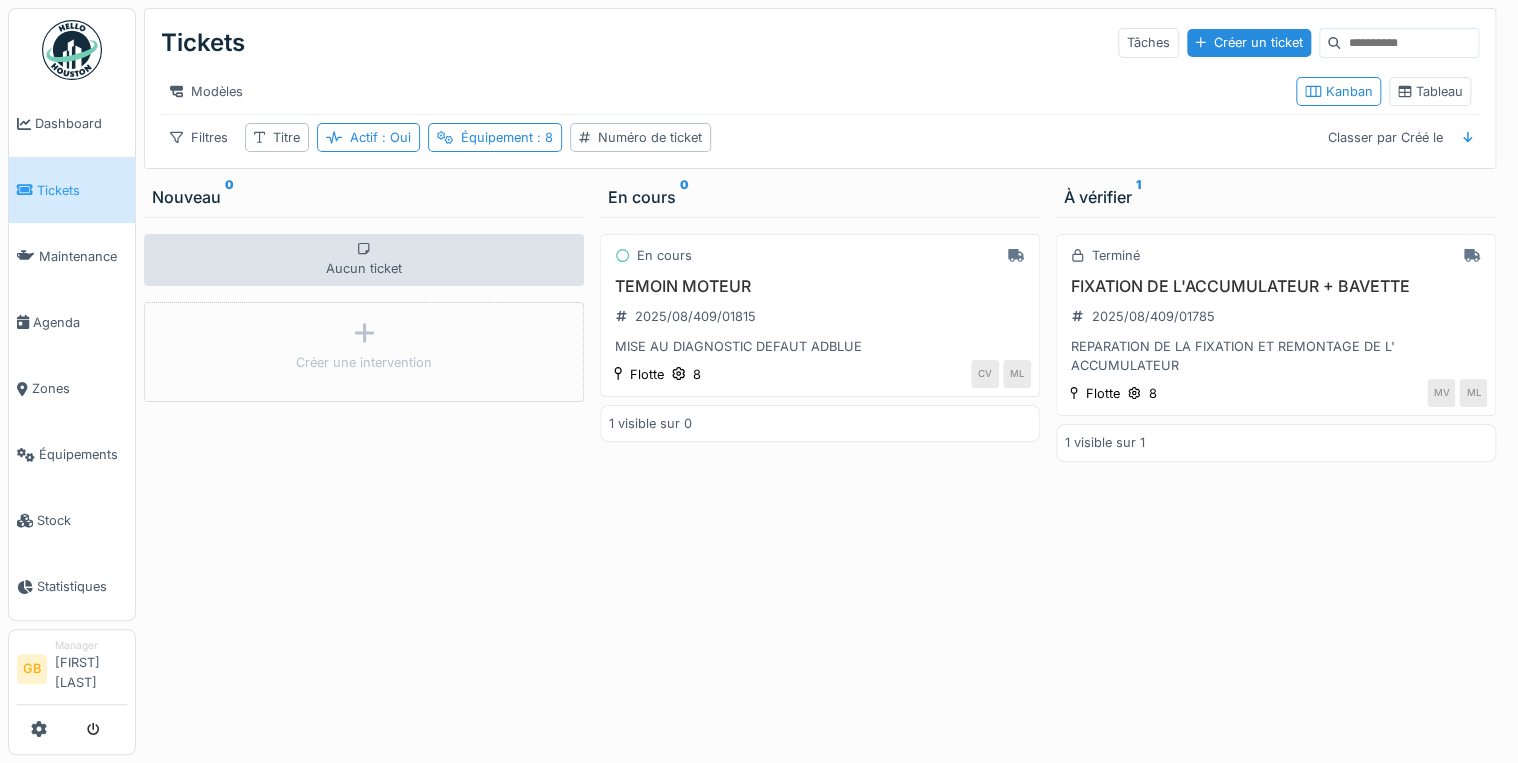 drag, startPoint x: 918, startPoint y: 158, endPoint x: 976, endPoint y: 227, distance: 90.13878 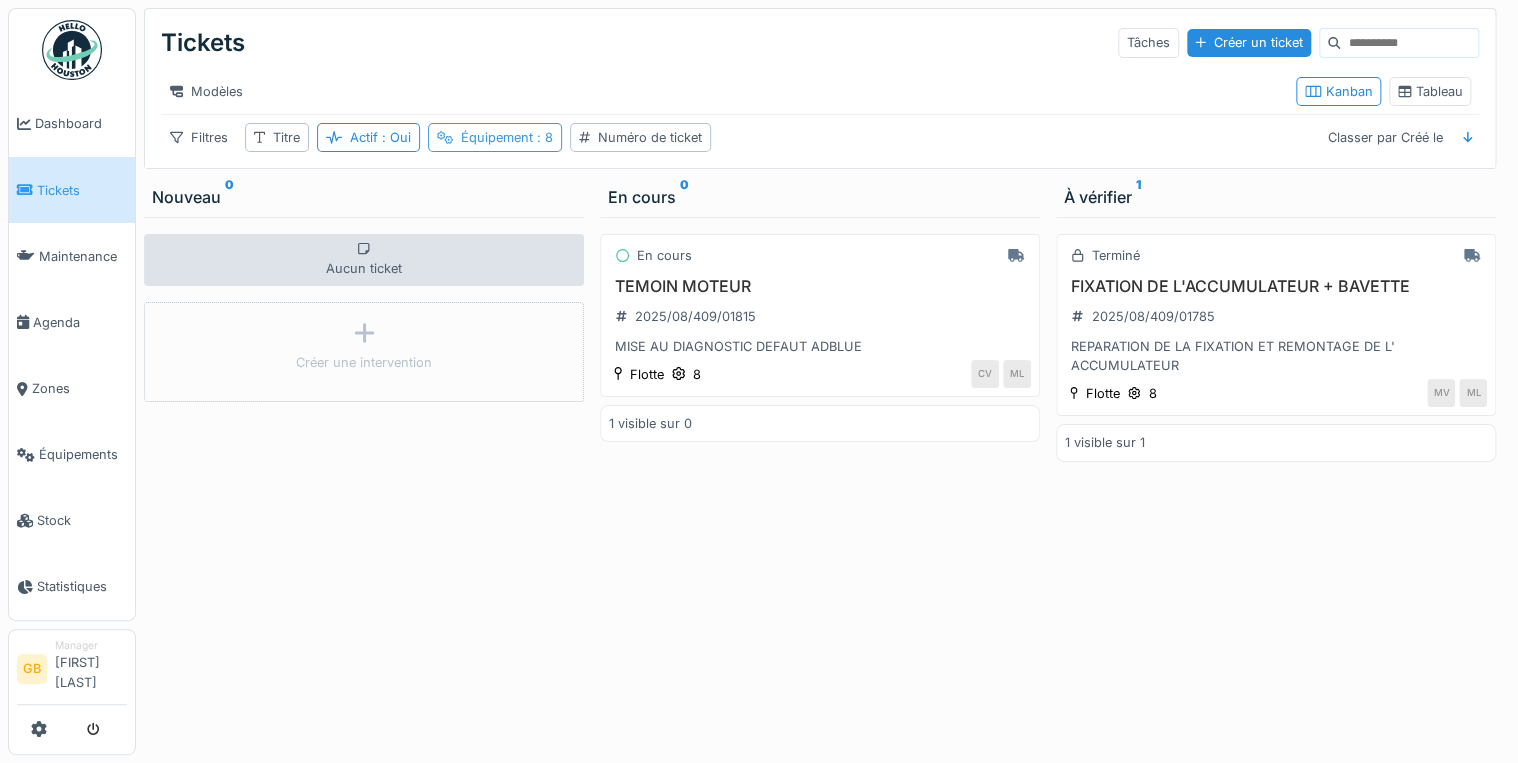 click on "Équipement   :   8" at bounding box center (507, 137) 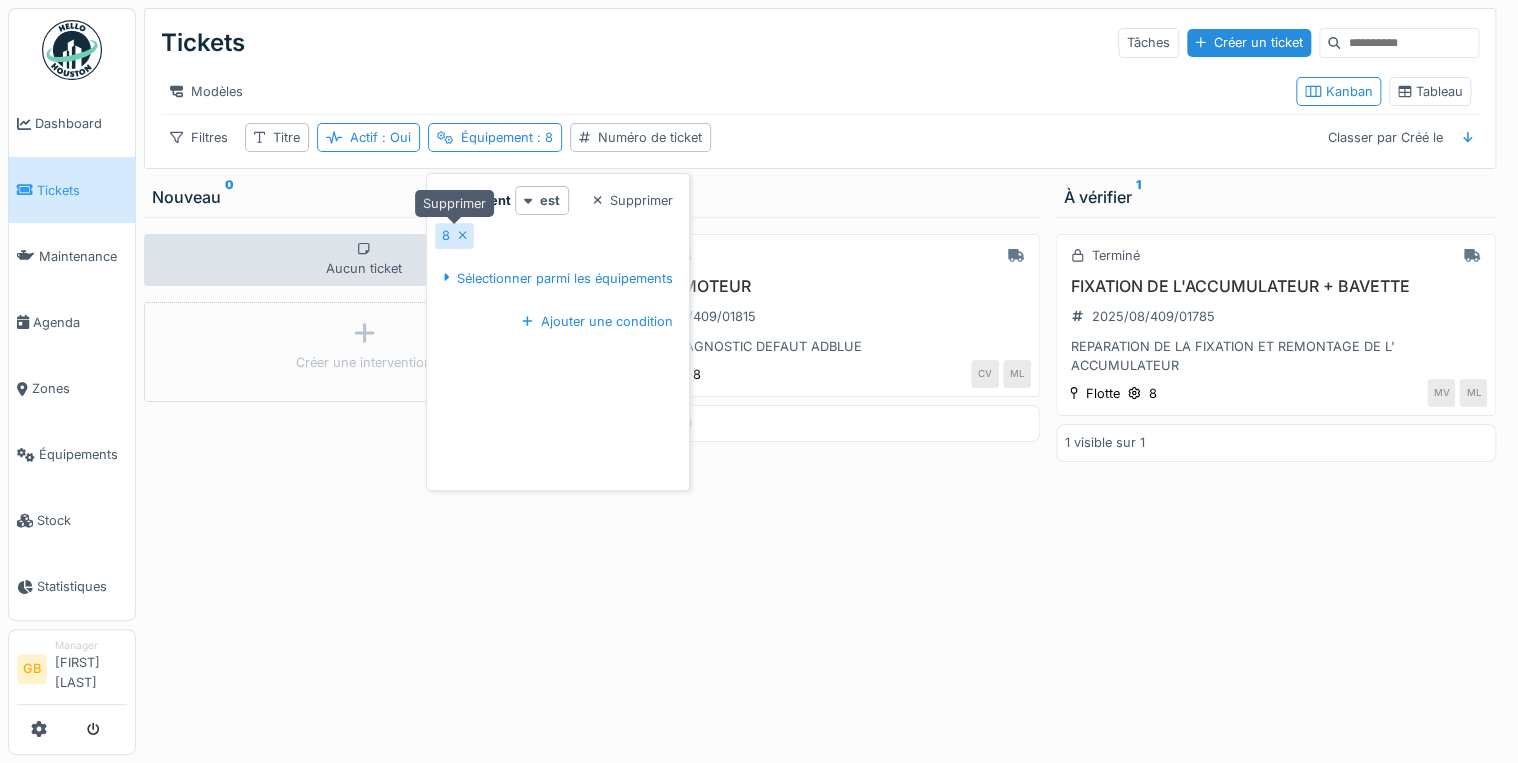 click 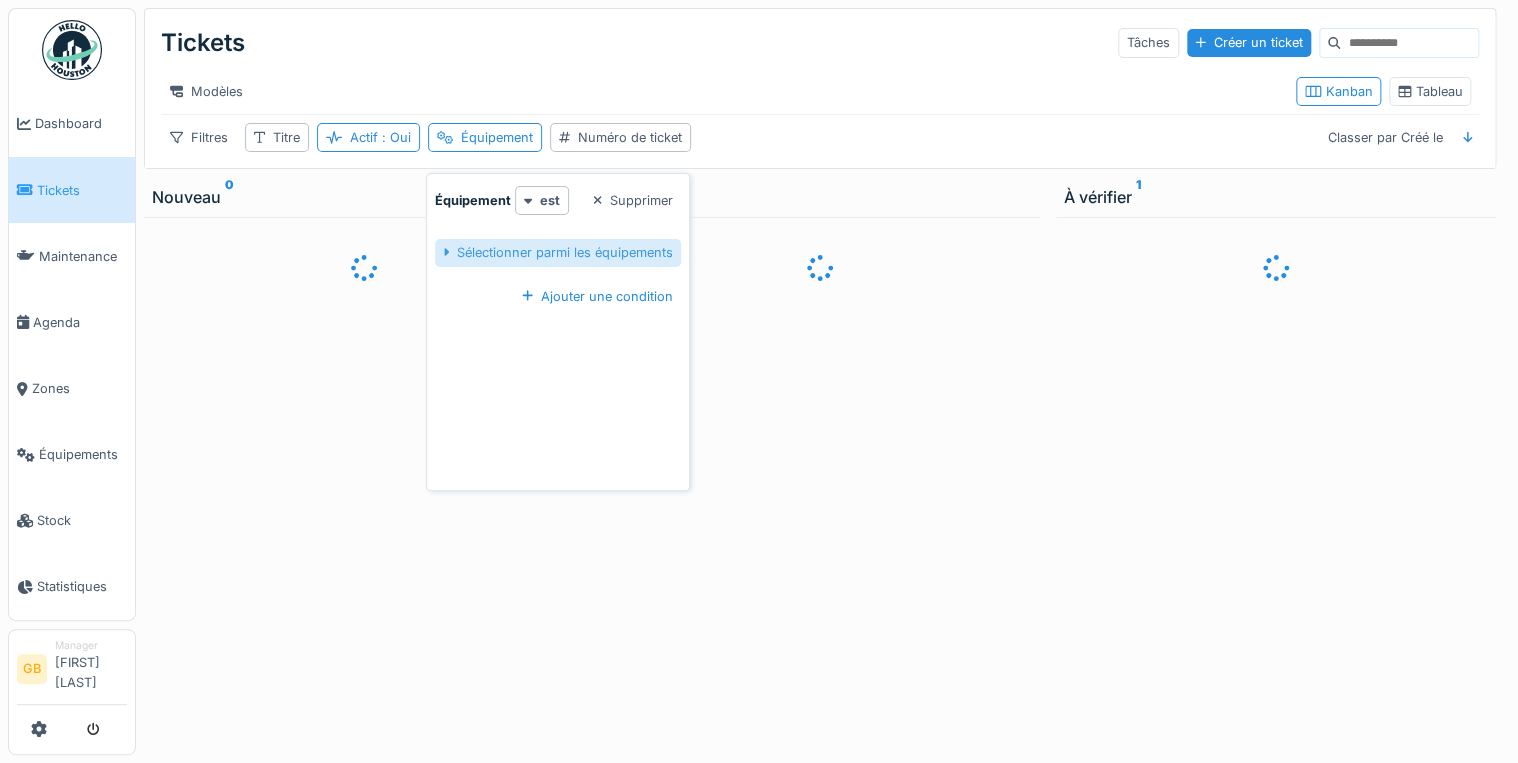 click on "Sélectionner parmi les équipements" at bounding box center (558, 252) 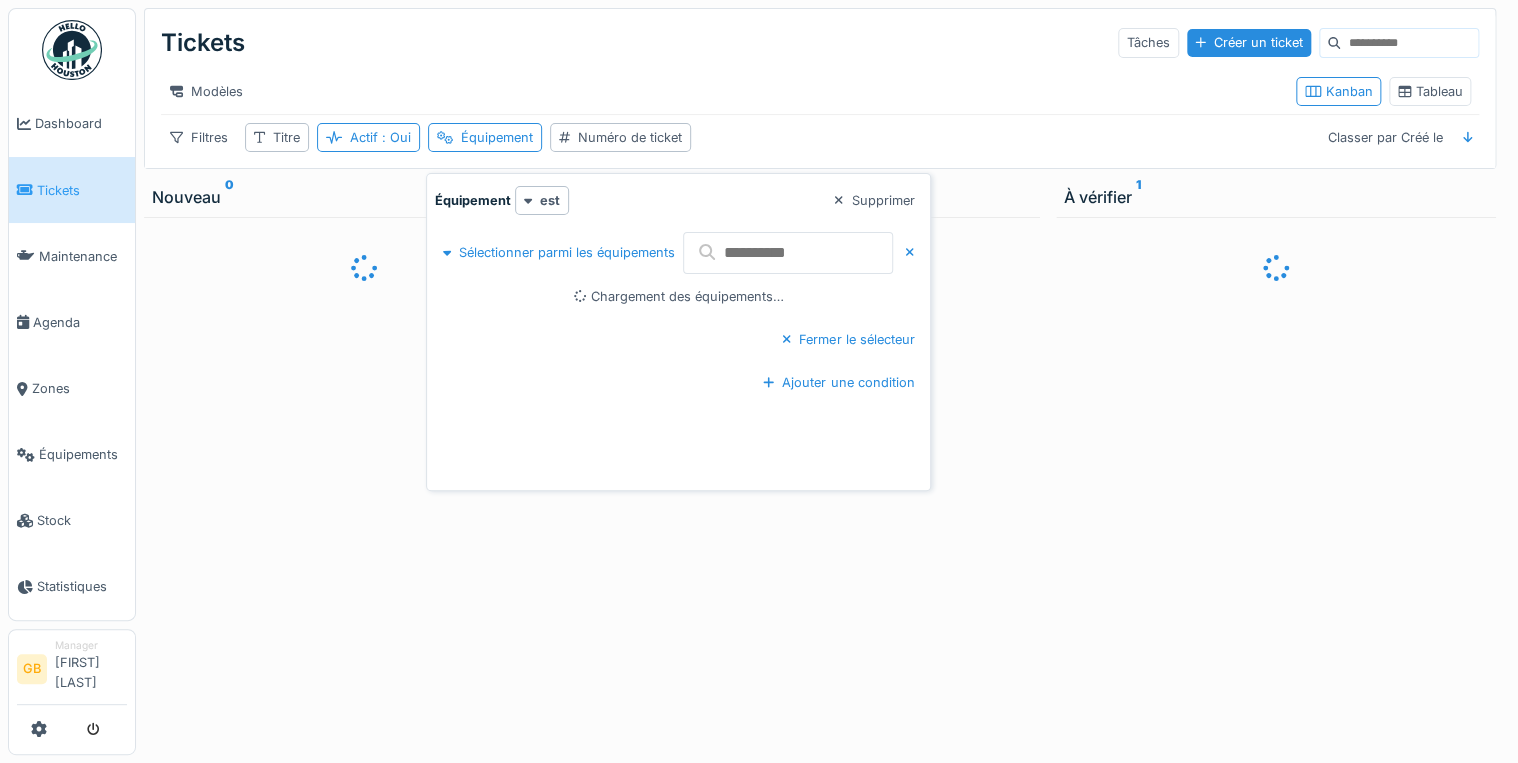 click at bounding box center [788, 253] 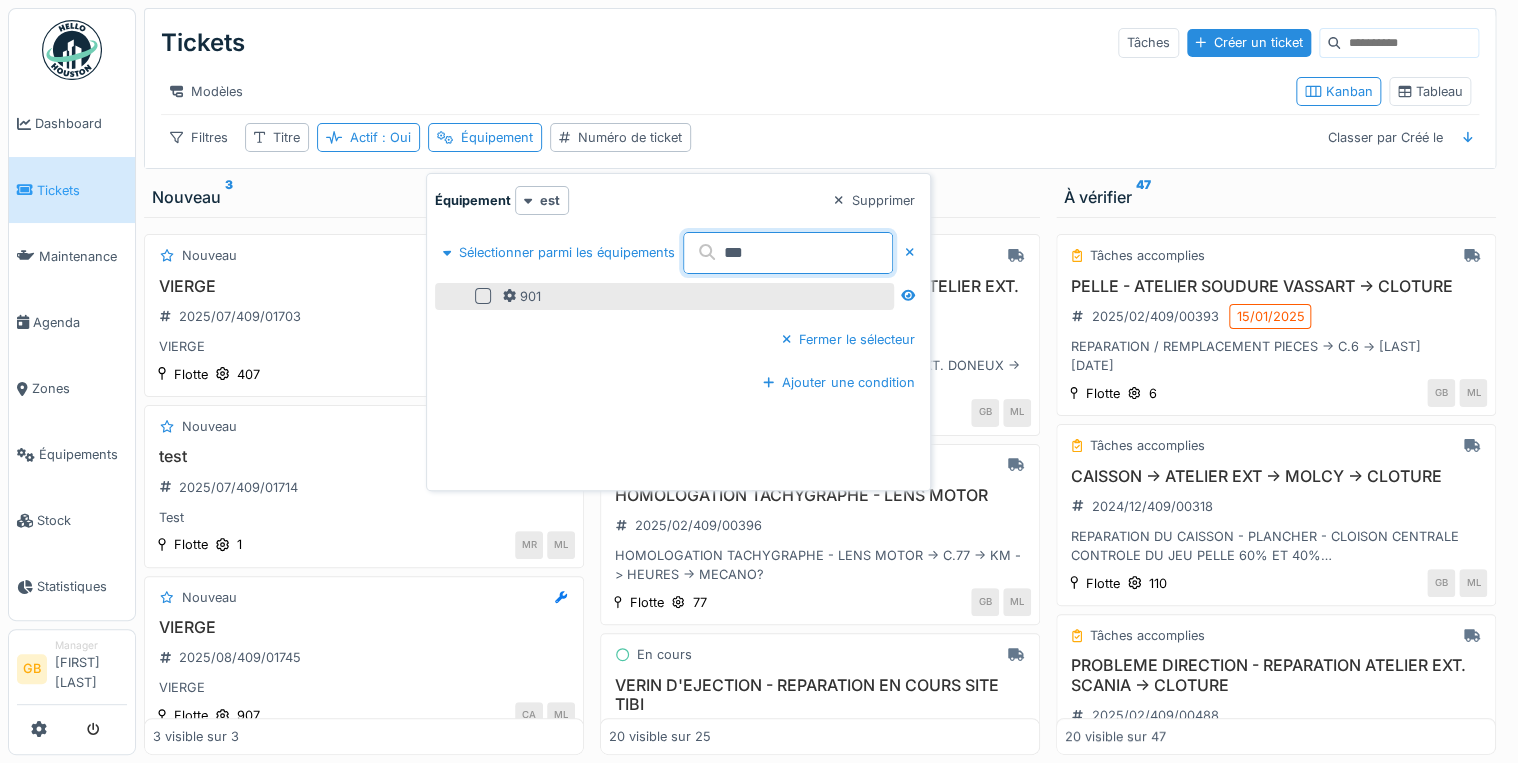 type on "***" 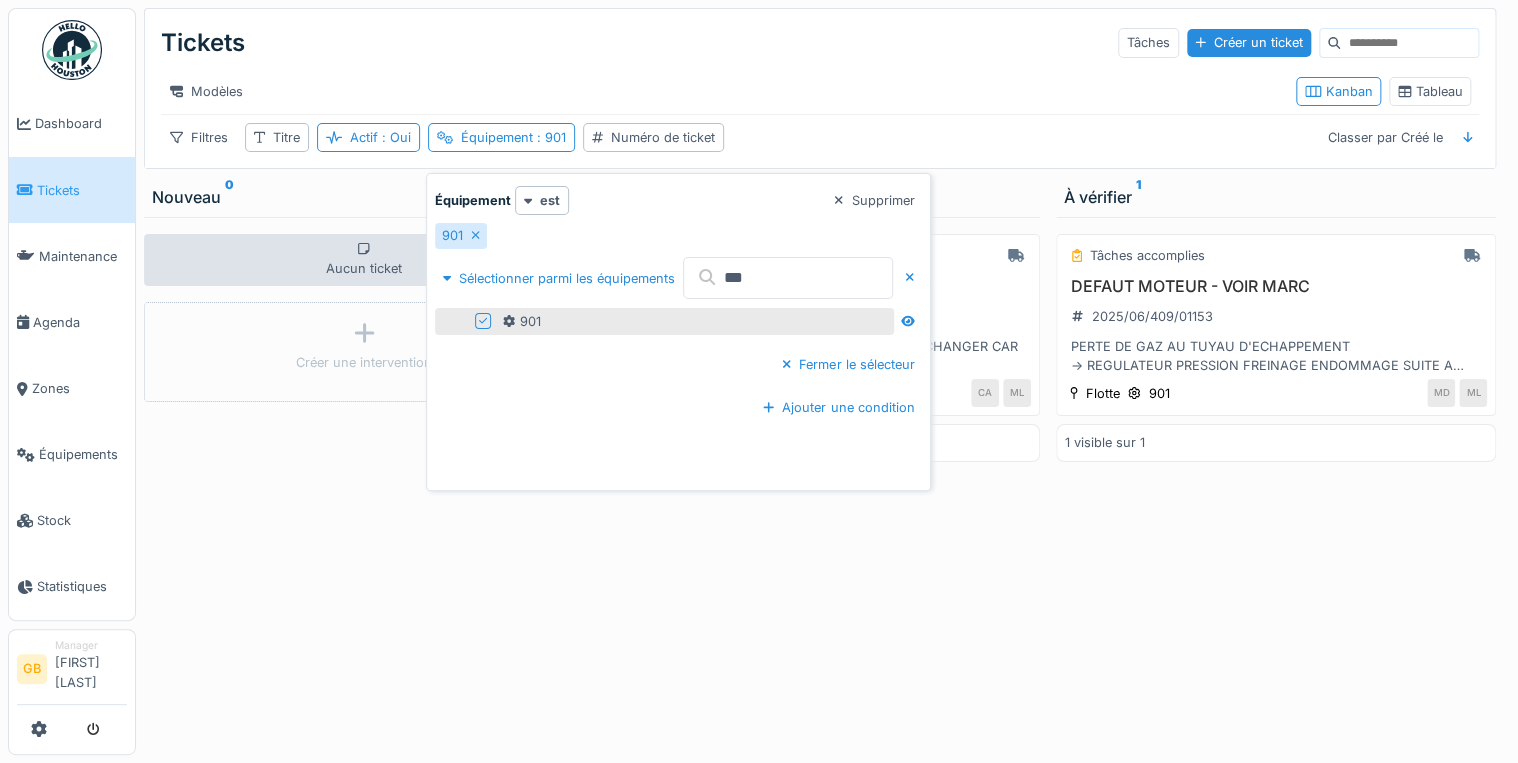 click on "Modèles" at bounding box center (720, 91) 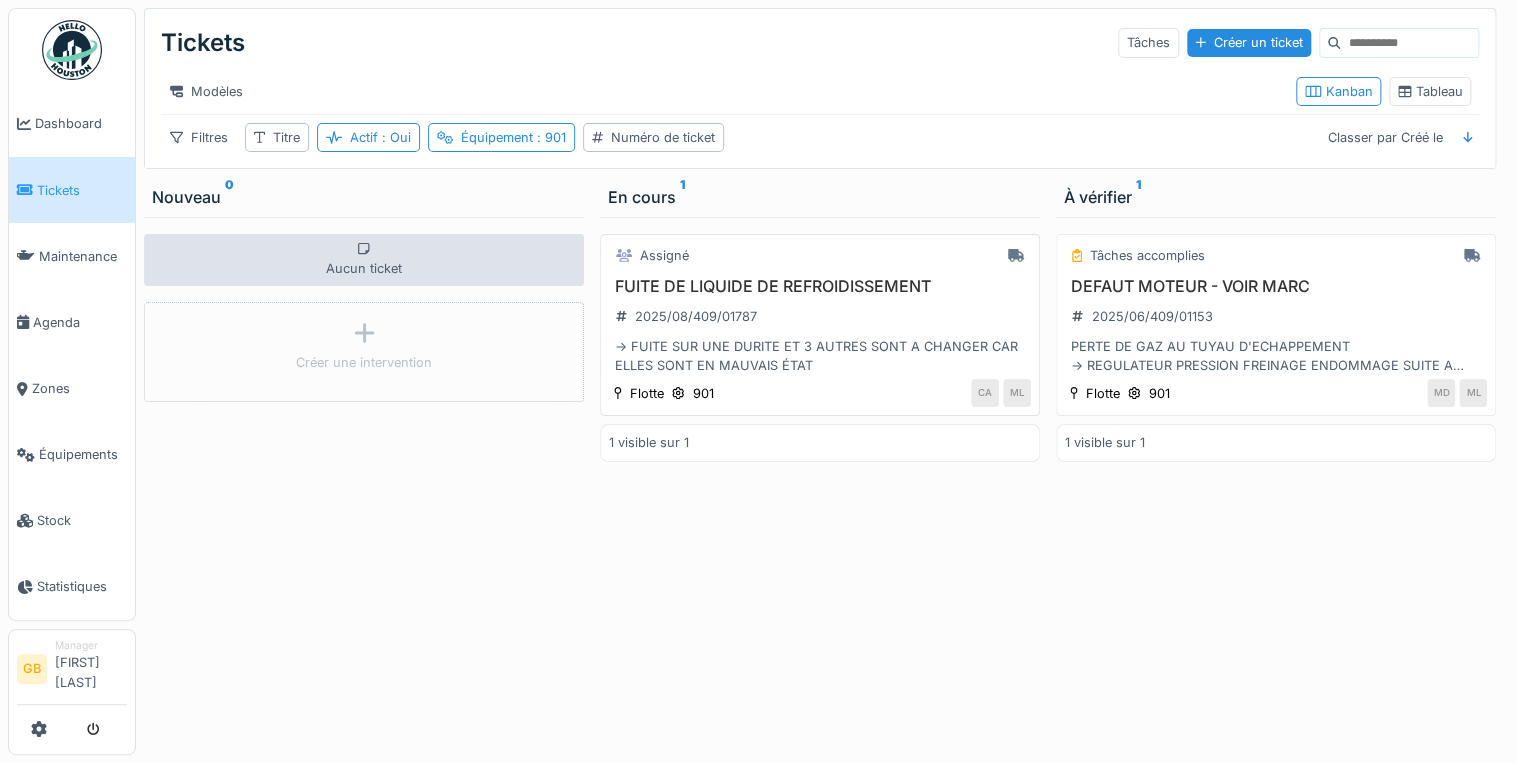 click on "FUITE DE LIQUIDE DE REFROIDISSEMENT" at bounding box center (820, 286) 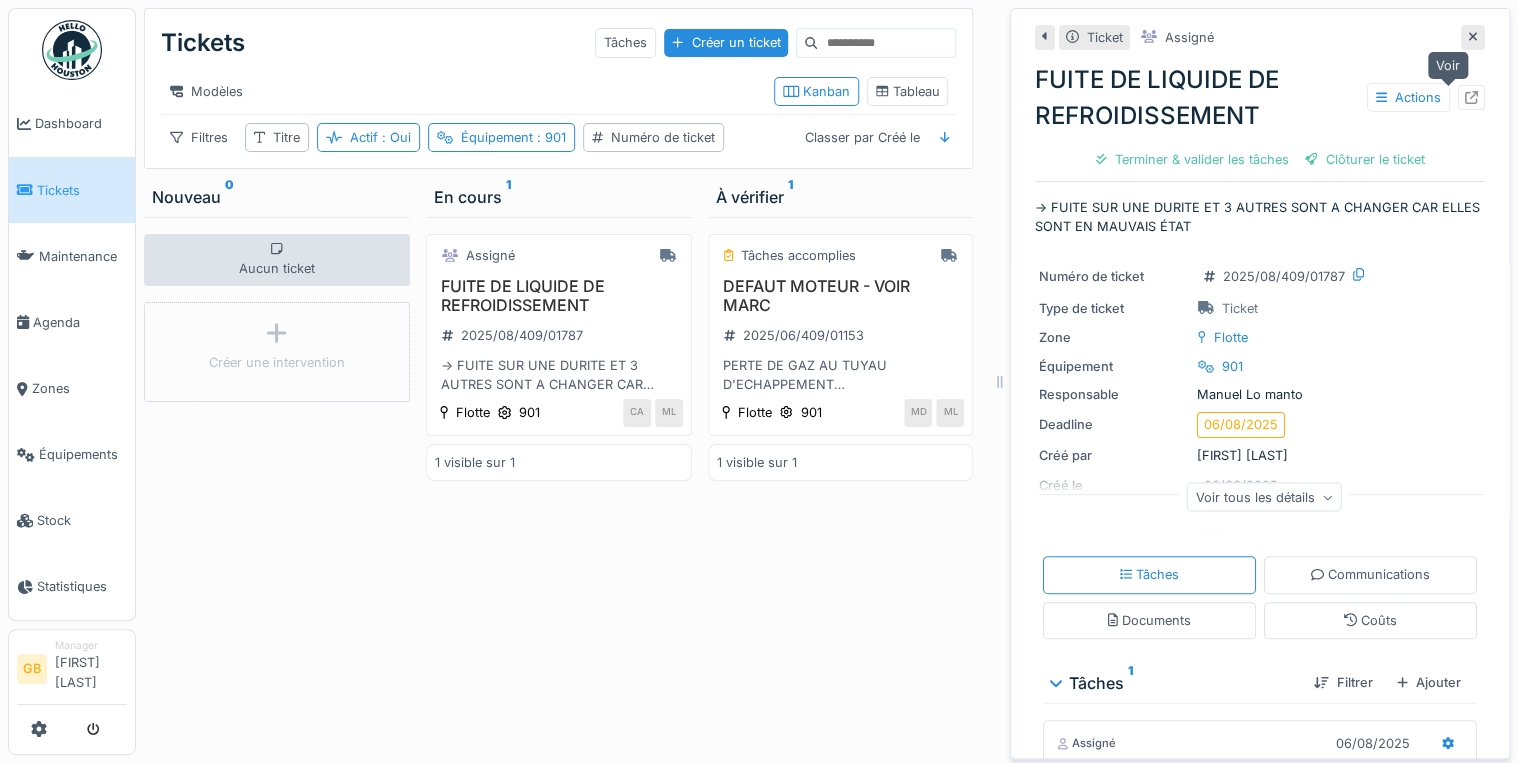 click at bounding box center (1471, 97) 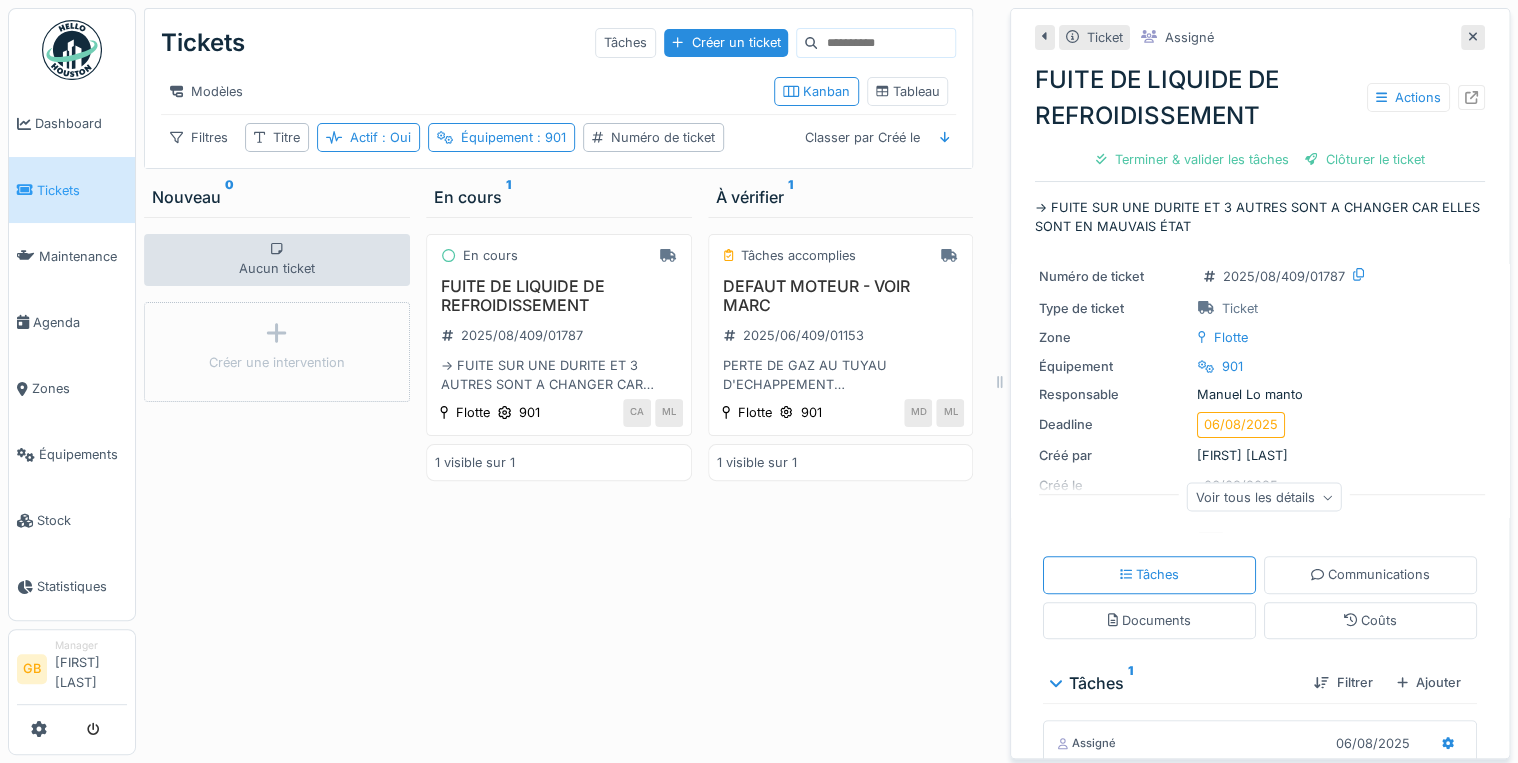 click 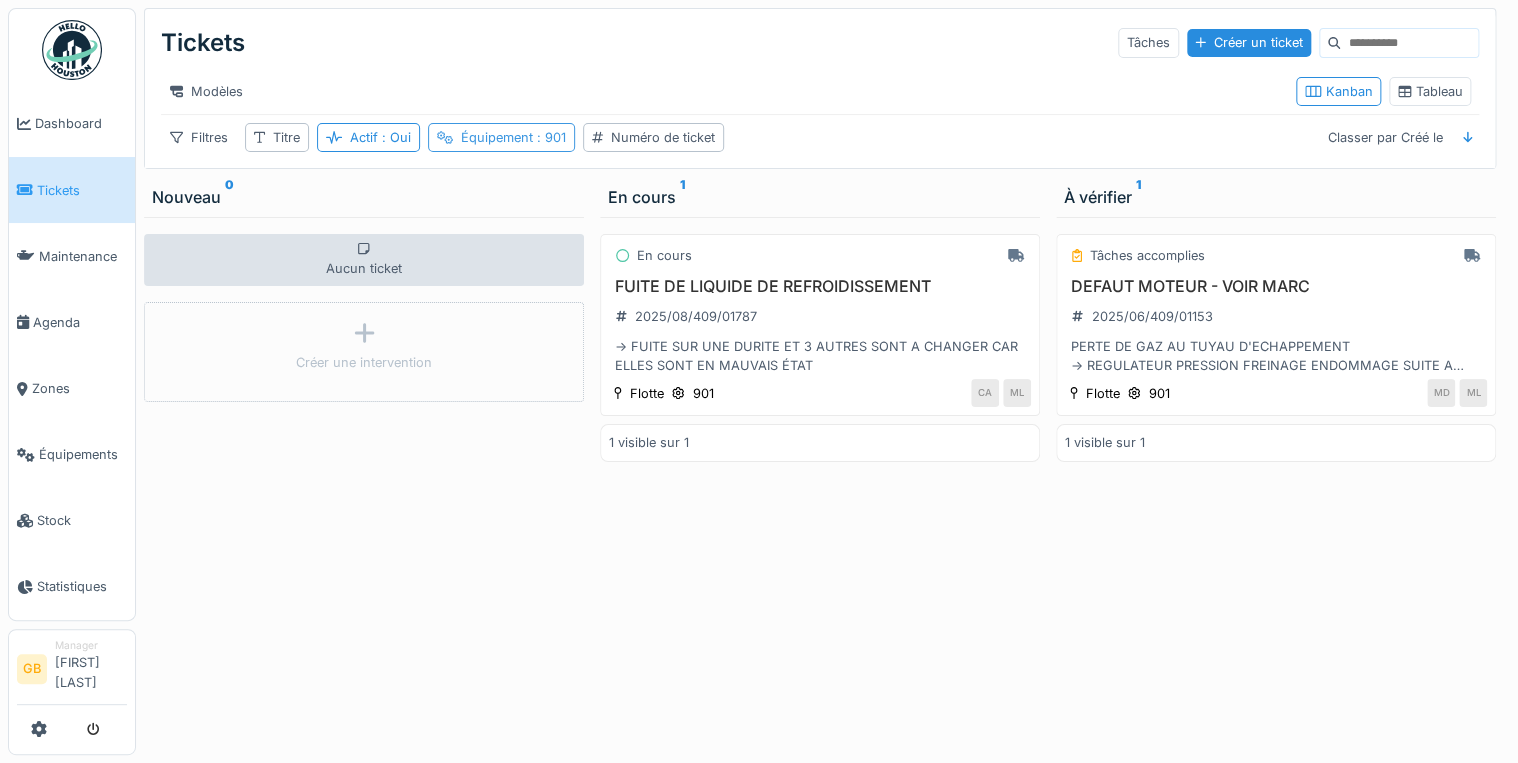 click on ":   901" at bounding box center (549, 137) 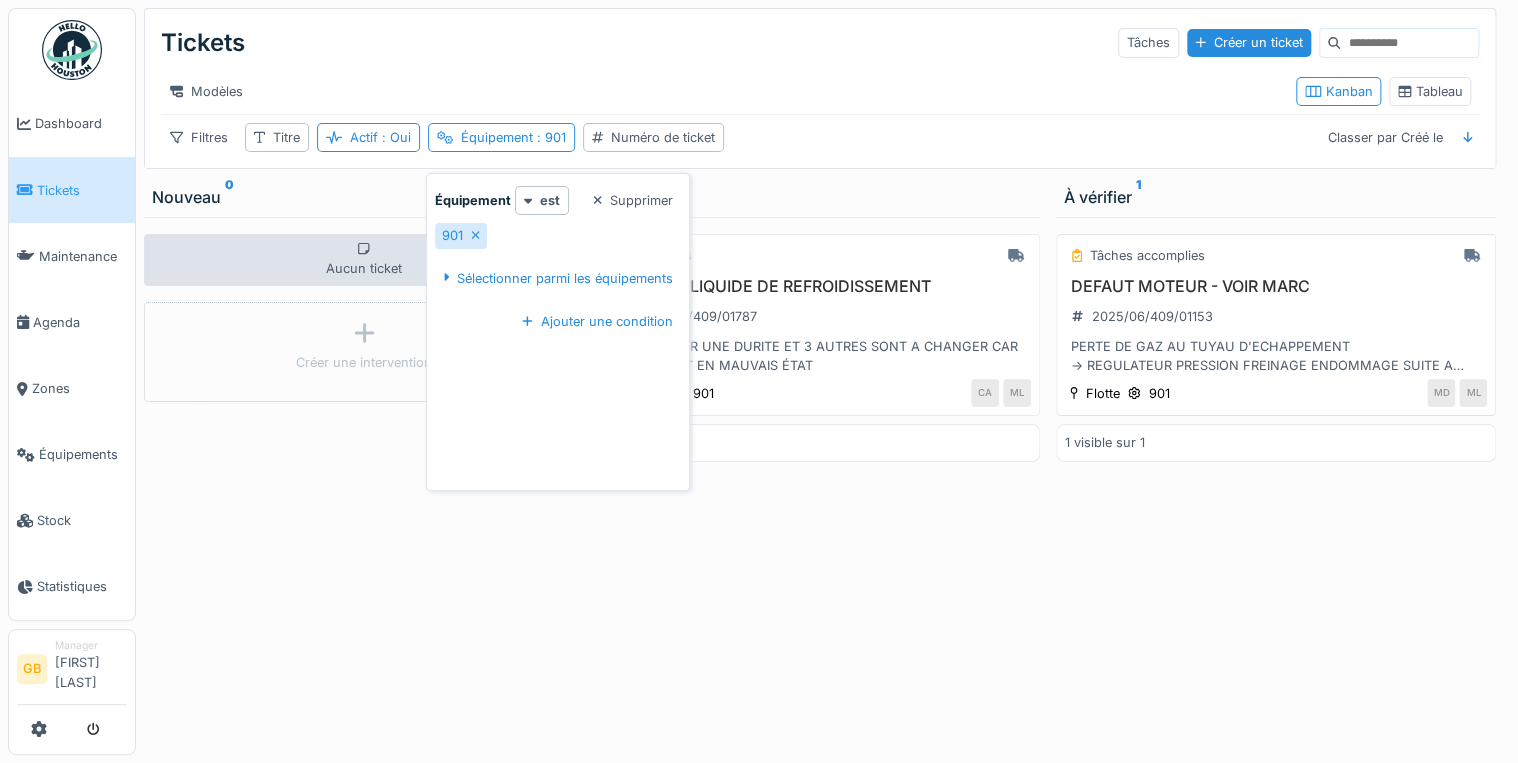 click on "DEFAUT MOTEUR - VOIR MARC" at bounding box center (1276, 286) 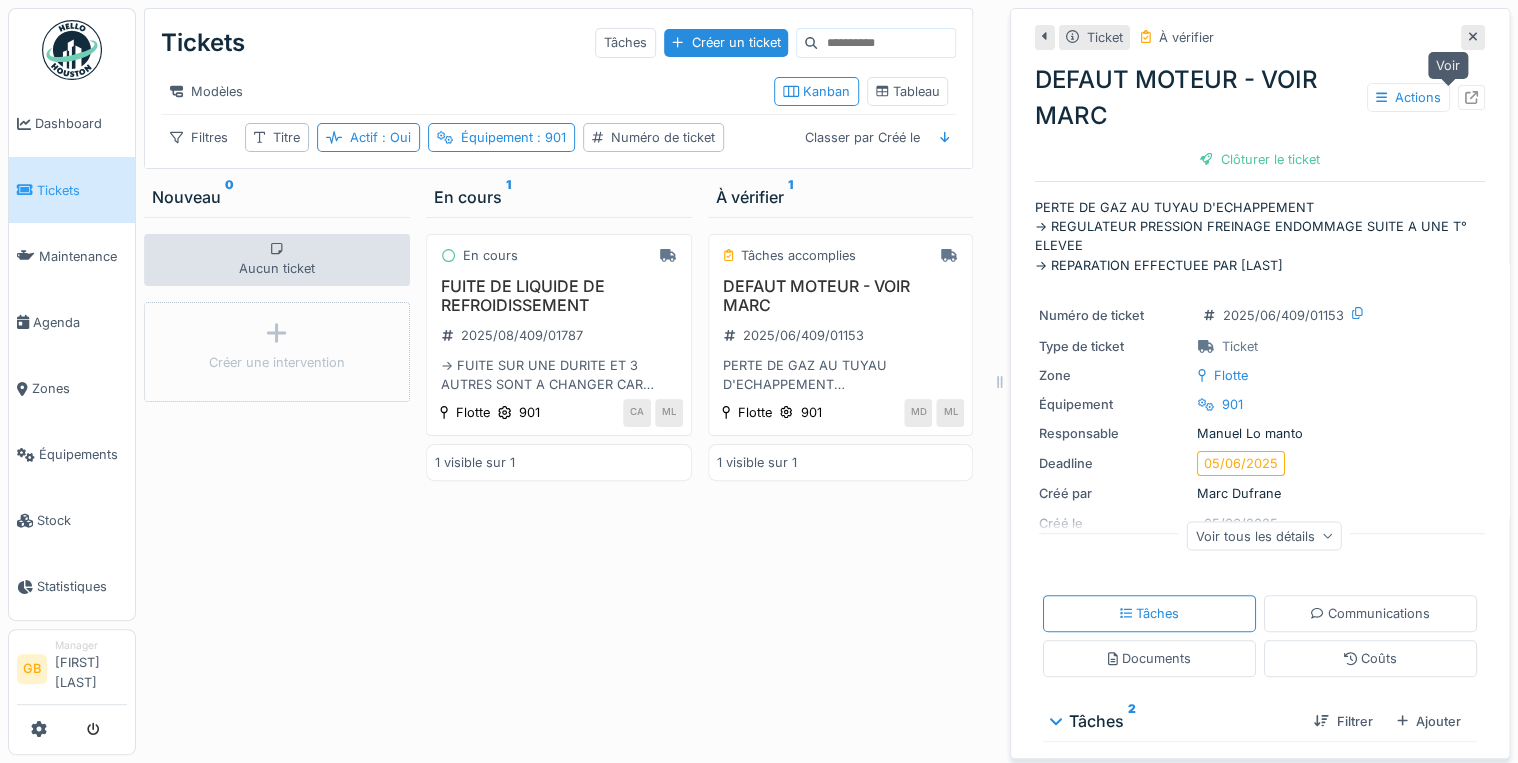 click at bounding box center [1471, 97] 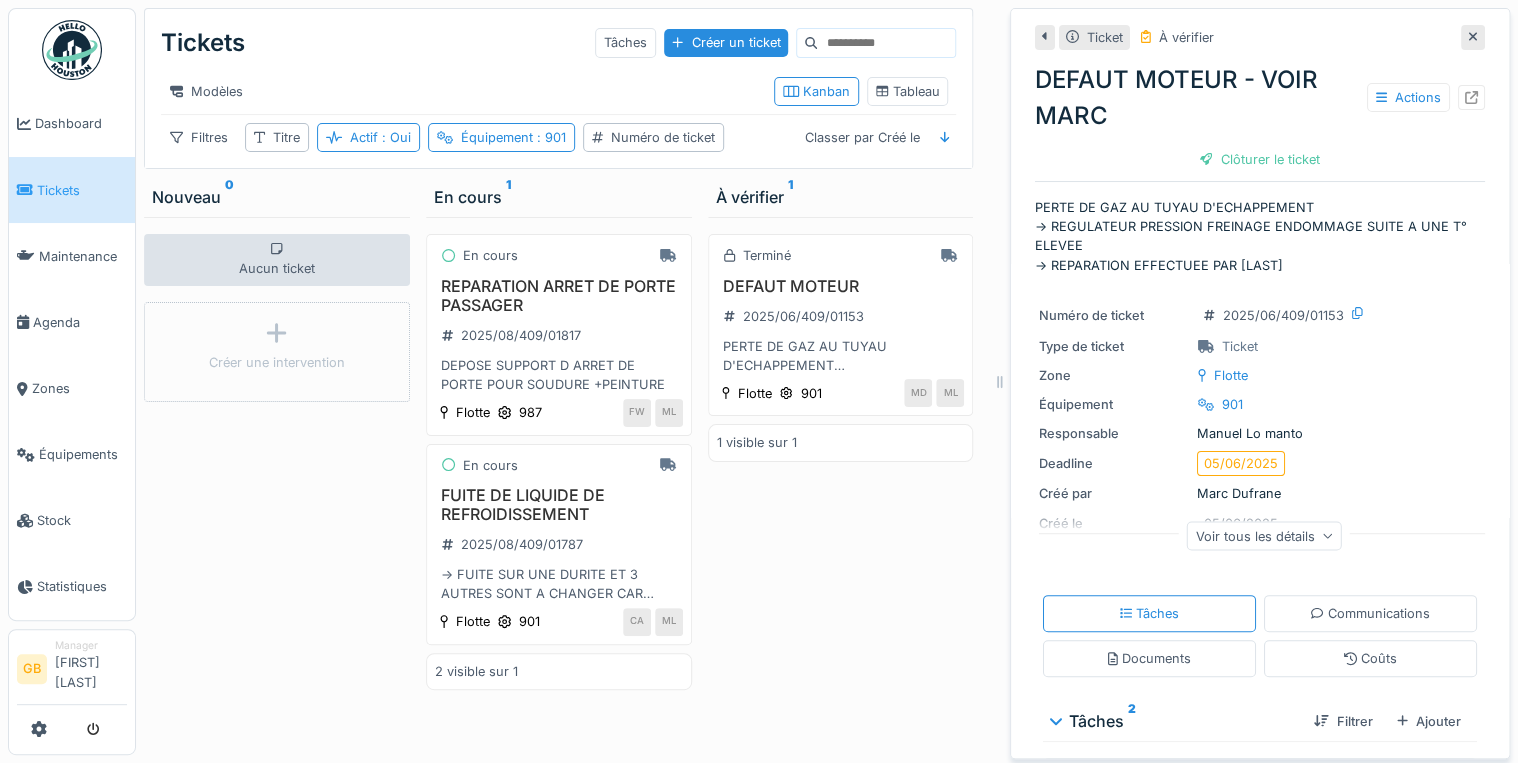click at bounding box center [1473, 37] 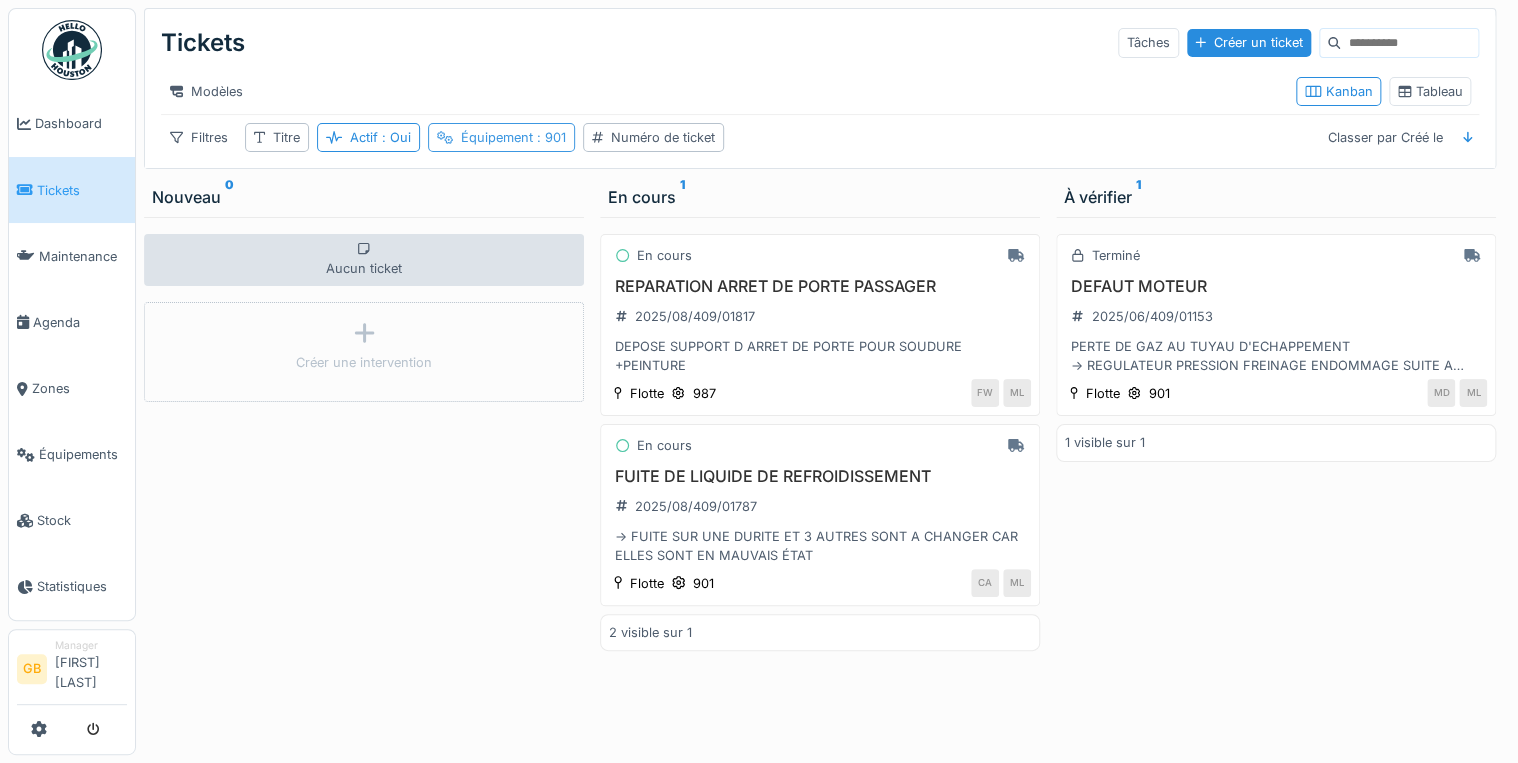 click on ":   901" at bounding box center (549, 137) 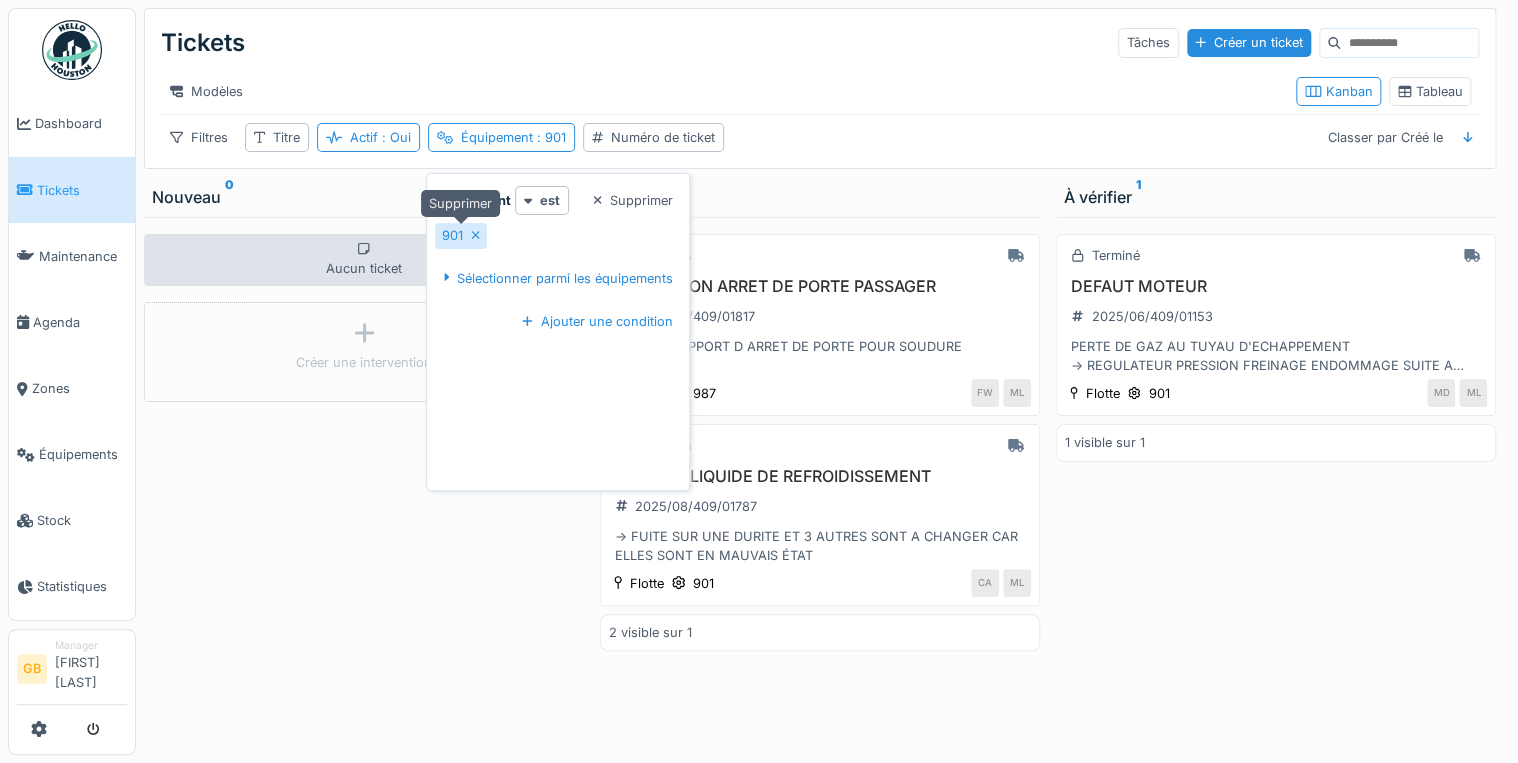 drag, startPoint x: 466, startPoint y: 232, endPoint x: 476, endPoint y: 236, distance: 10.770329 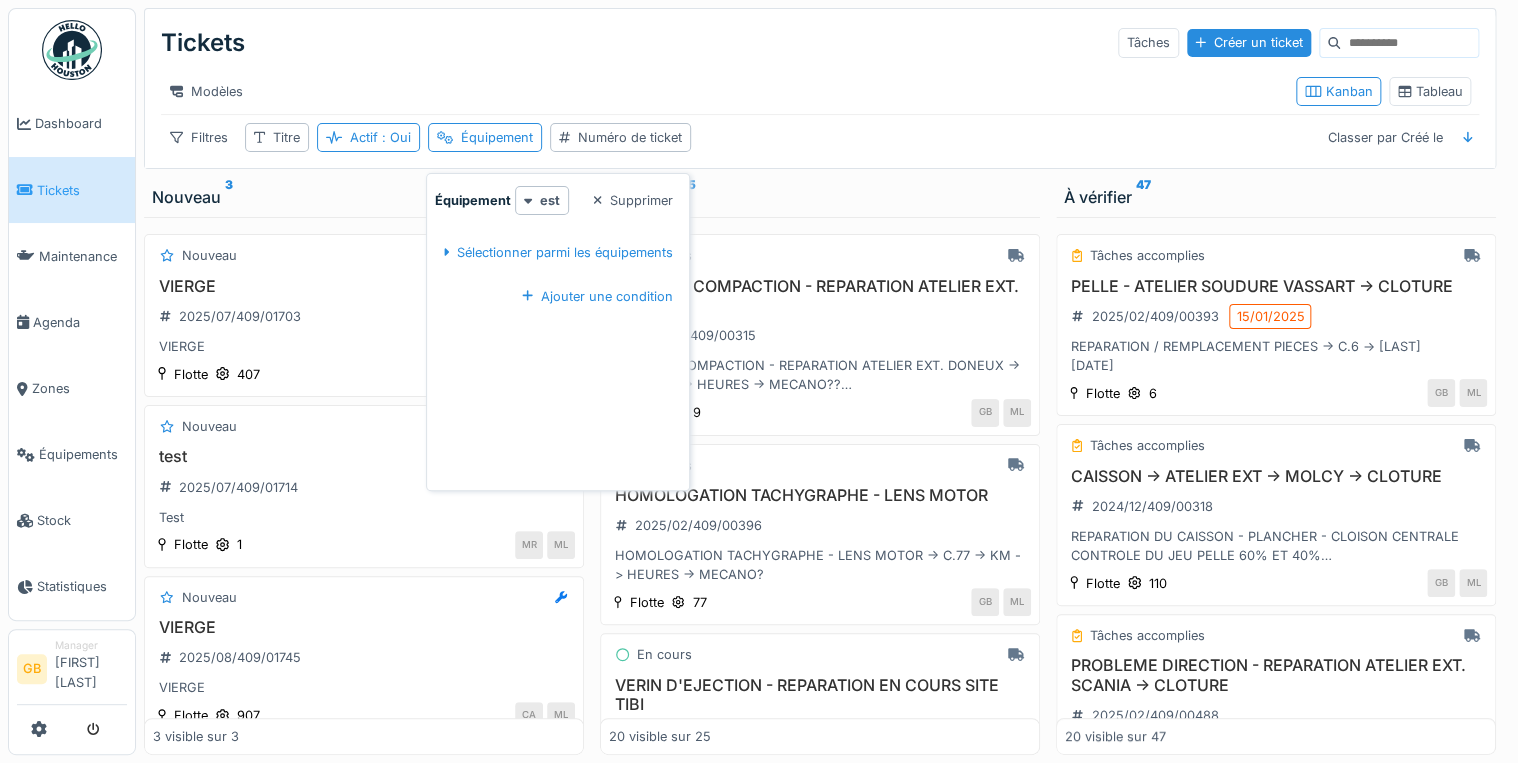 click on "En cours 25" at bounding box center [820, 197] 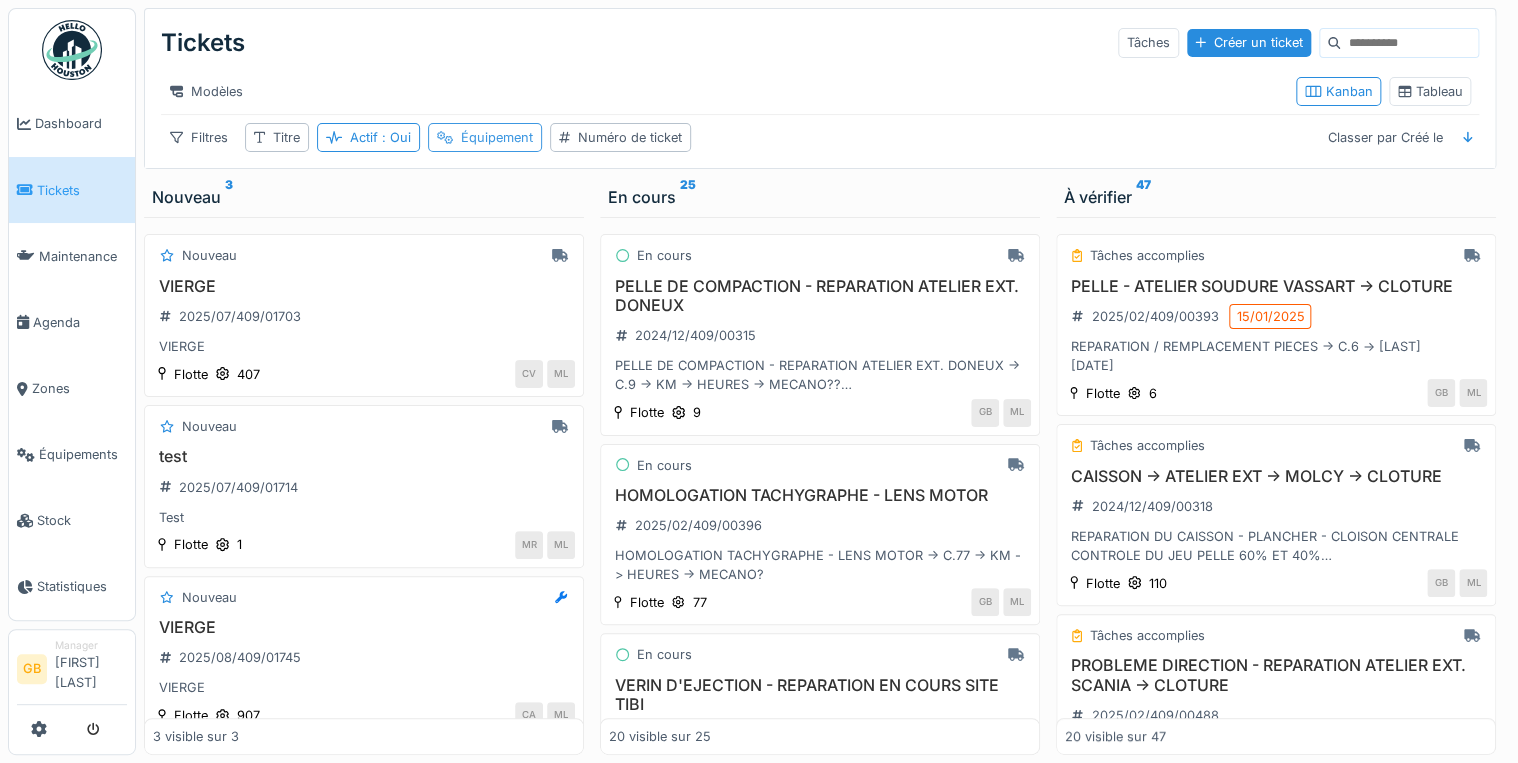 click on "Équipement" at bounding box center [497, 137] 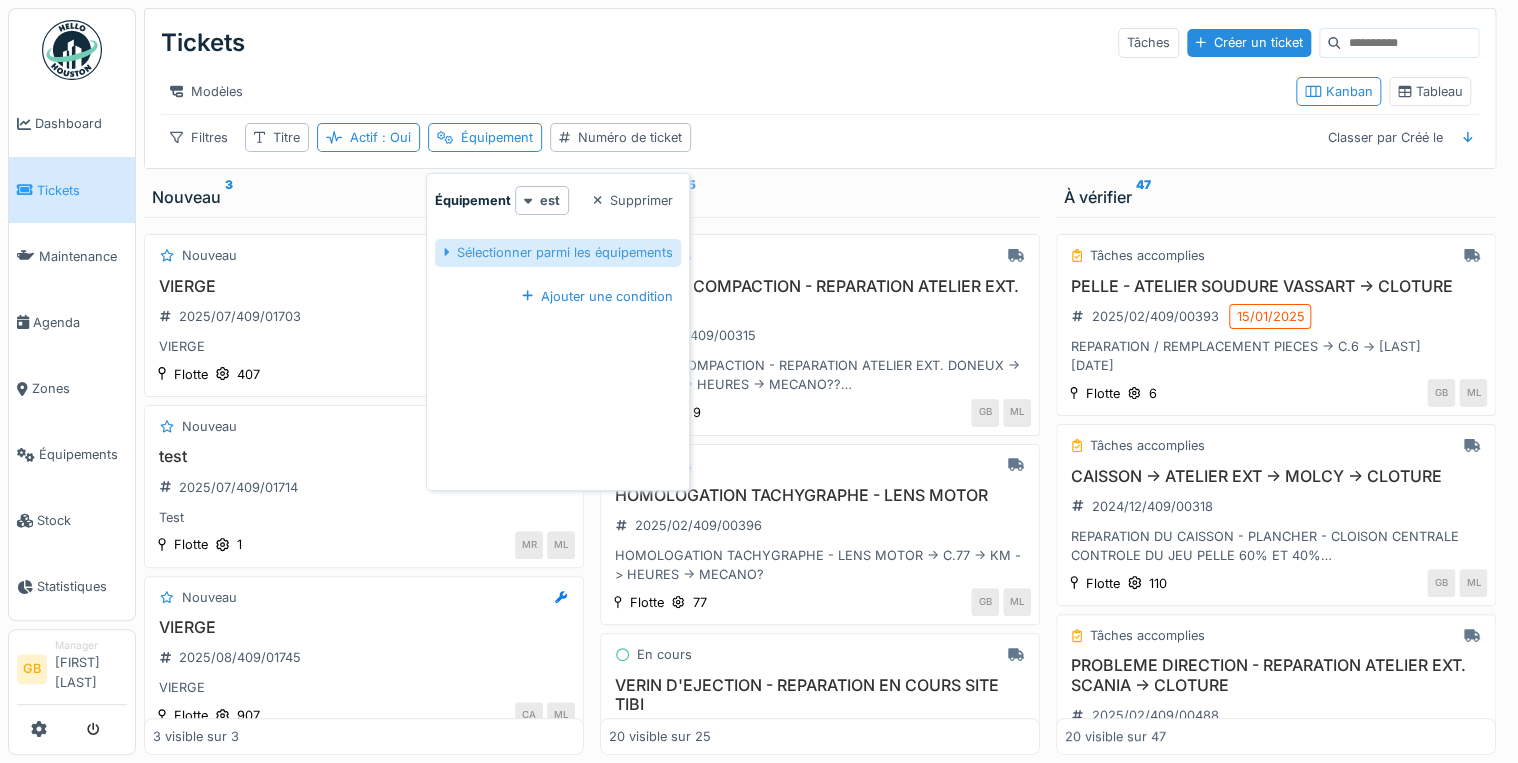 click on "Sélectionner parmi les équipements" at bounding box center [558, 252] 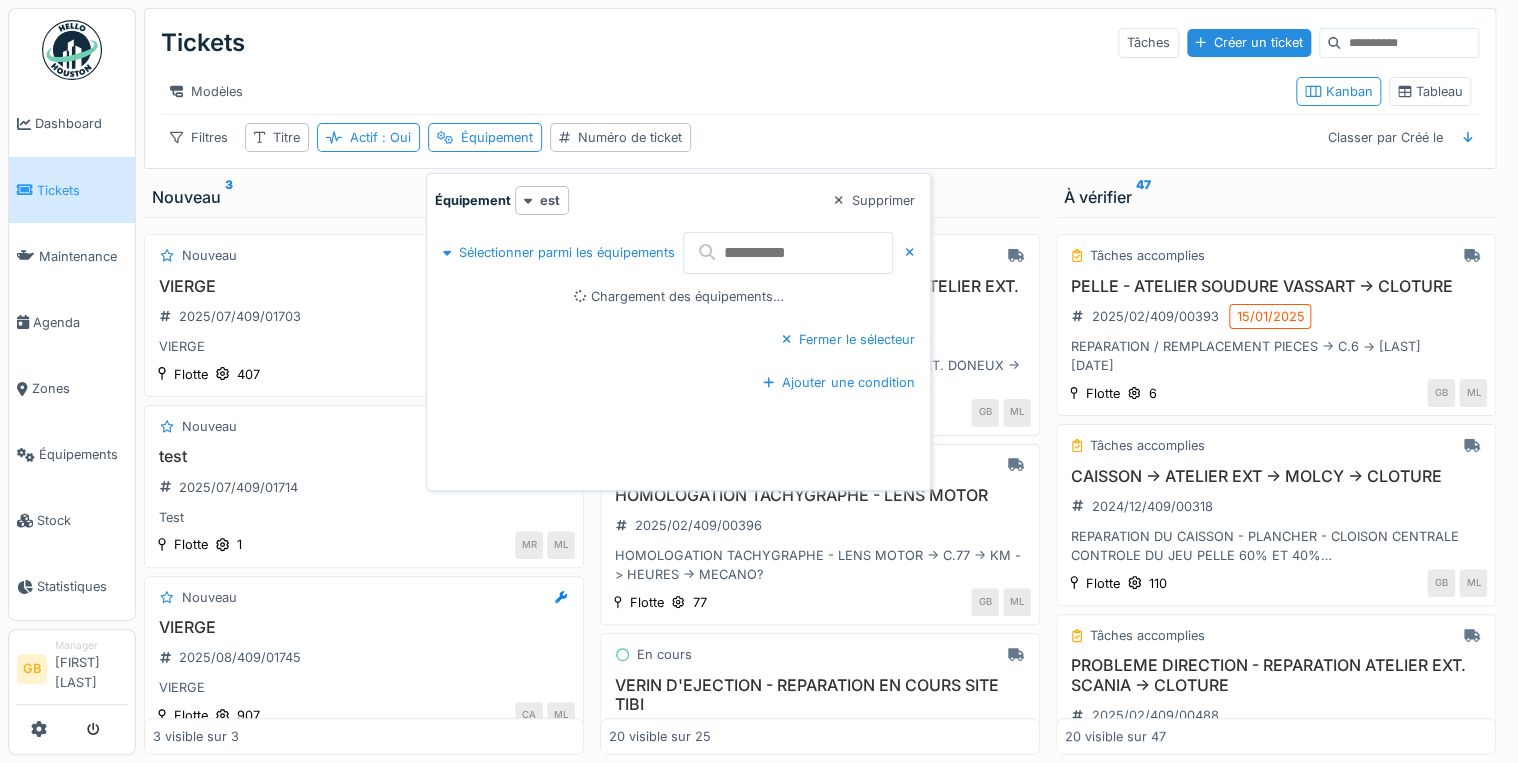 click at bounding box center [788, 253] 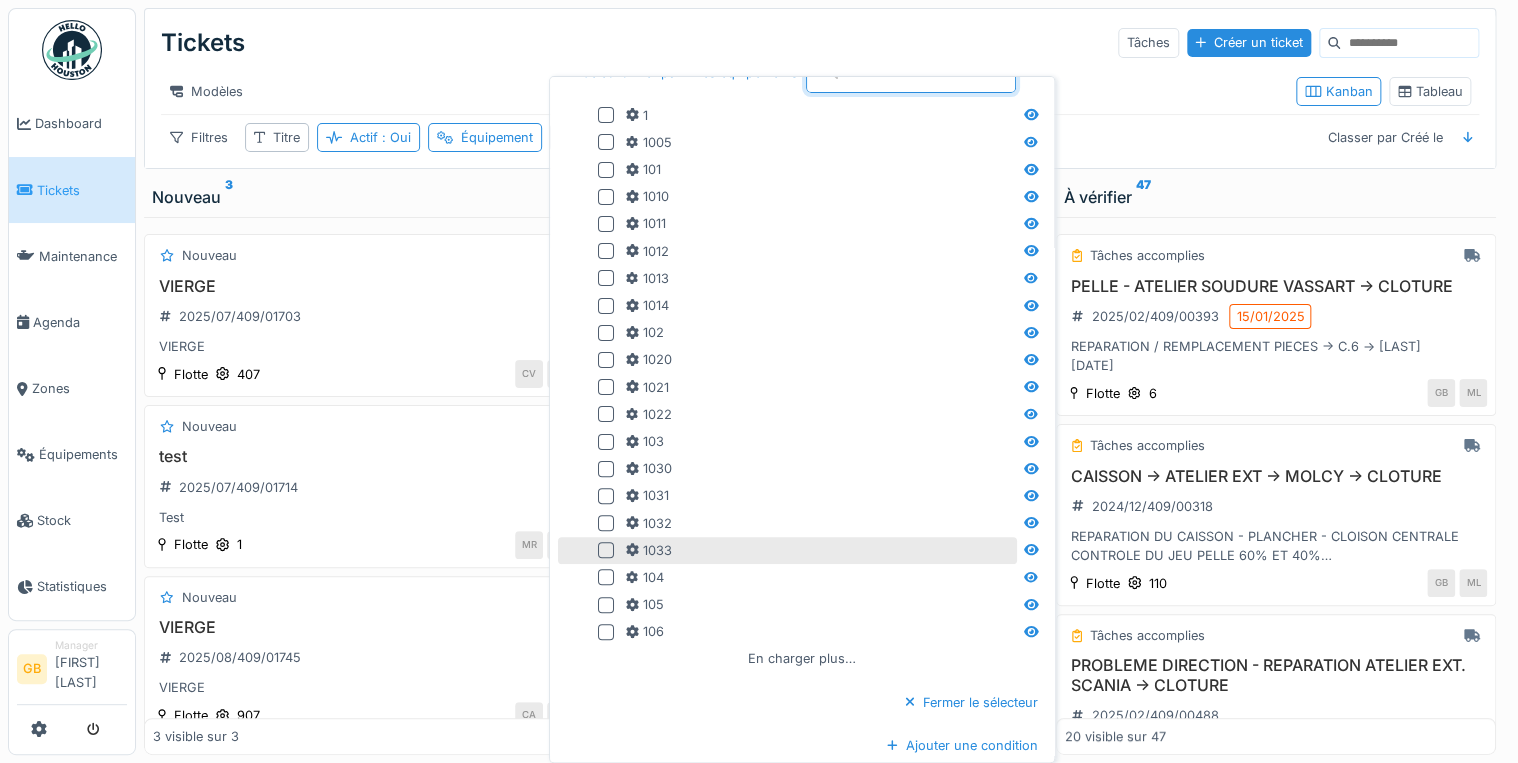 scroll, scrollTop: 0, scrollLeft: 0, axis: both 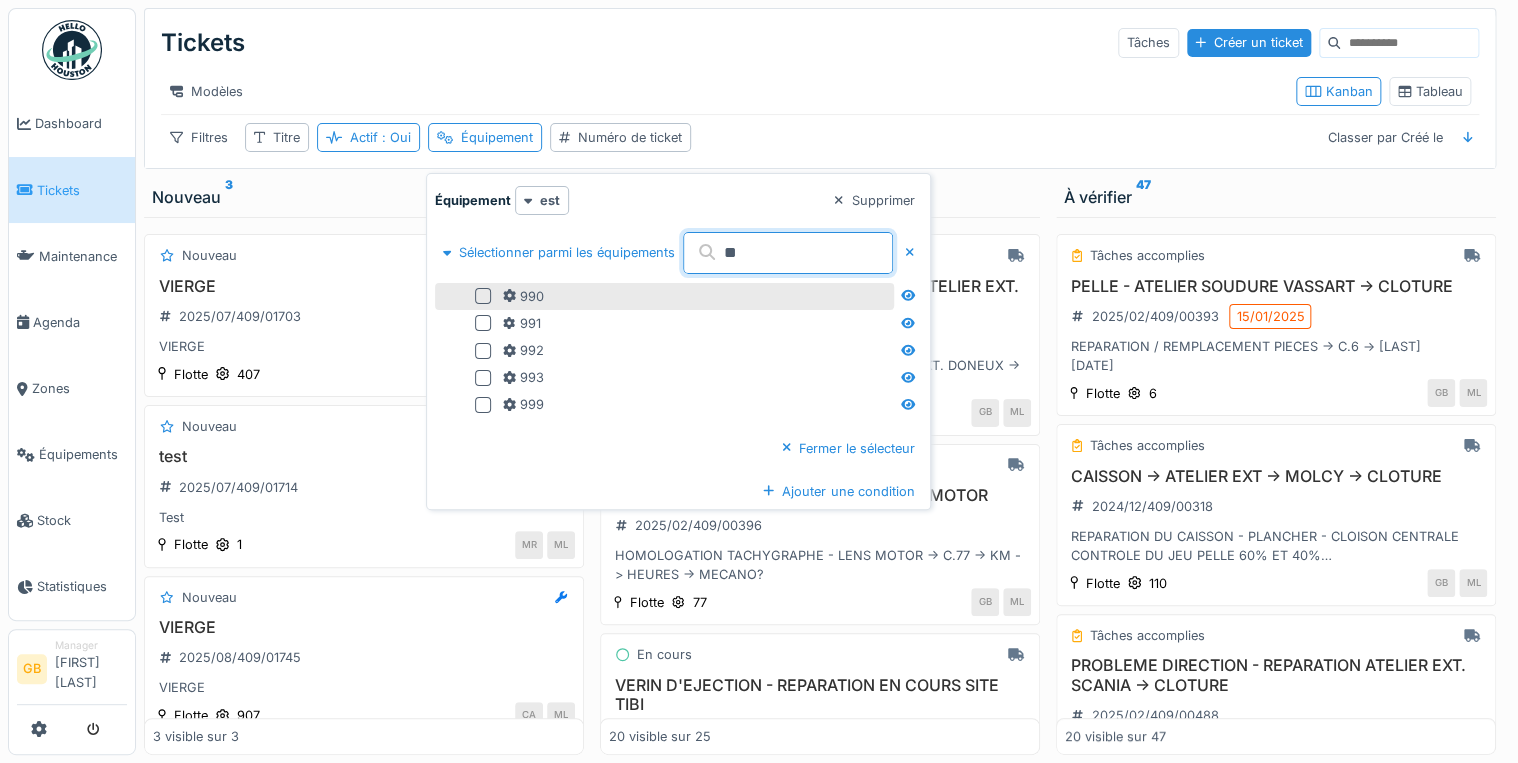 type on "**" 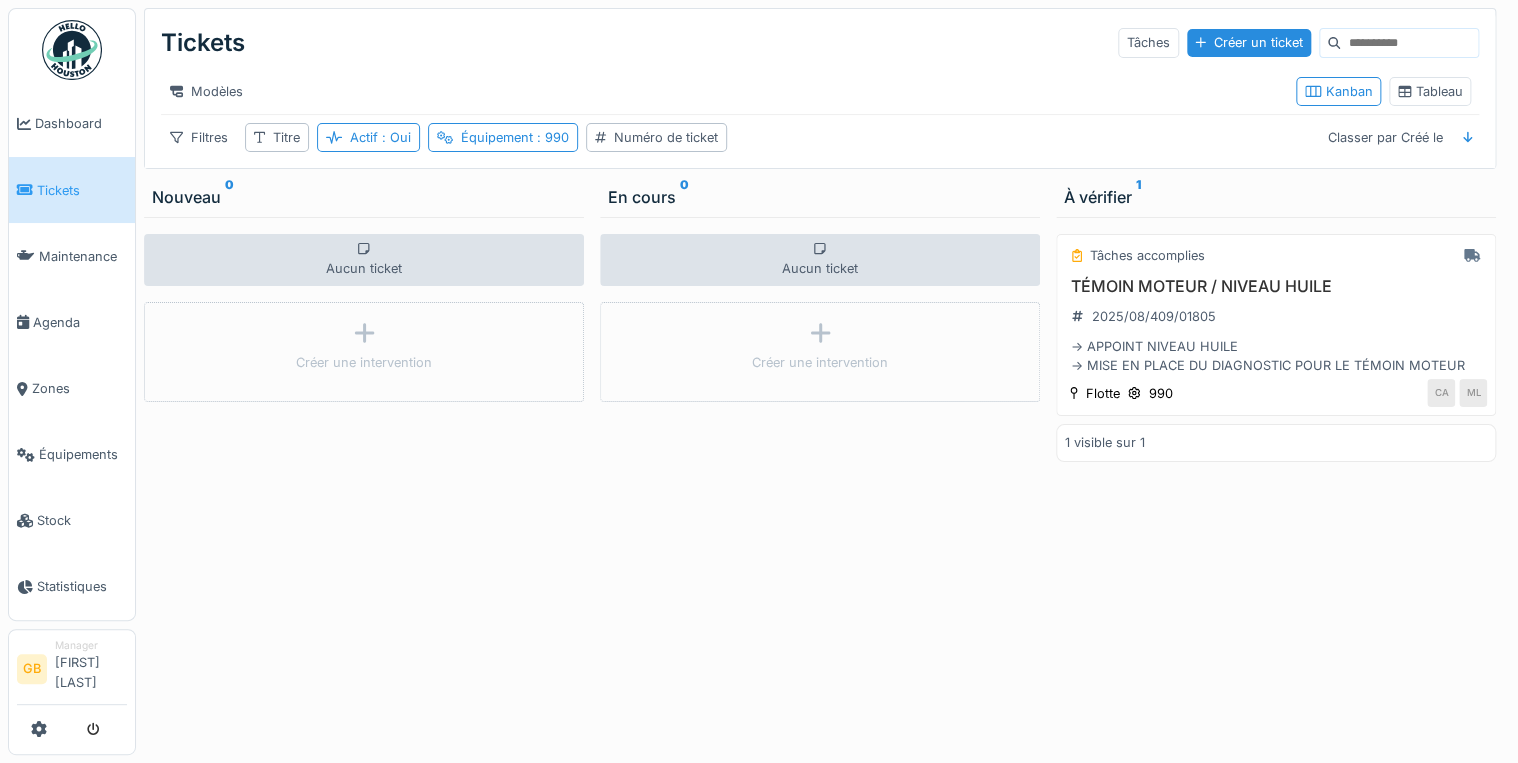 drag, startPoint x: 792, startPoint y: 144, endPoint x: 804, endPoint y: 156, distance: 16.970562 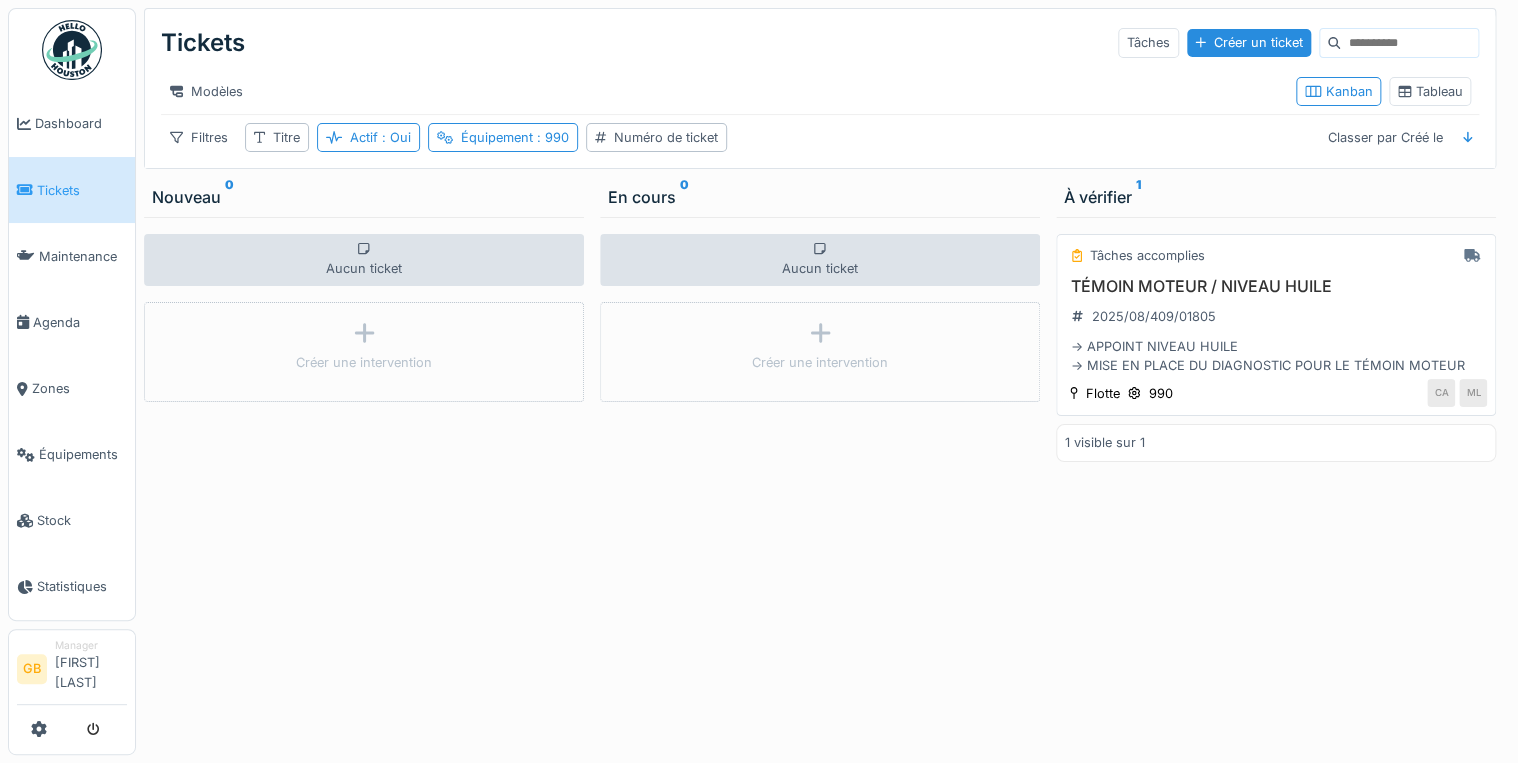 click on "TÉMOIN MOTEUR / NIVEAU HUILE" at bounding box center [1276, 286] 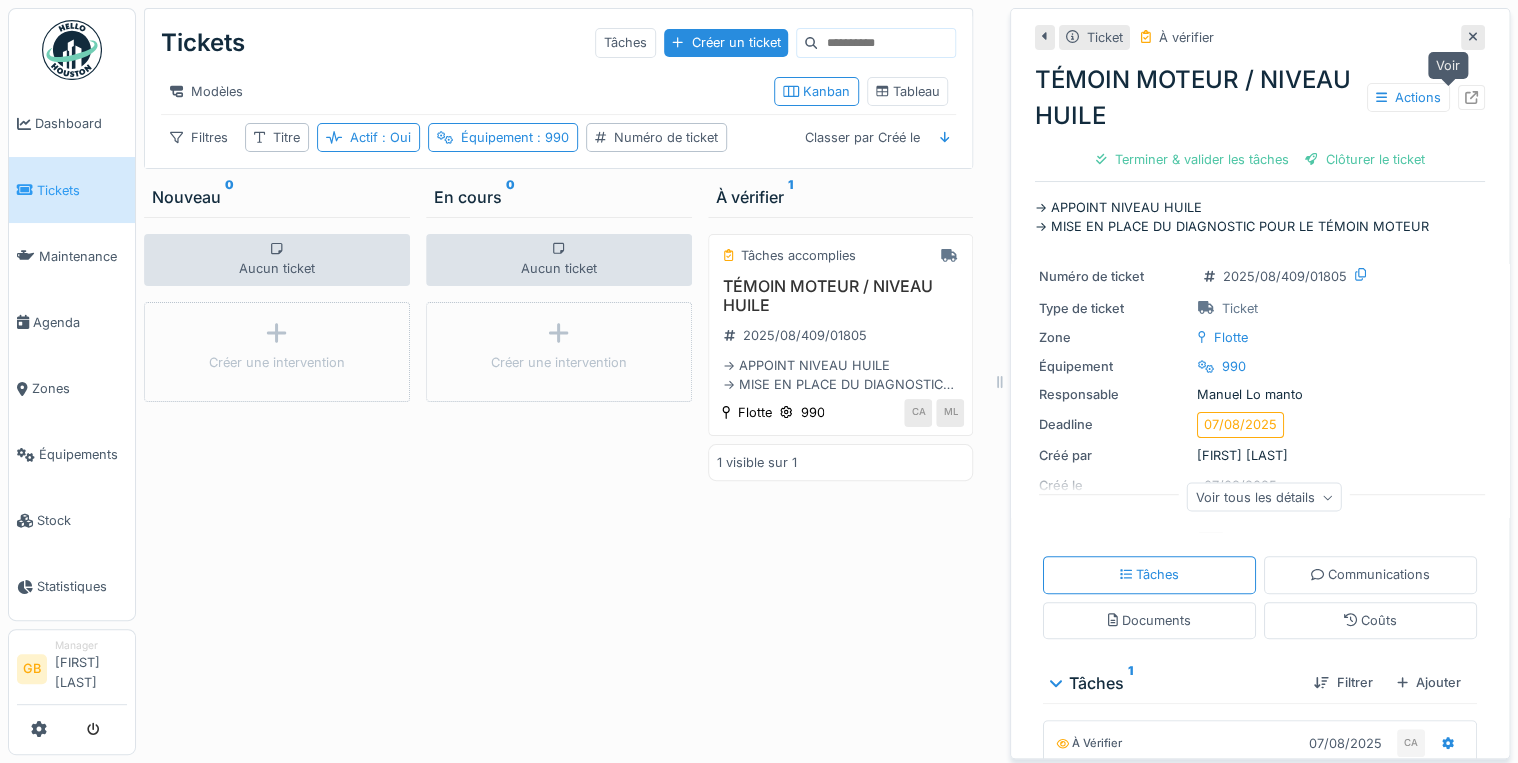 click 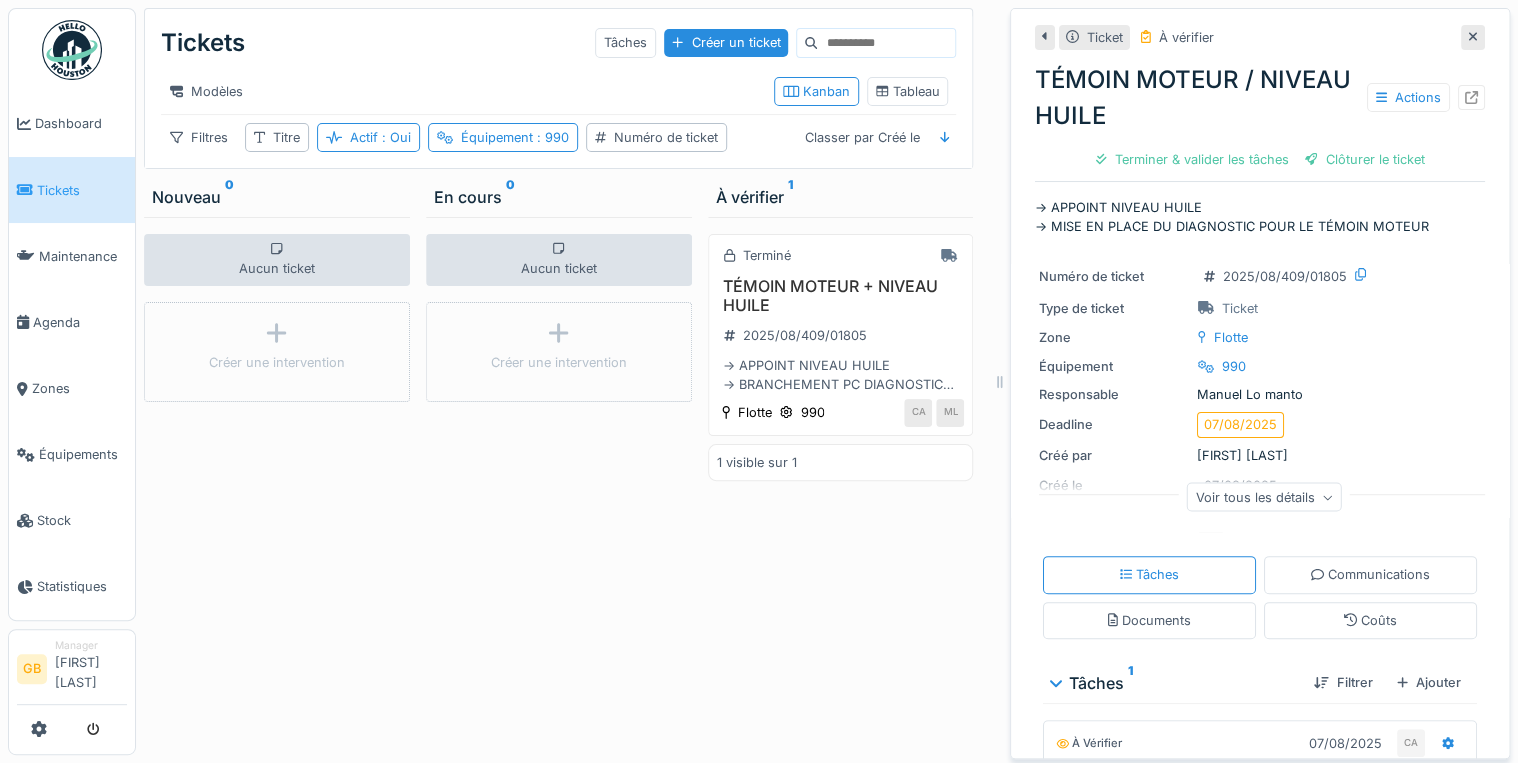 click at bounding box center (1473, 37) 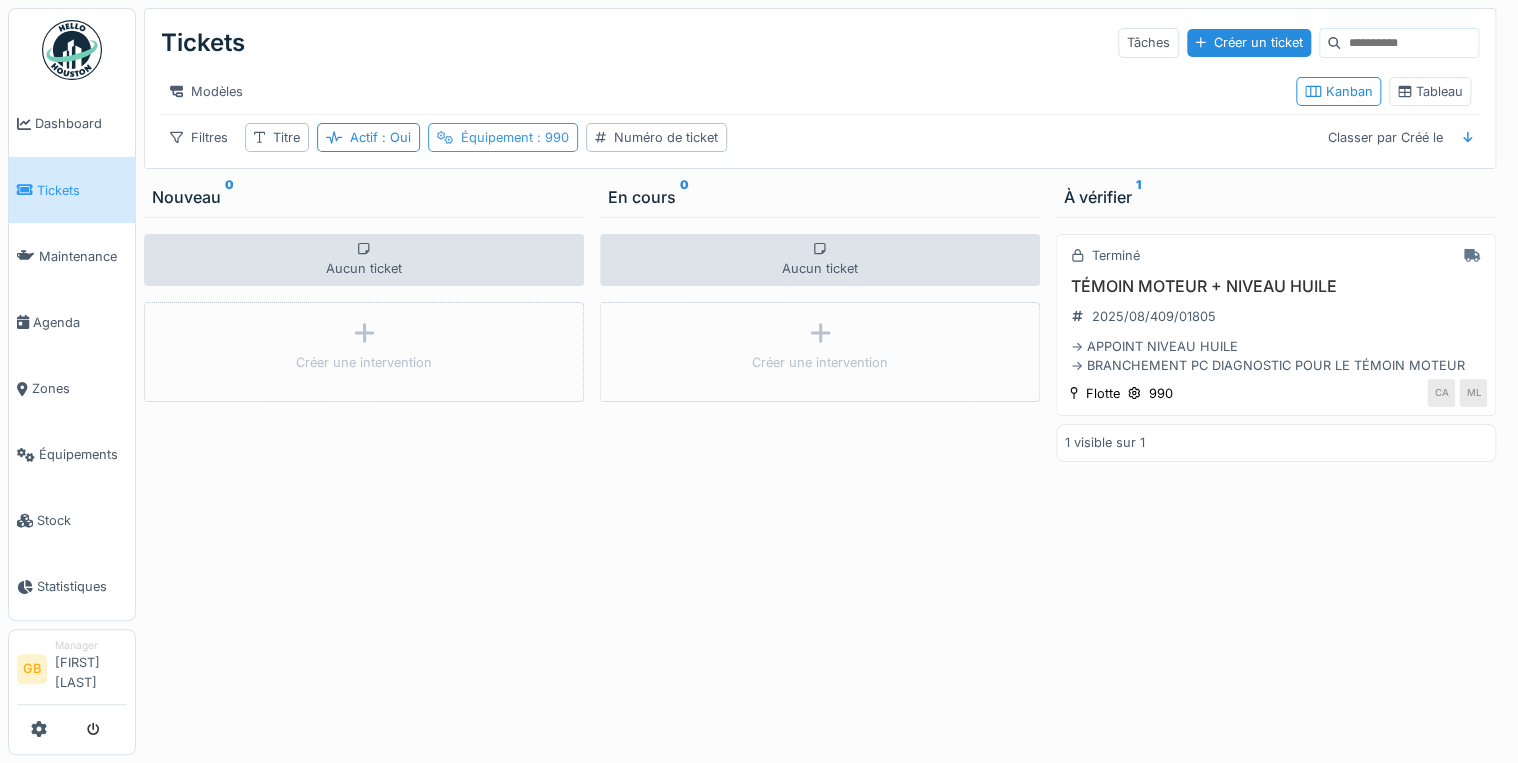 click on "Équipement   :   990" at bounding box center [515, 137] 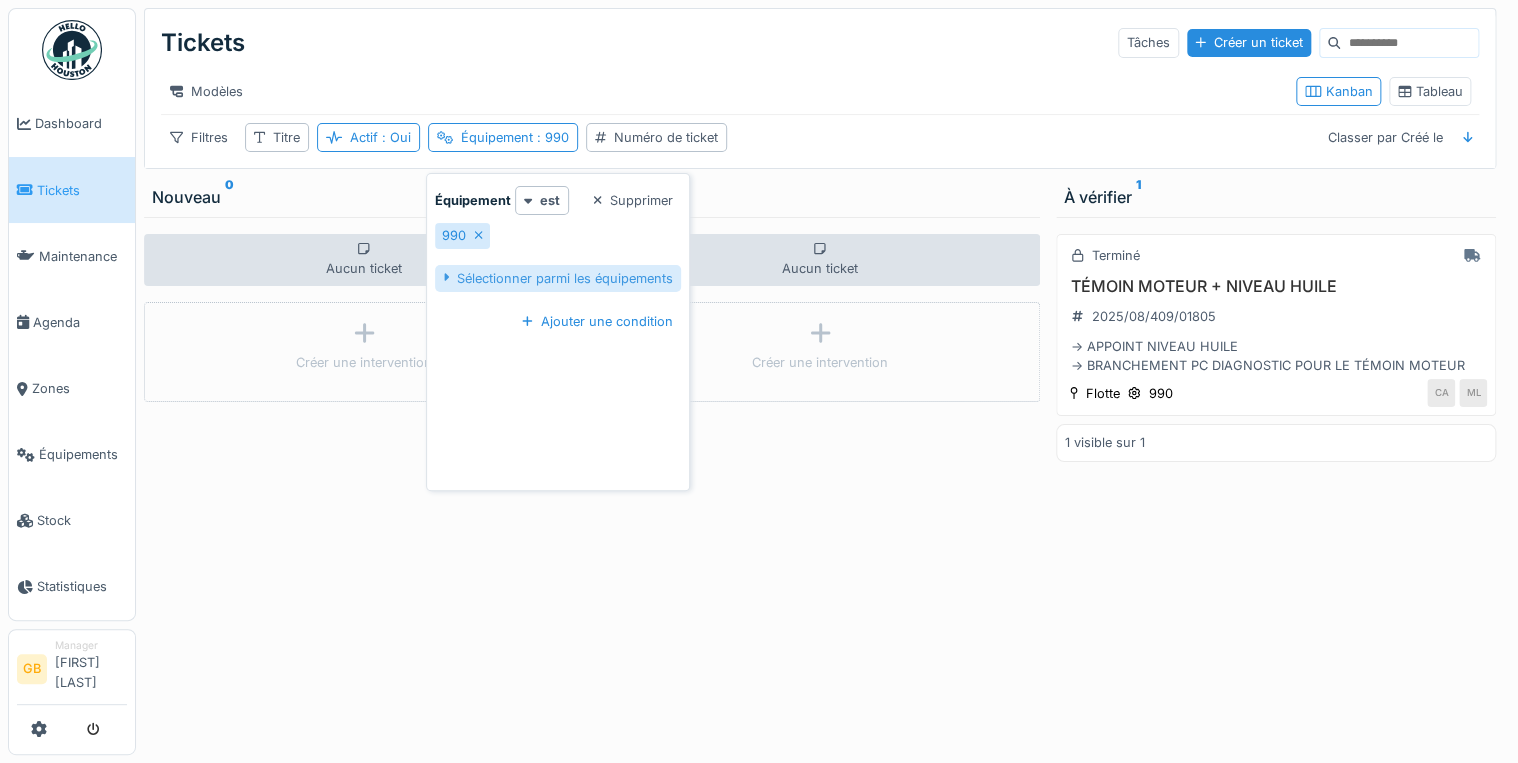 click on "Sélectionner parmi les équipements" at bounding box center (558, 278) 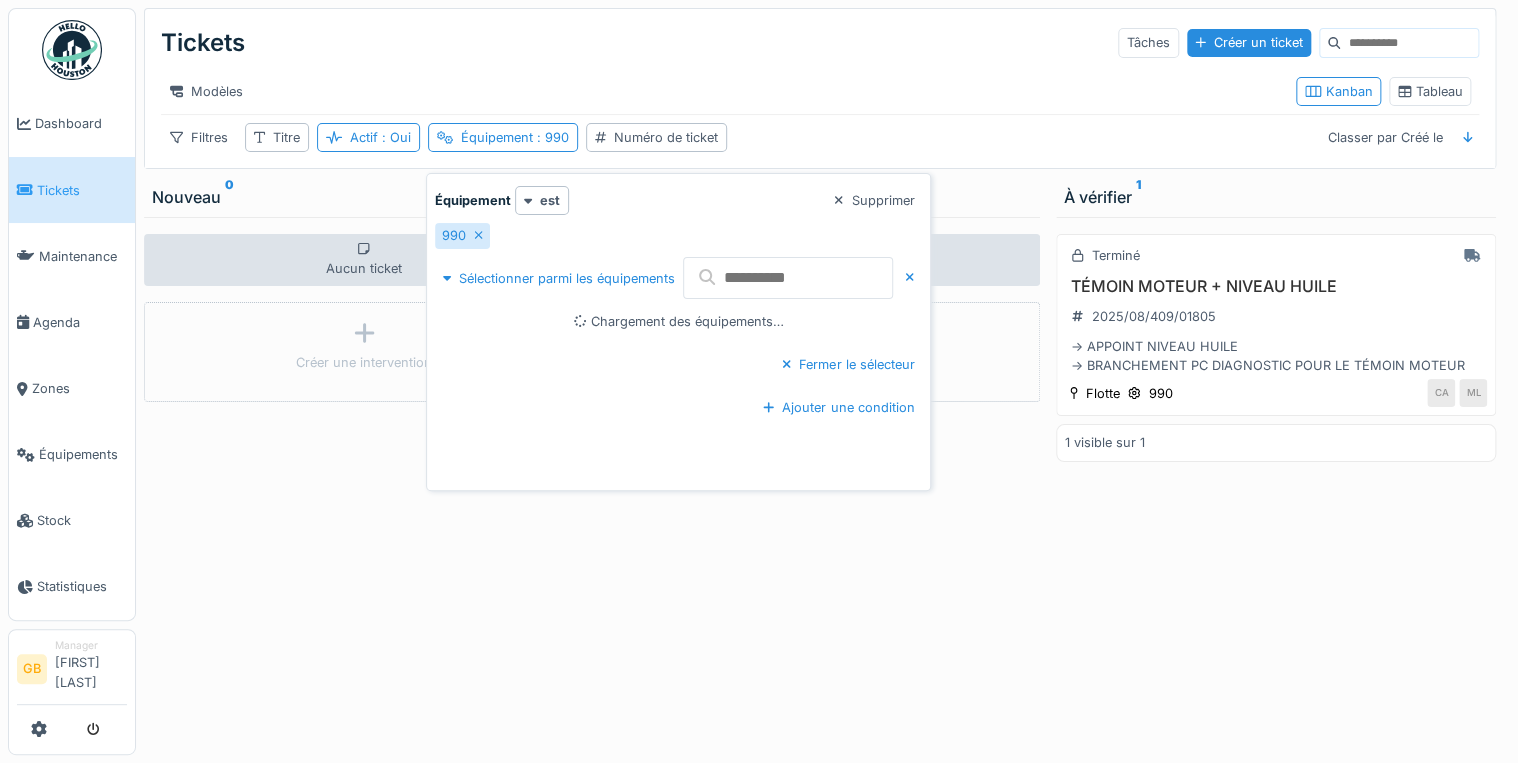 click at bounding box center (788, 278) 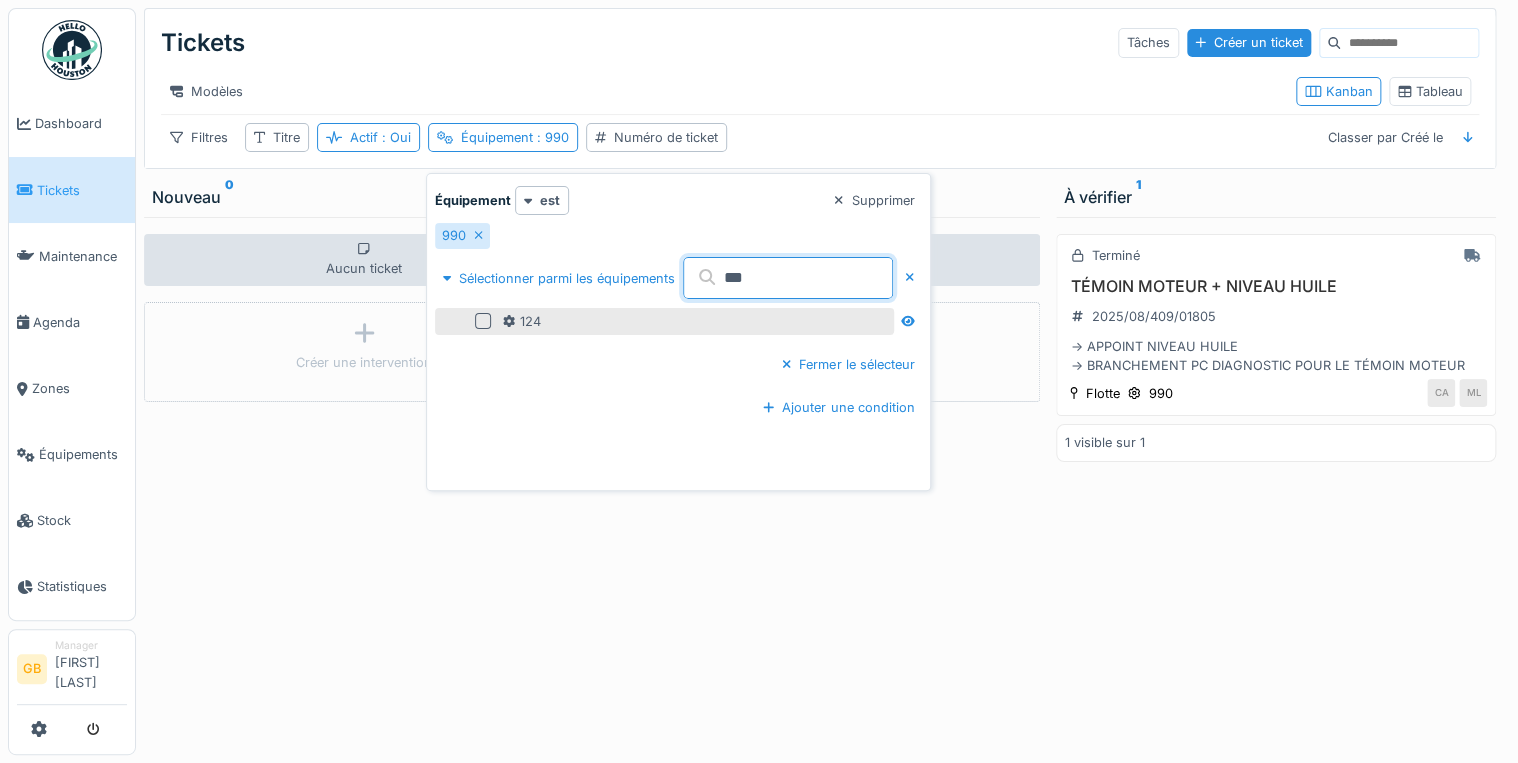 type on "***" 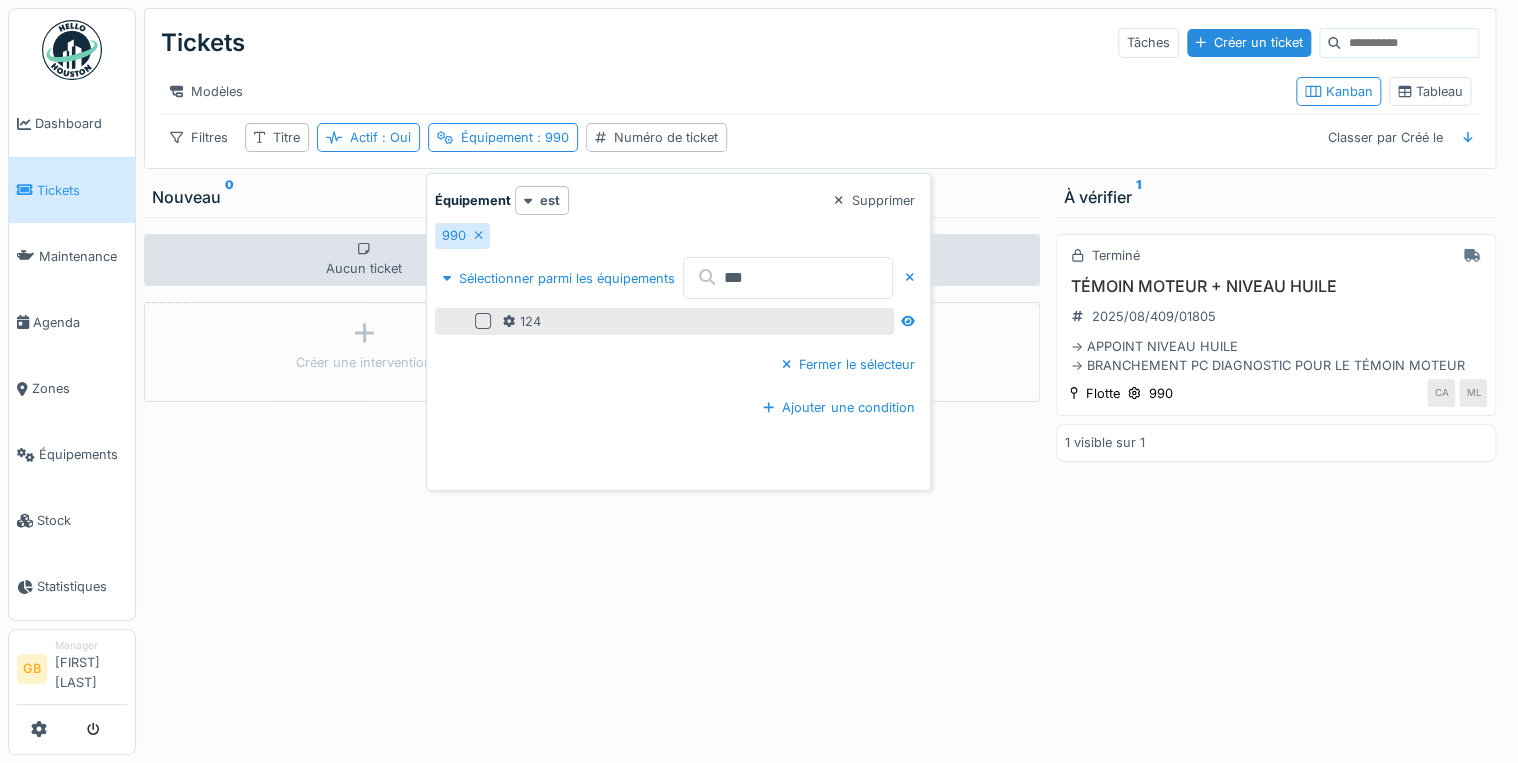 click at bounding box center (483, 321) 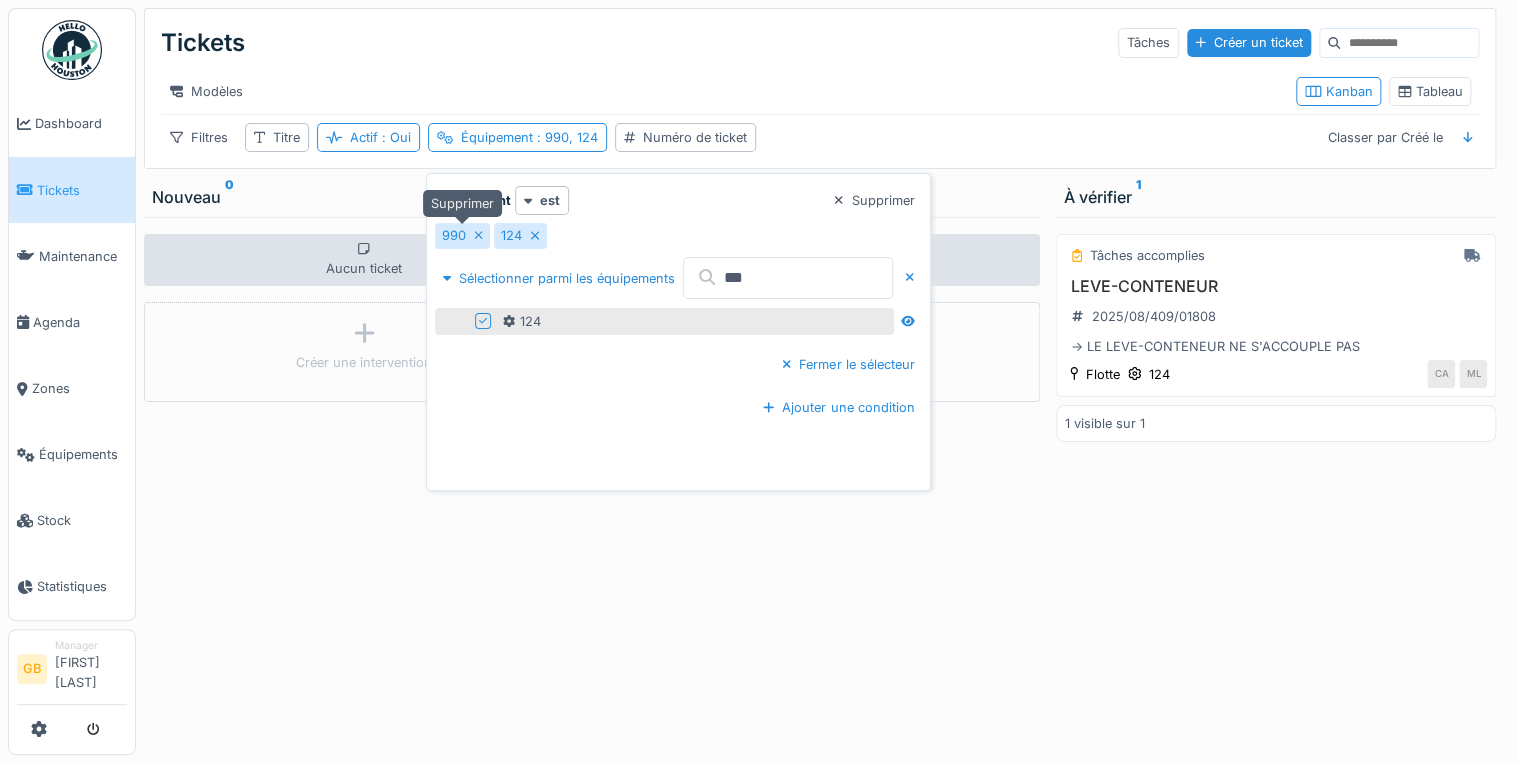 click 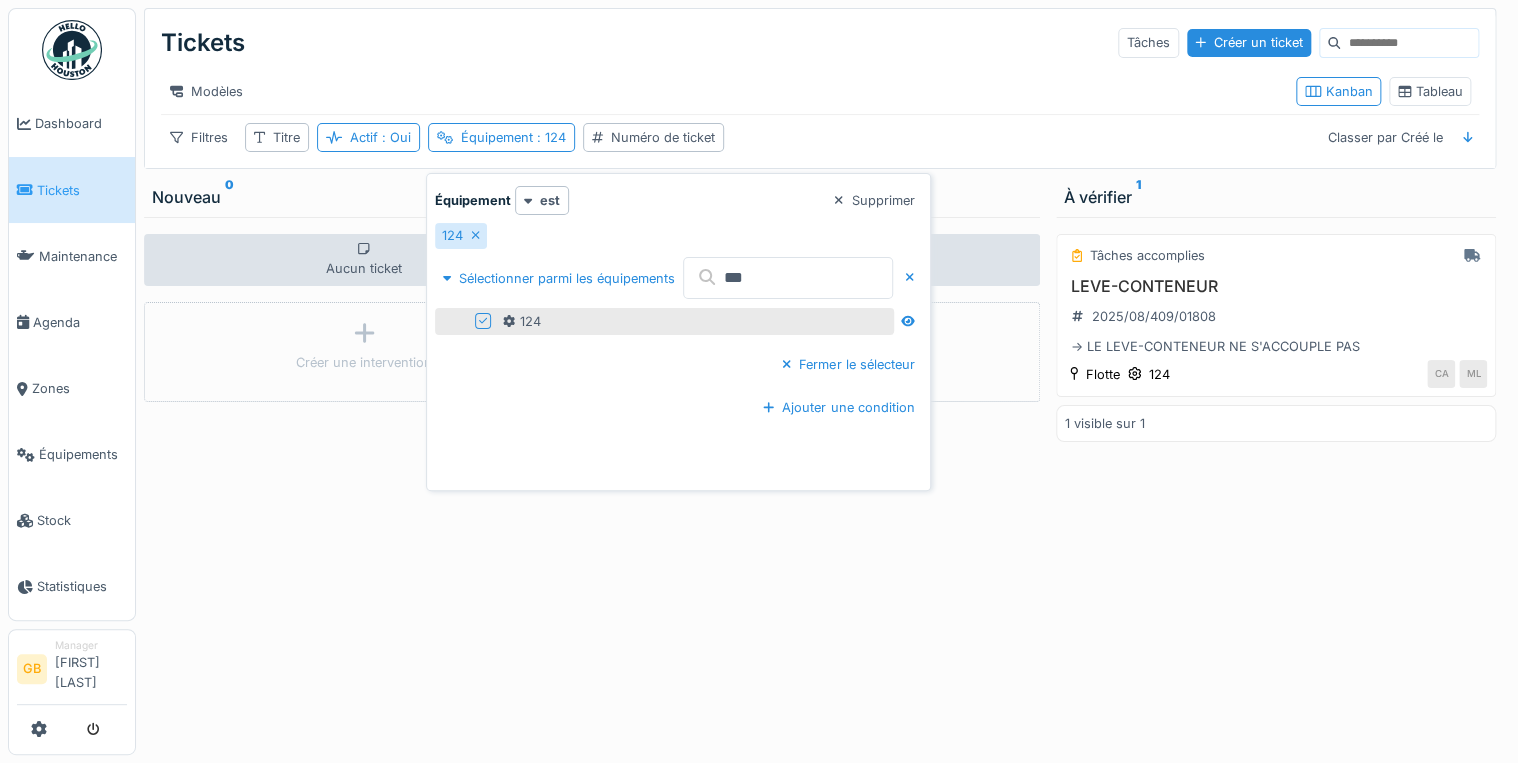 click on "Équipement est Supprimer 124 Sélectionner parmi les équipements ***   124 Fermer le sélecteur" at bounding box center (679, 290) 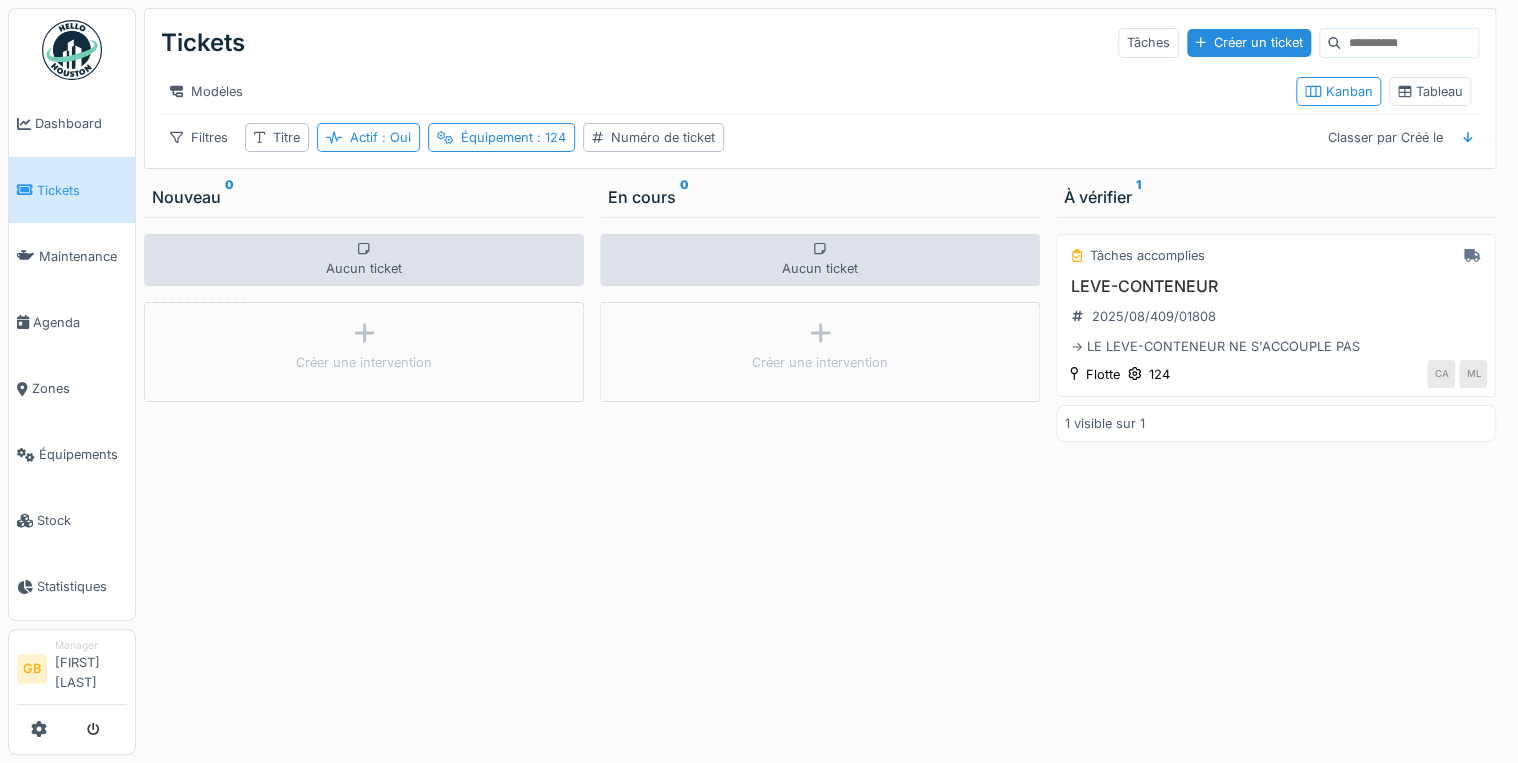 click on "Aucun ticket Créer une intervention" at bounding box center [820, 486] 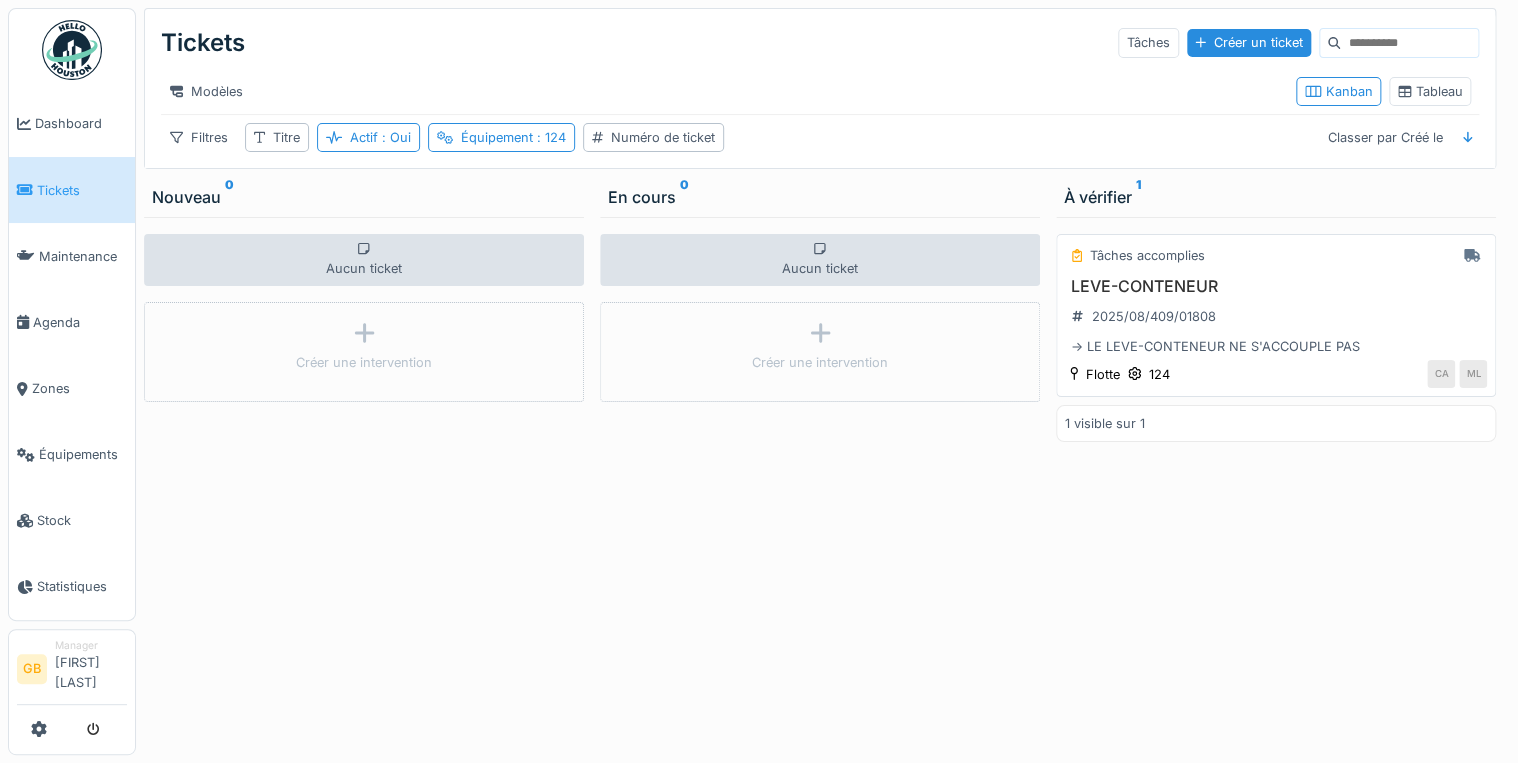 click on "LEVE-CONTENEUR" at bounding box center (1276, 286) 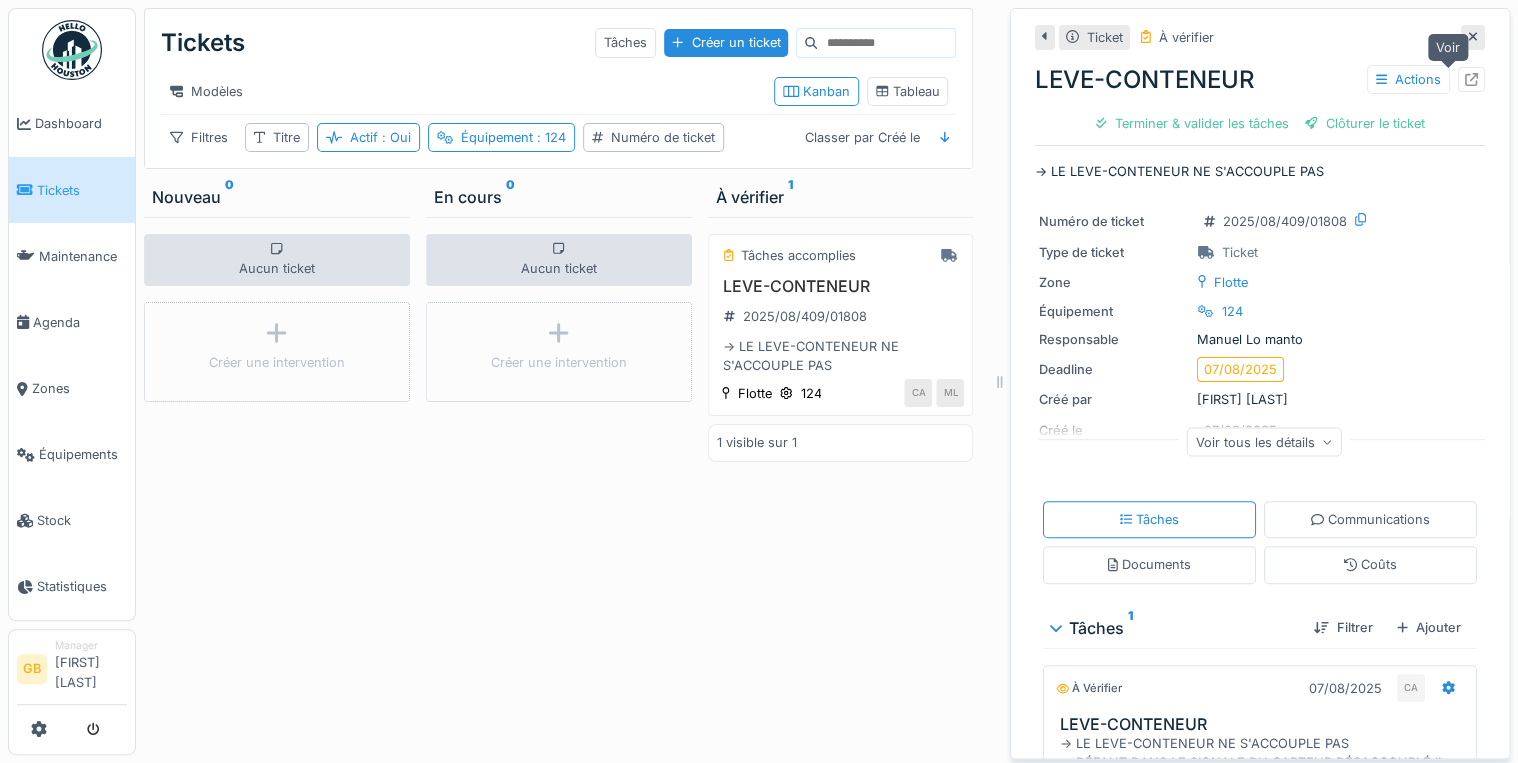 click at bounding box center (1471, 79) 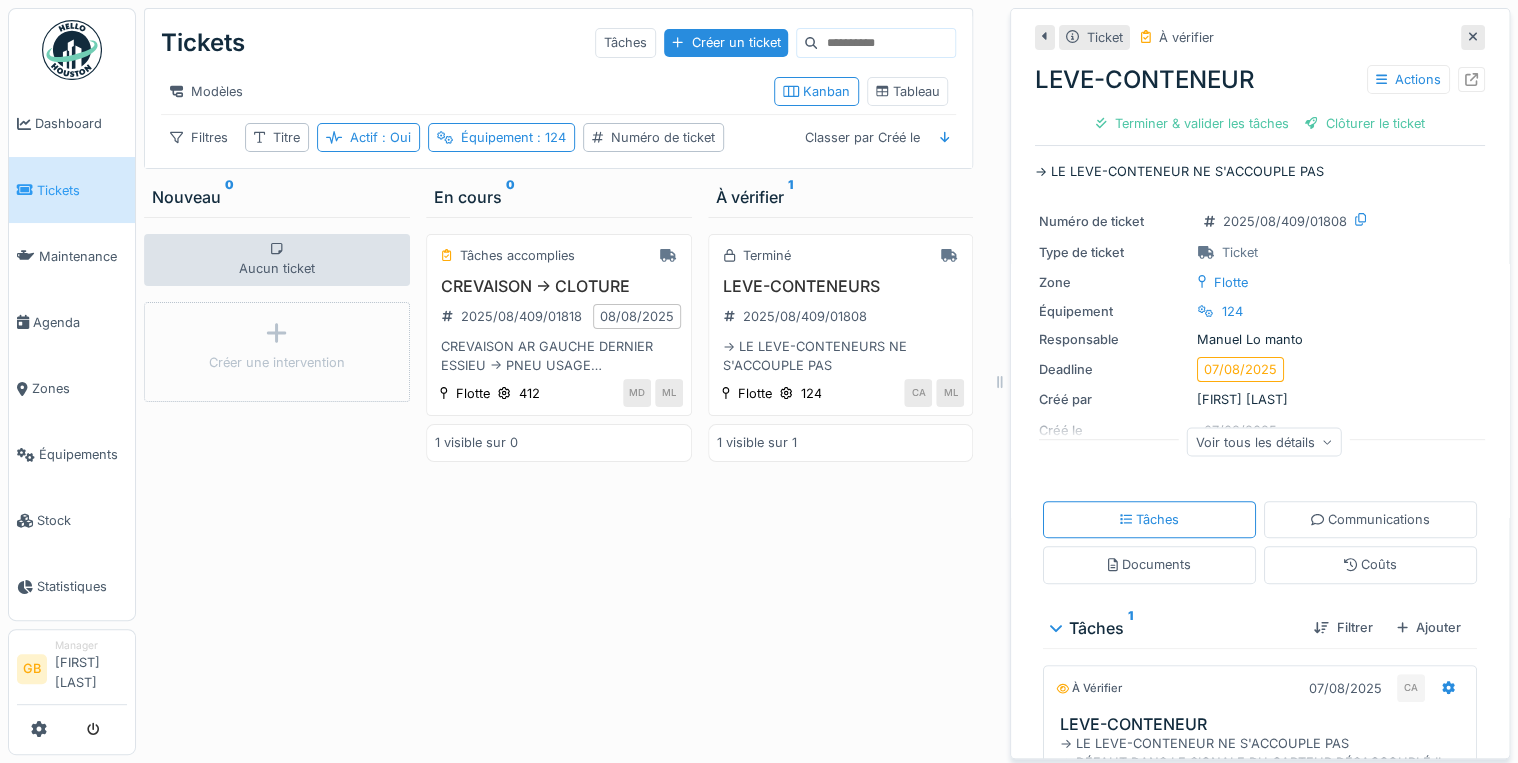click 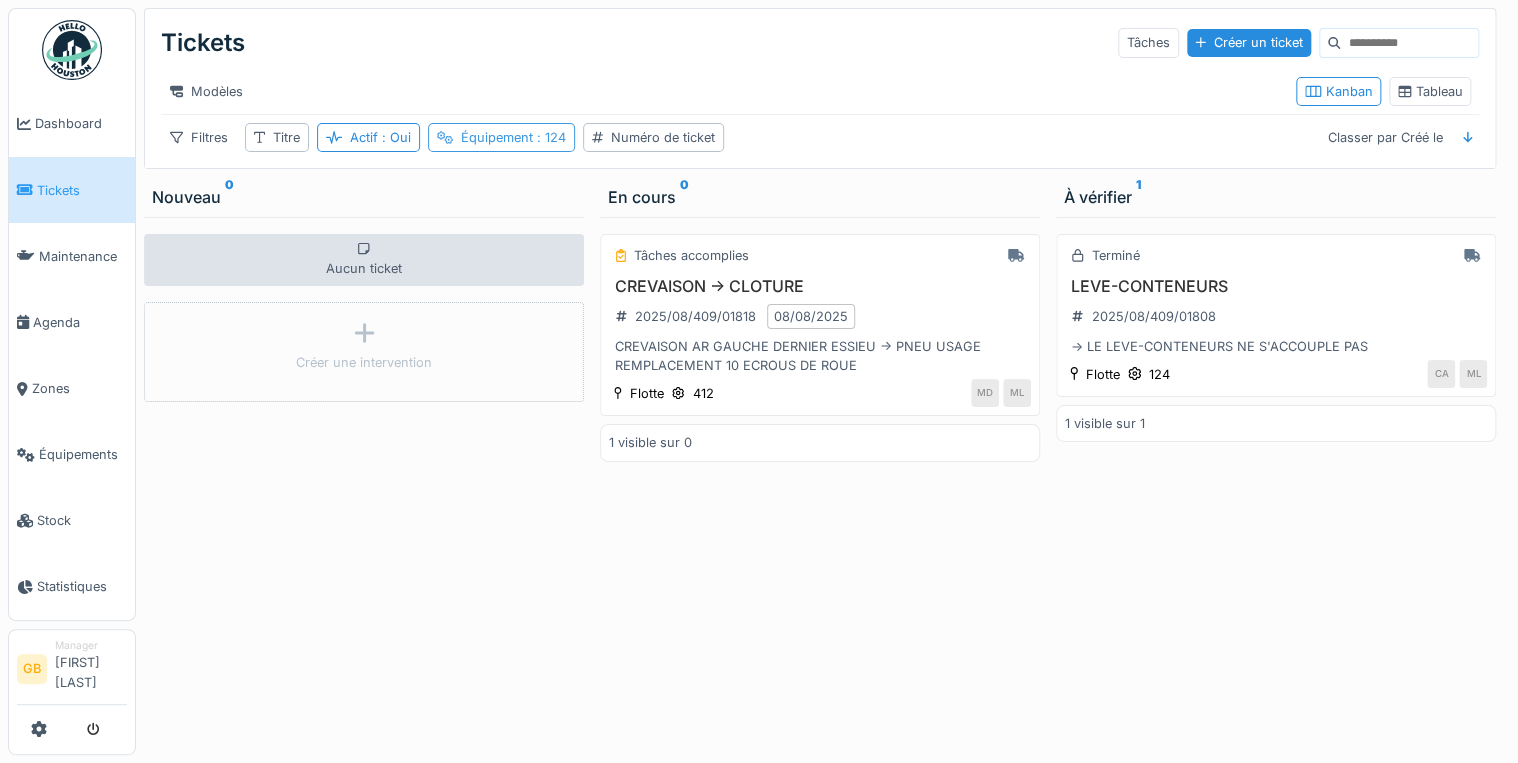 click on ":   124" at bounding box center (549, 137) 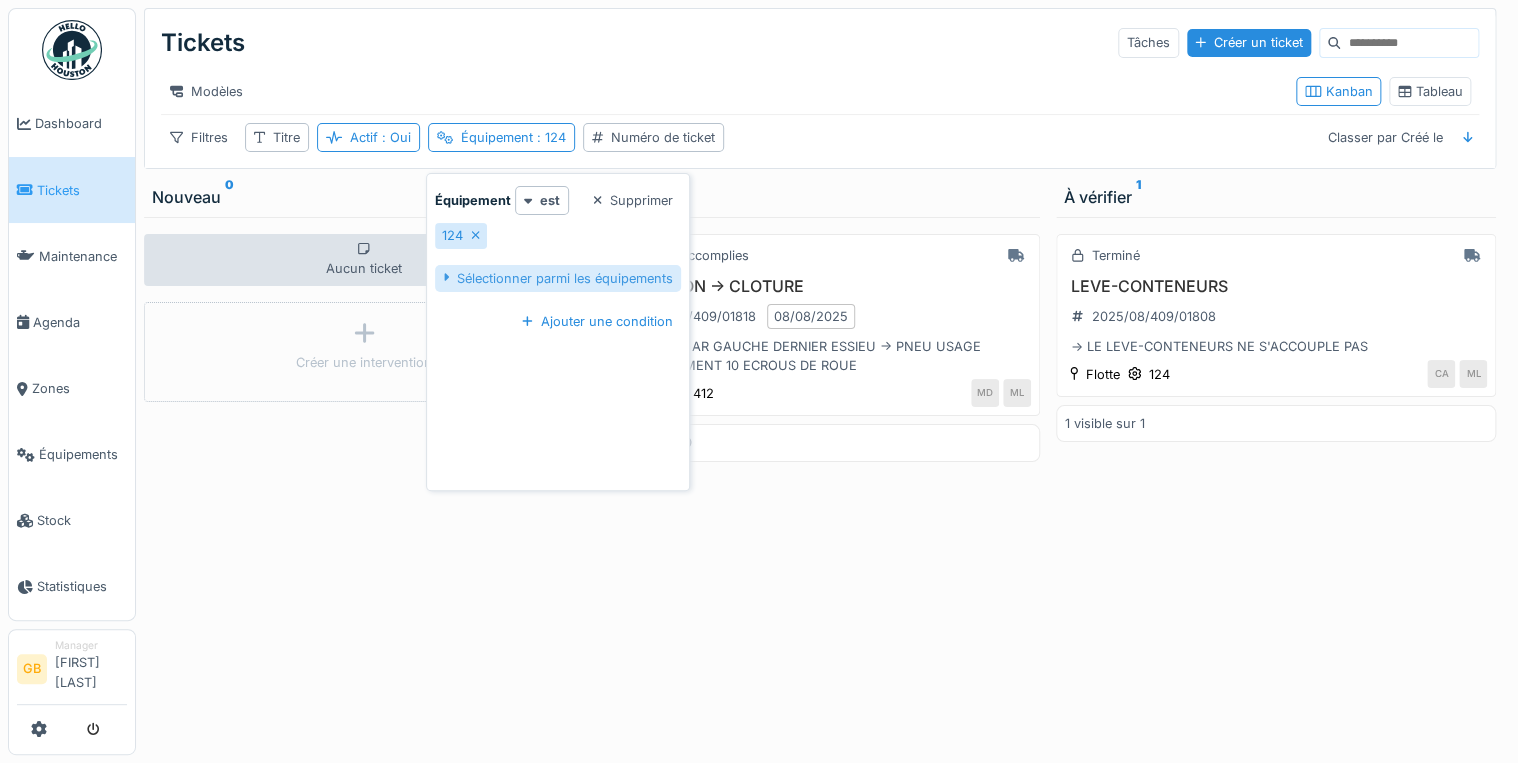 click on "Sélectionner parmi les équipements" at bounding box center [558, 278] 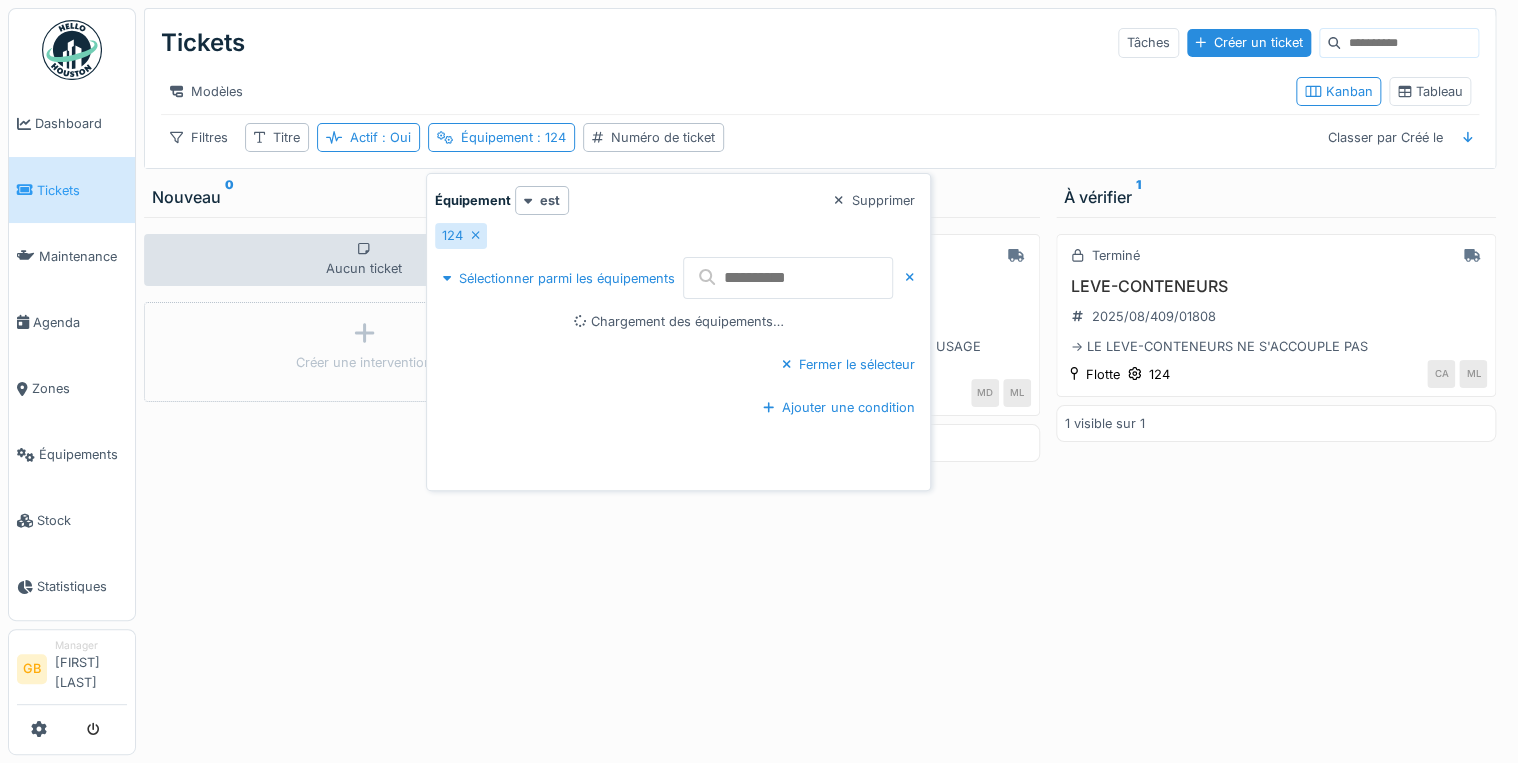 click at bounding box center [788, 278] 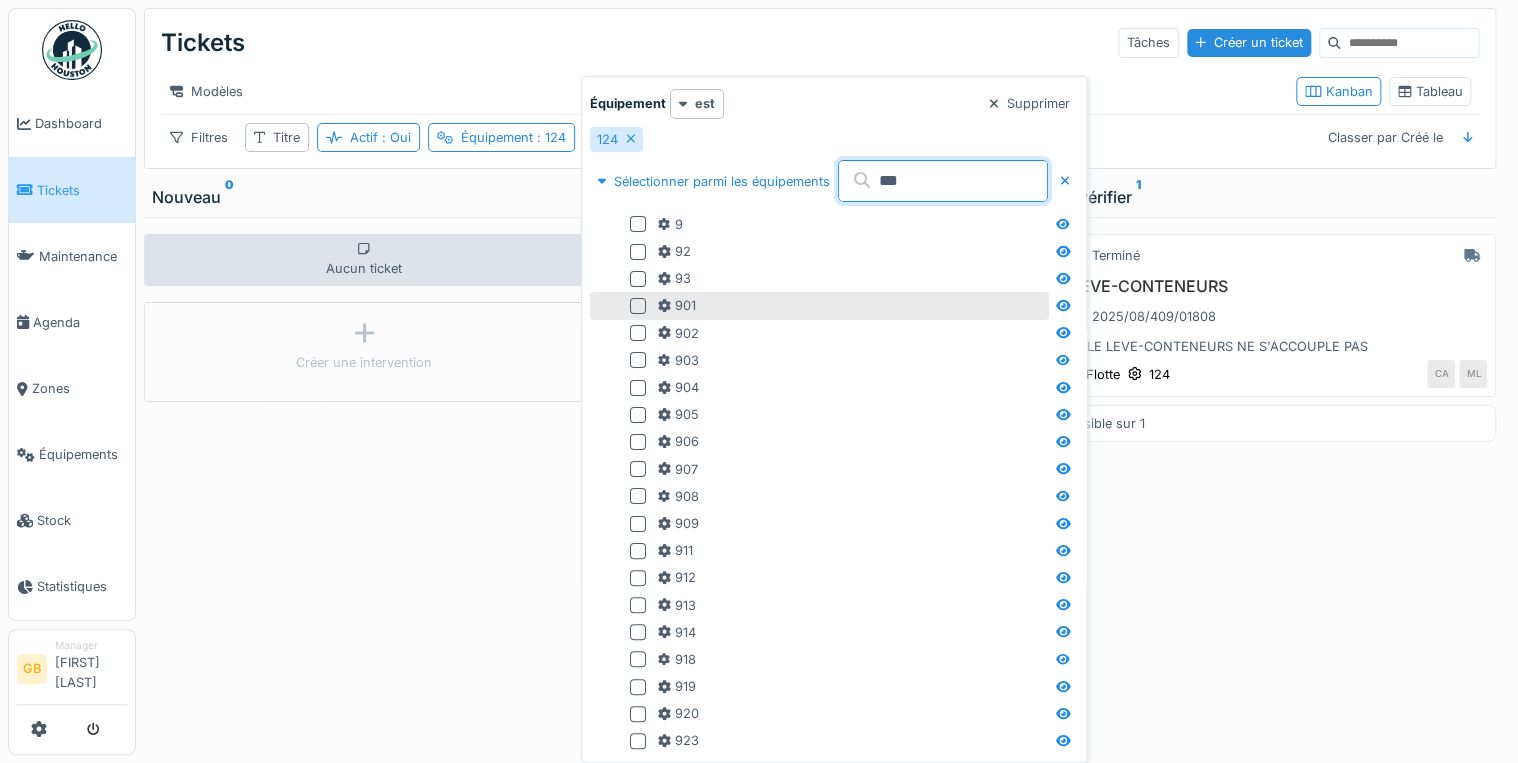 type on "***" 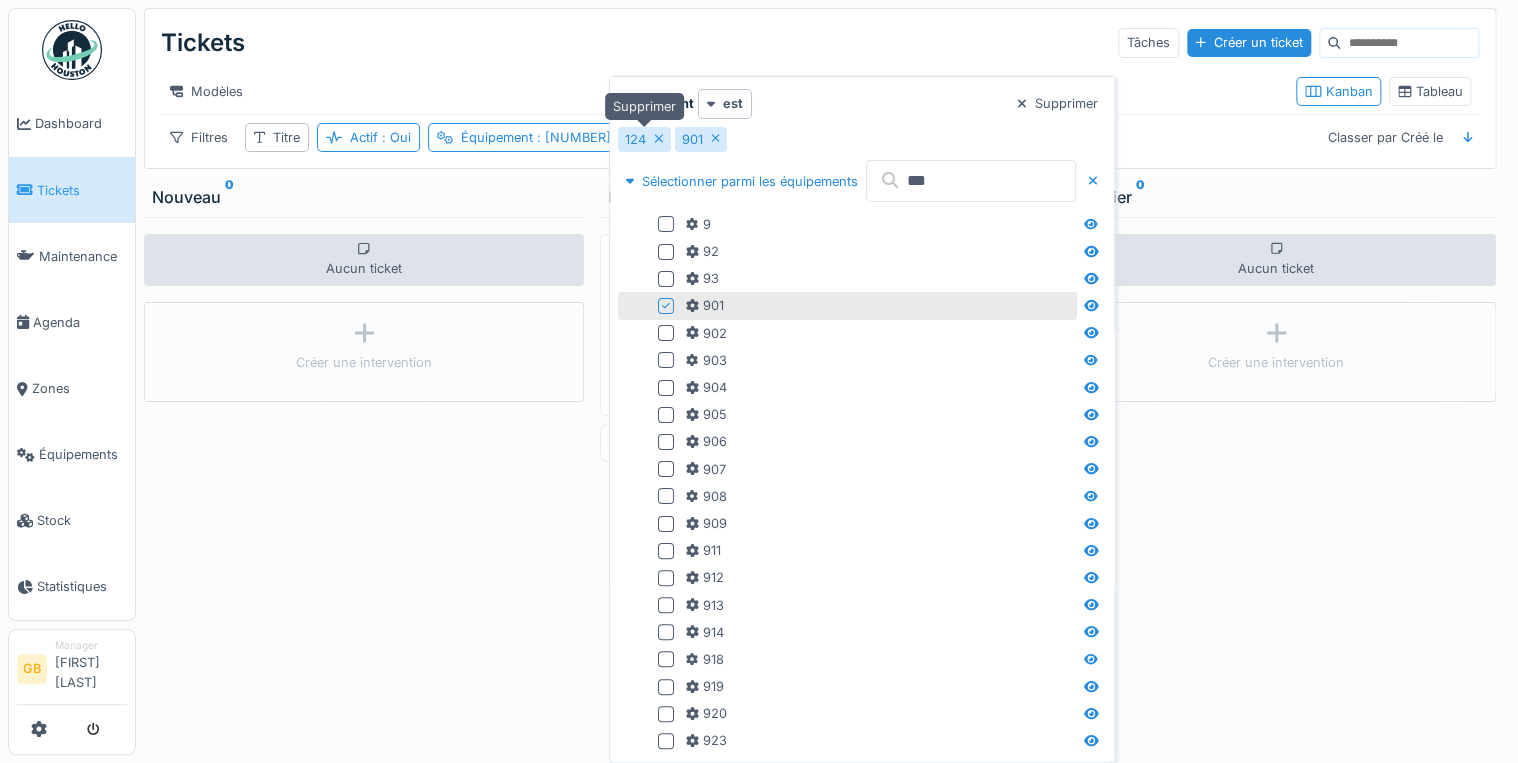 click on "124" at bounding box center (644, 139) 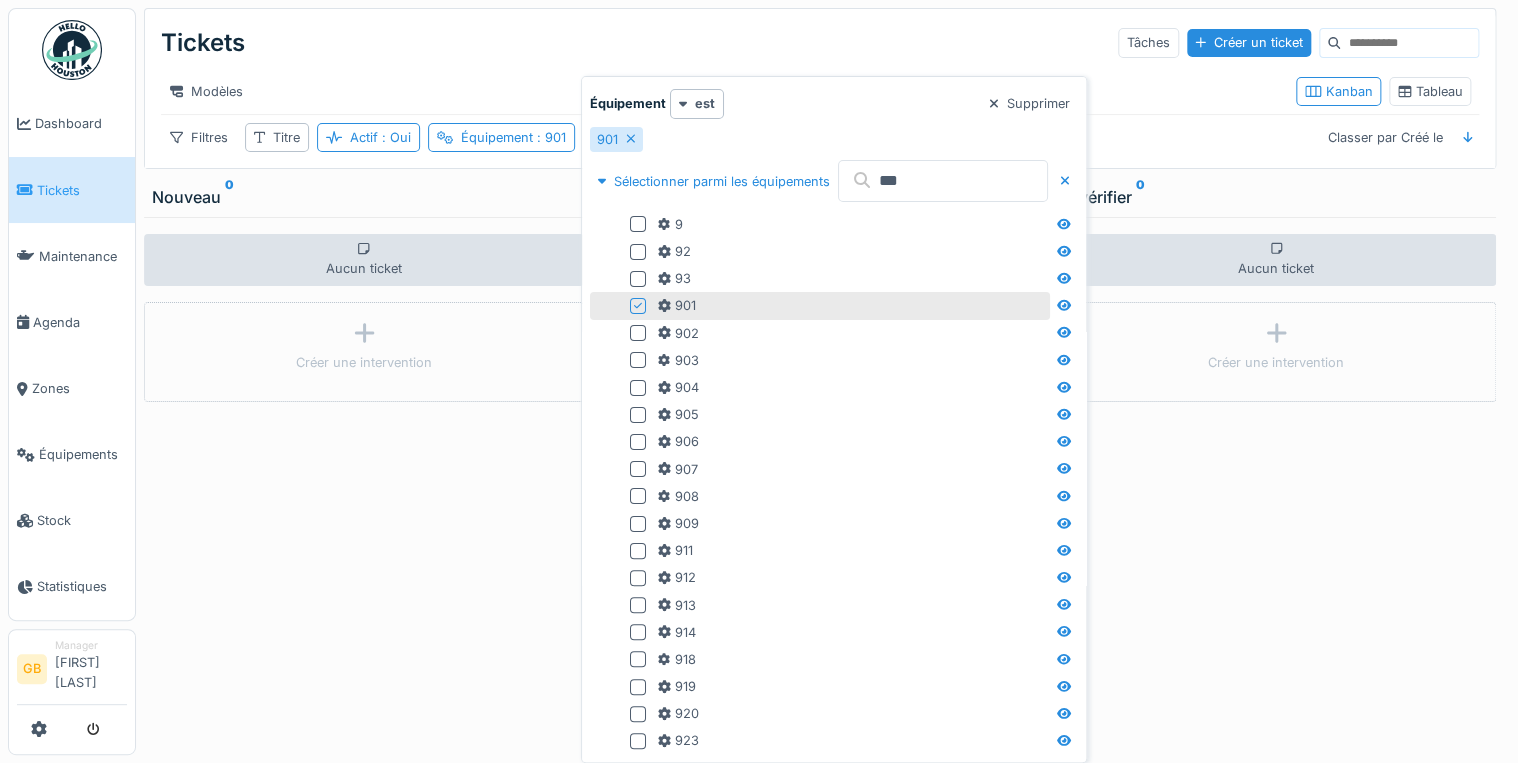 click on "Modèles" at bounding box center [720, 91] 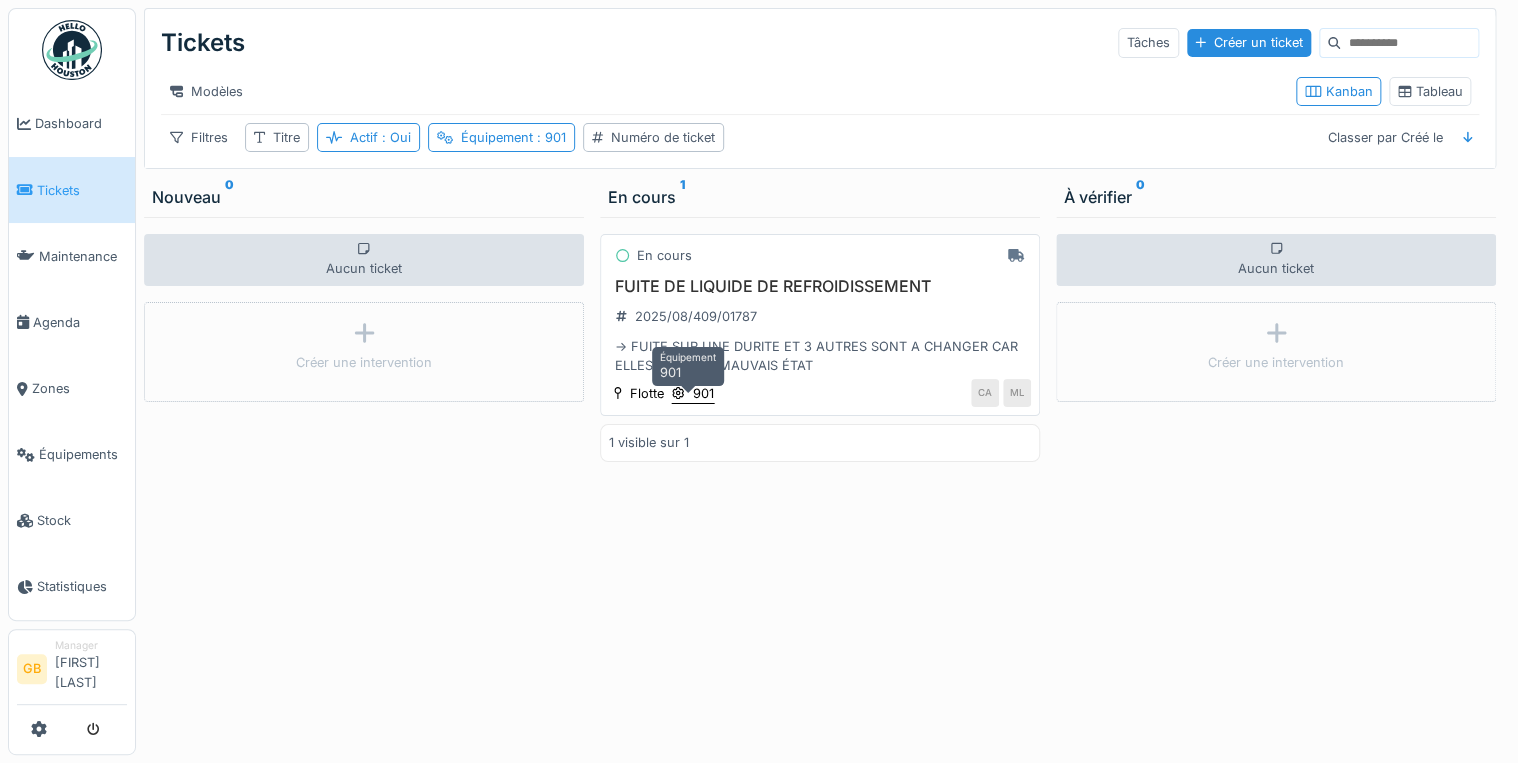 click on "901" at bounding box center [703, 393] 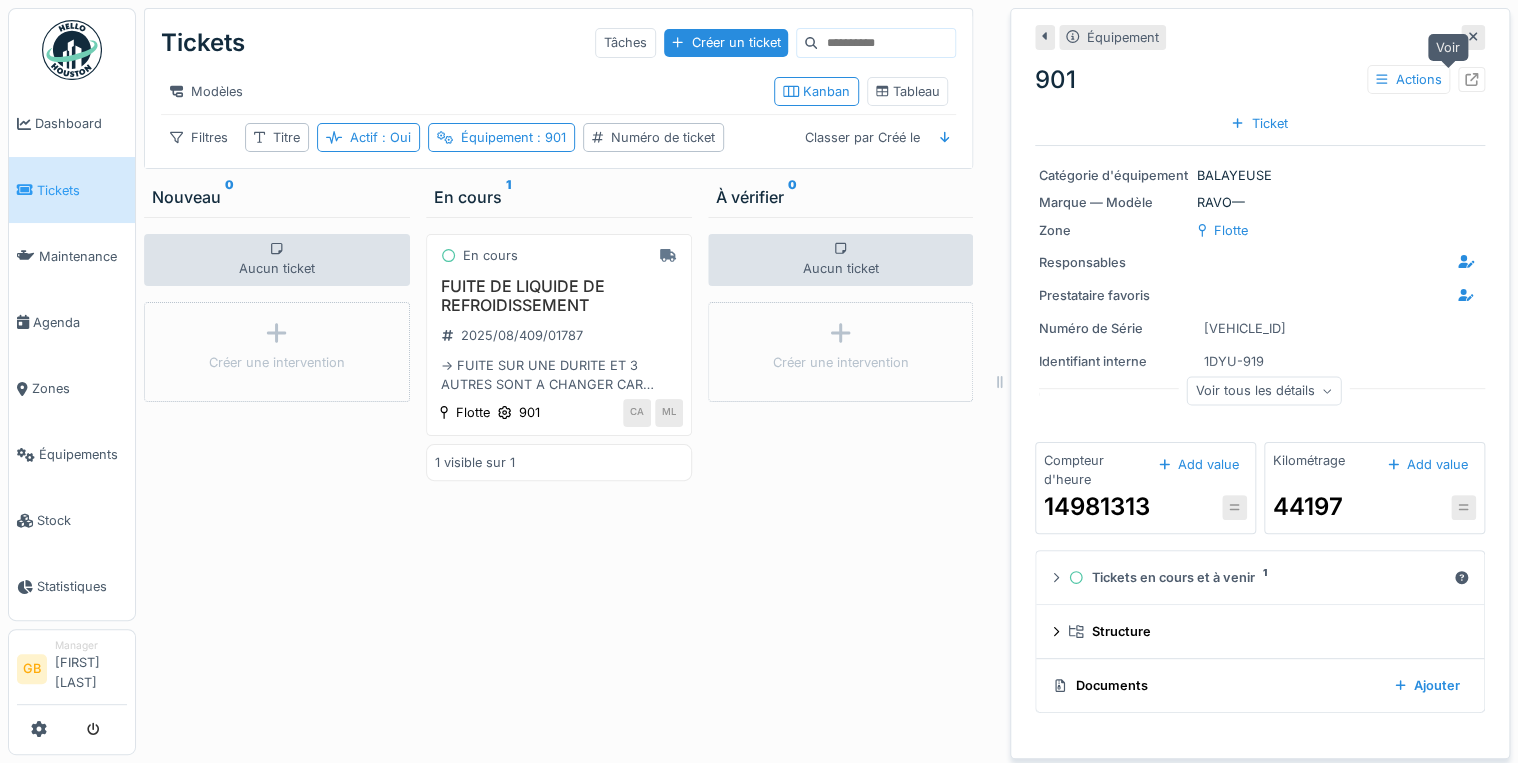 click 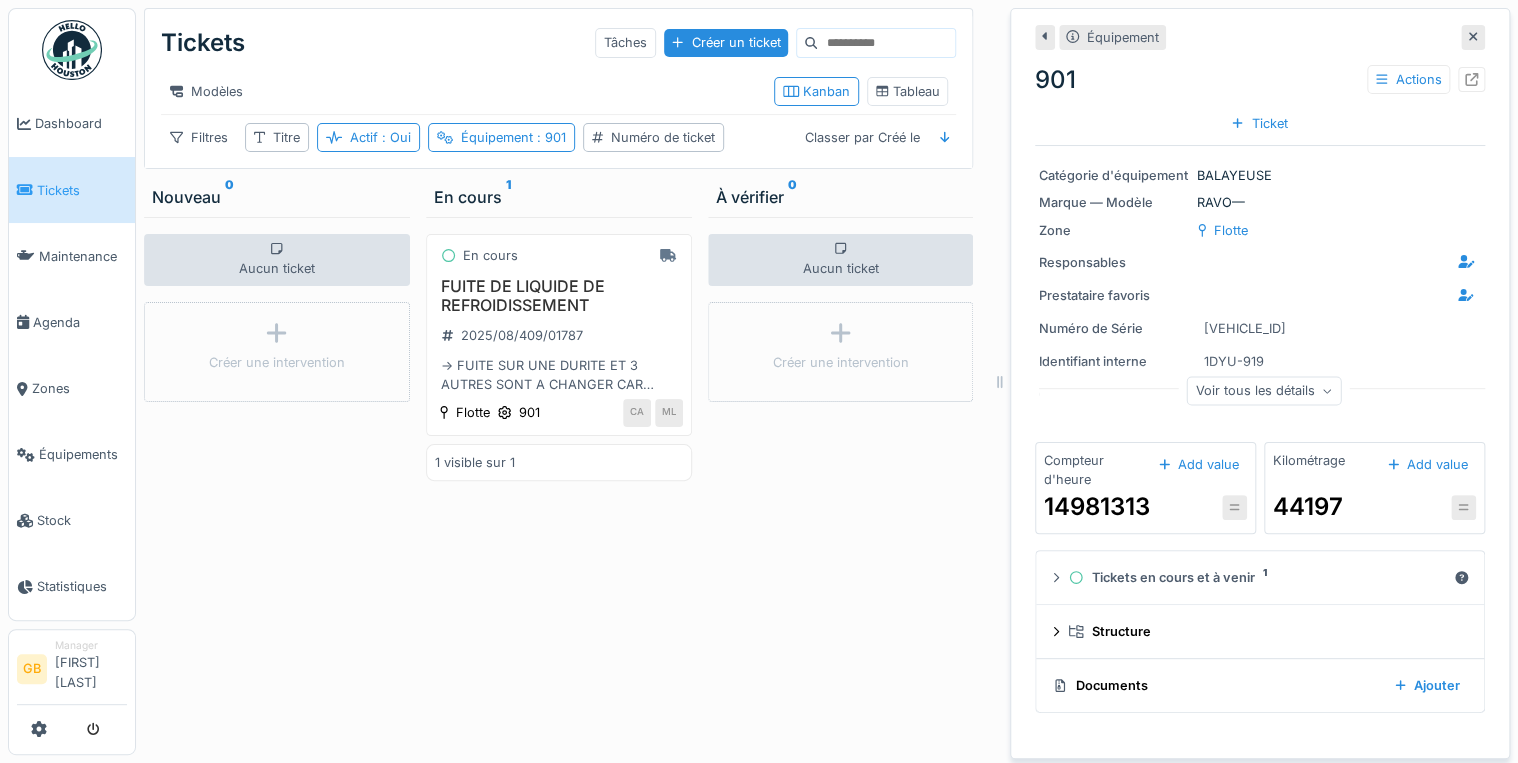 click 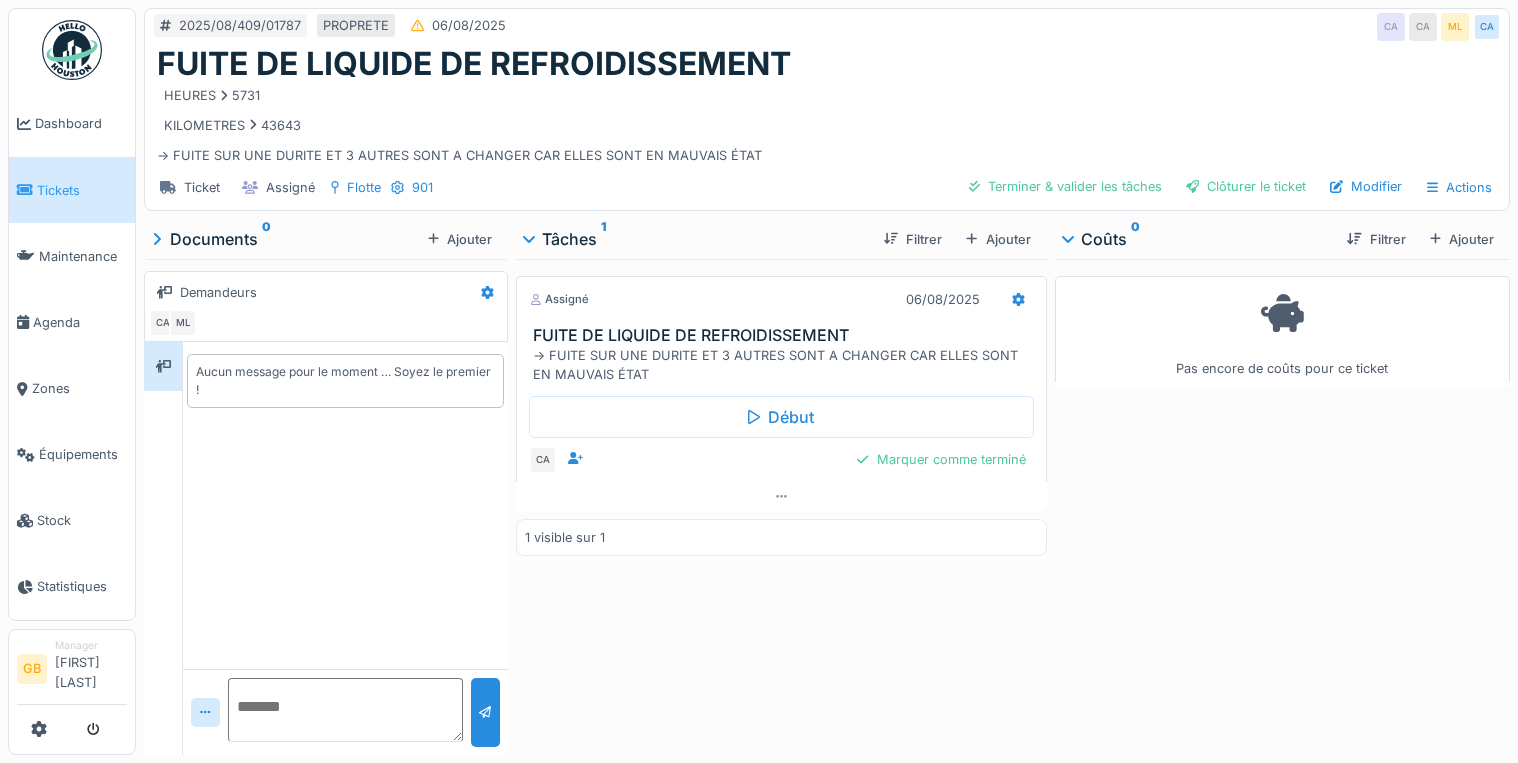 scroll, scrollTop: 0, scrollLeft: 0, axis: both 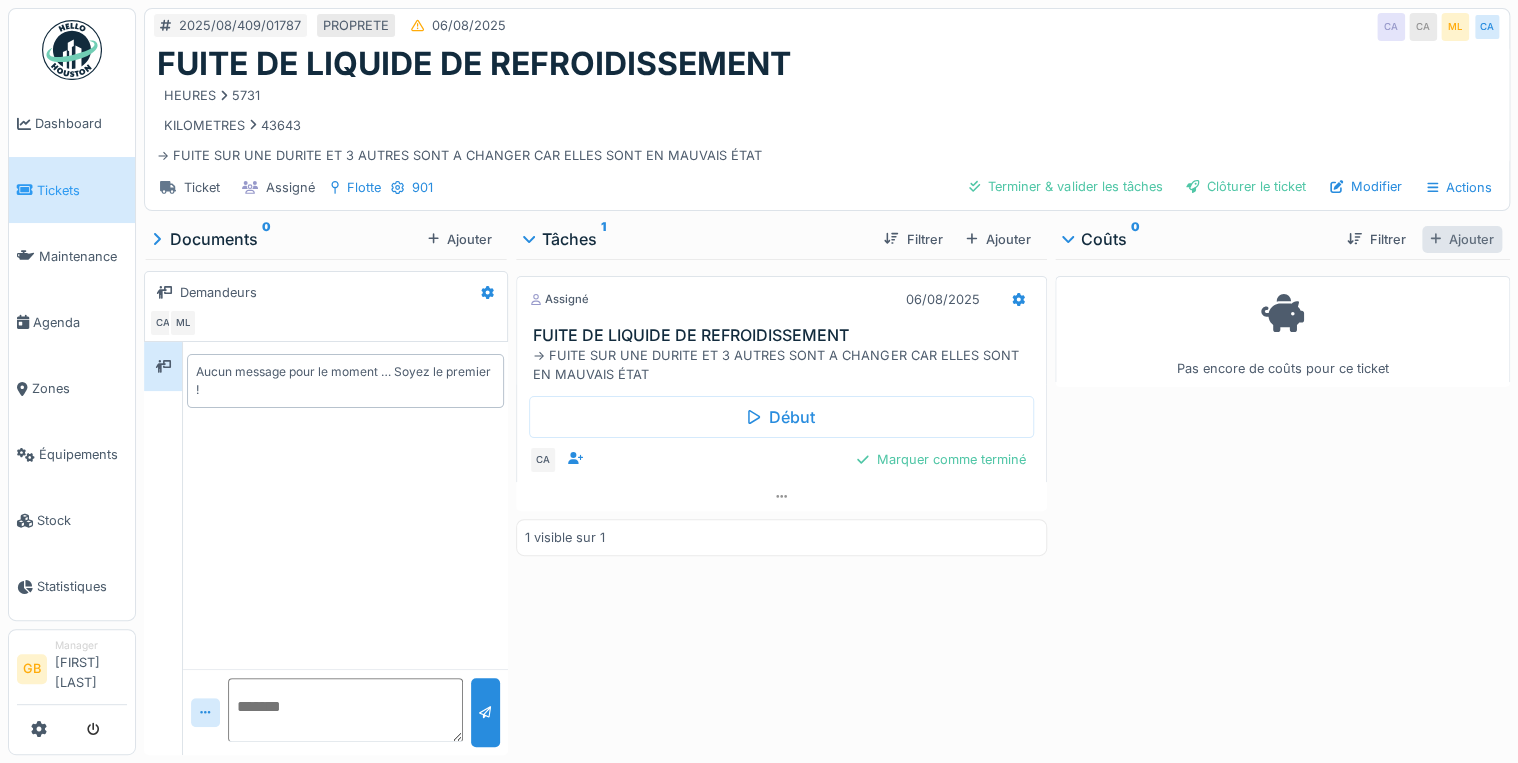 click on "Ajouter" at bounding box center (1462, 239) 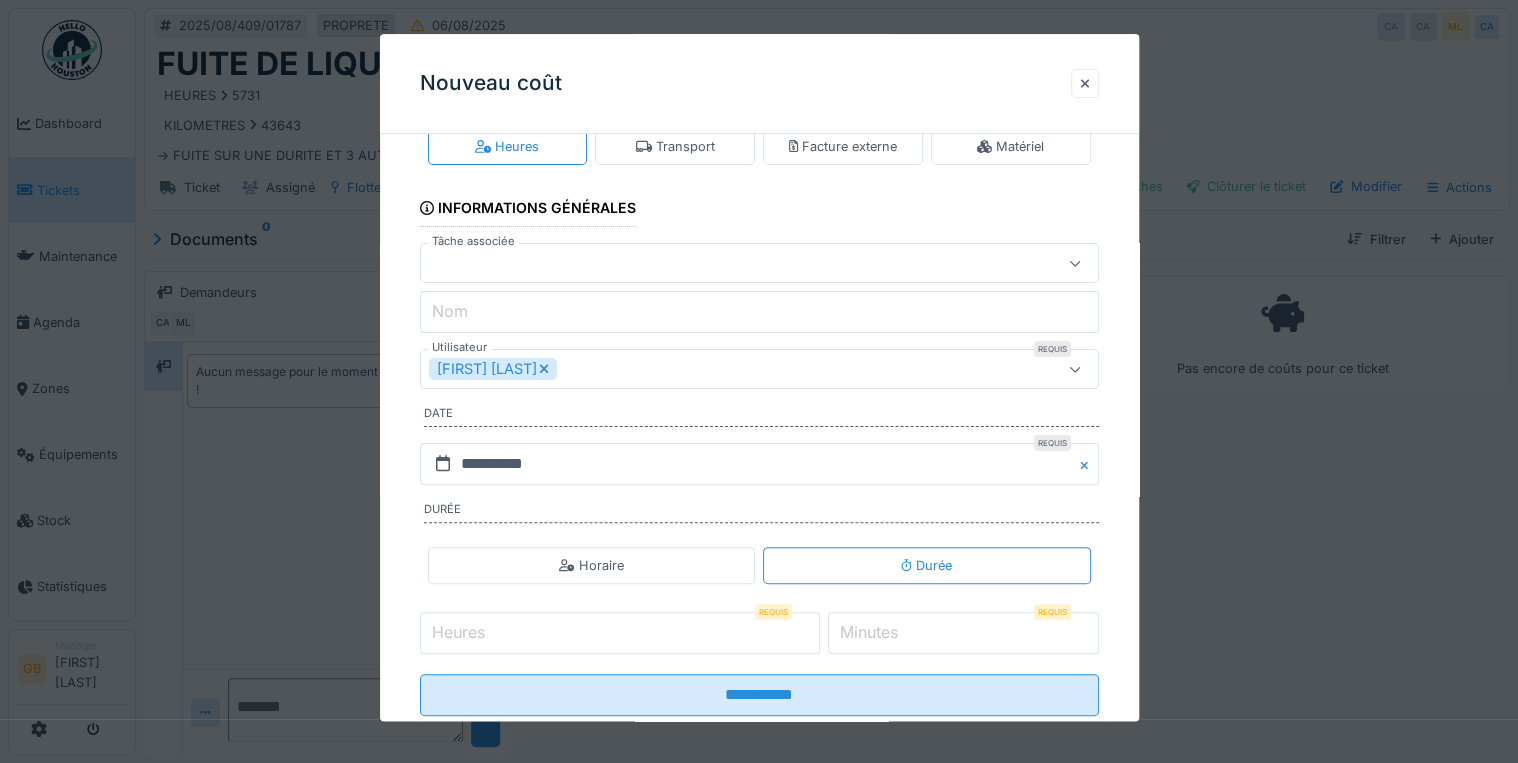 scroll, scrollTop: 0, scrollLeft: 0, axis: both 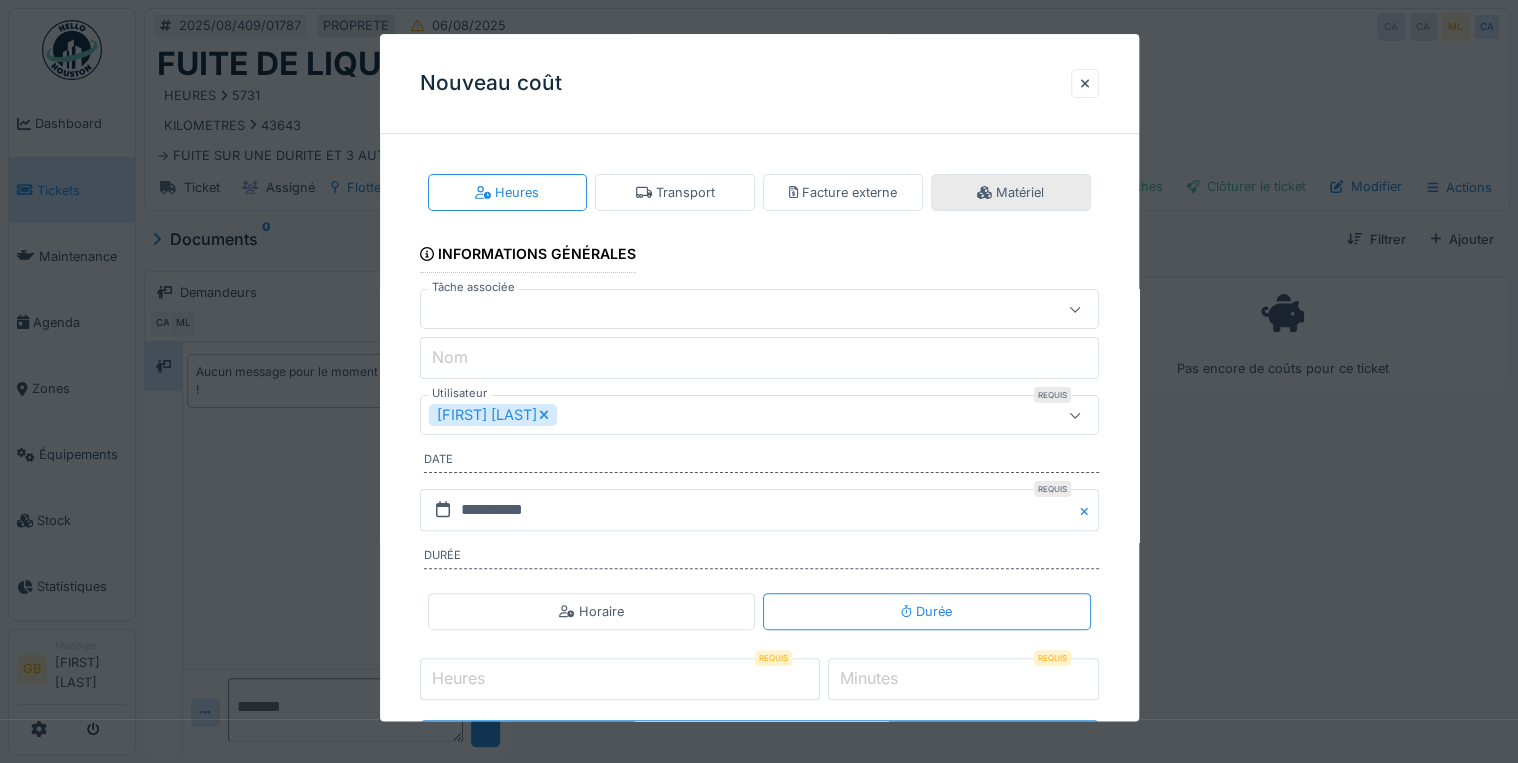 click on "Matériel" at bounding box center (1011, 192) 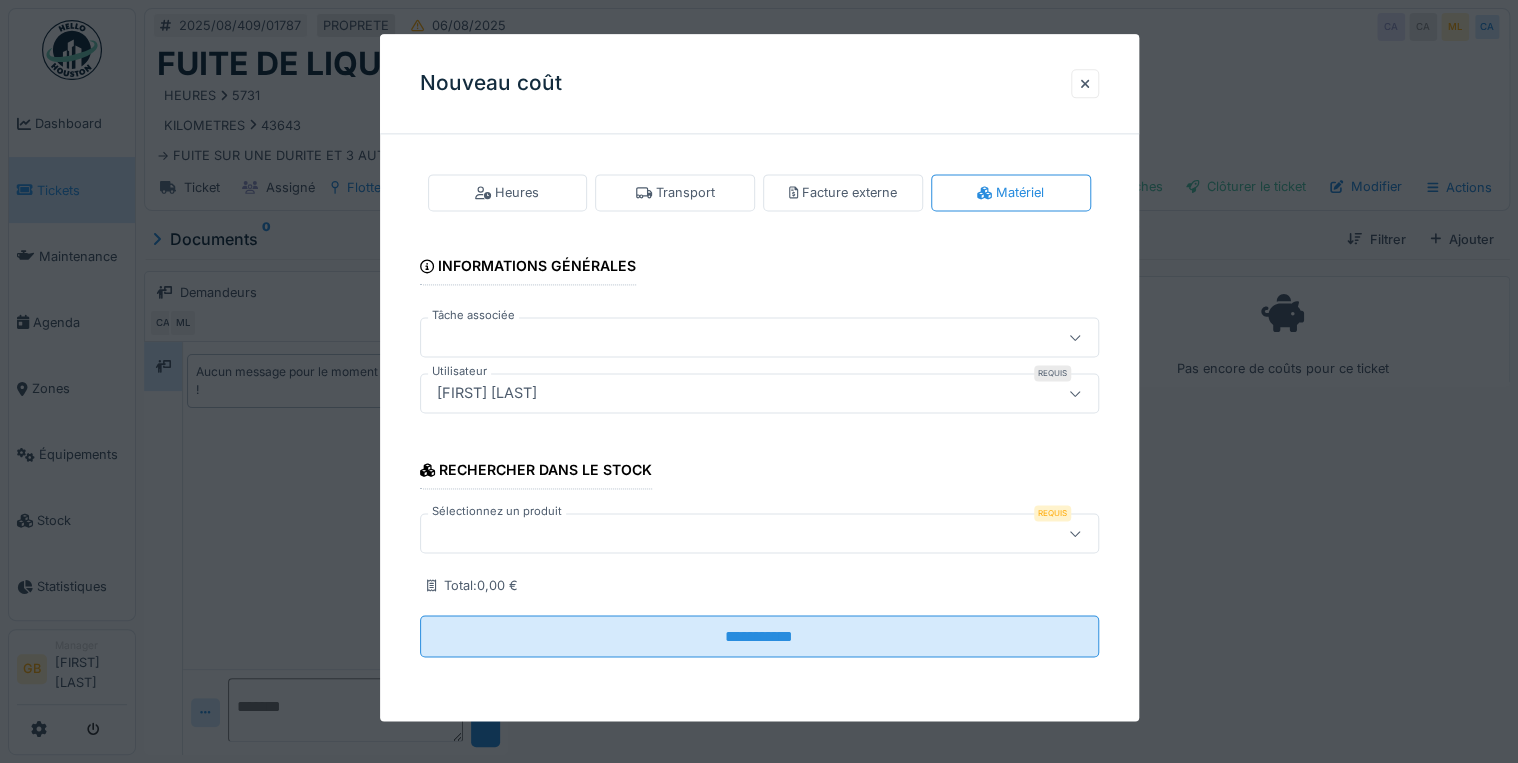 click at bounding box center (718, 534) 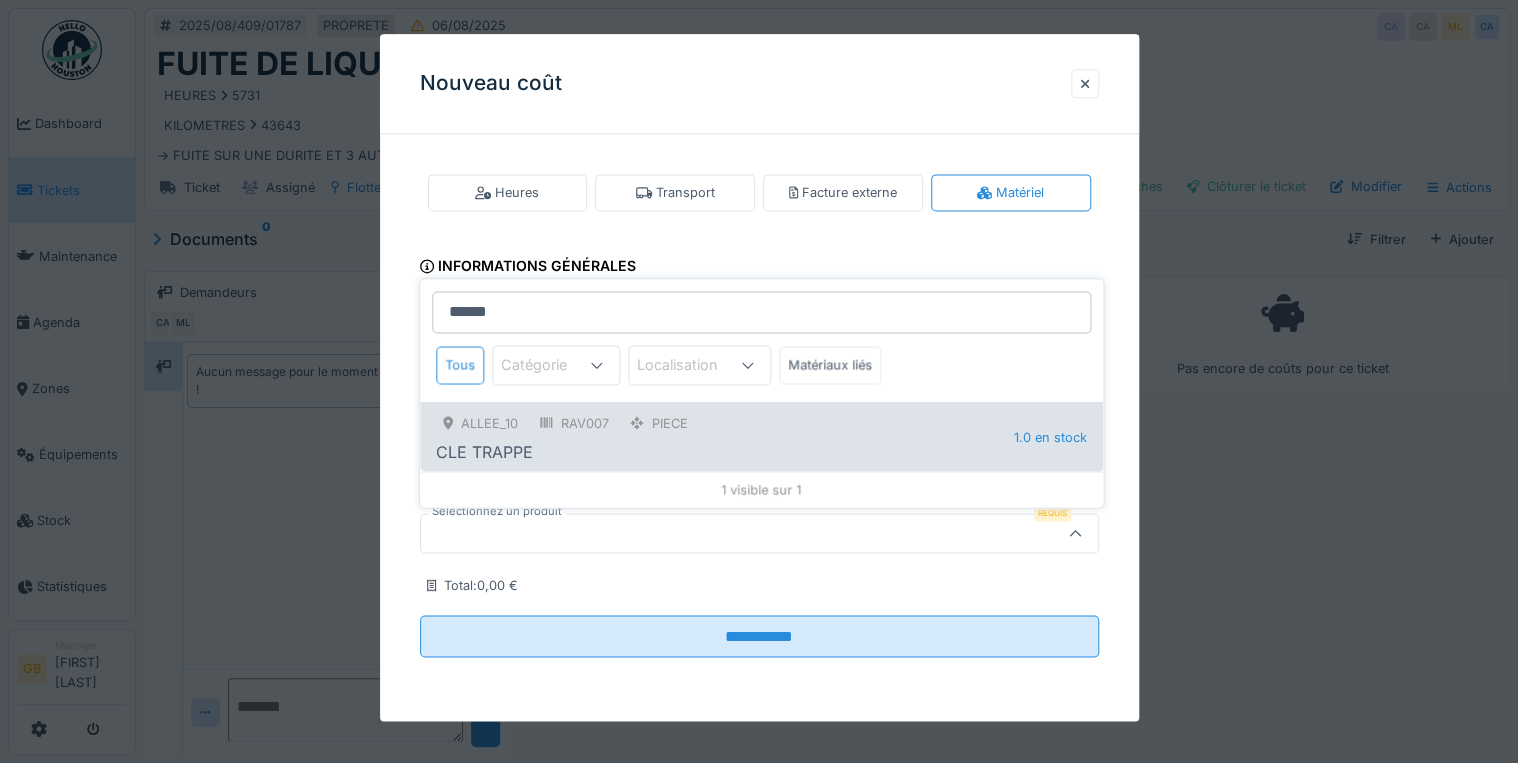 type on "******" 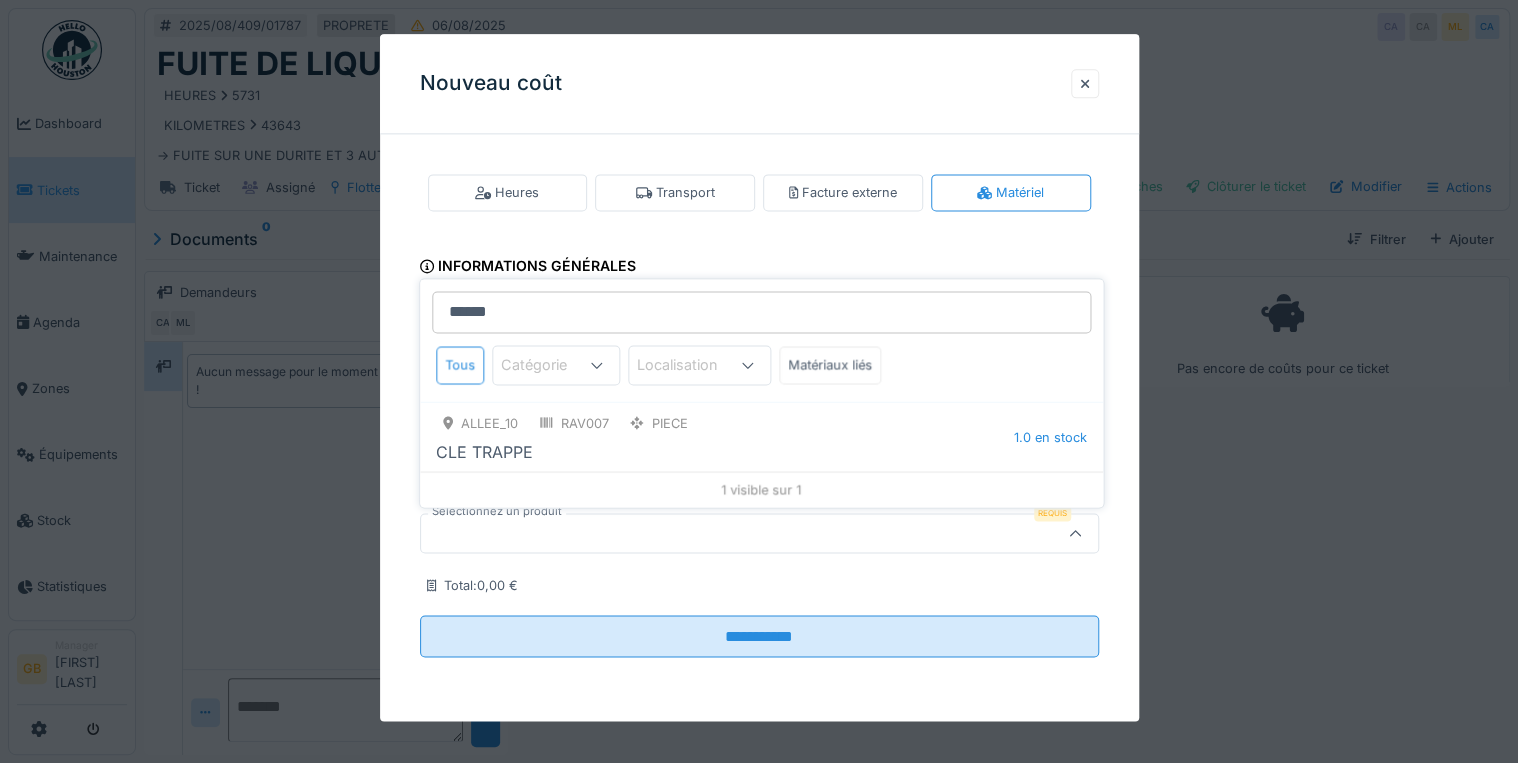 drag, startPoint x: 700, startPoint y: 423, endPoint x: 710, endPoint y: 420, distance: 10.440307 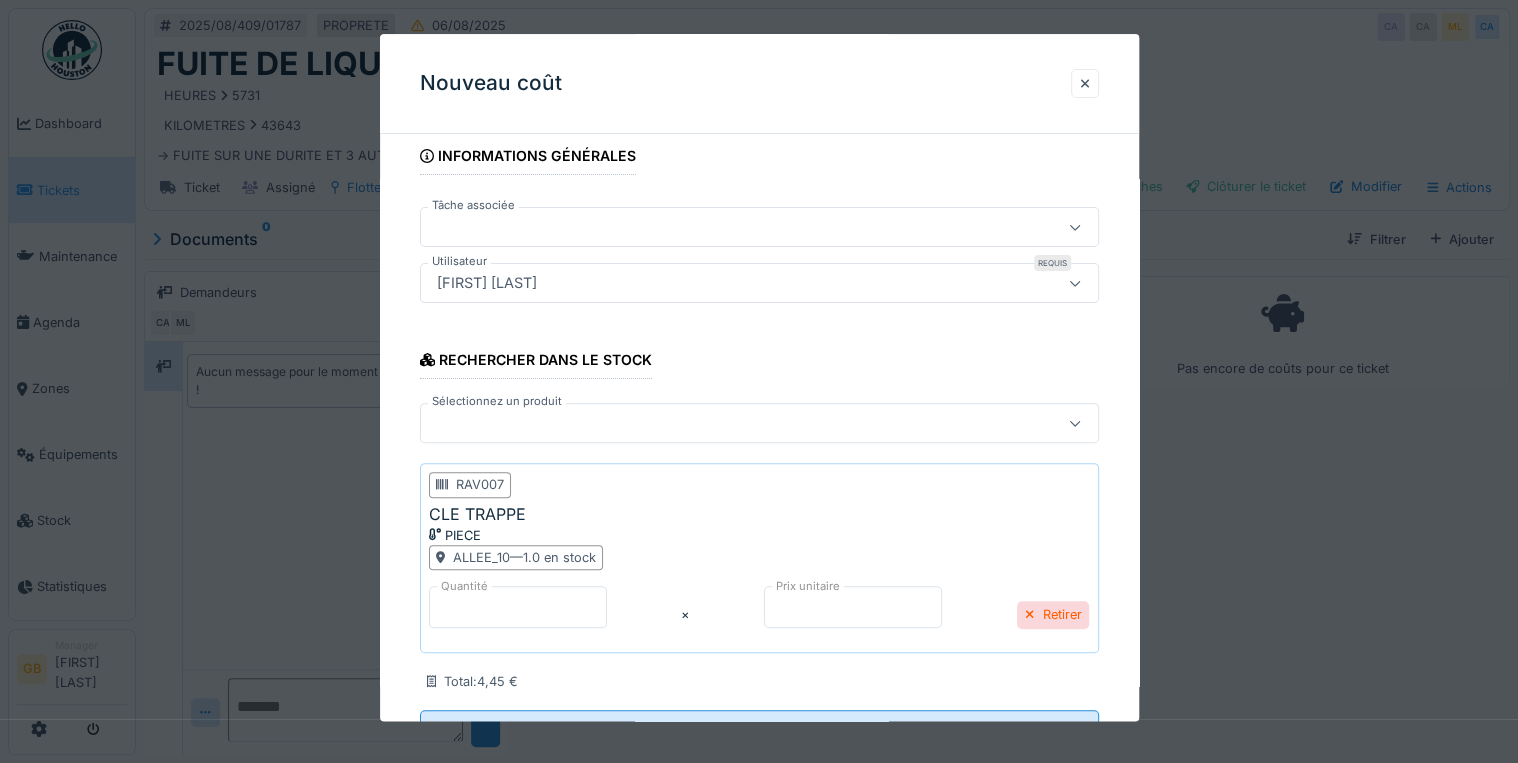 scroll, scrollTop: 193, scrollLeft: 0, axis: vertical 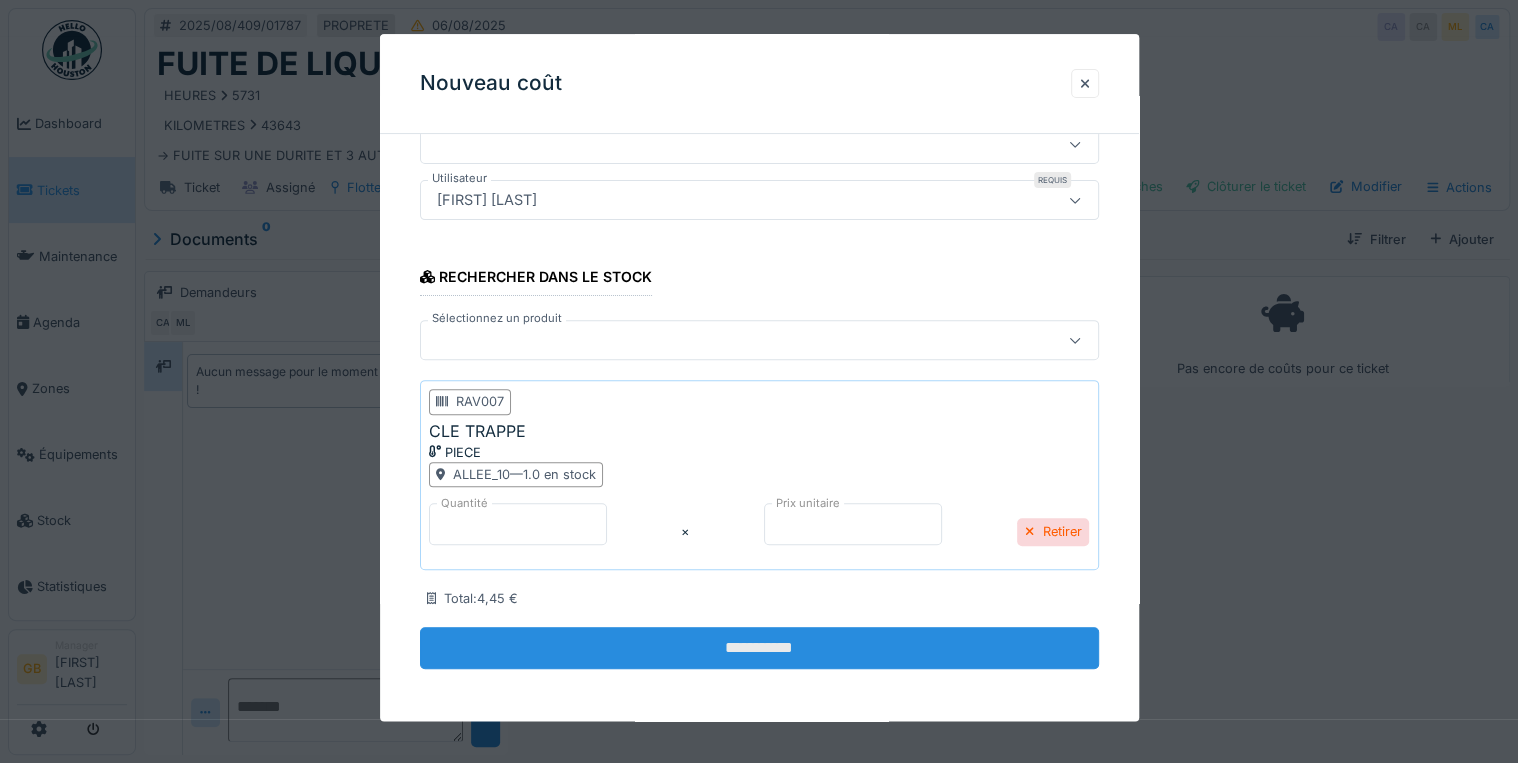 click on "**********" at bounding box center [759, 648] 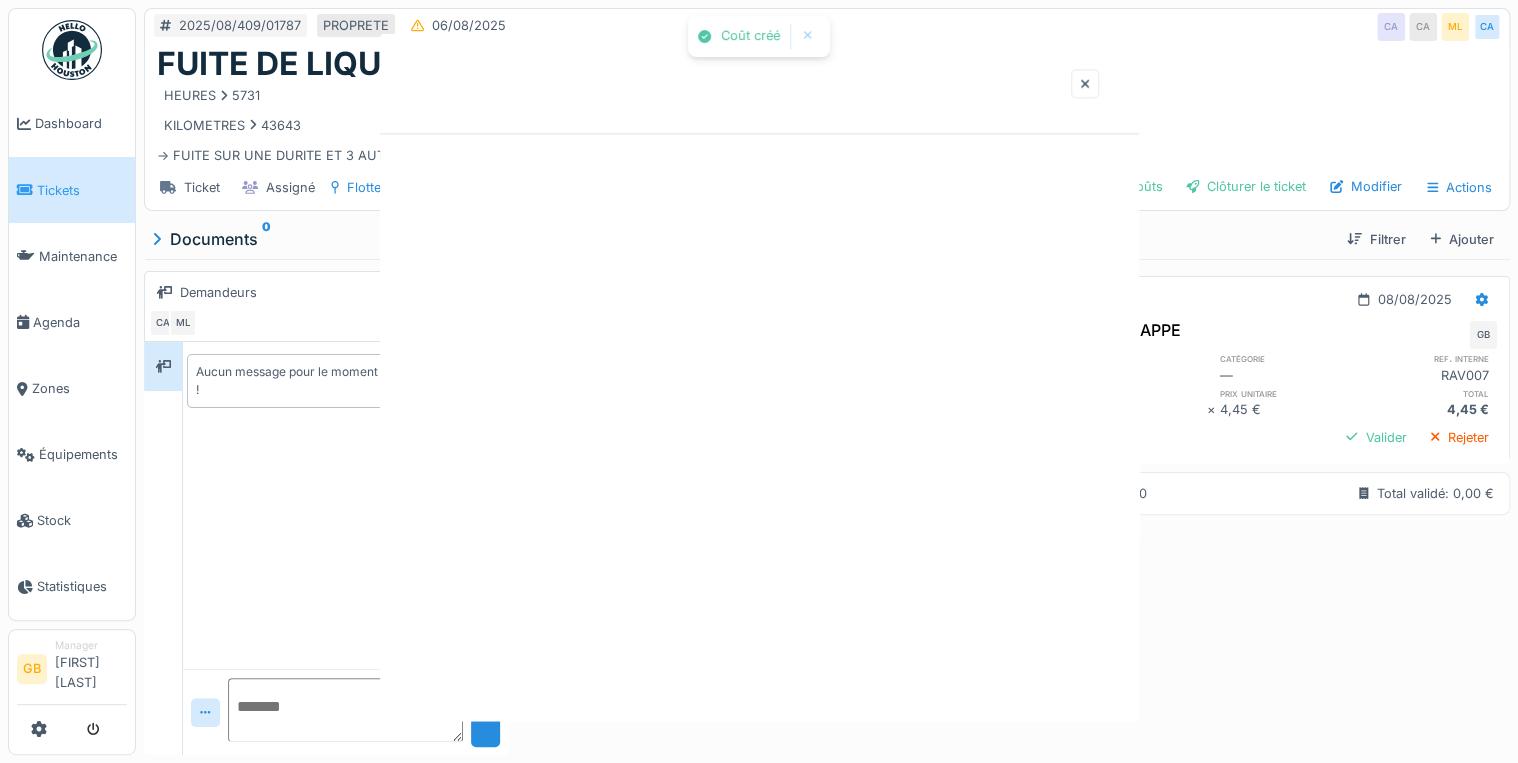 scroll, scrollTop: 0, scrollLeft: 0, axis: both 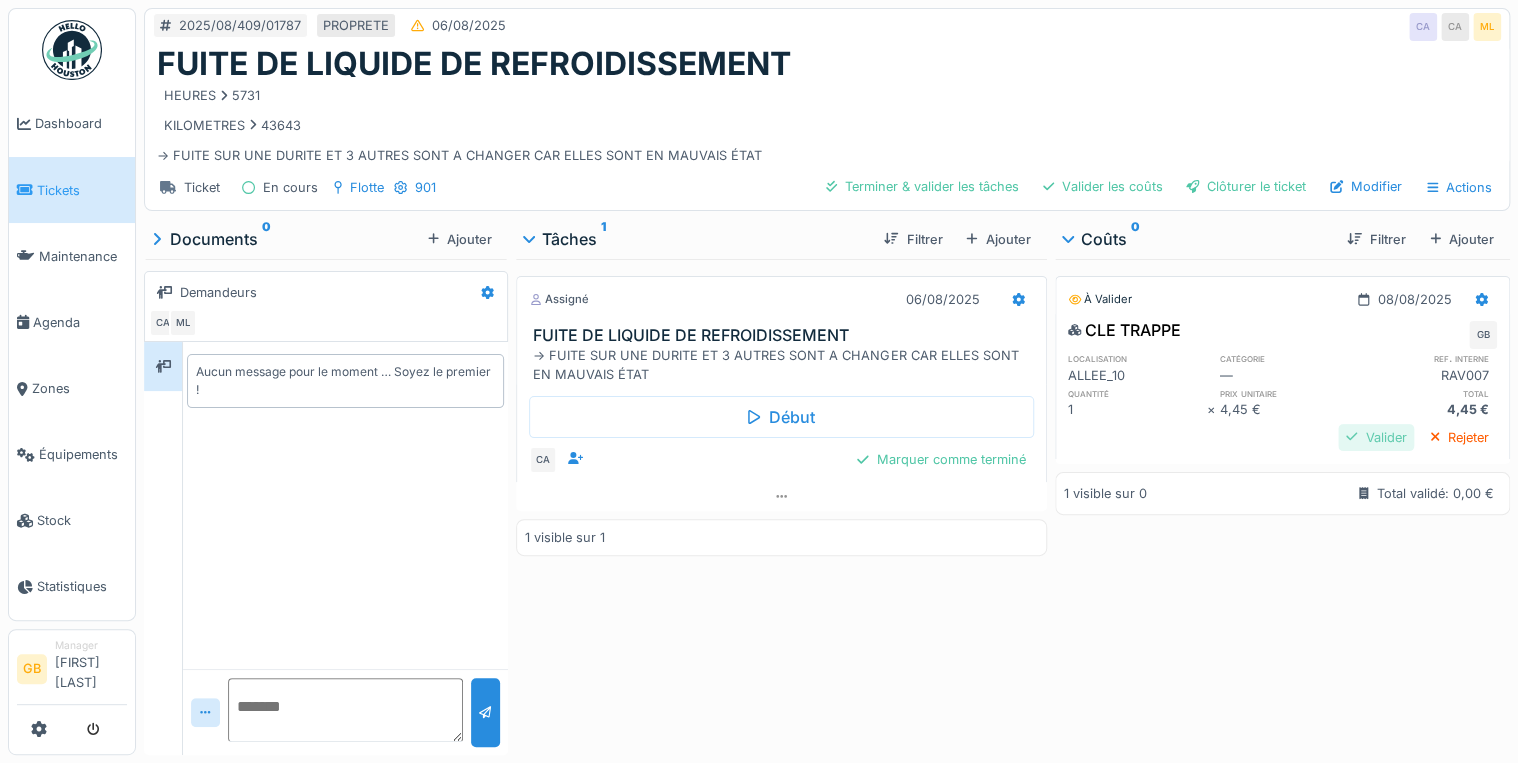 click on "Valider" at bounding box center [1376, 437] 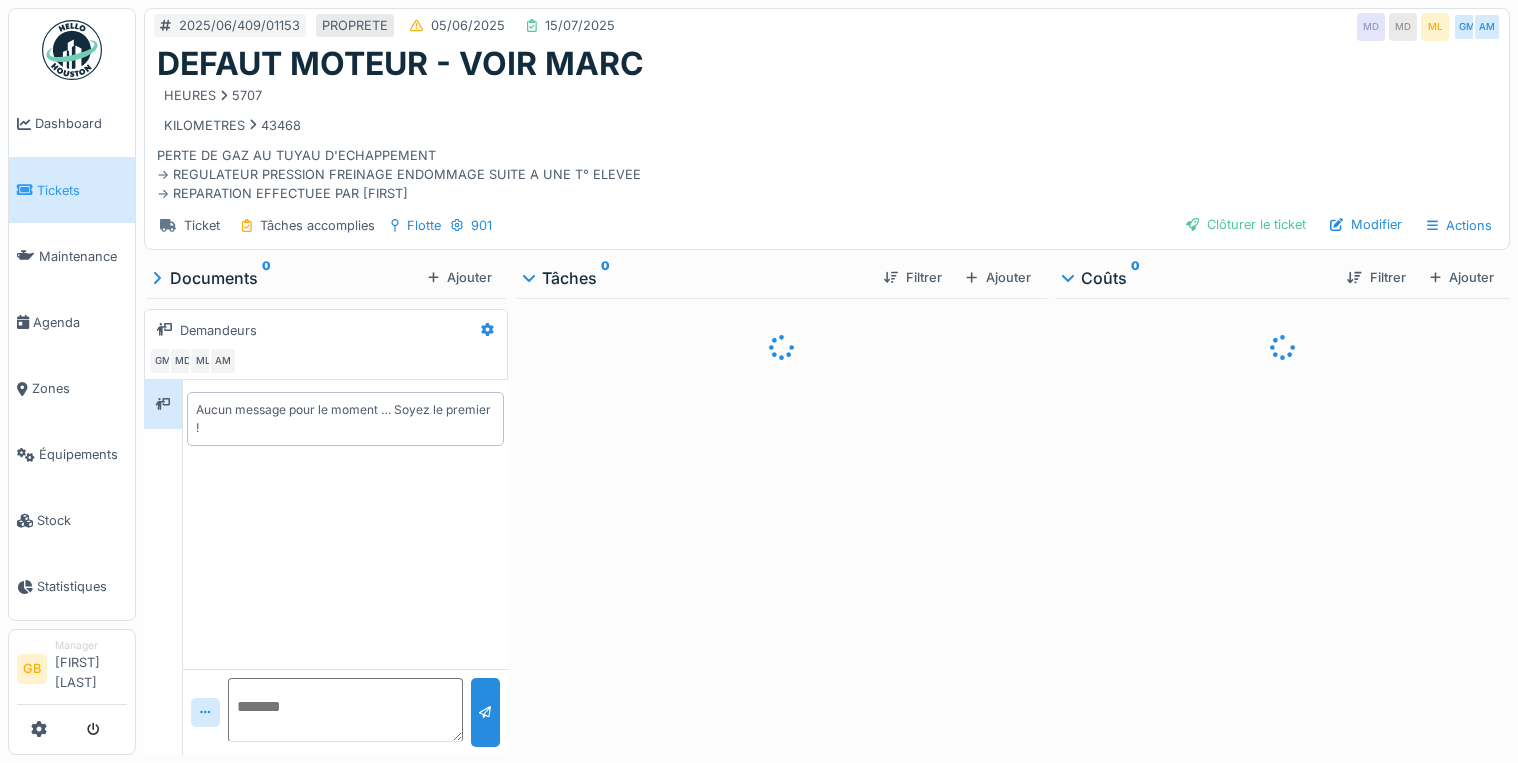 scroll, scrollTop: 0, scrollLeft: 0, axis: both 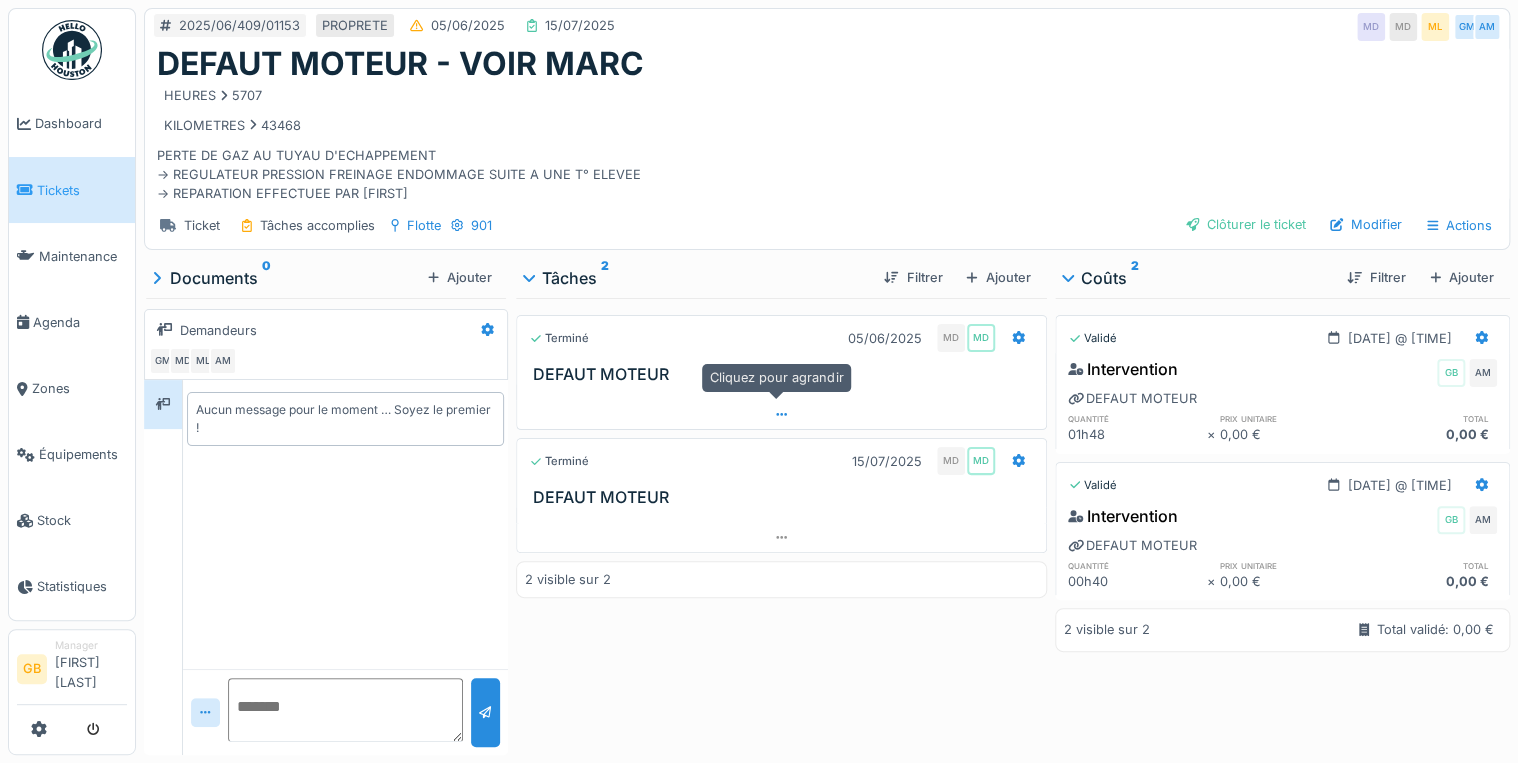 click at bounding box center [781, 414] 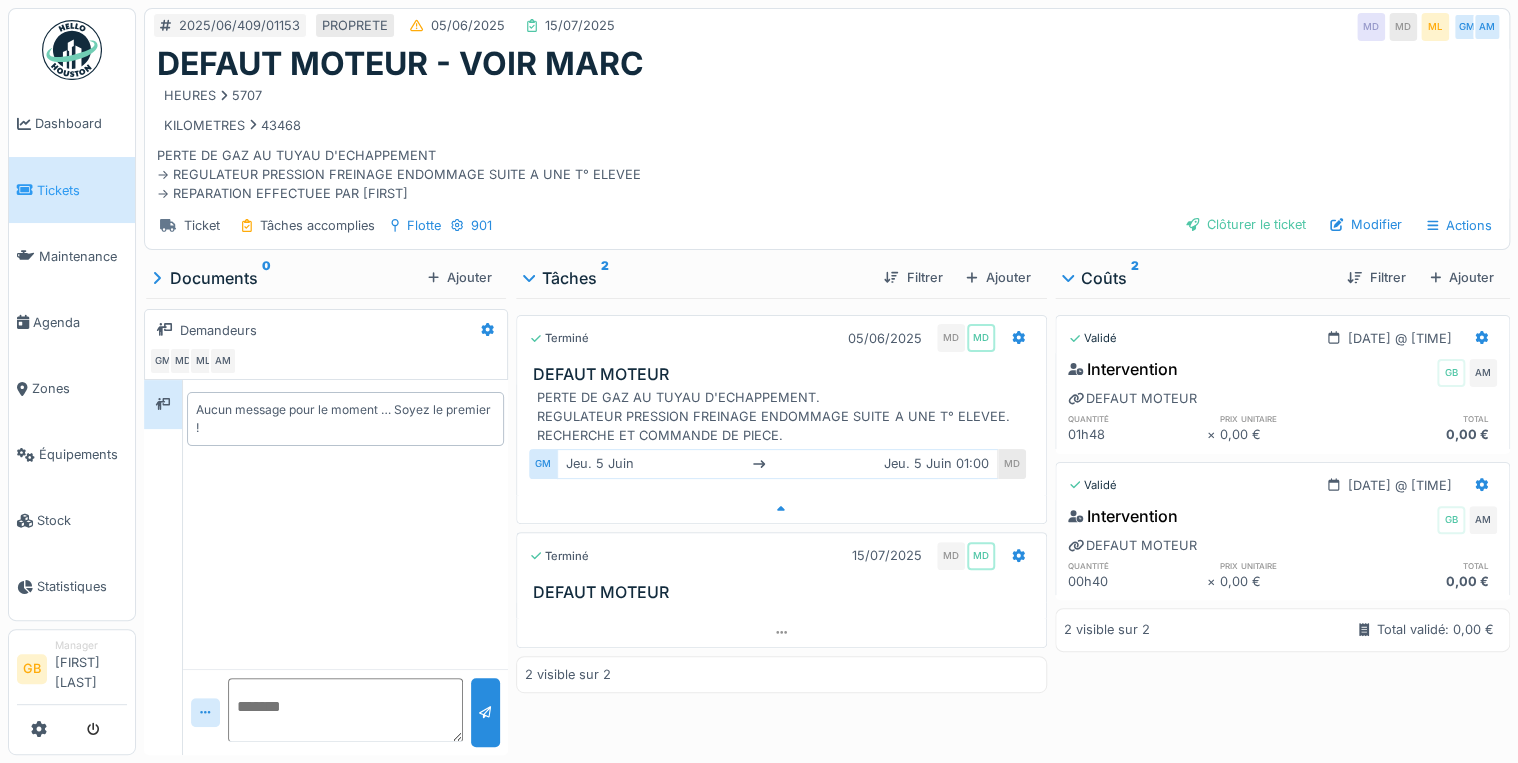 scroll, scrollTop: 12, scrollLeft: 0, axis: vertical 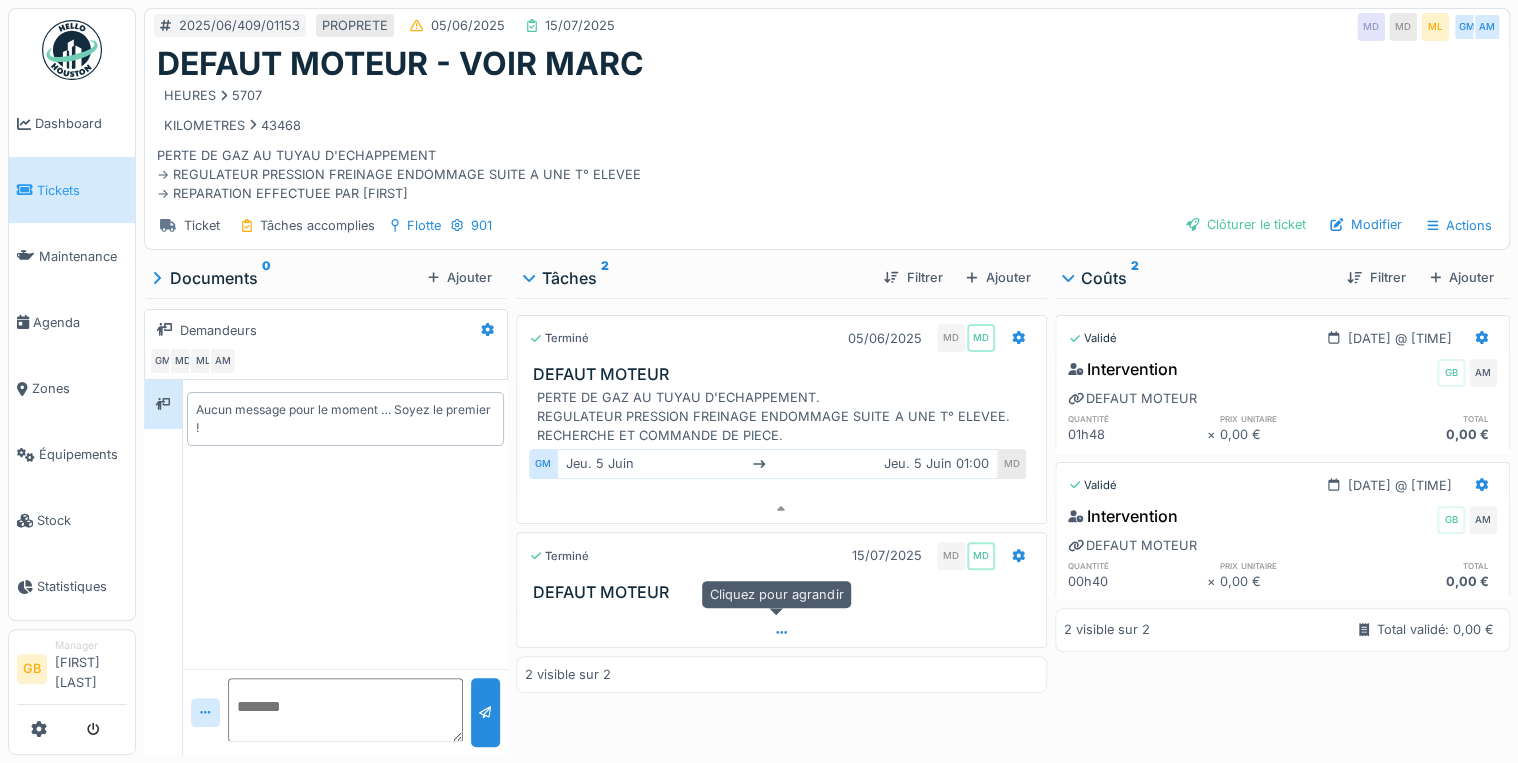 click at bounding box center [781, 632] 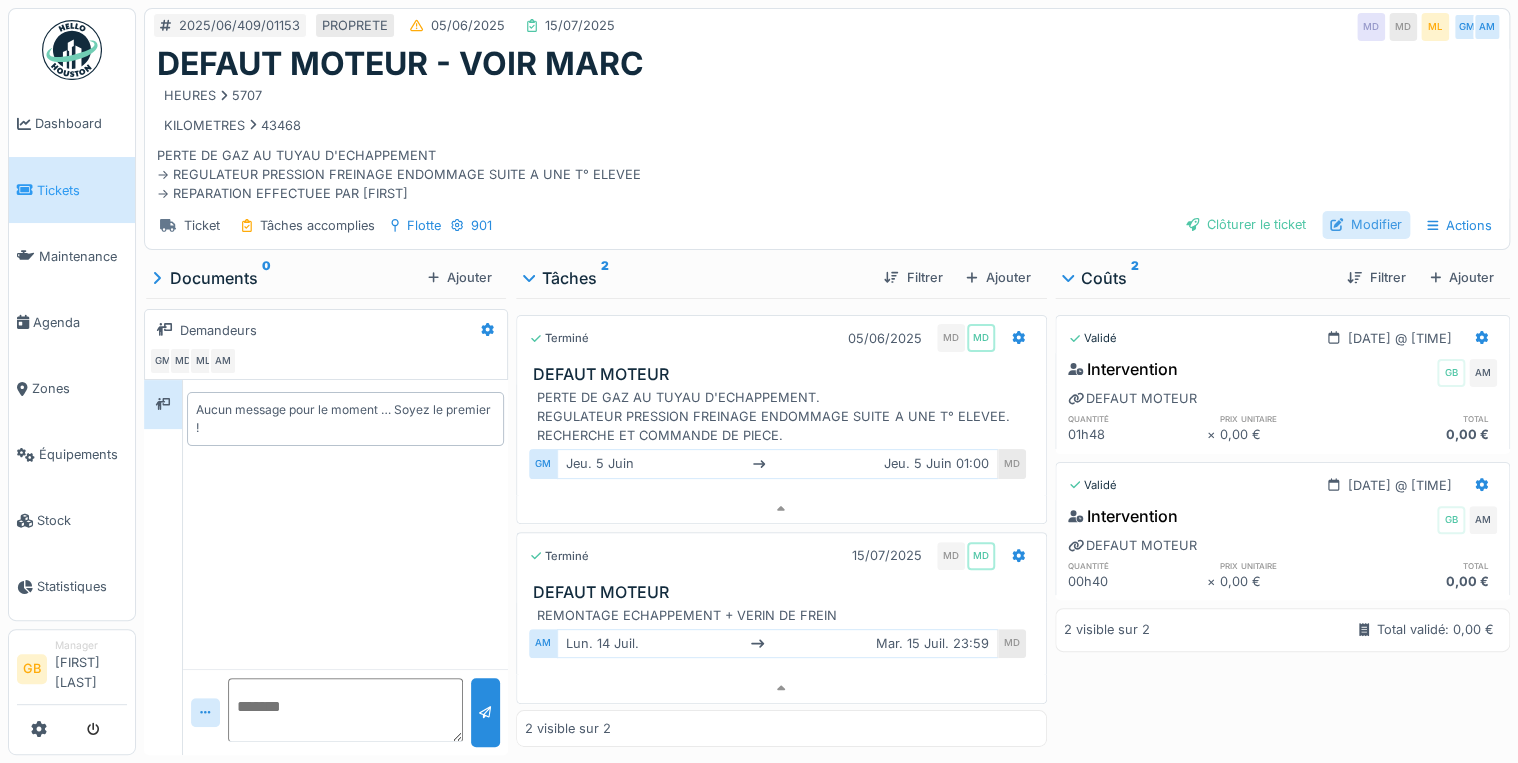 click on "Modifier" at bounding box center (1366, 224) 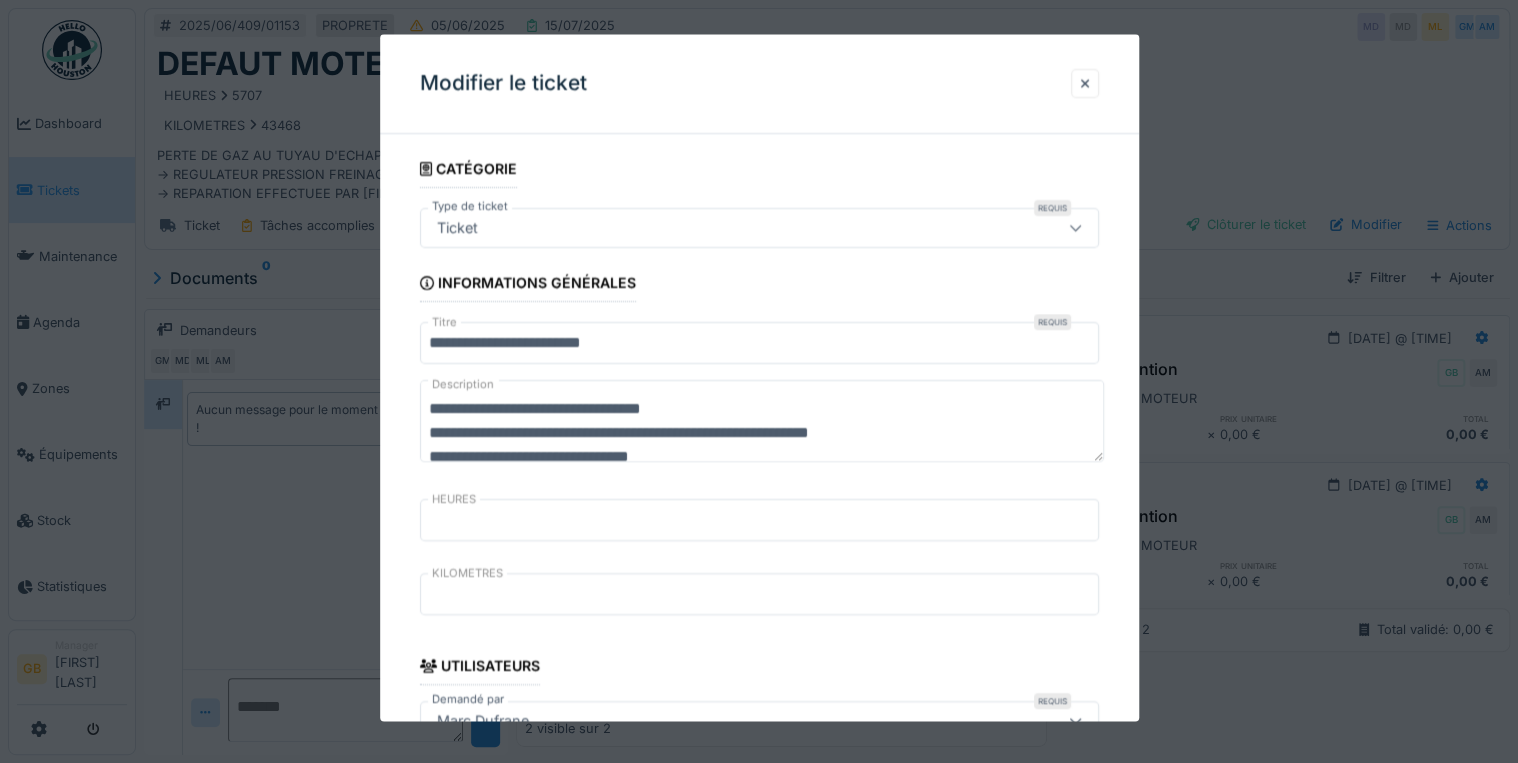 scroll, scrollTop: 24, scrollLeft: 0, axis: vertical 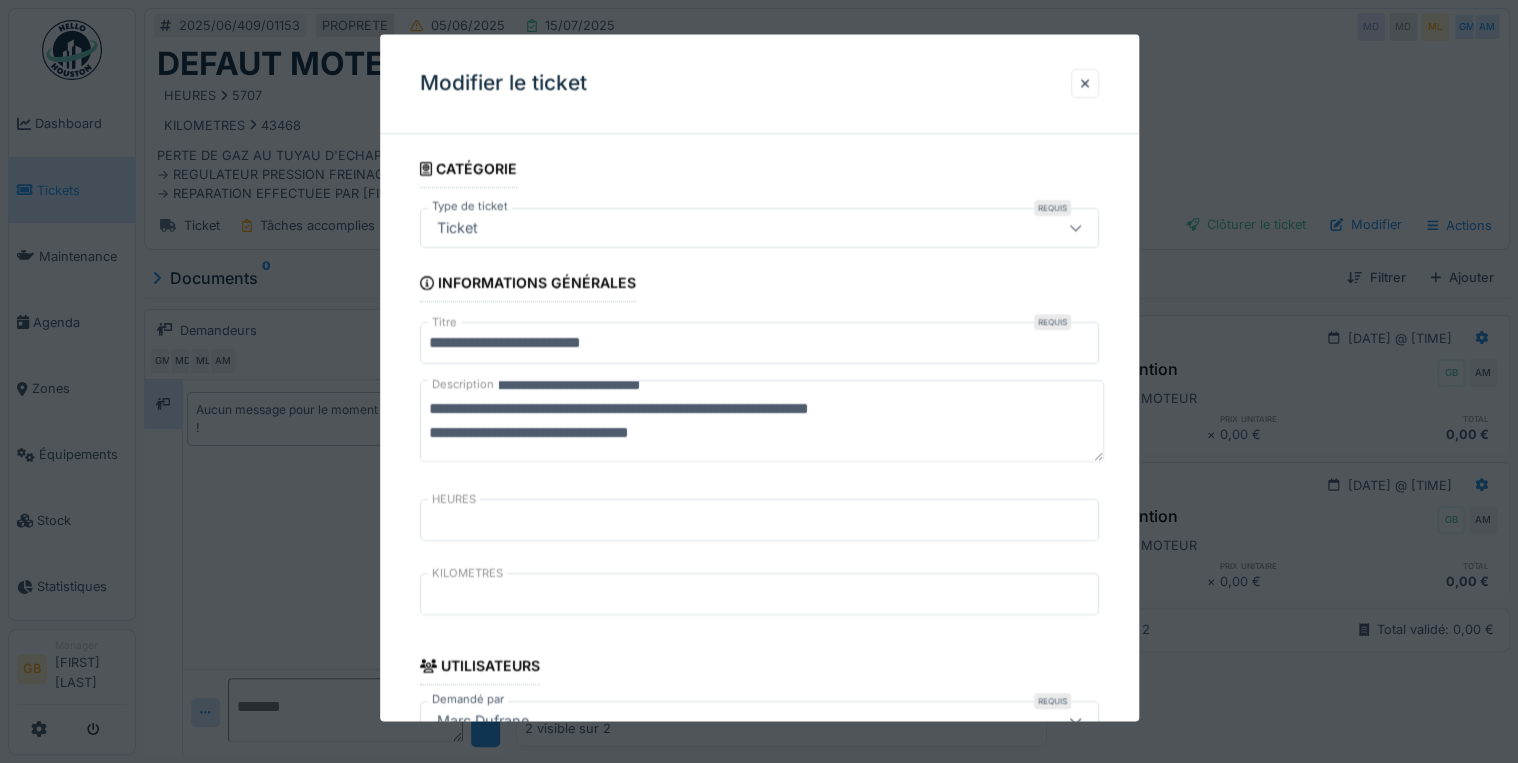 click on "**********" at bounding box center [762, 422] 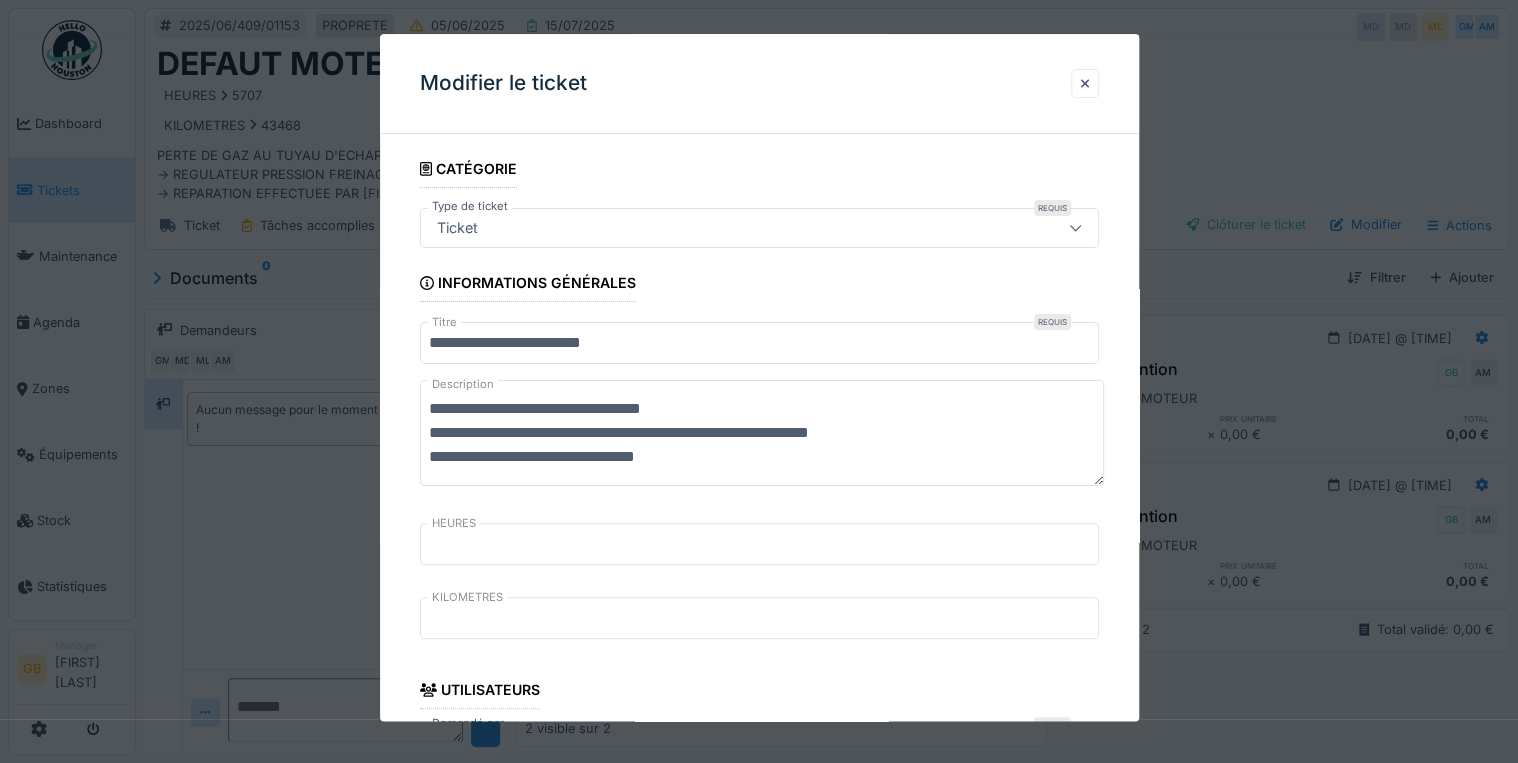 scroll, scrollTop: 0, scrollLeft: 0, axis: both 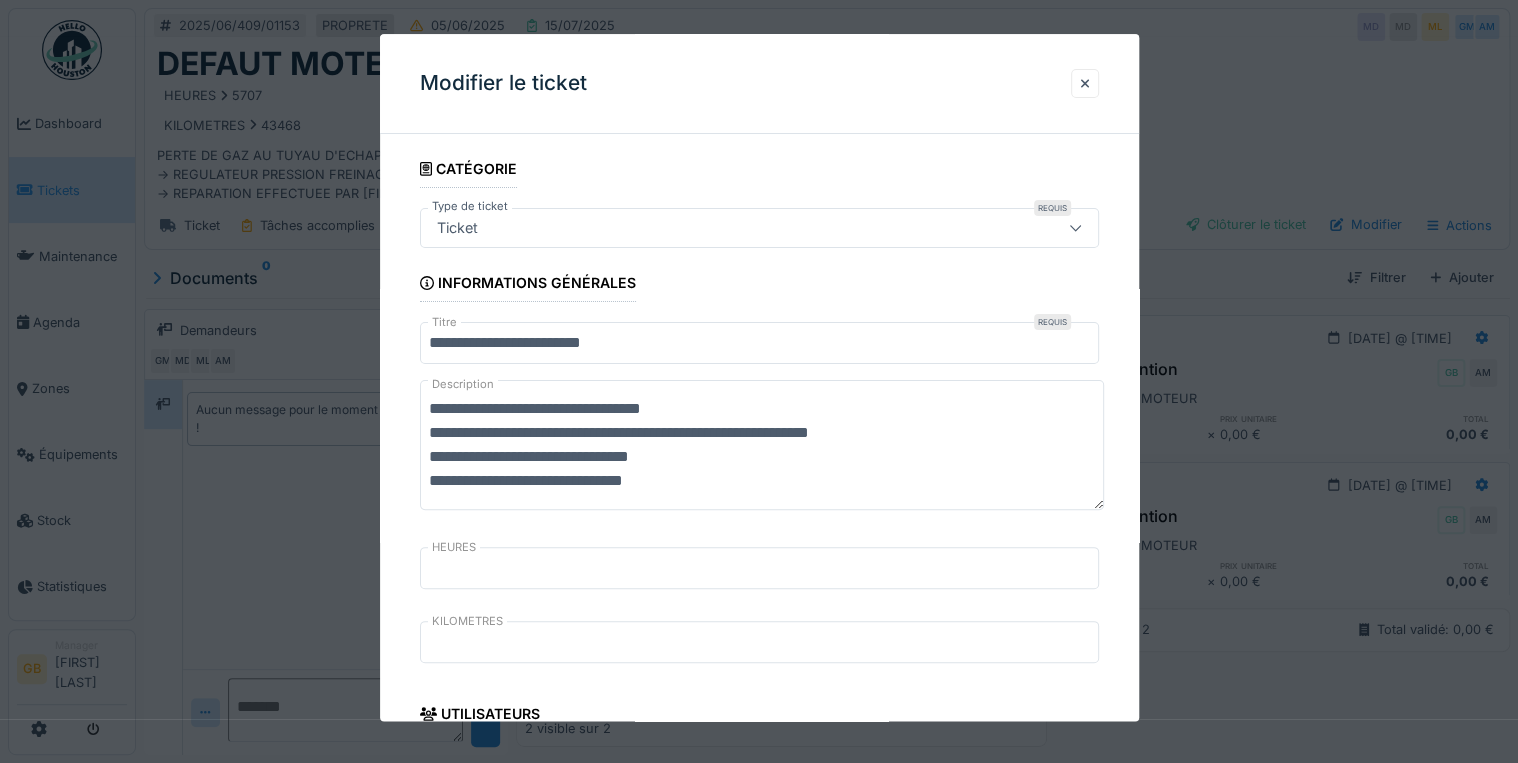click on "**********" at bounding box center (762, 446) 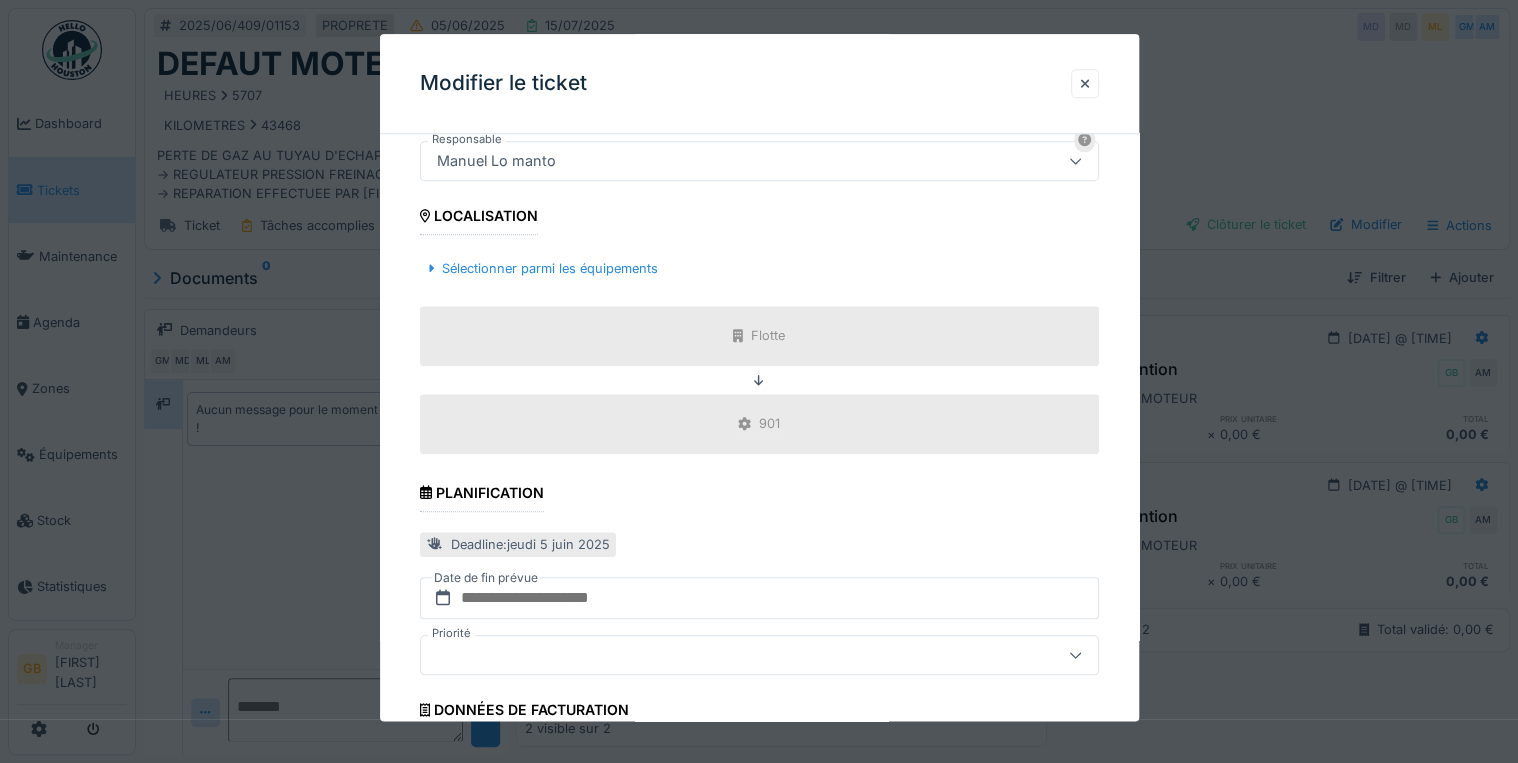 scroll, scrollTop: 840, scrollLeft: 0, axis: vertical 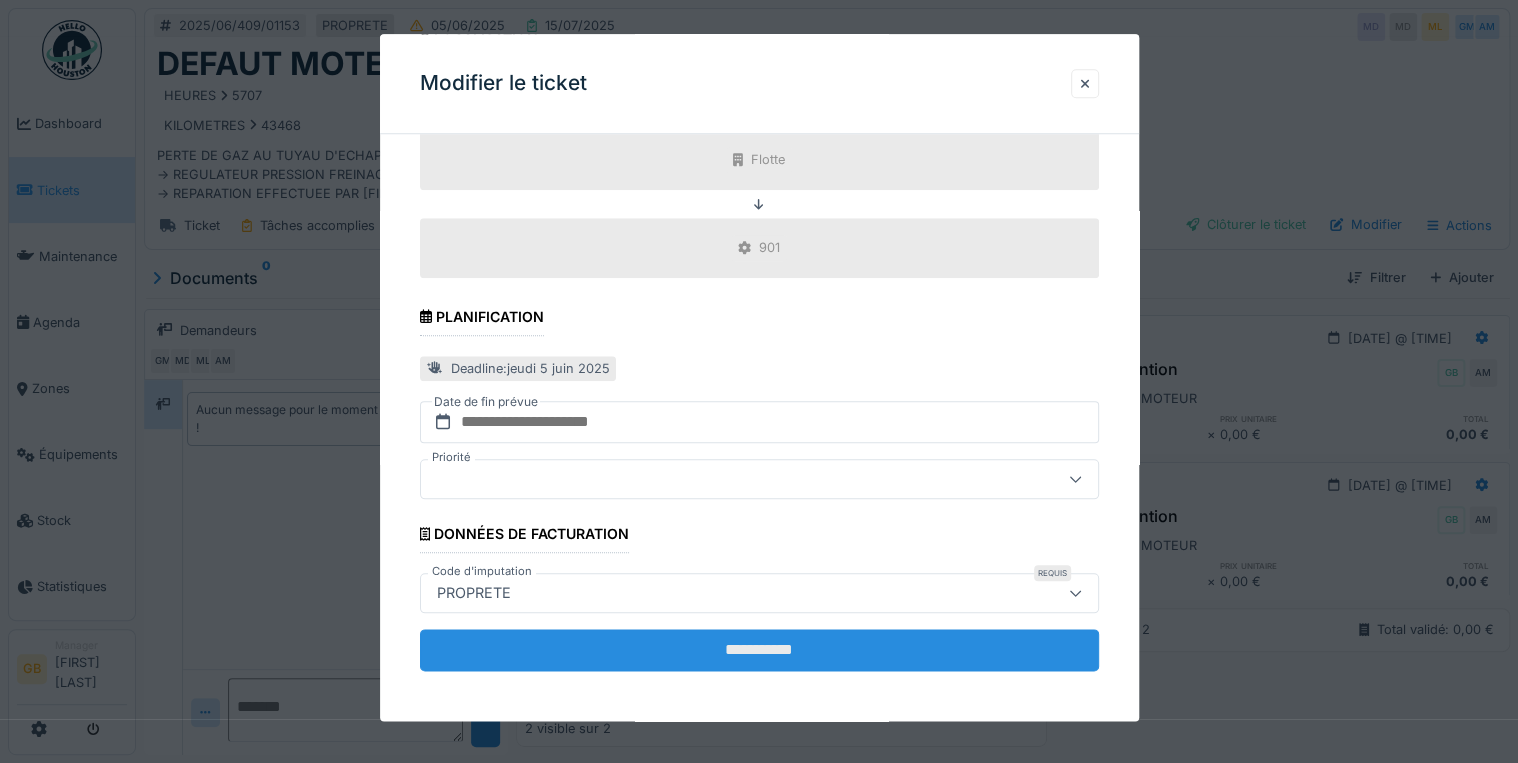 type on "**********" 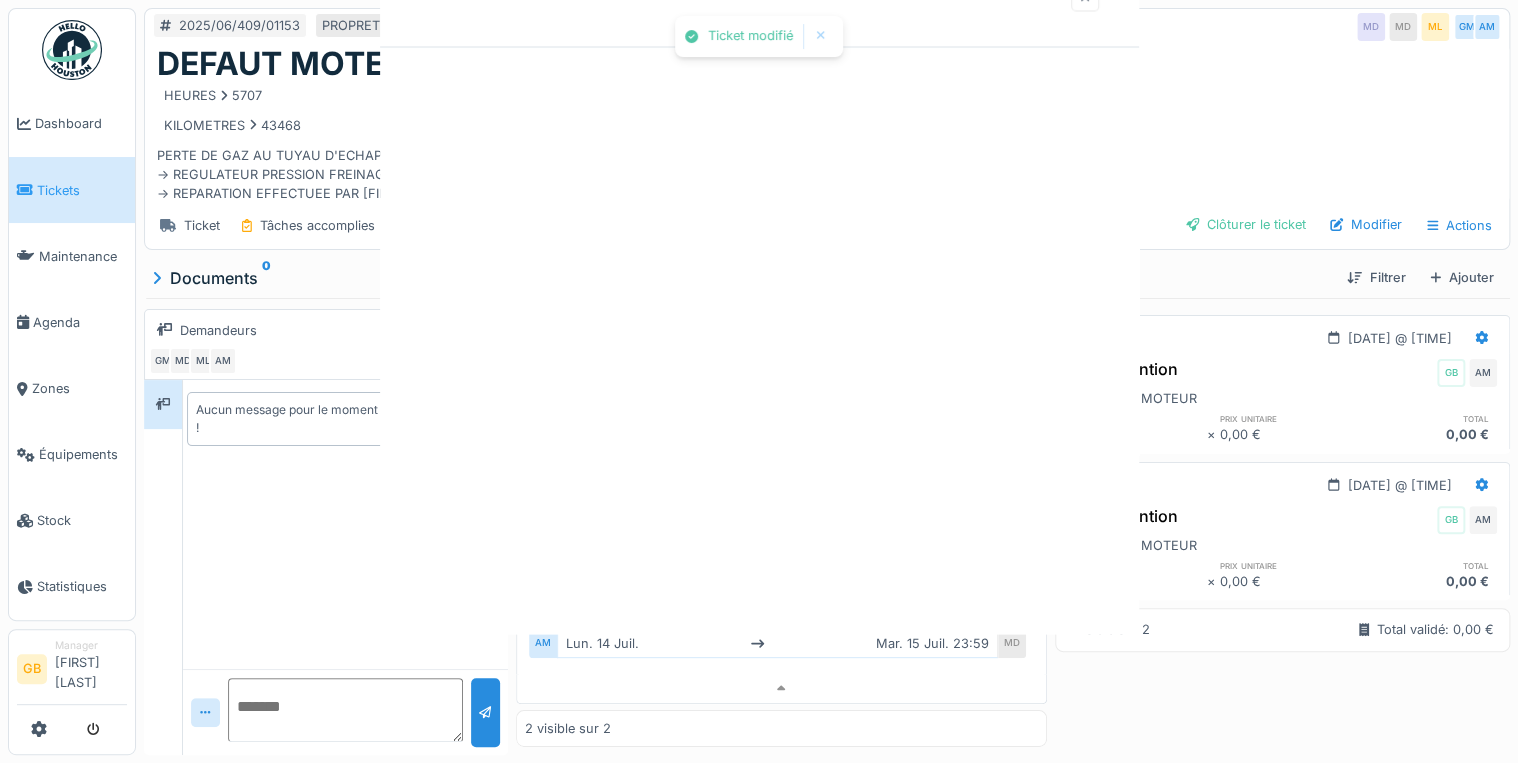 scroll, scrollTop: 0, scrollLeft: 0, axis: both 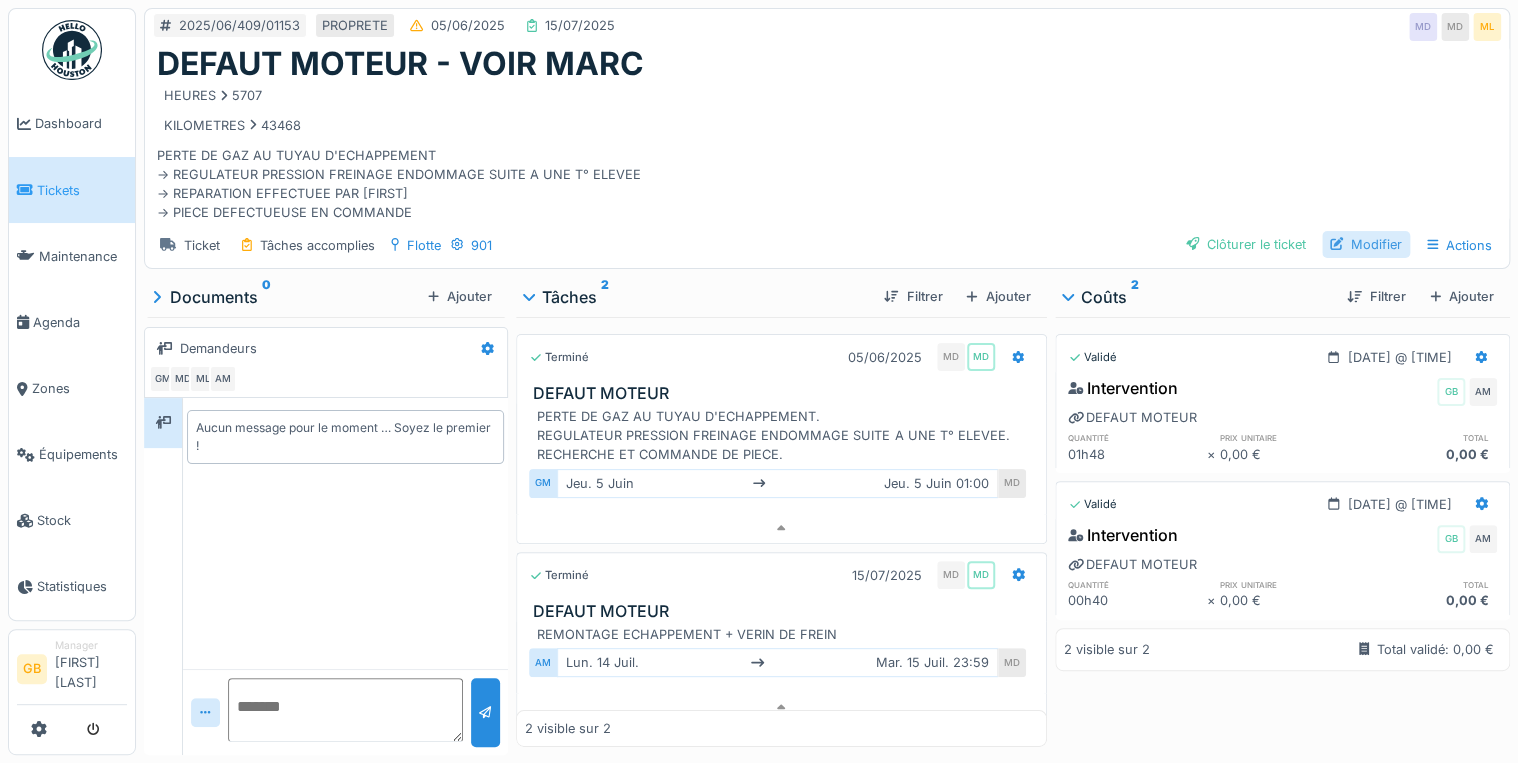 click on "Modifier" at bounding box center (1366, 244) 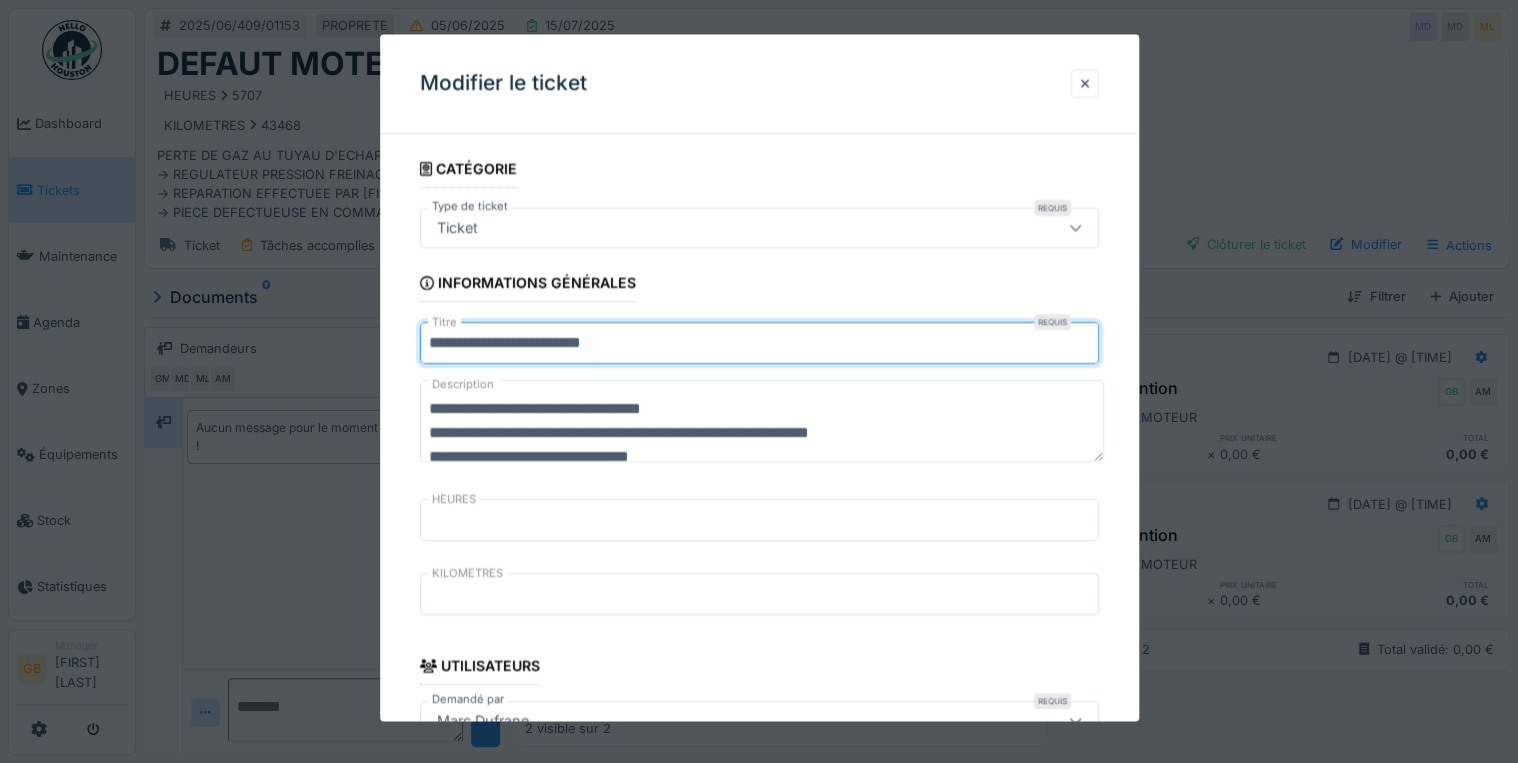 drag, startPoint x: 620, startPoint y: 350, endPoint x: 1516, endPoint y: 408, distance: 897.87524 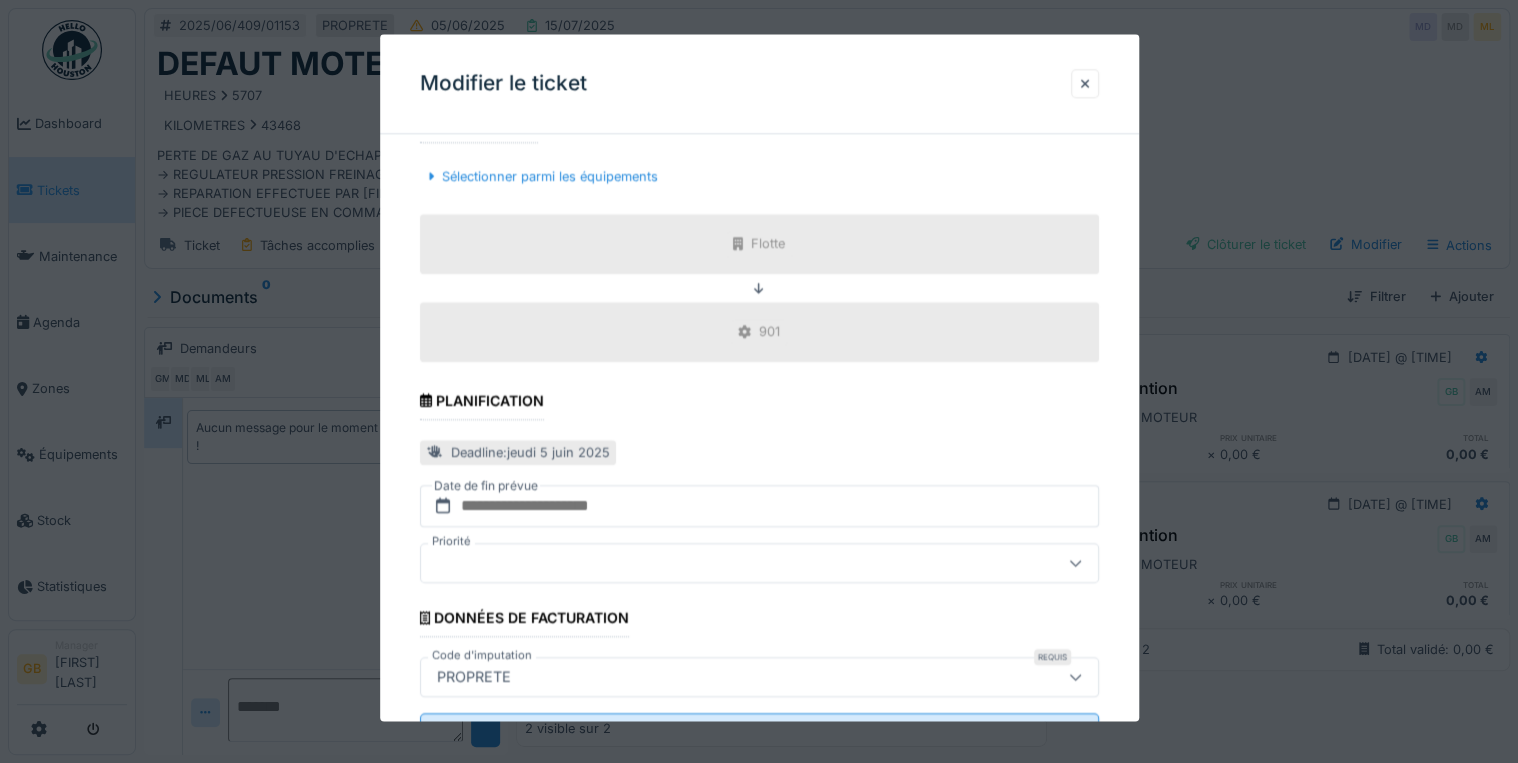 scroll, scrollTop: 792, scrollLeft: 0, axis: vertical 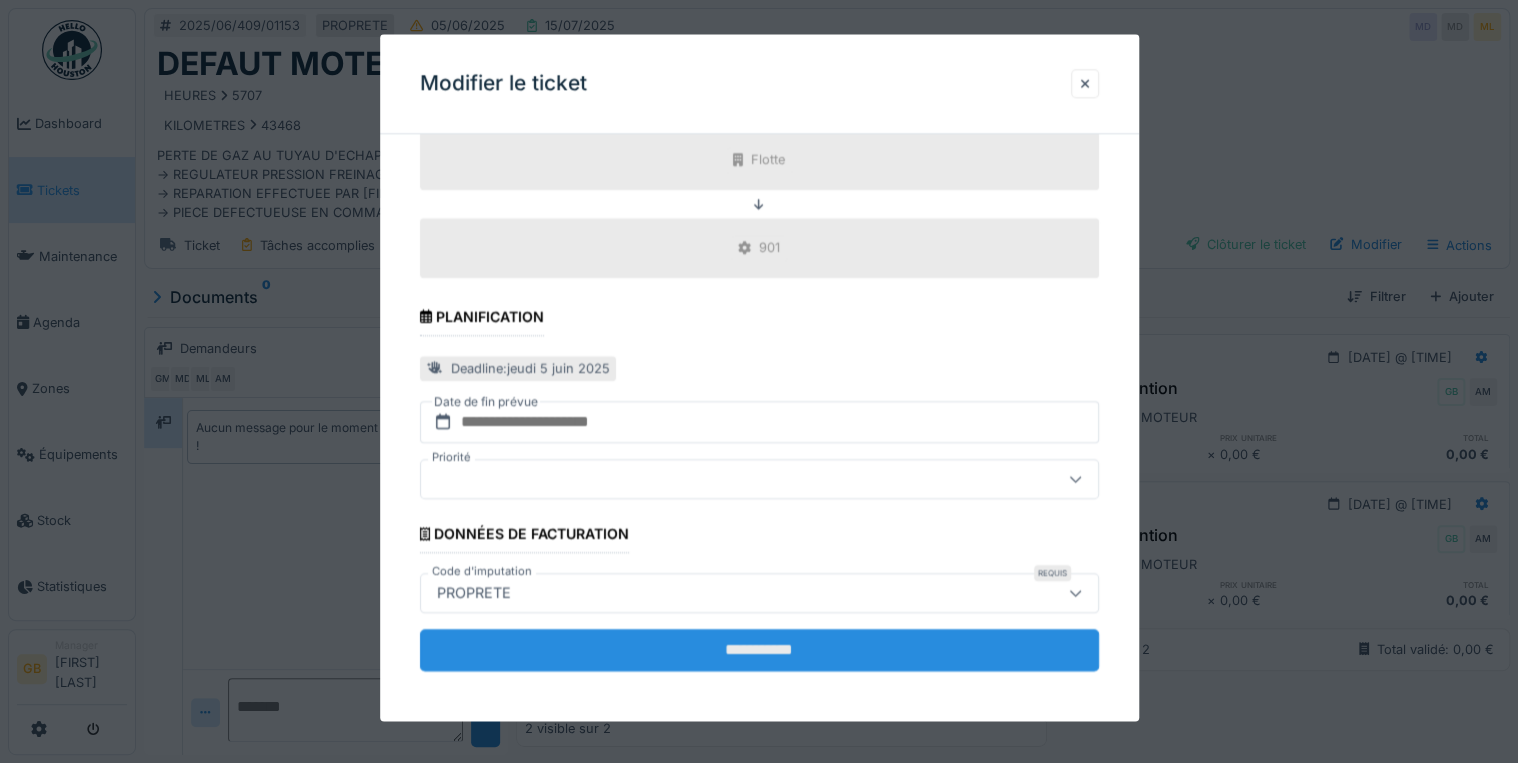 type on "**********" 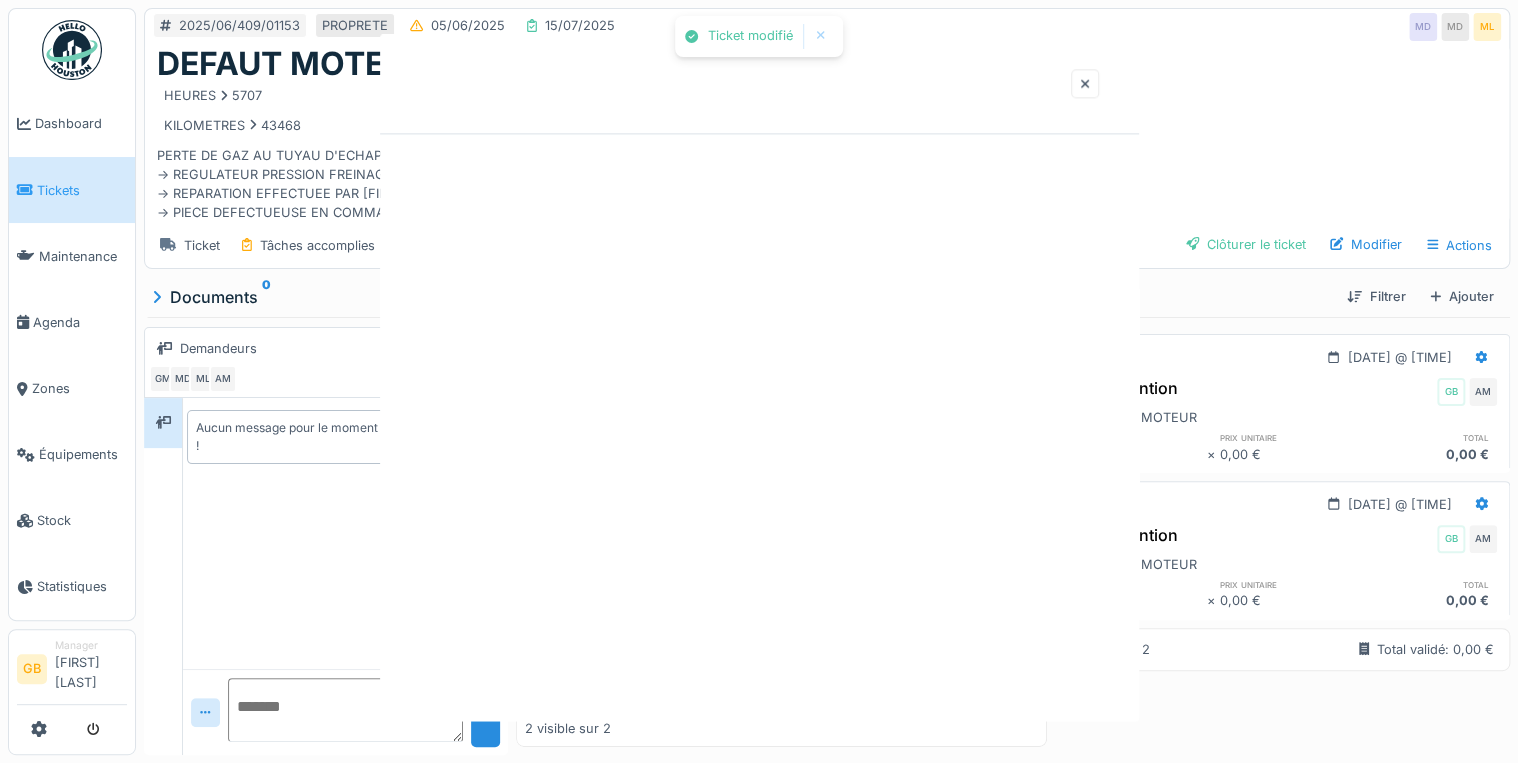 scroll, scrollTop: 0, scrollLeft: 0, axis: both 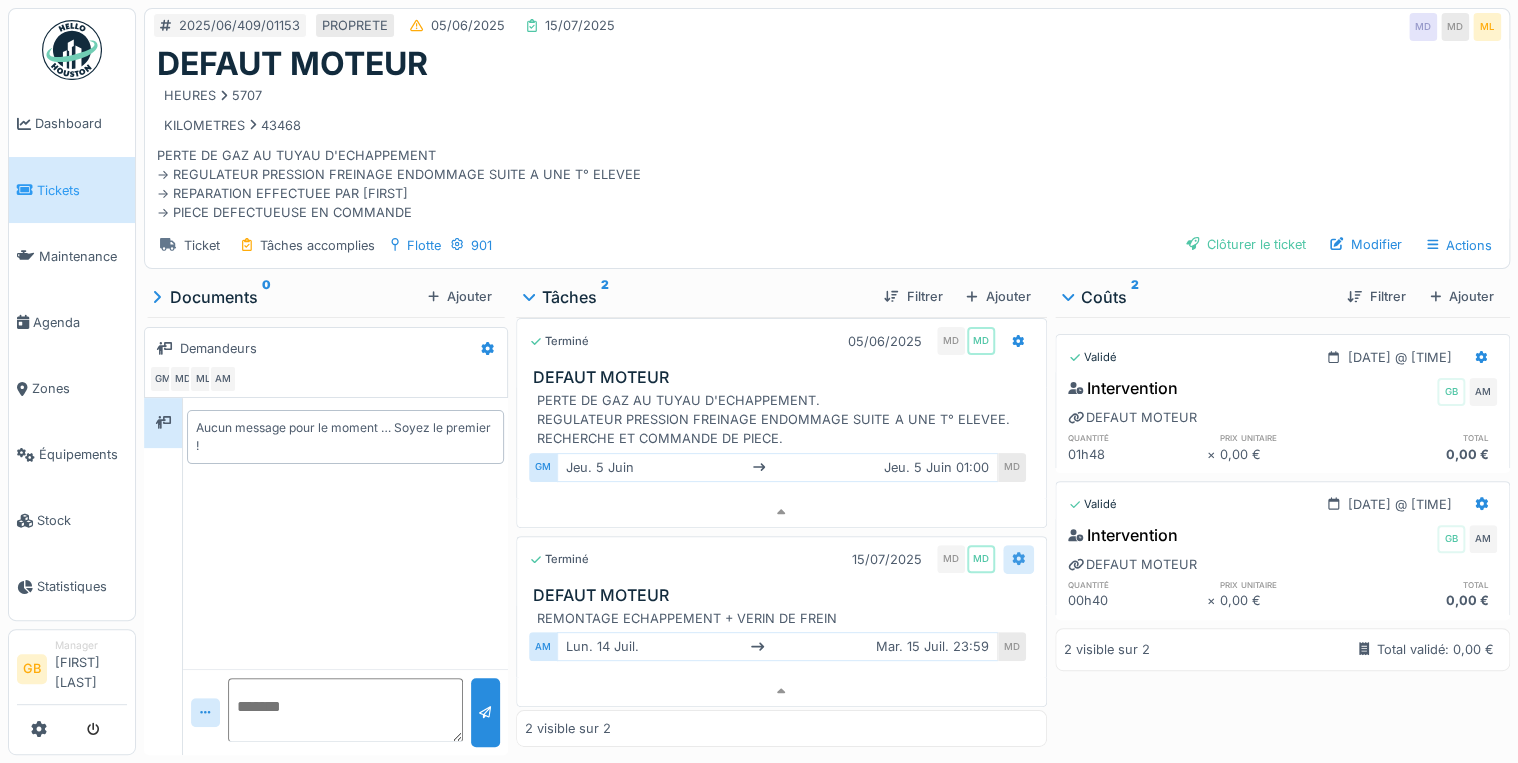click at bounding box center (1018, 559) 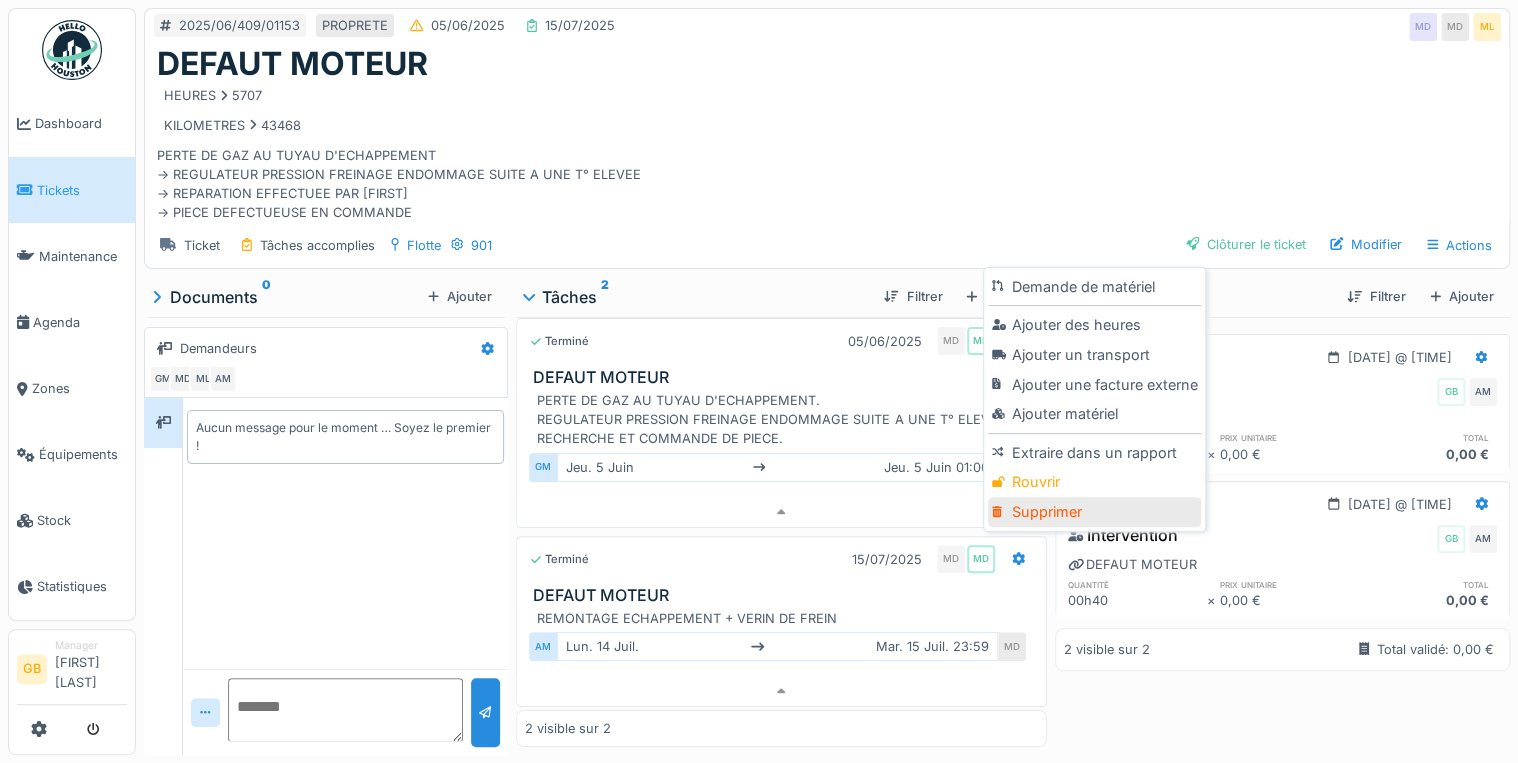 click on "Supprimer" at bounding box center (1094, 512) 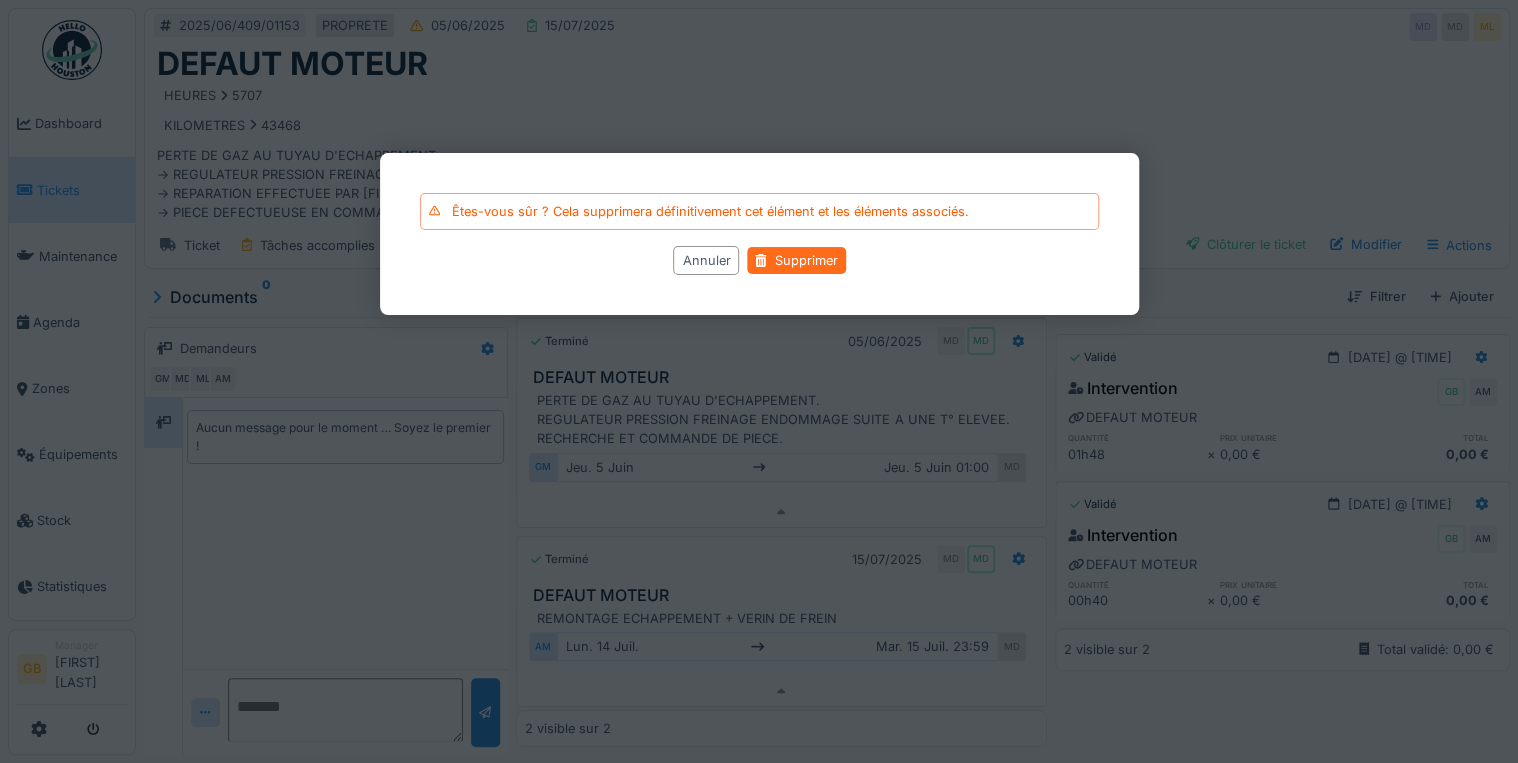 click on "Supprimer" at bounding box center (796, 260) 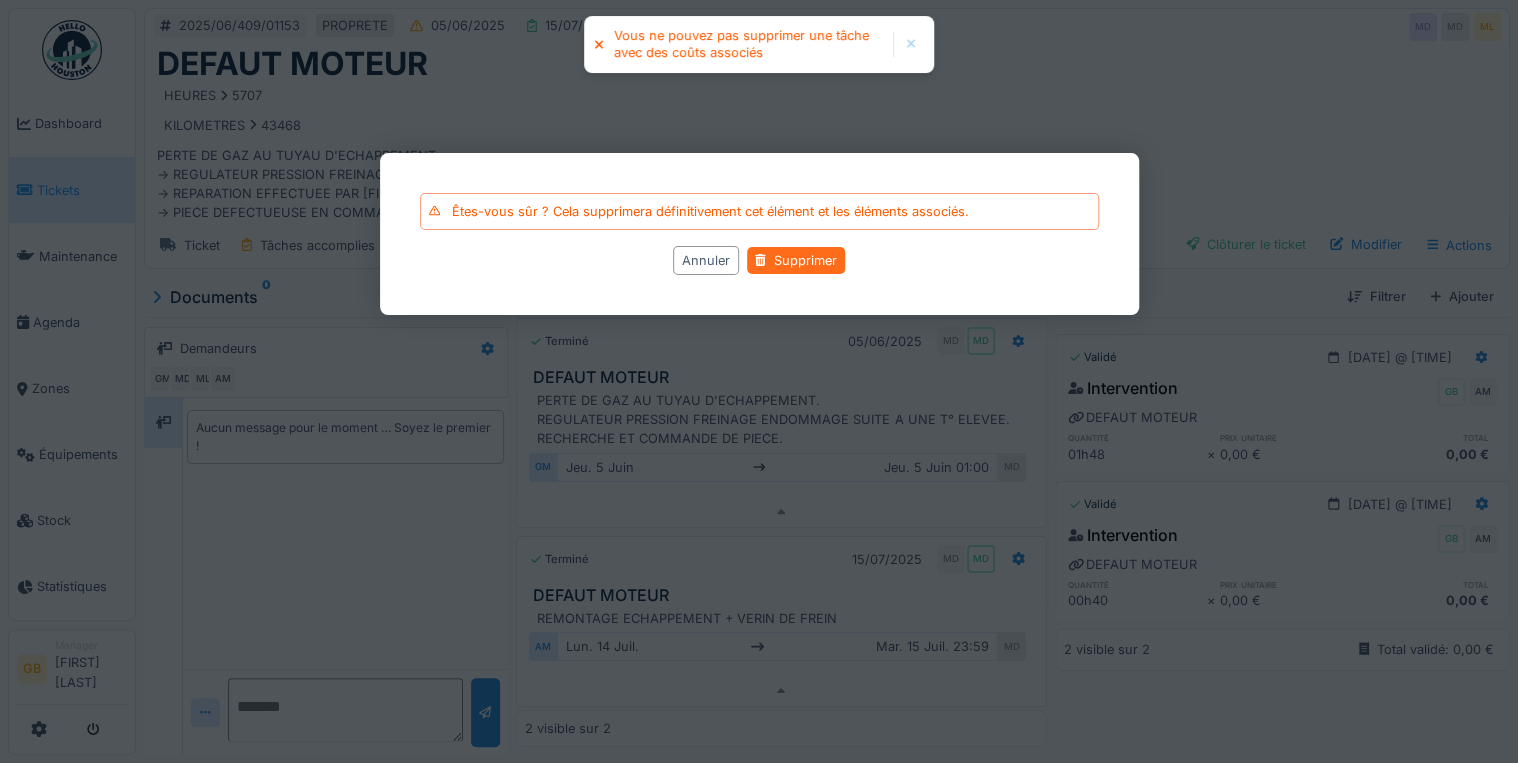 click on "Supprimer" at bounding box center [796, 260] 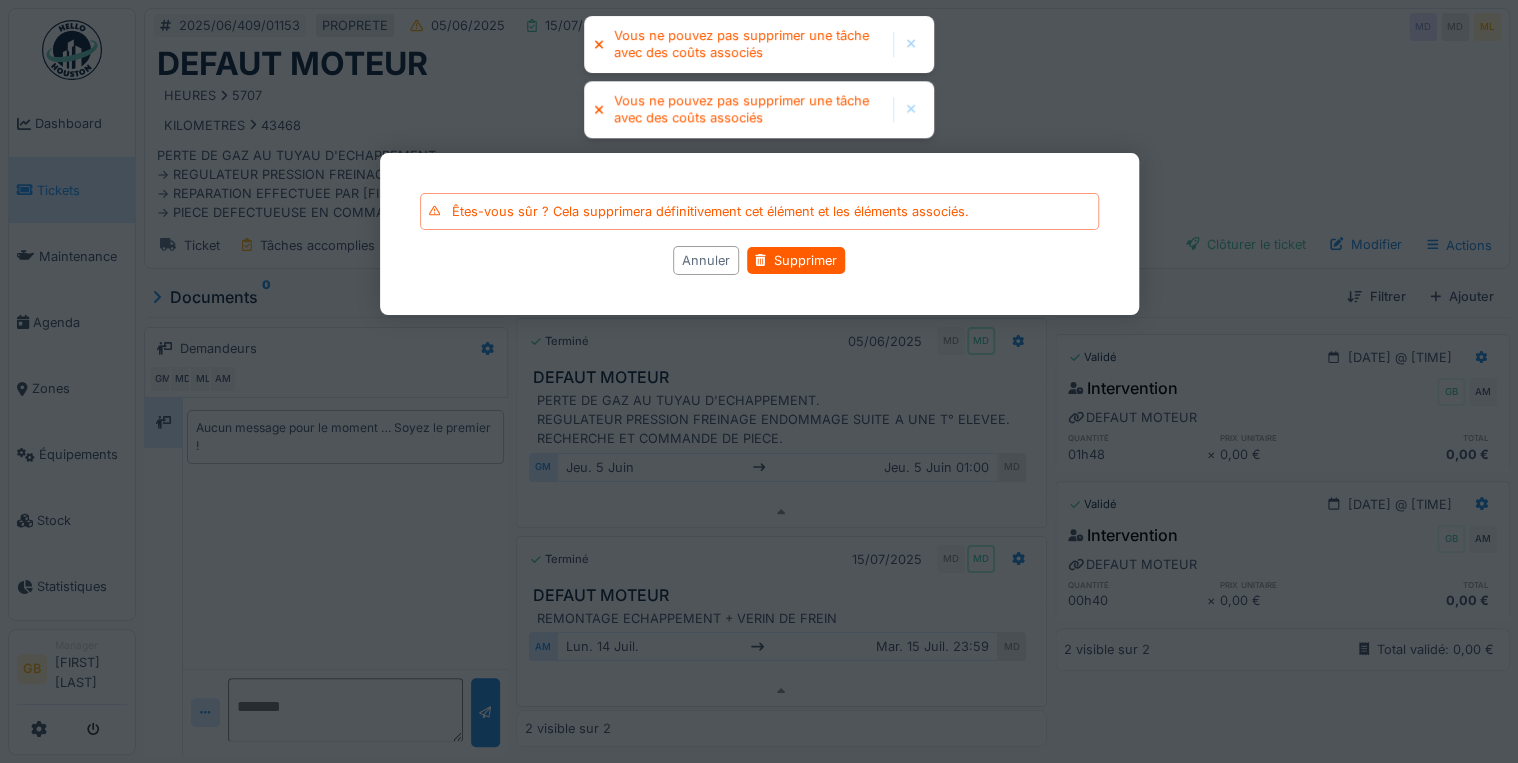 click on "Annuler" at bounding box center [706, 260] 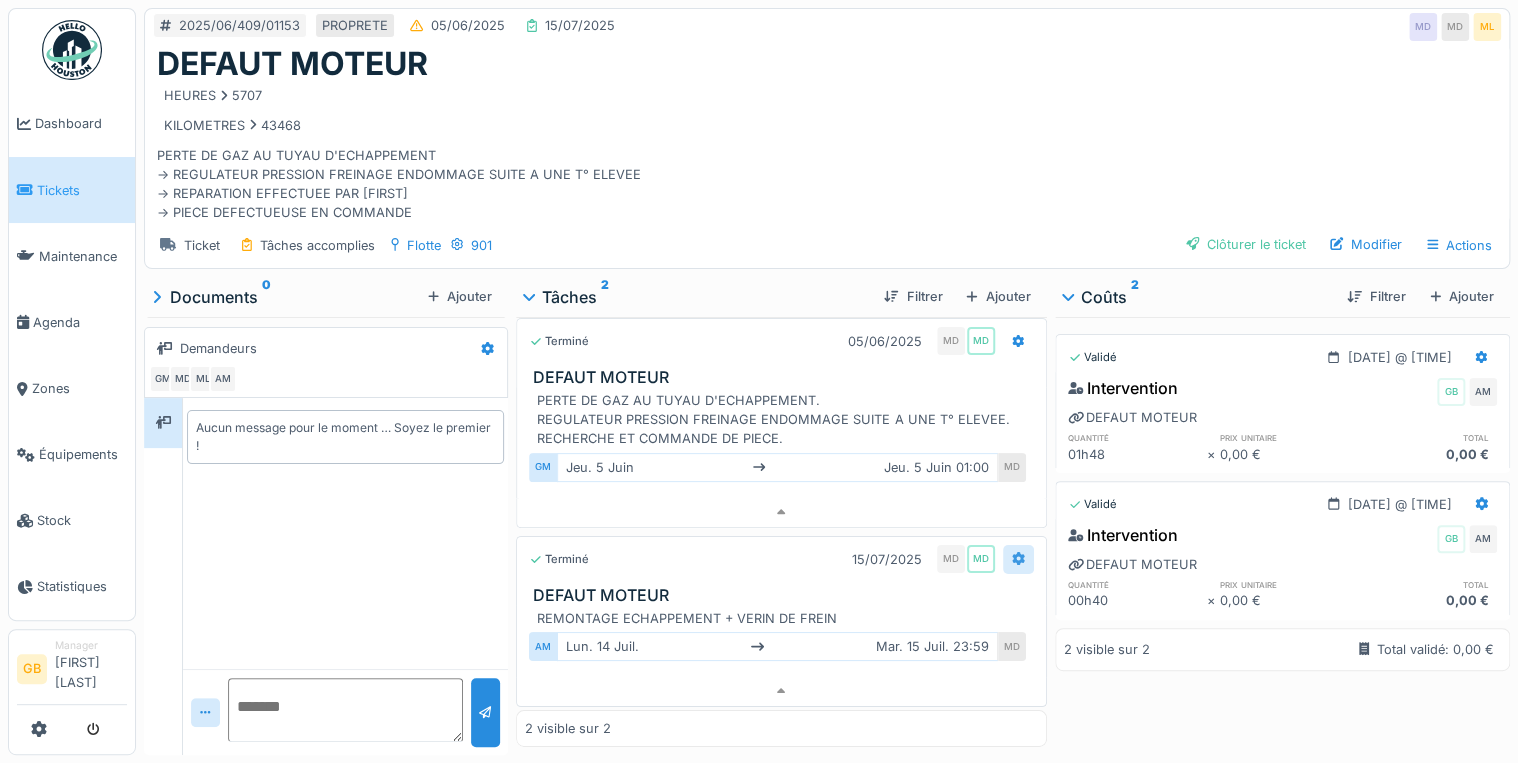 click 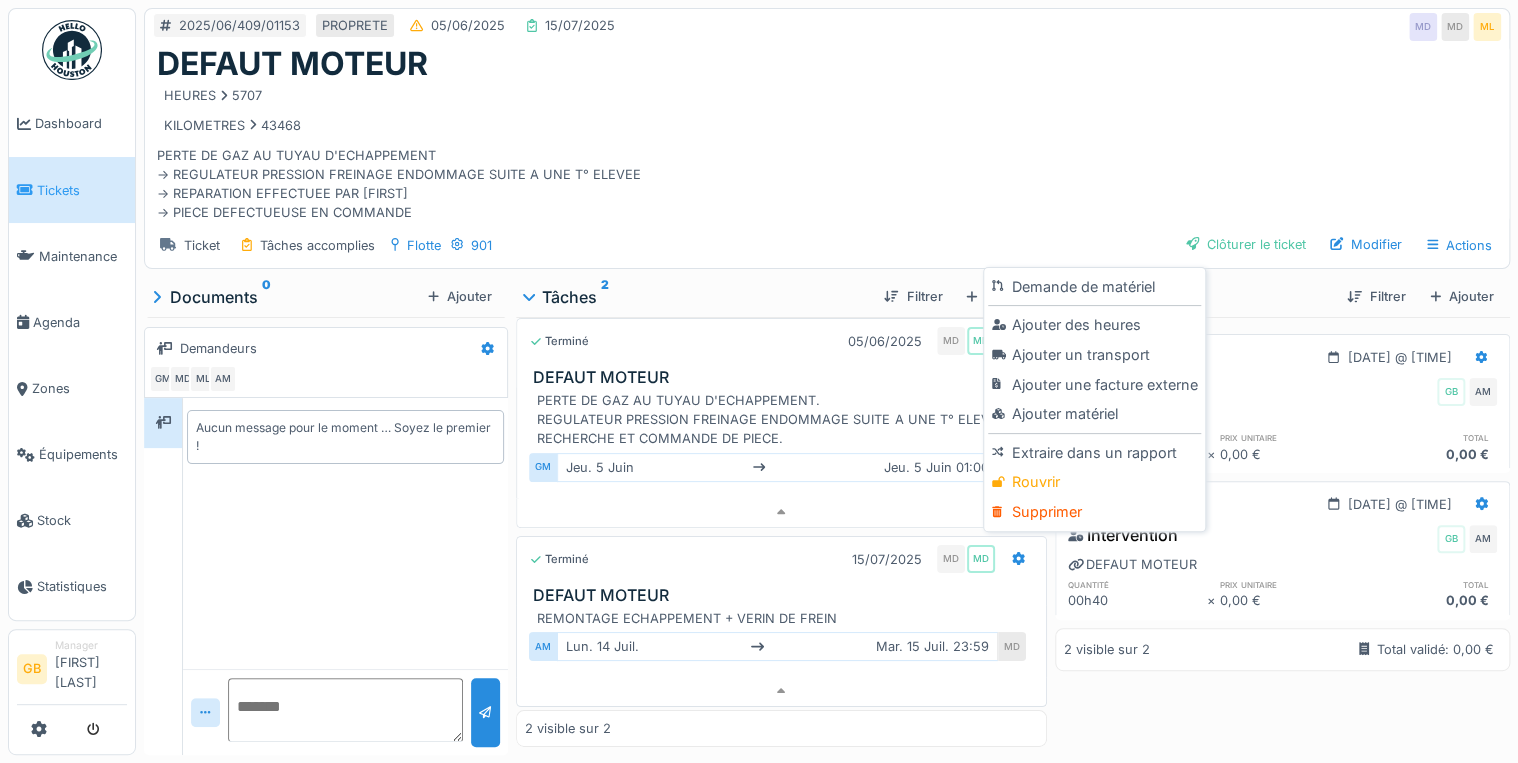 click on "Rouvrir" at bounding box center [1094, 482] 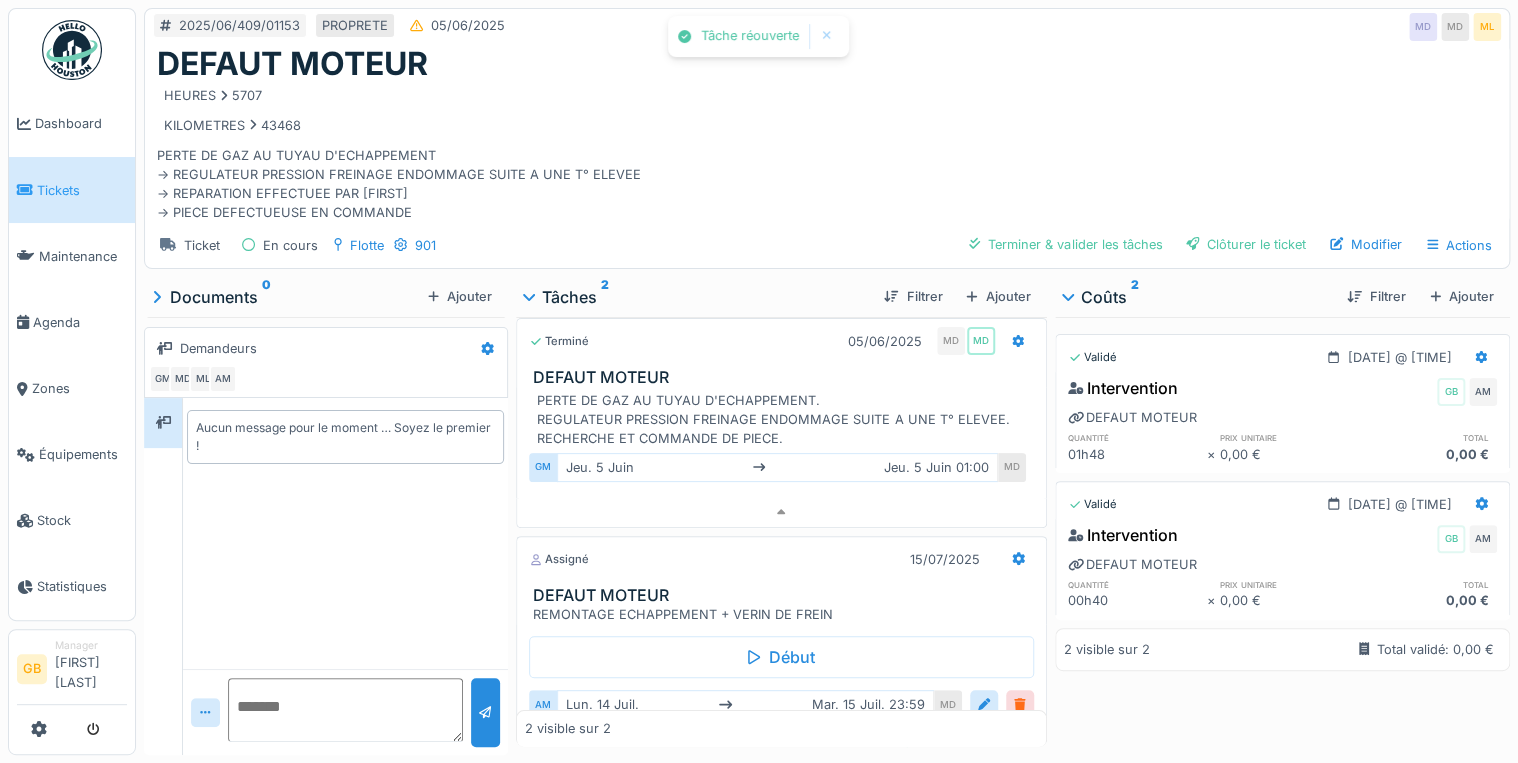 click at bounding box center [1019, 704] 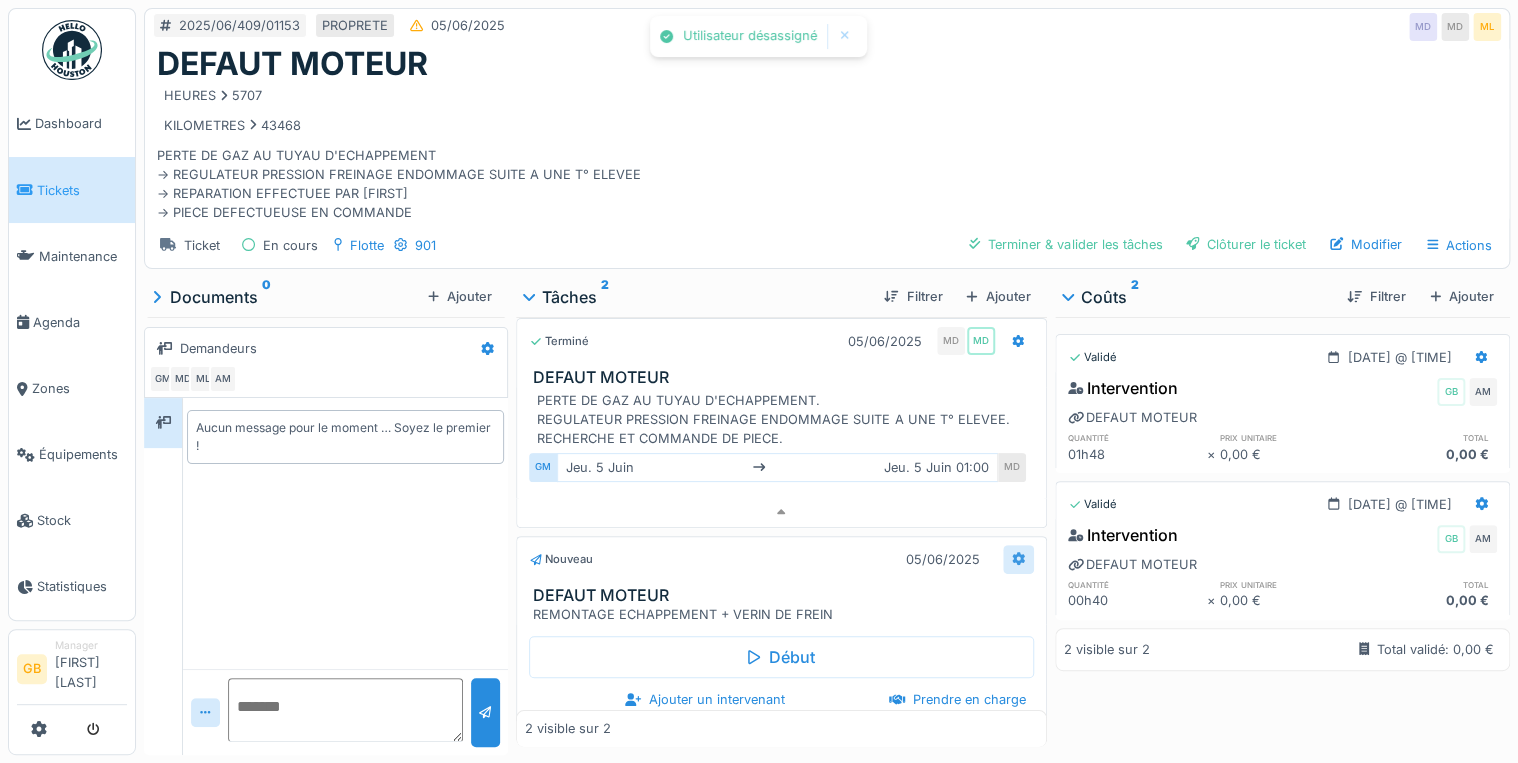 click at bounding box center [1018, 559] 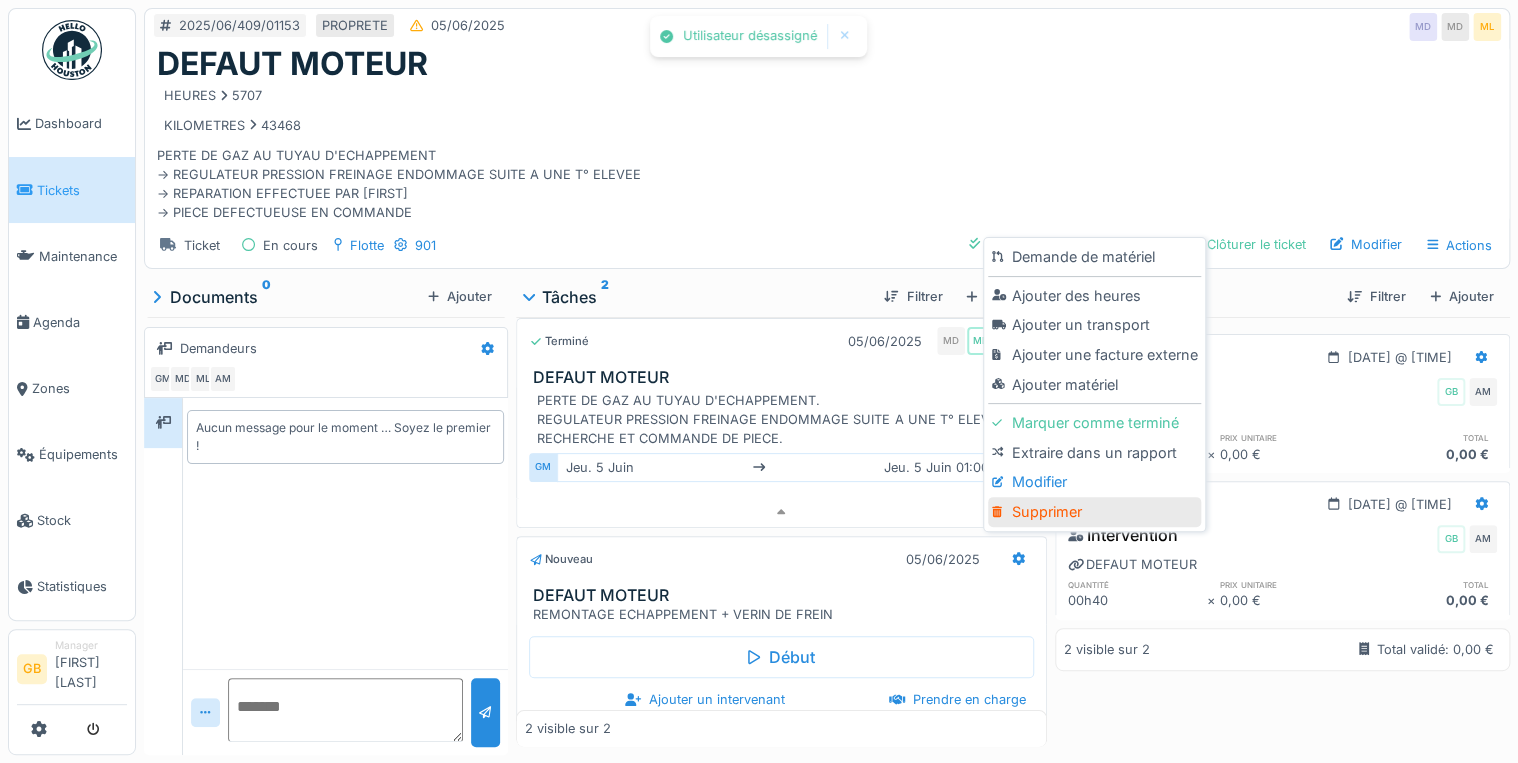 click on "Supprimer" at bounding box center [1094, 512] 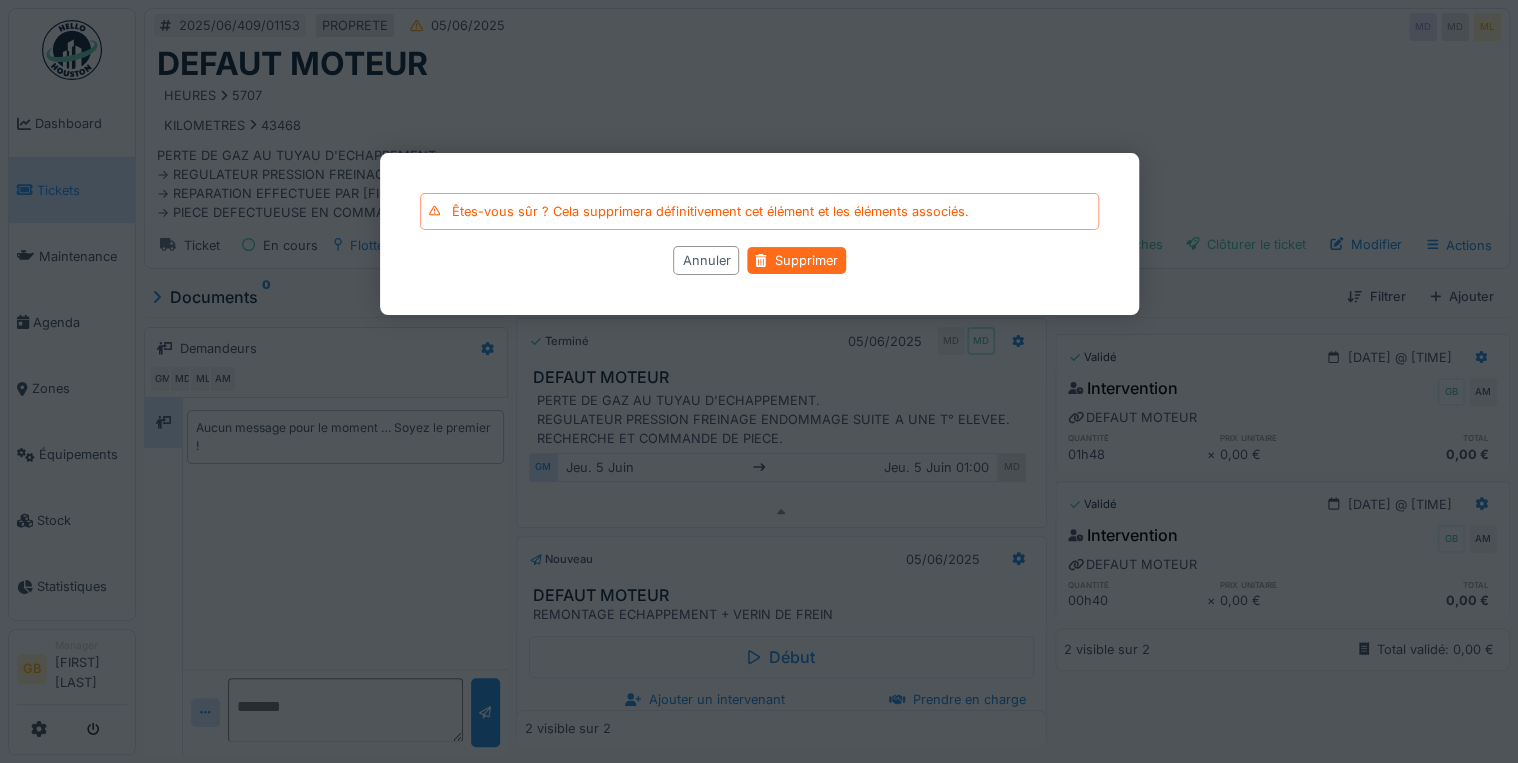 click on "Supprimer" at bounding box center (796, 260) 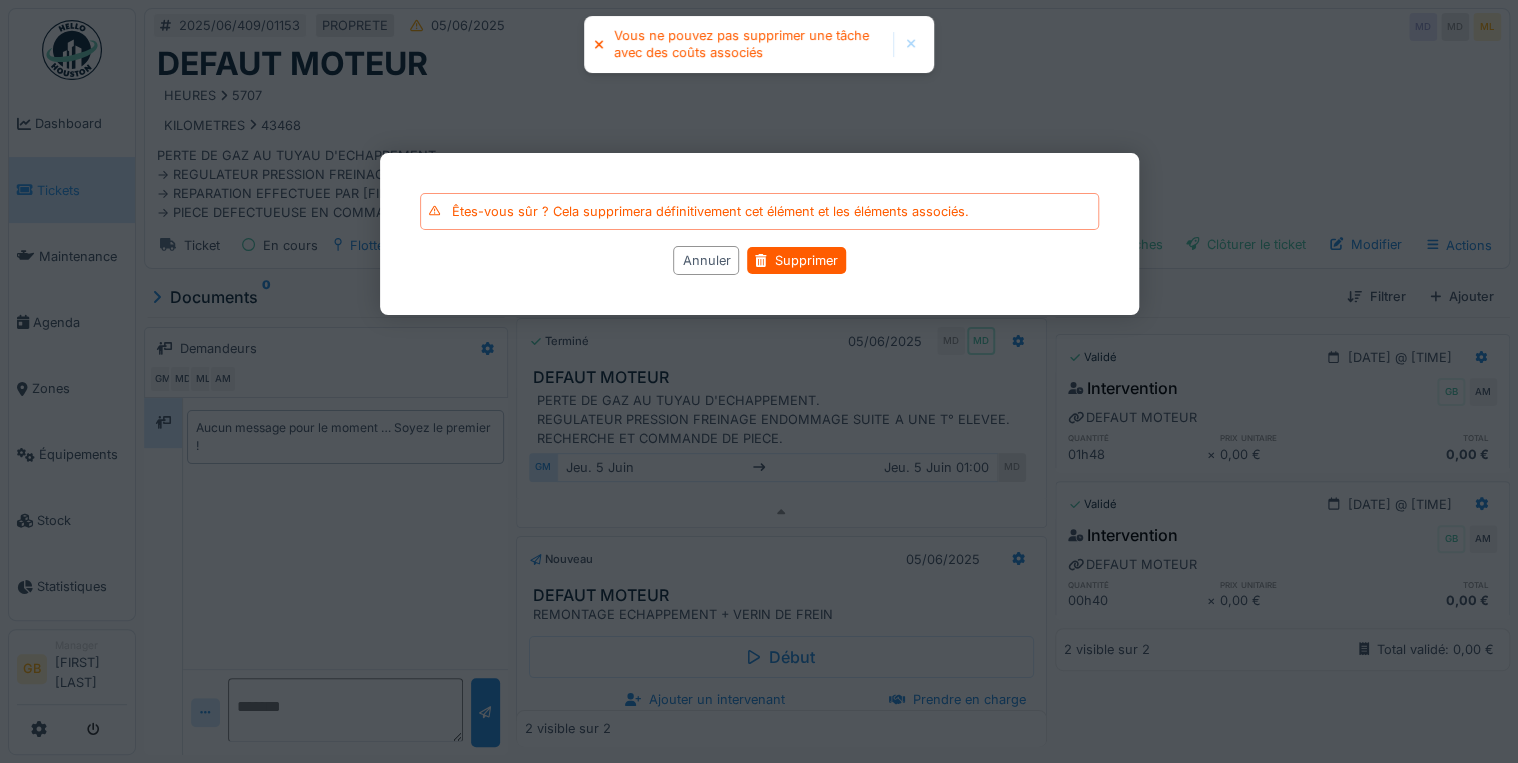 click on "Annuler" at bounding box center [706, 260] 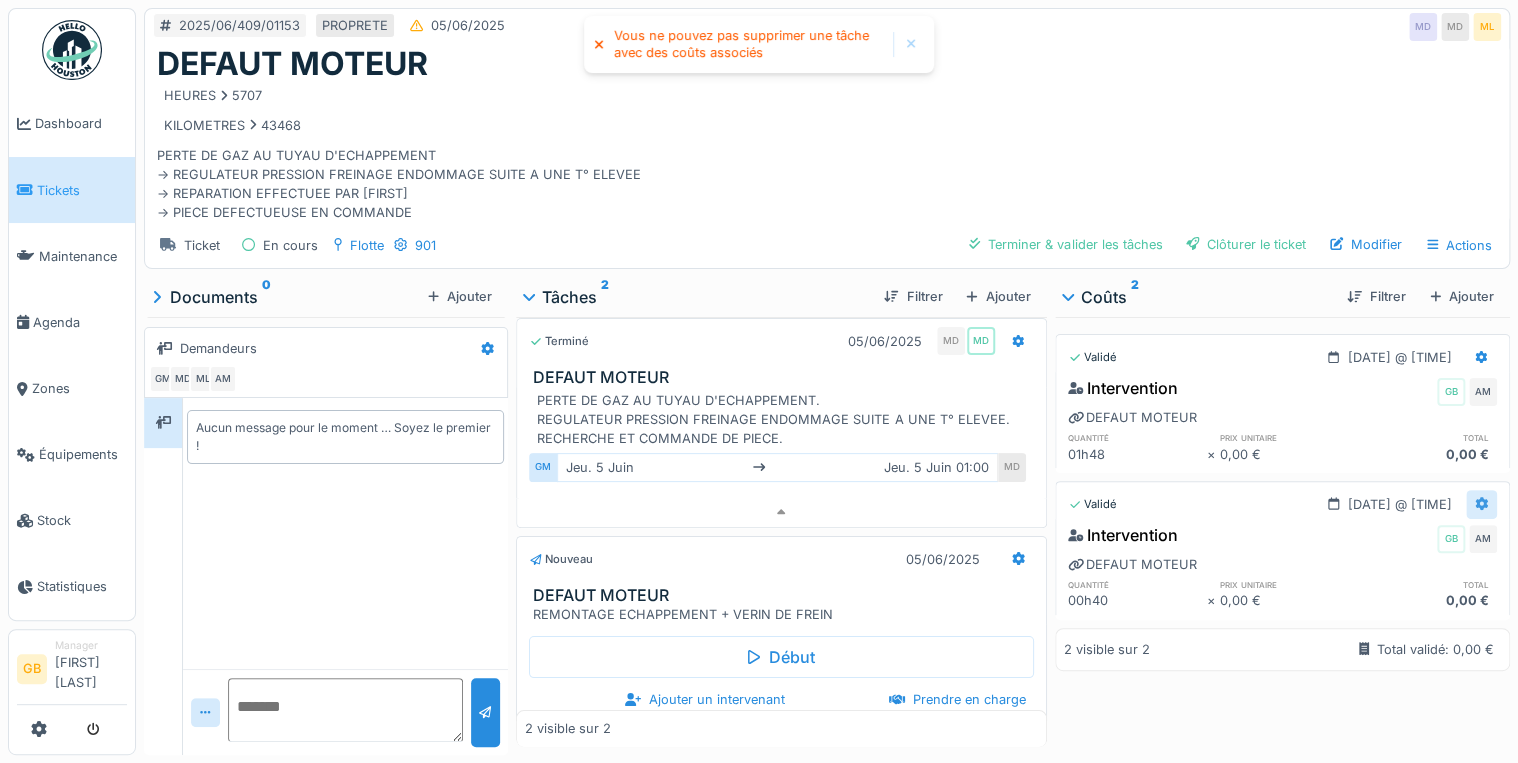 click at bounding box center [1481, 504] 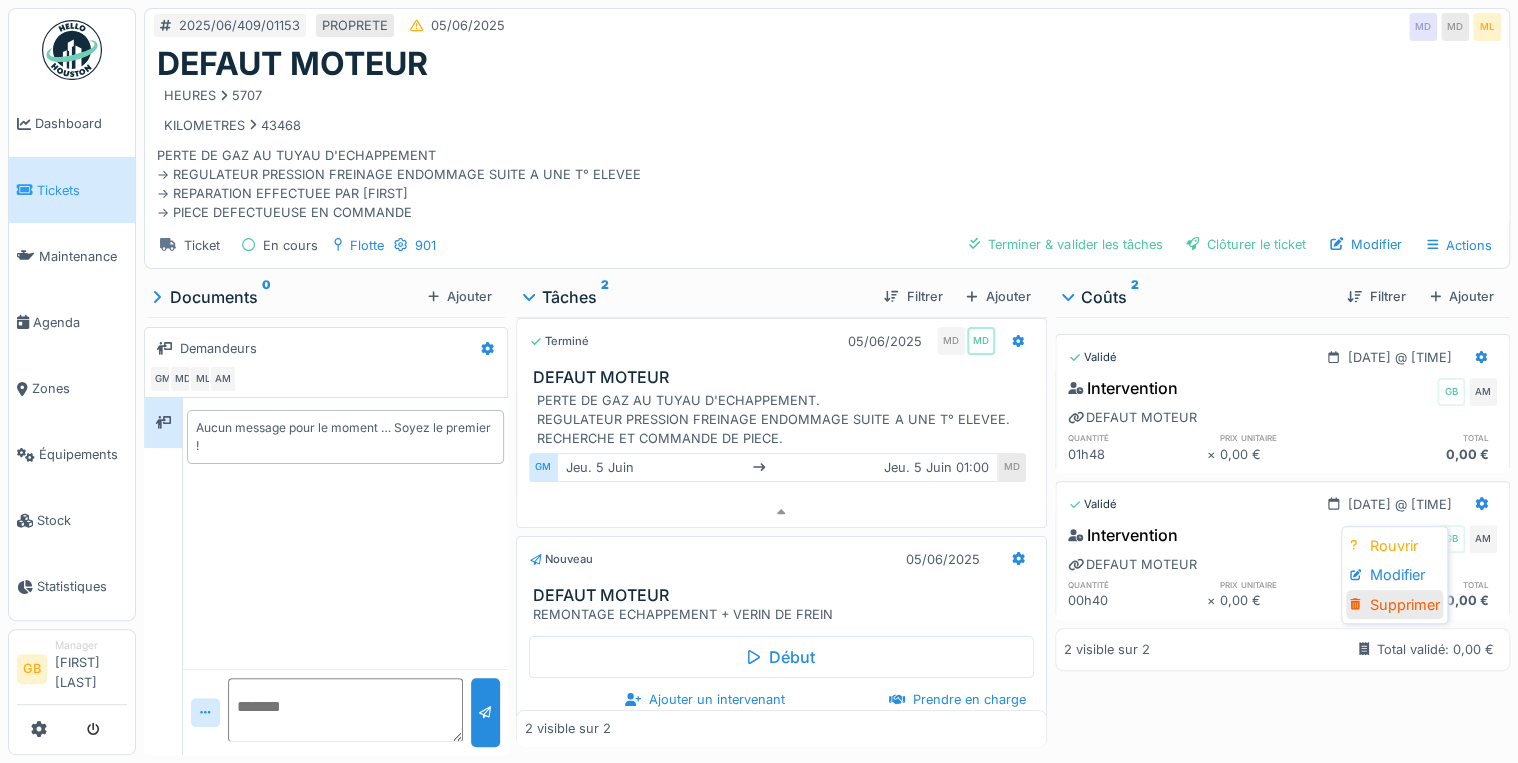 click on "Supprimer" at bounding box center (1394, 605) 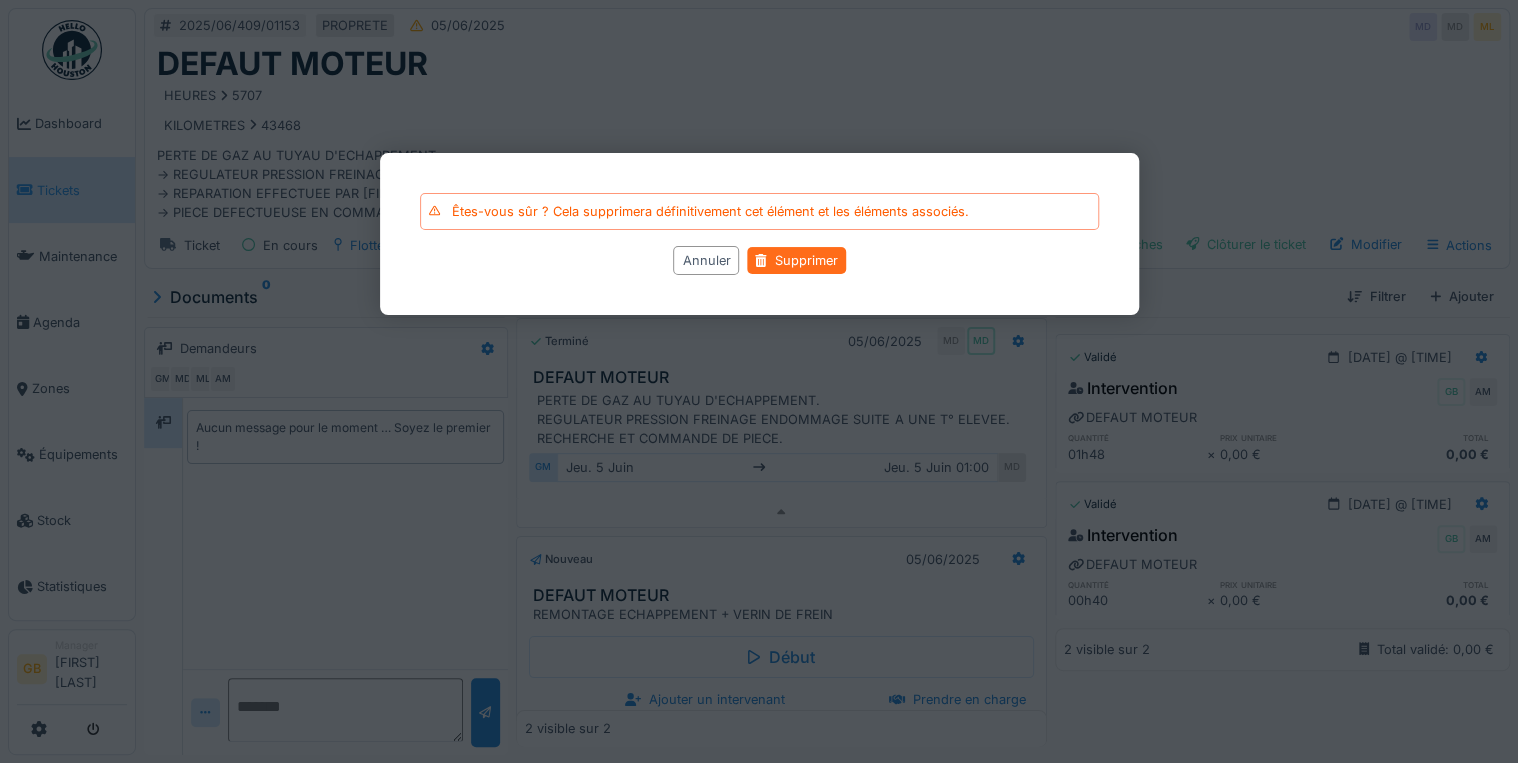 click on "Supprimer" at bounding box center [796, 260] 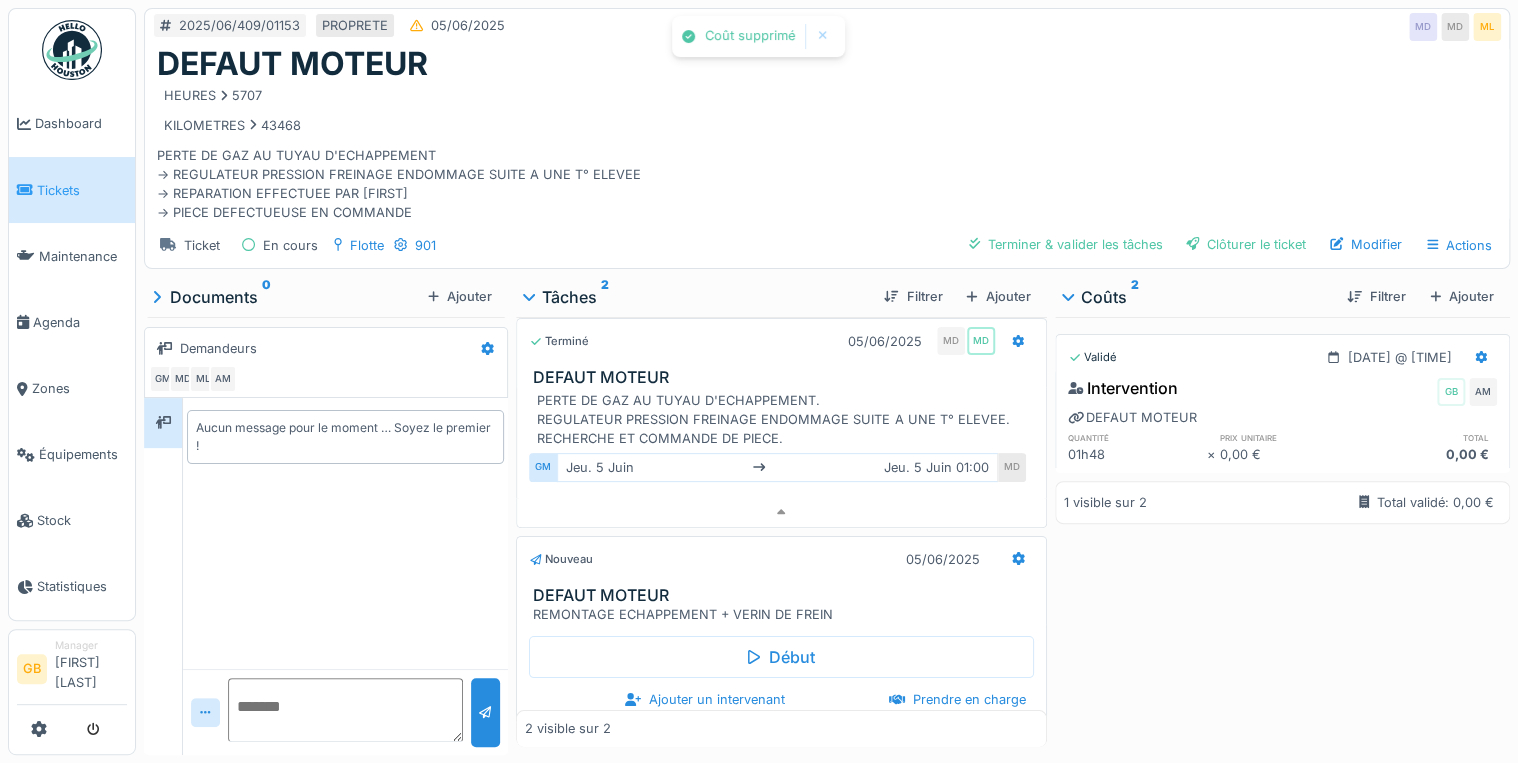 click 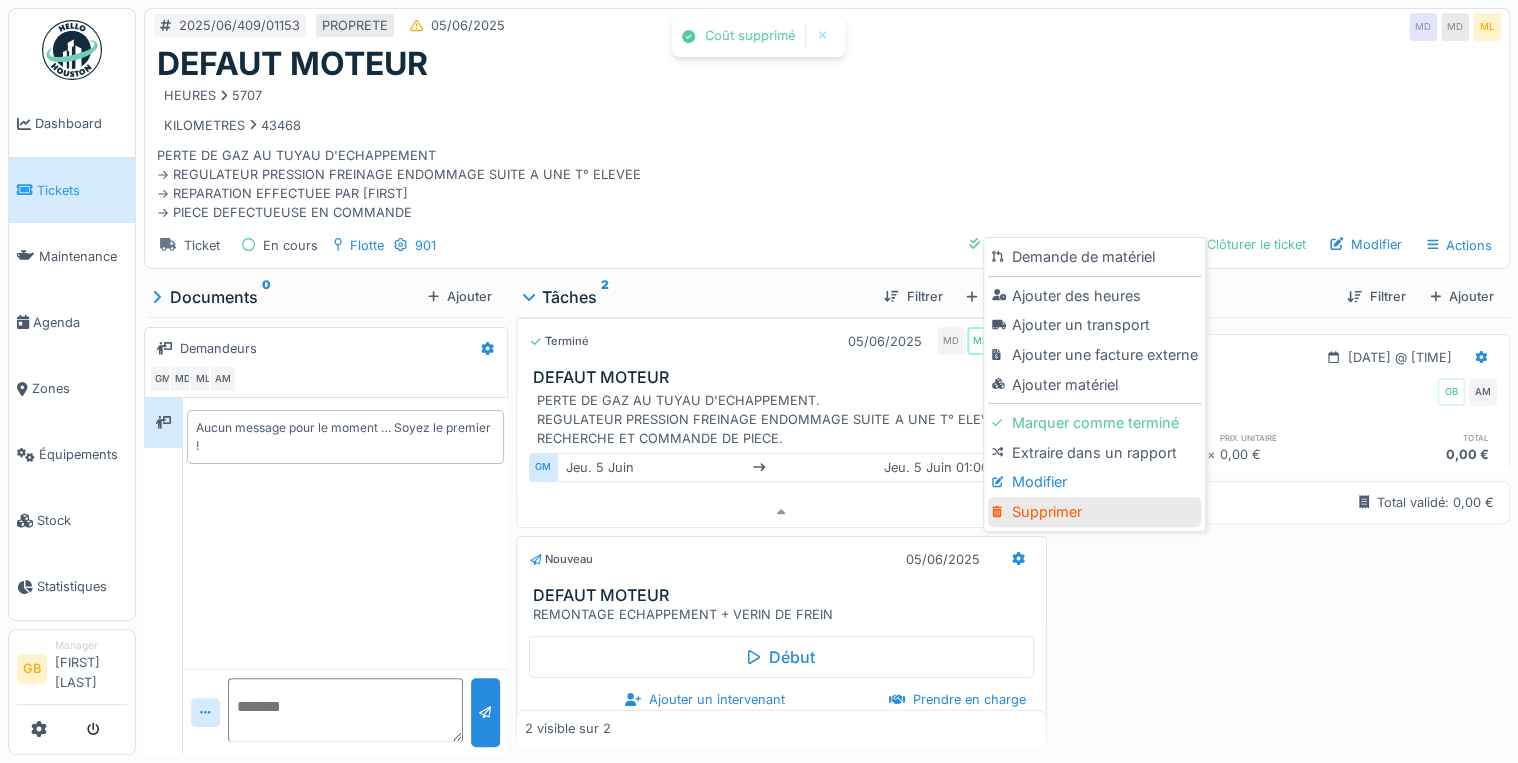 drag, startPoint x: 1052, startPoint y: 497, endPoint x: 1084, endPoint y: 498, distance: 32.01562 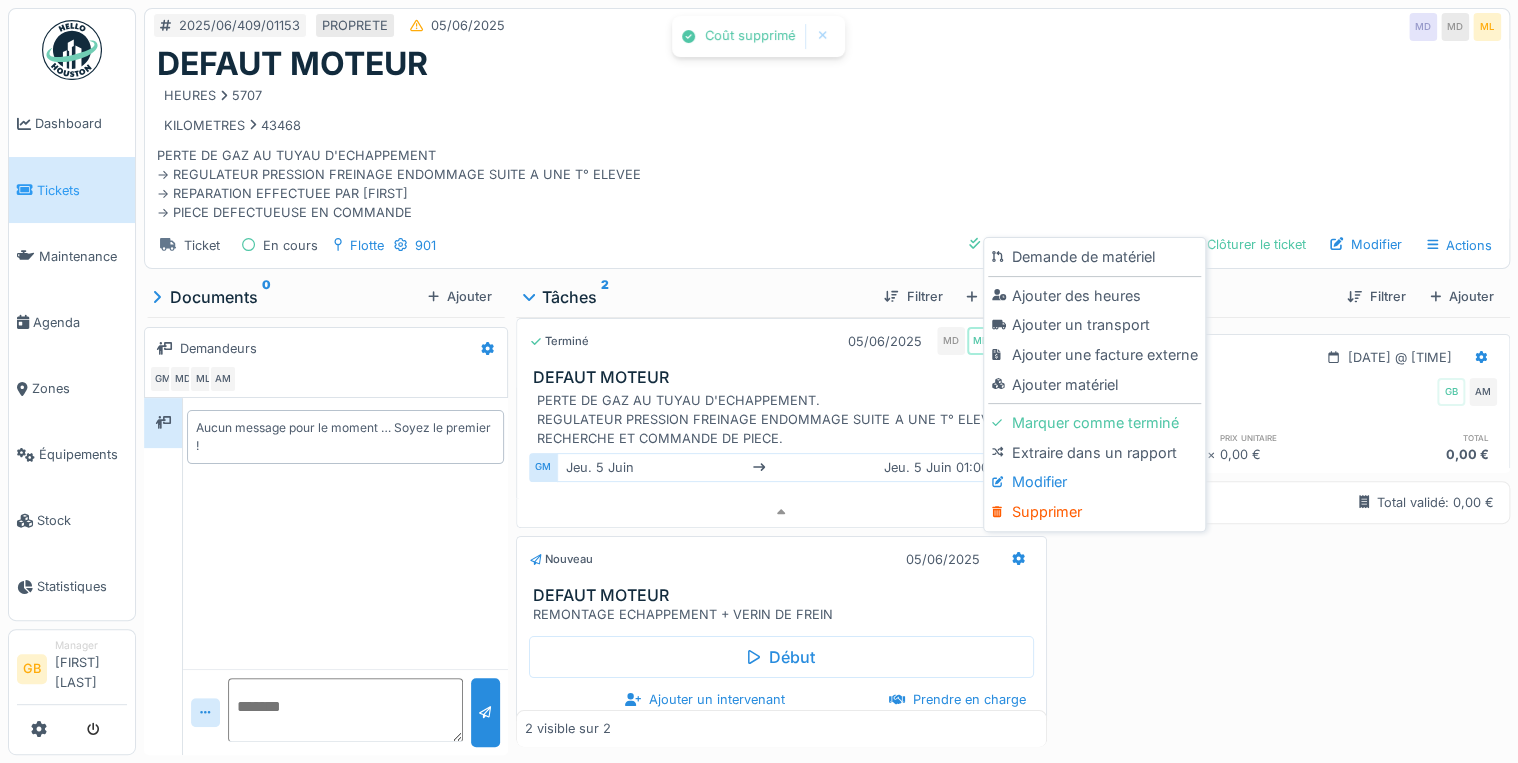 click on "Supprimer" at bounding box center (1094, 512) 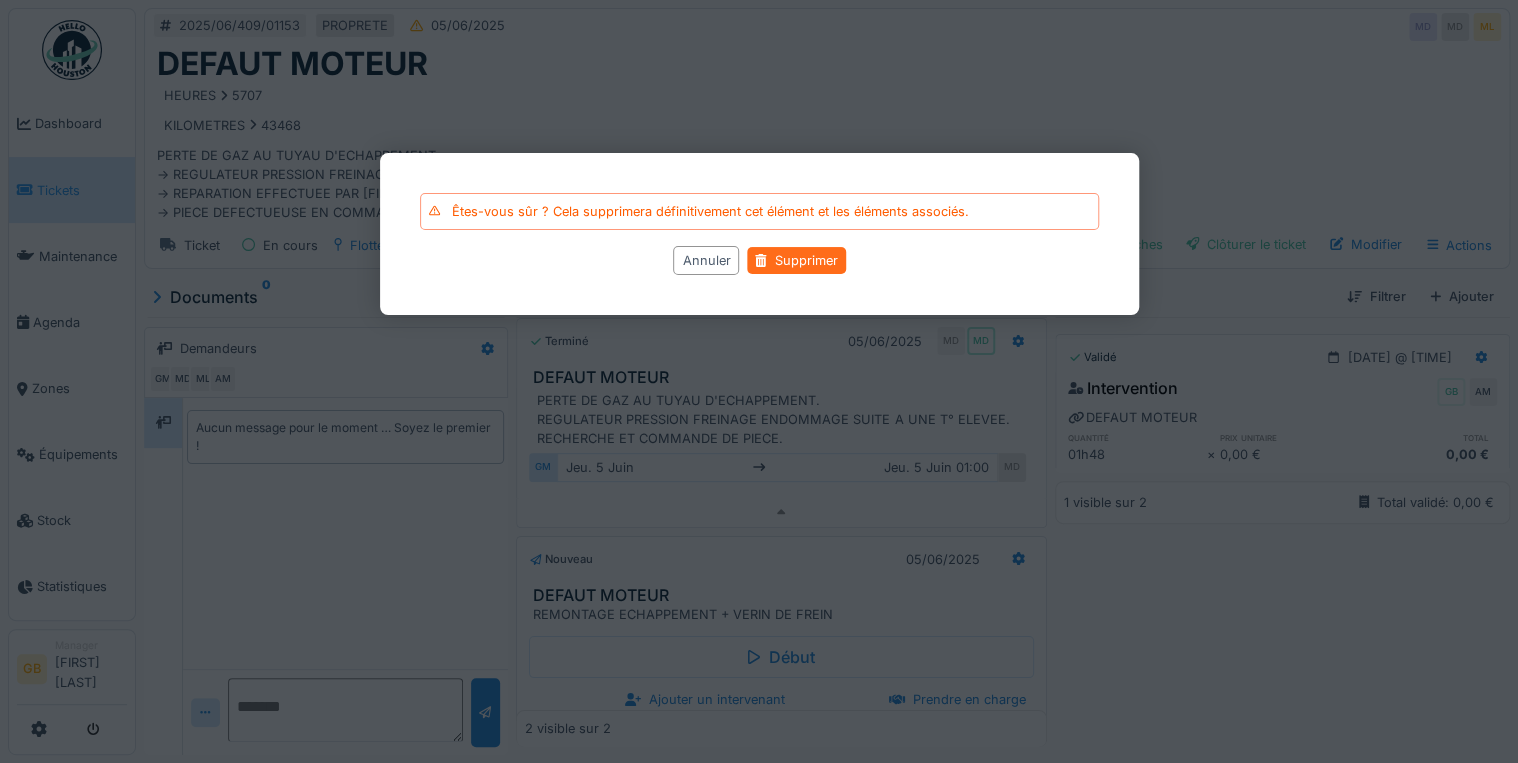 click on "Supprimer" at bounding box center [796, 260] 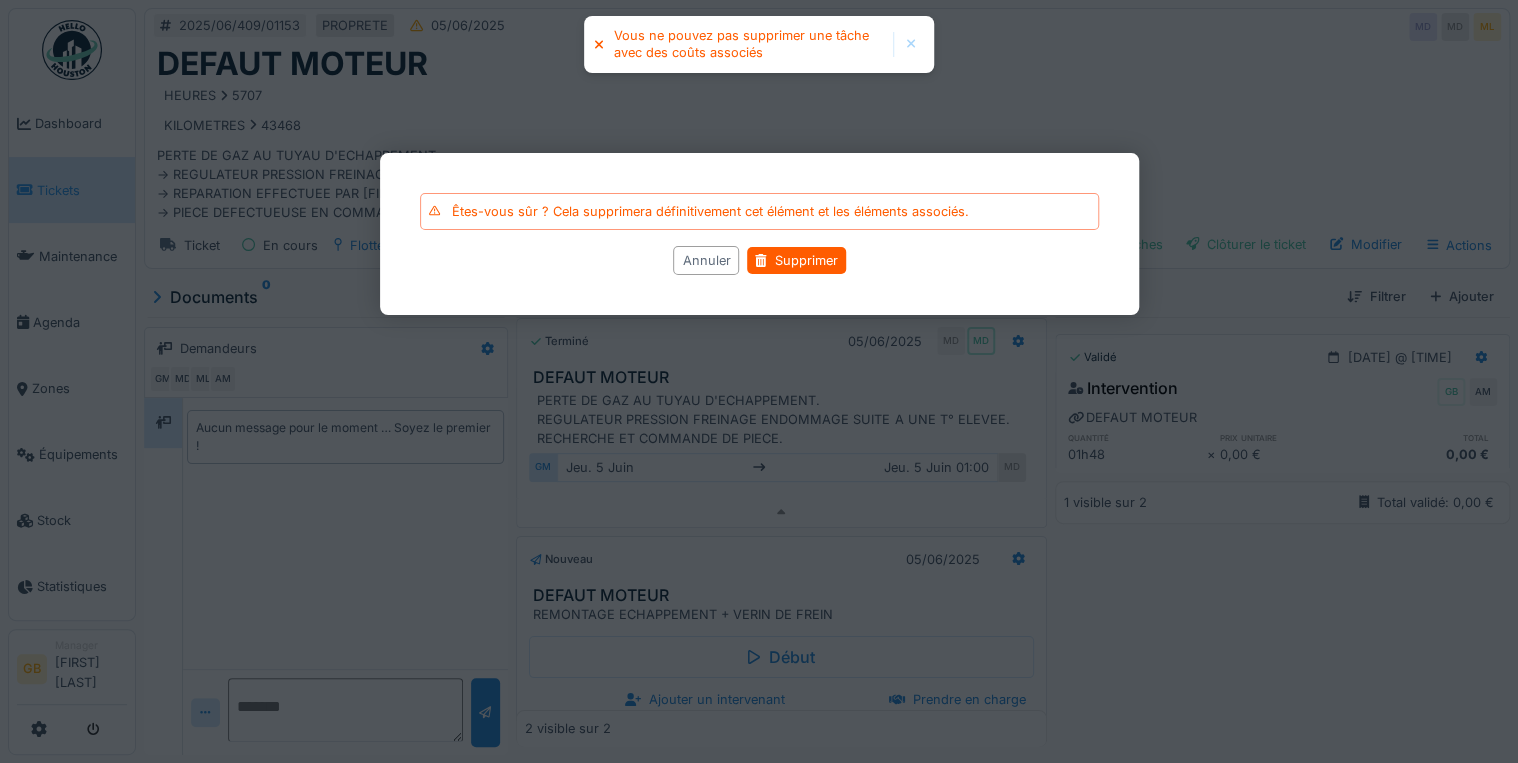 drag, startPoint x: 710, startPoint y: 264, endPoint x: 753, endPoint y: 265, distance: 43.011627 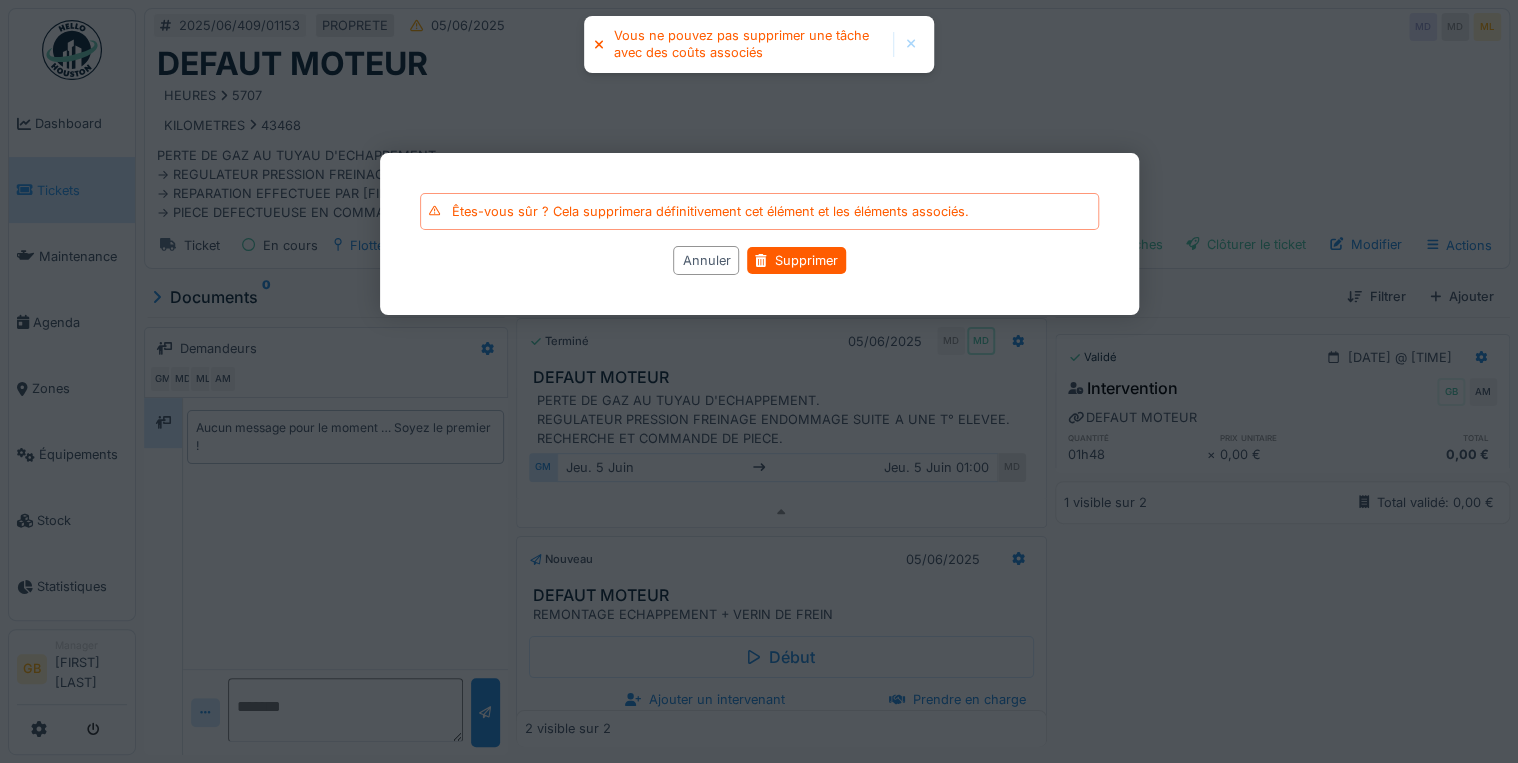 click on "Annuler" at bounding box center (706, 260) 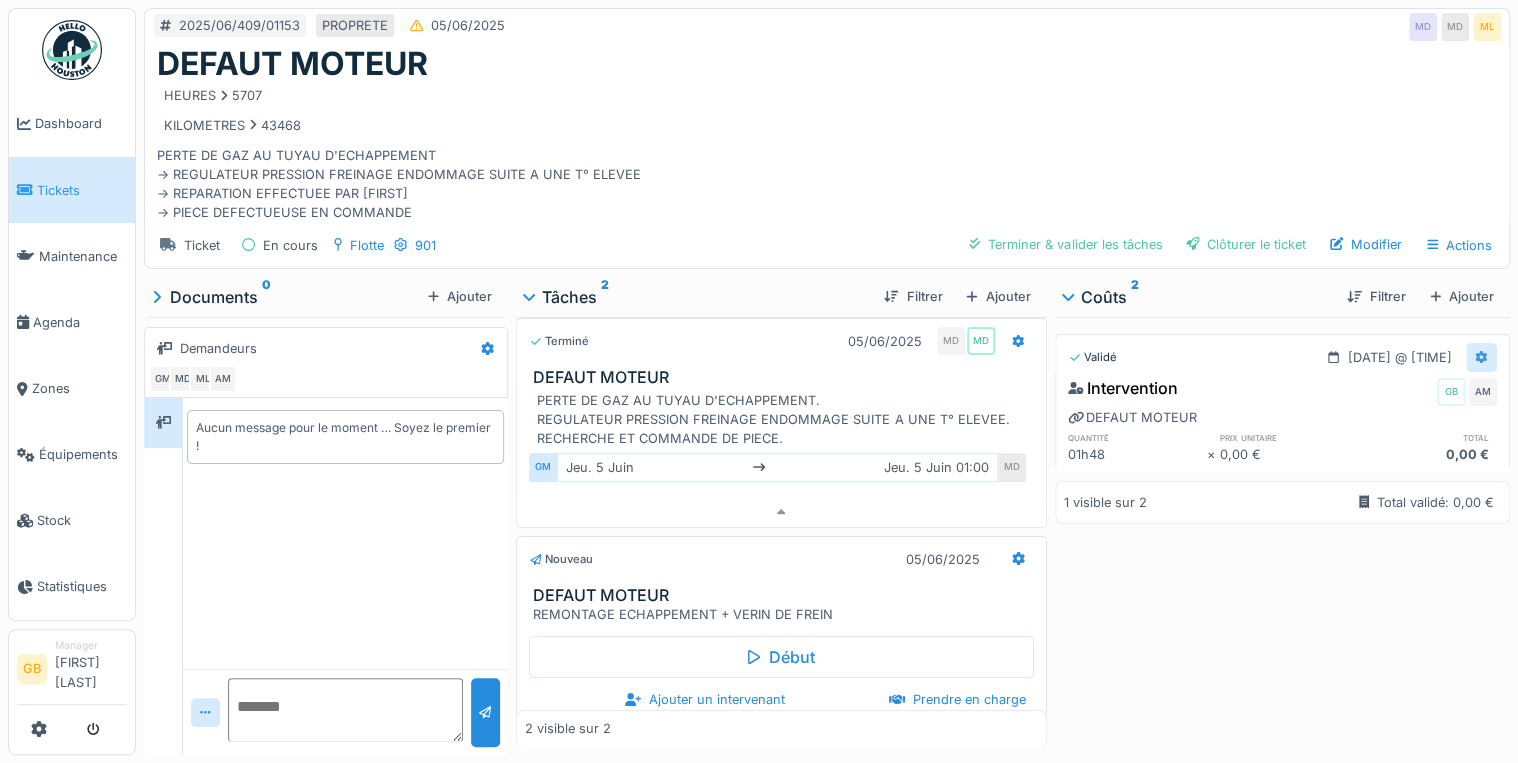 click 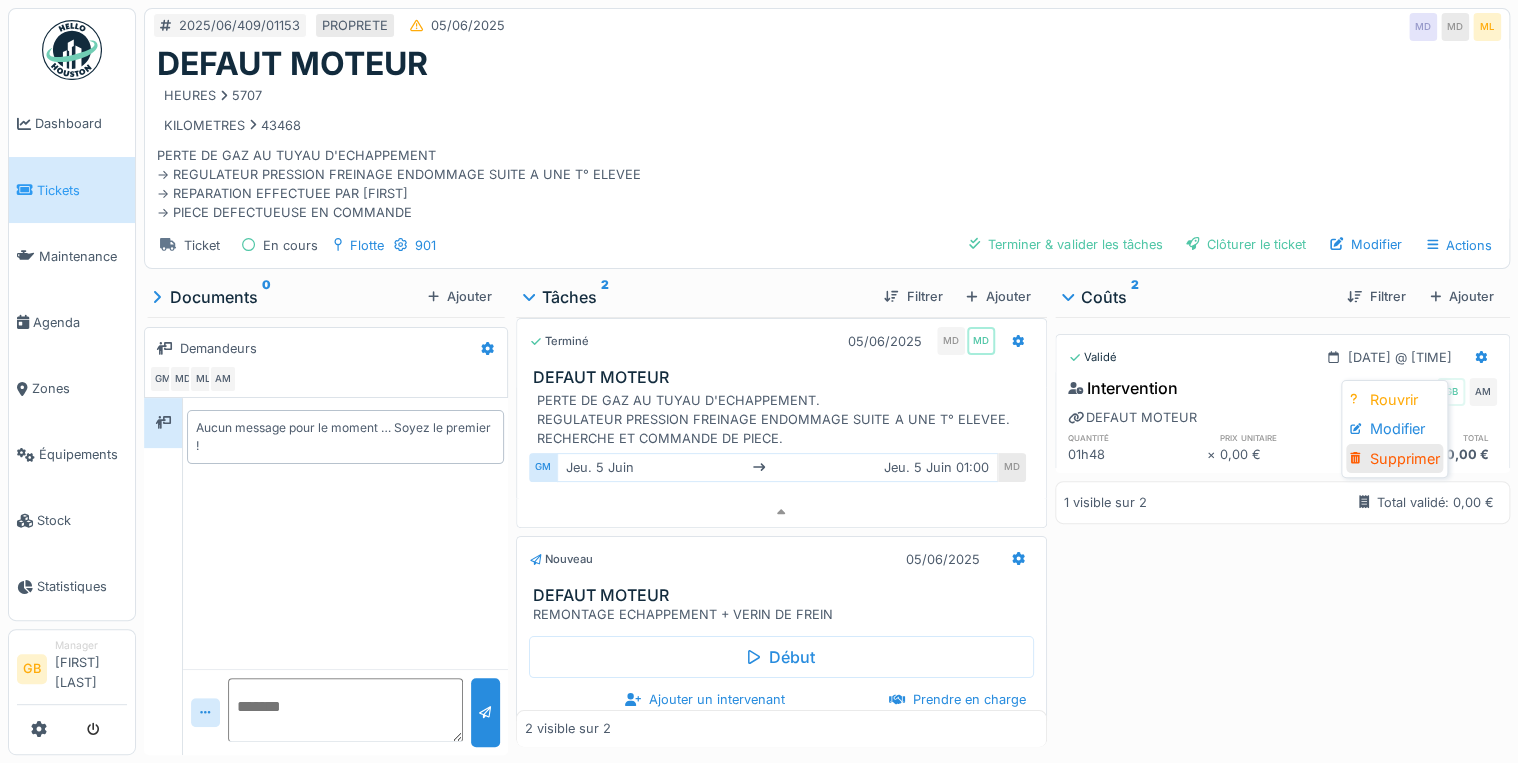 click on "Supprimer" at bounding box center (1394, 459) 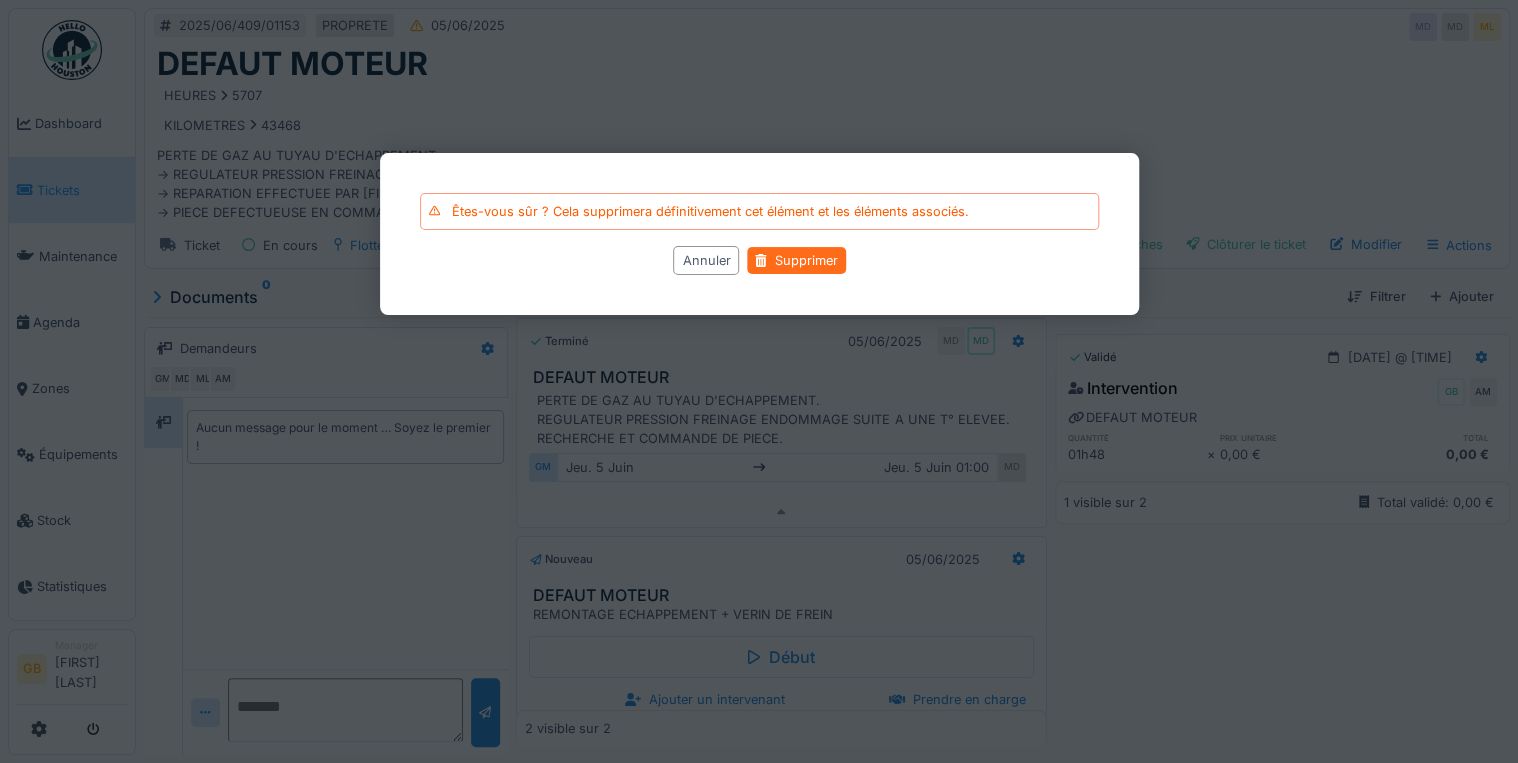click on "Supprimer" at bounding box center [796, 260] 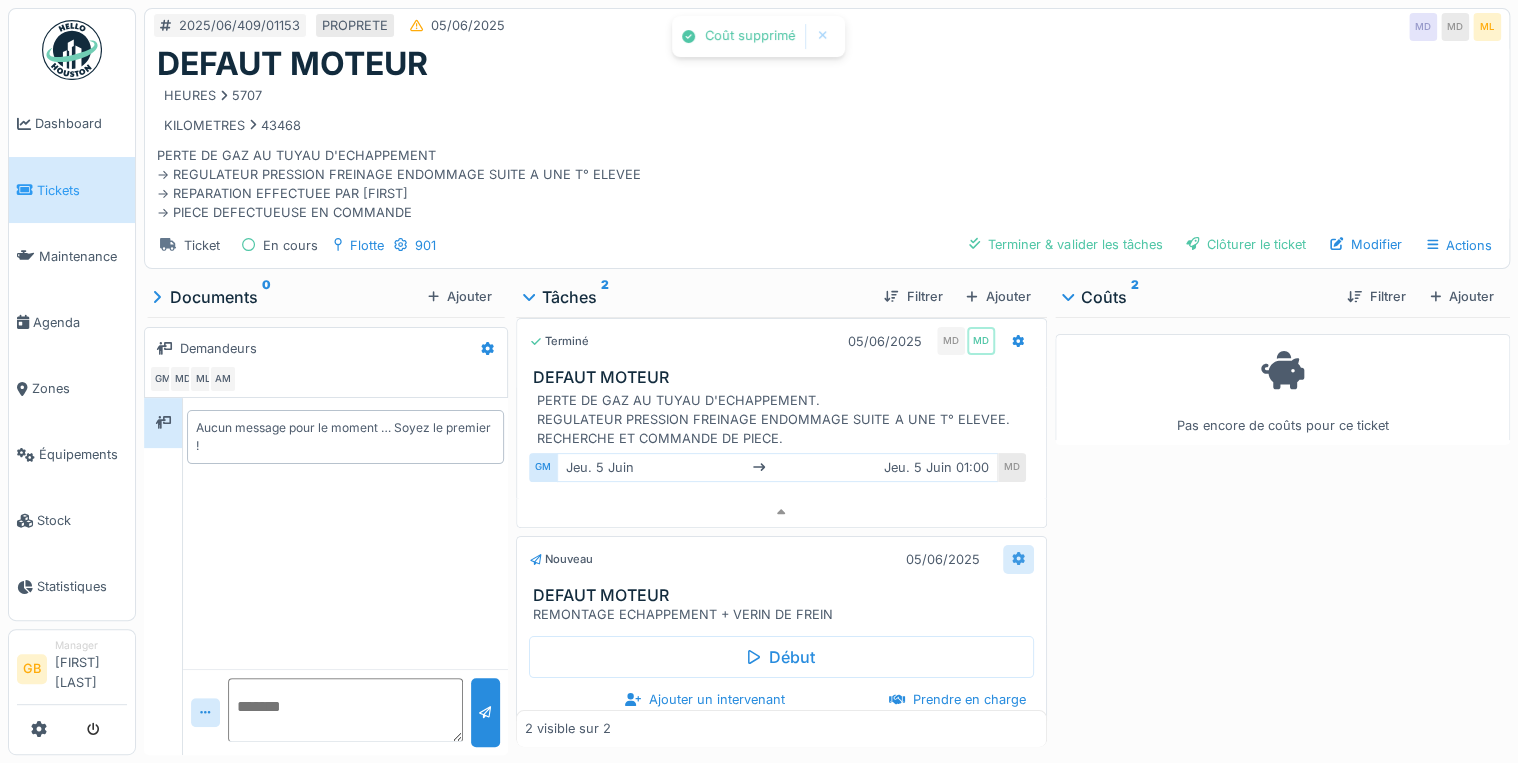 click 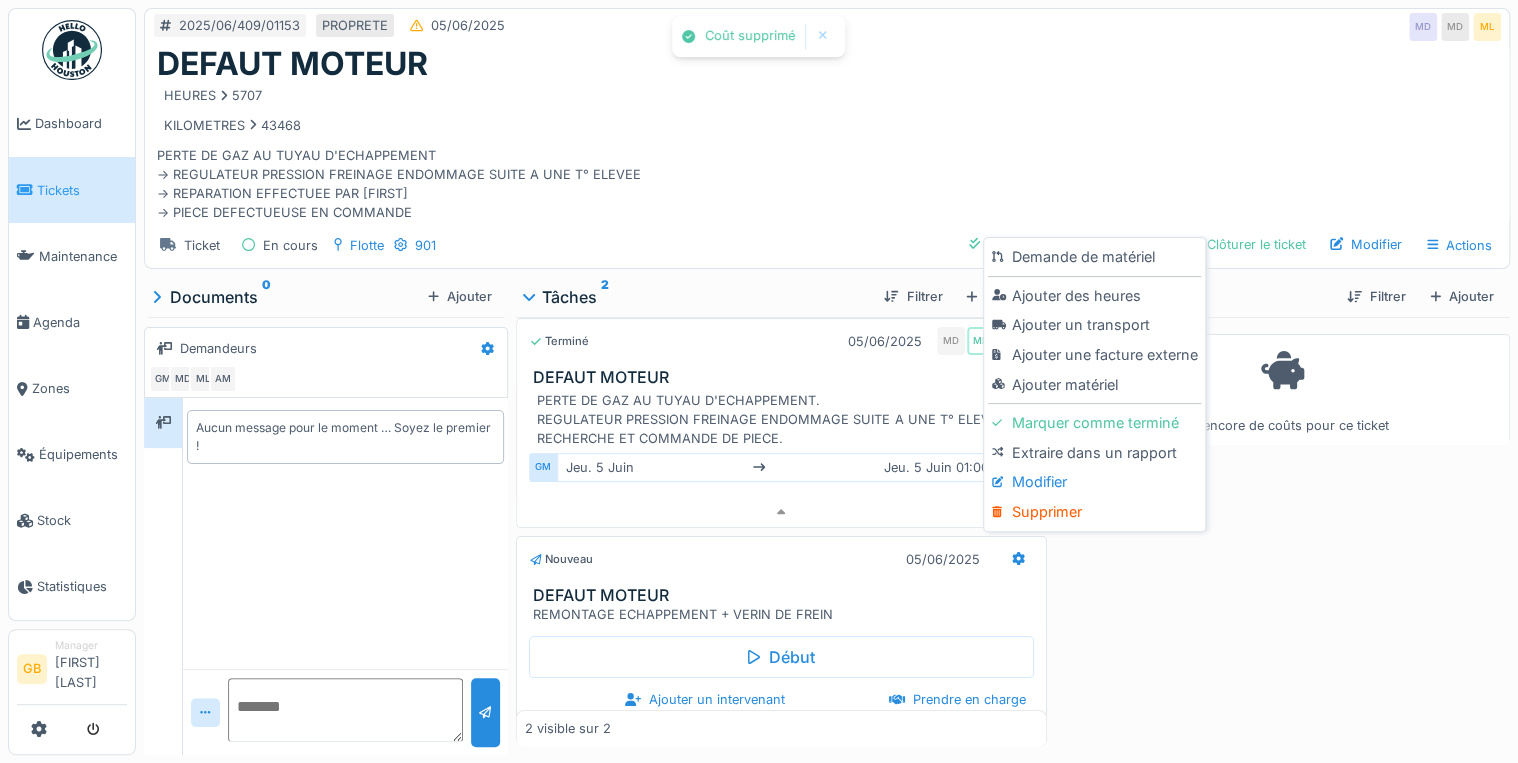 click on "Supprimer" at bounding box center (1094, 512) 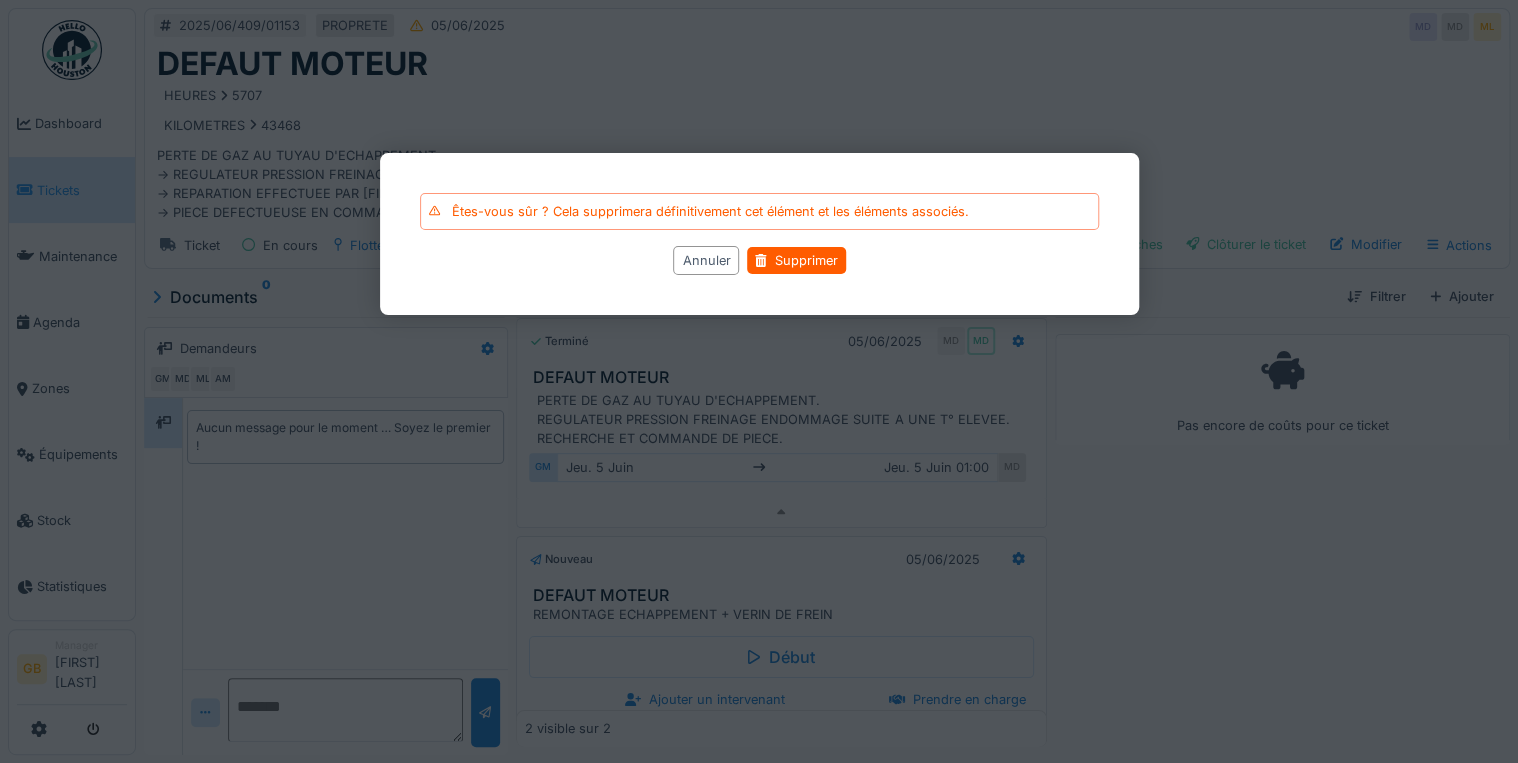 click on "Êtes-vous sûr ? Cela supprimera définitivement cet élément et les éléments associés. Annuler Supprimer" at bounding box center [759, 234] 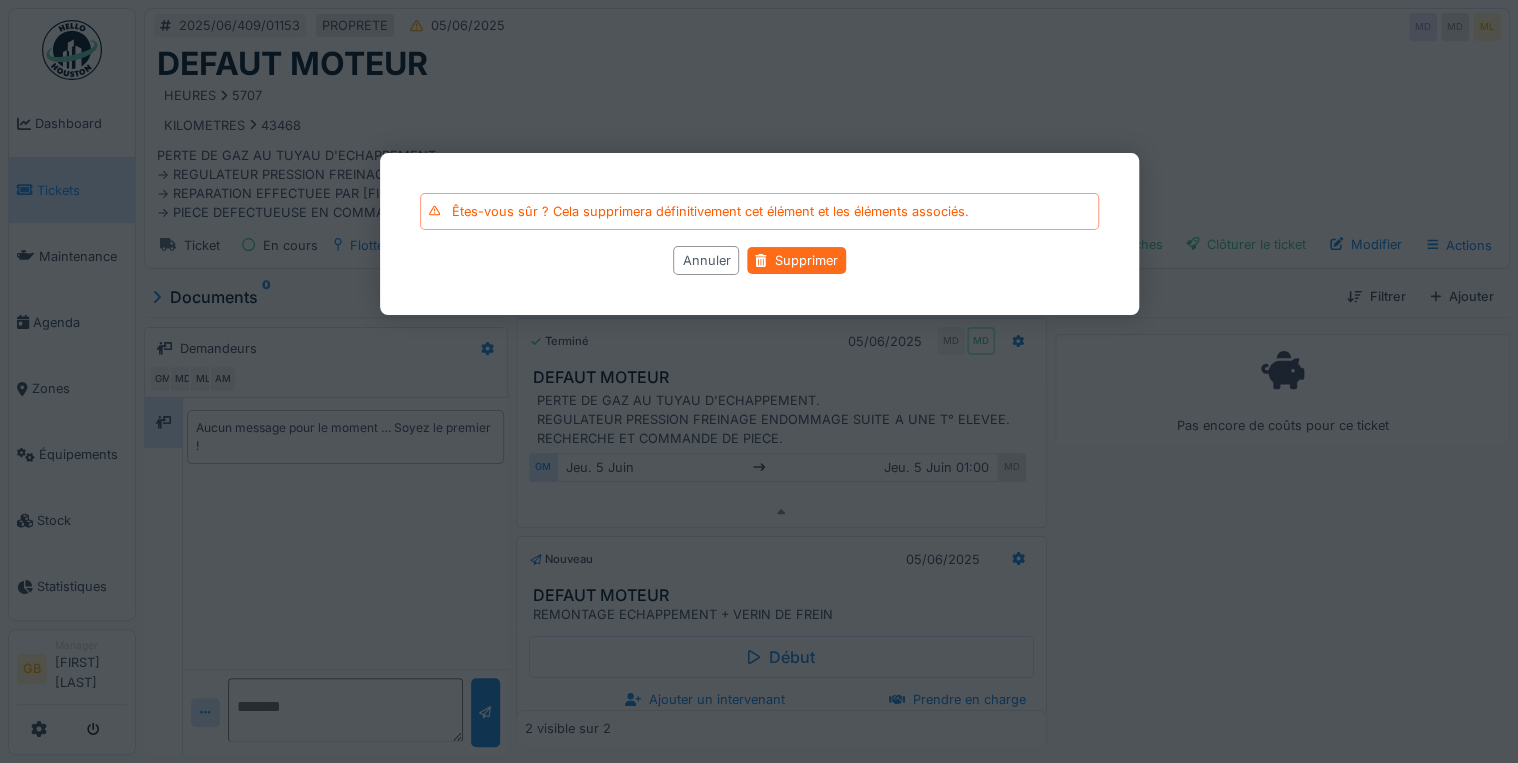 drag, startPoint x: 768, startPoint y: 264, endPoint x: 794, endPoint y: 264, distance: 26 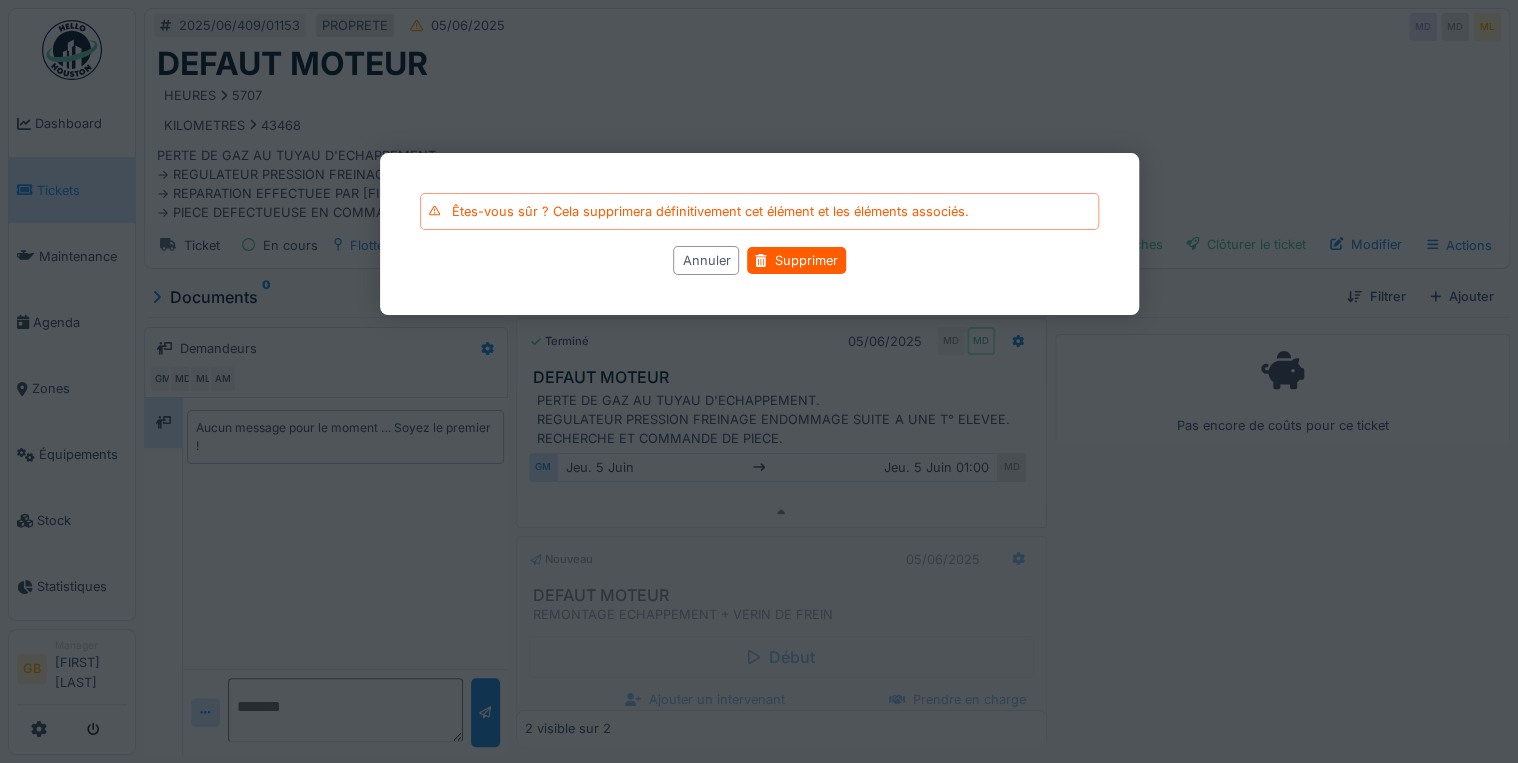 scroll, scrollTop: 0, scrollLeft: 0, axis: both 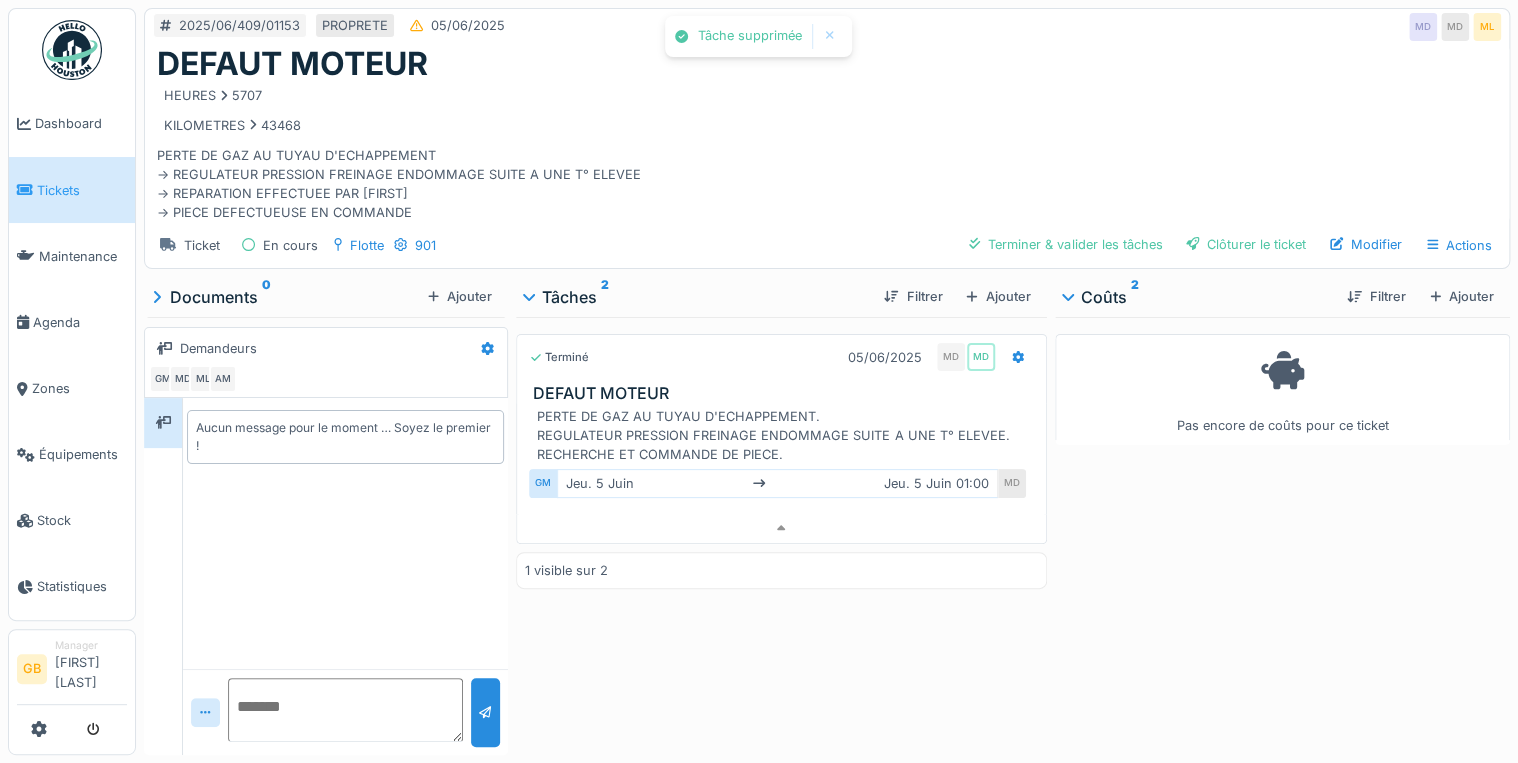 click at bounding box center (759, 381) 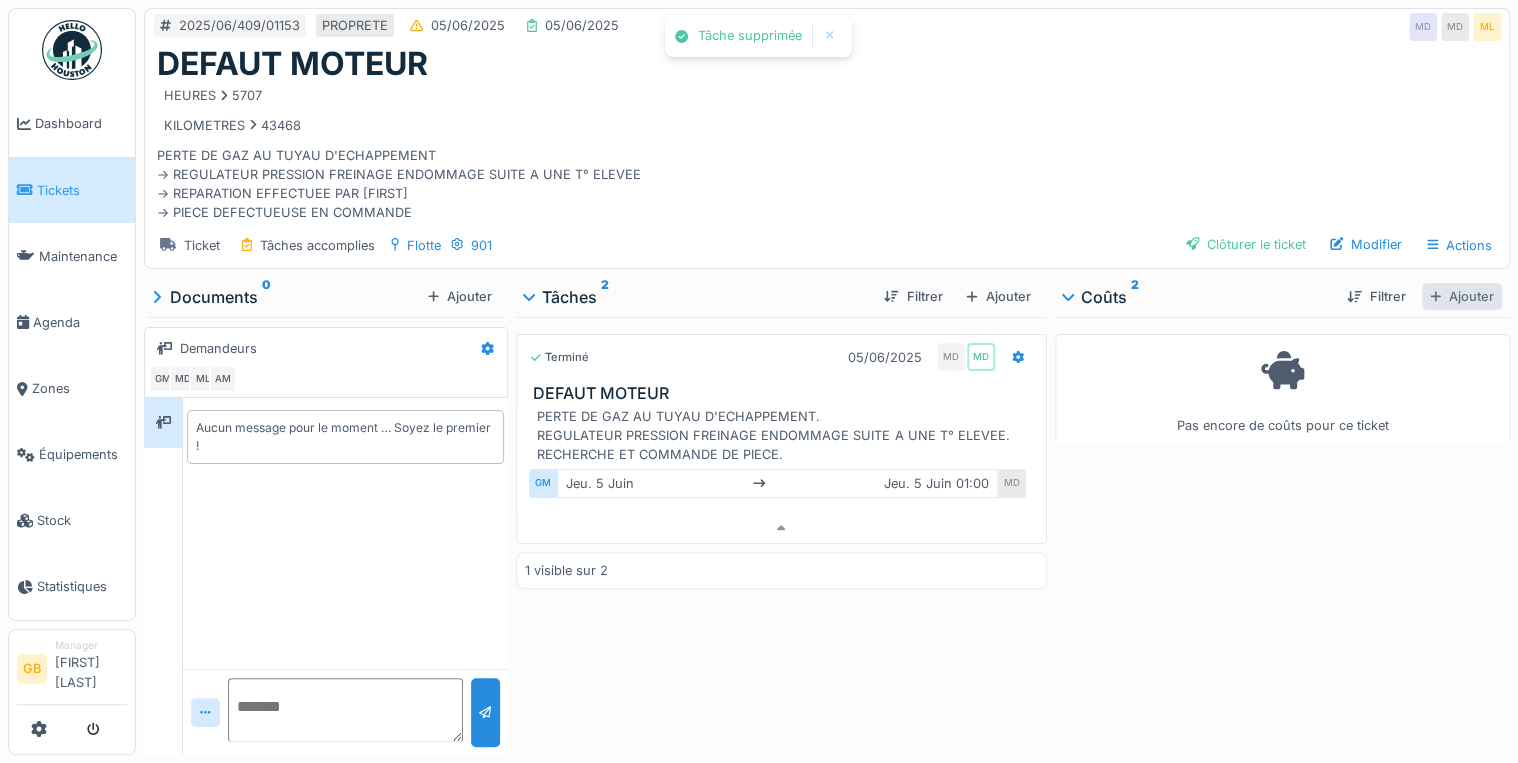 click on "Ajouter" at bounding box center [1462, 296] 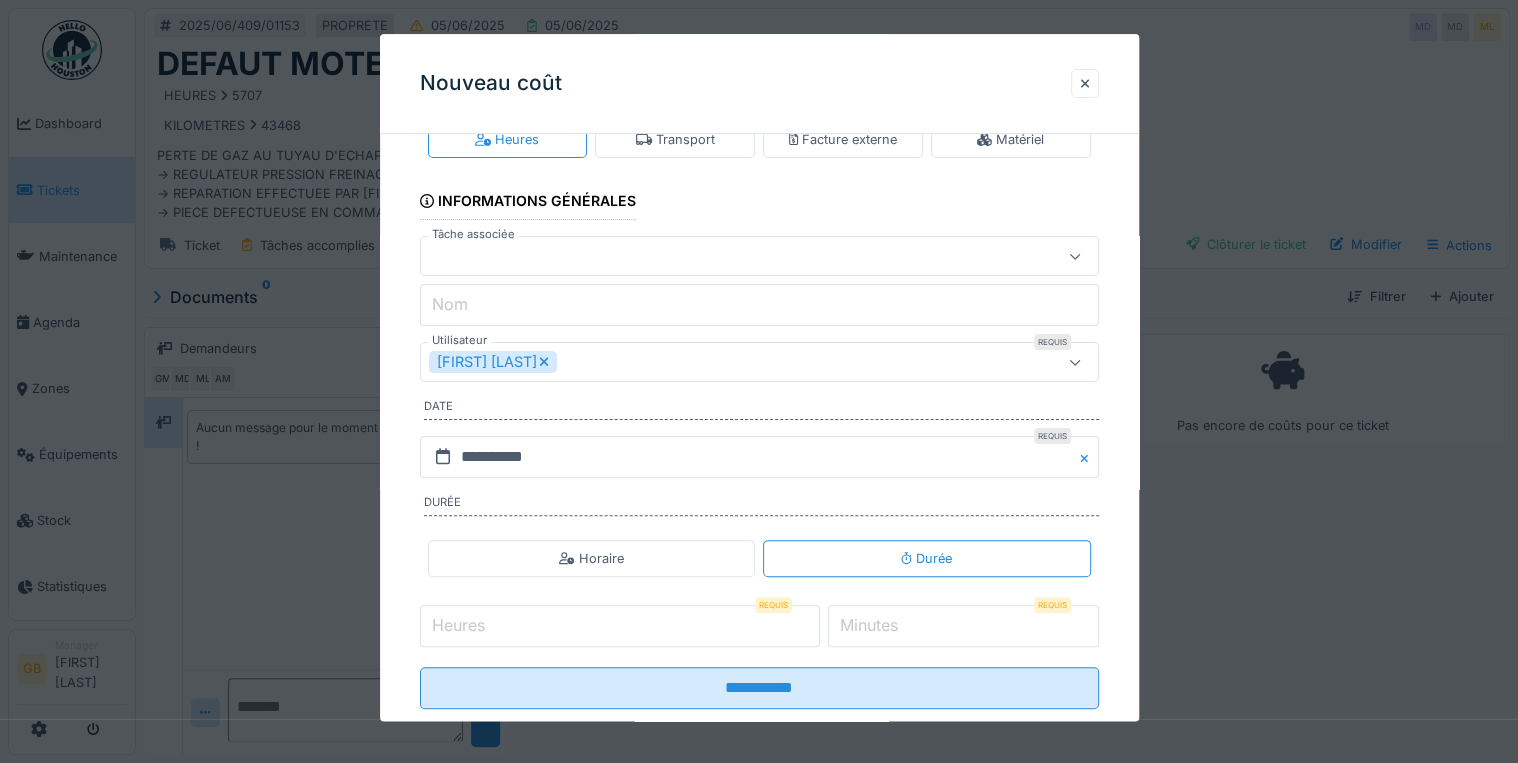 scroll, scrollTop: 80, scrollLeft: 0, axis: vertical 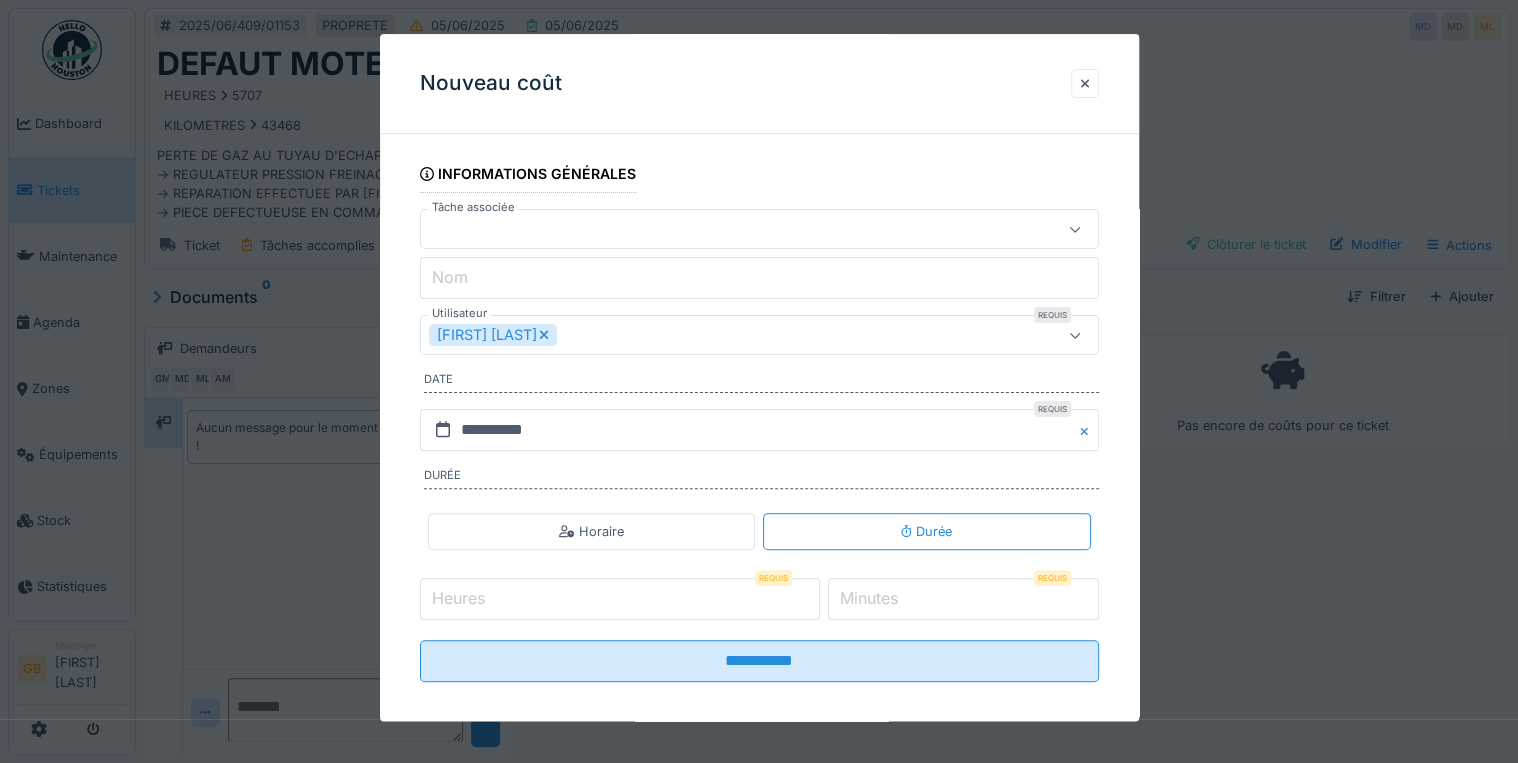 click on "Heures" at bounding box center (458, 599) 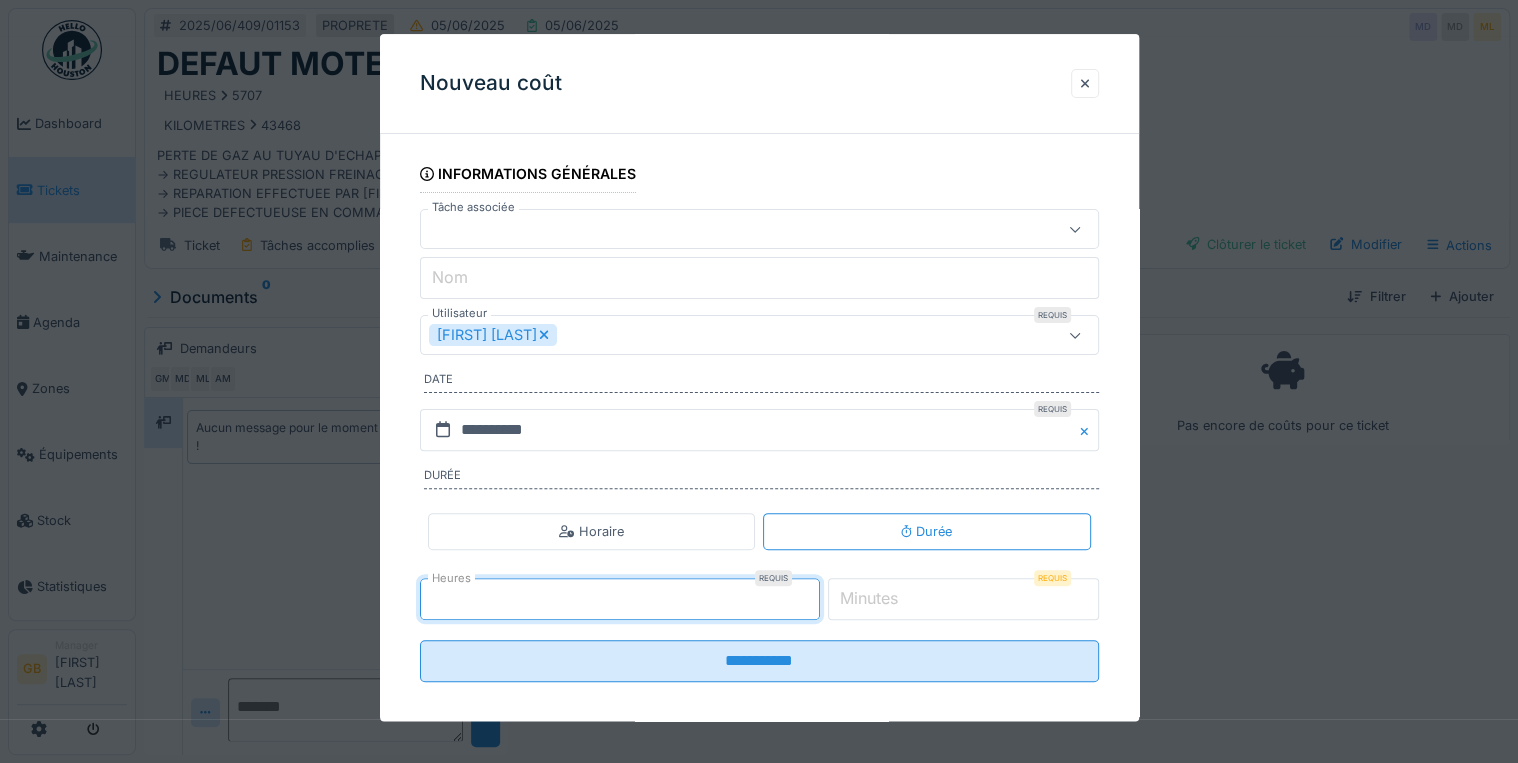 type on "*" 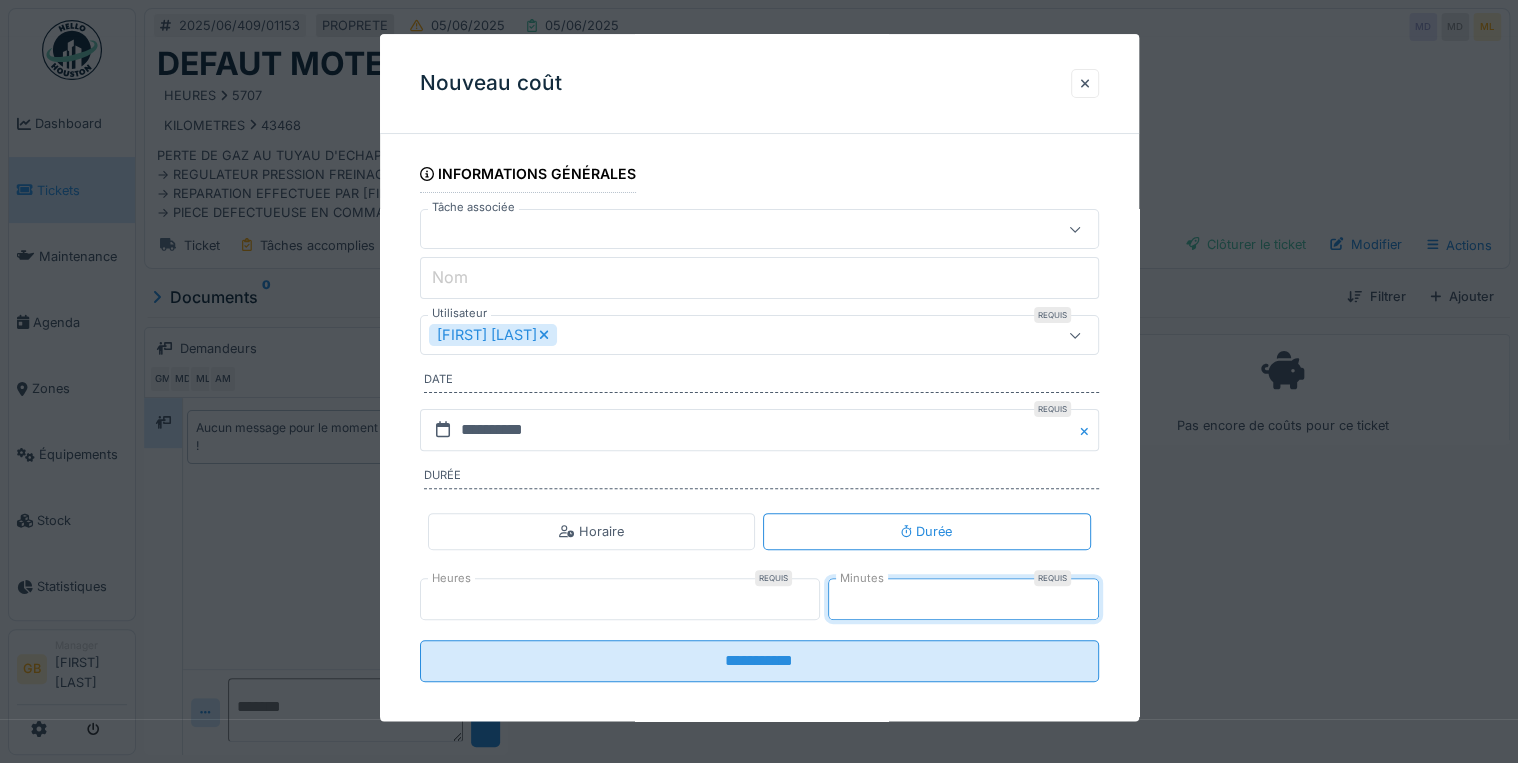 type on "**" 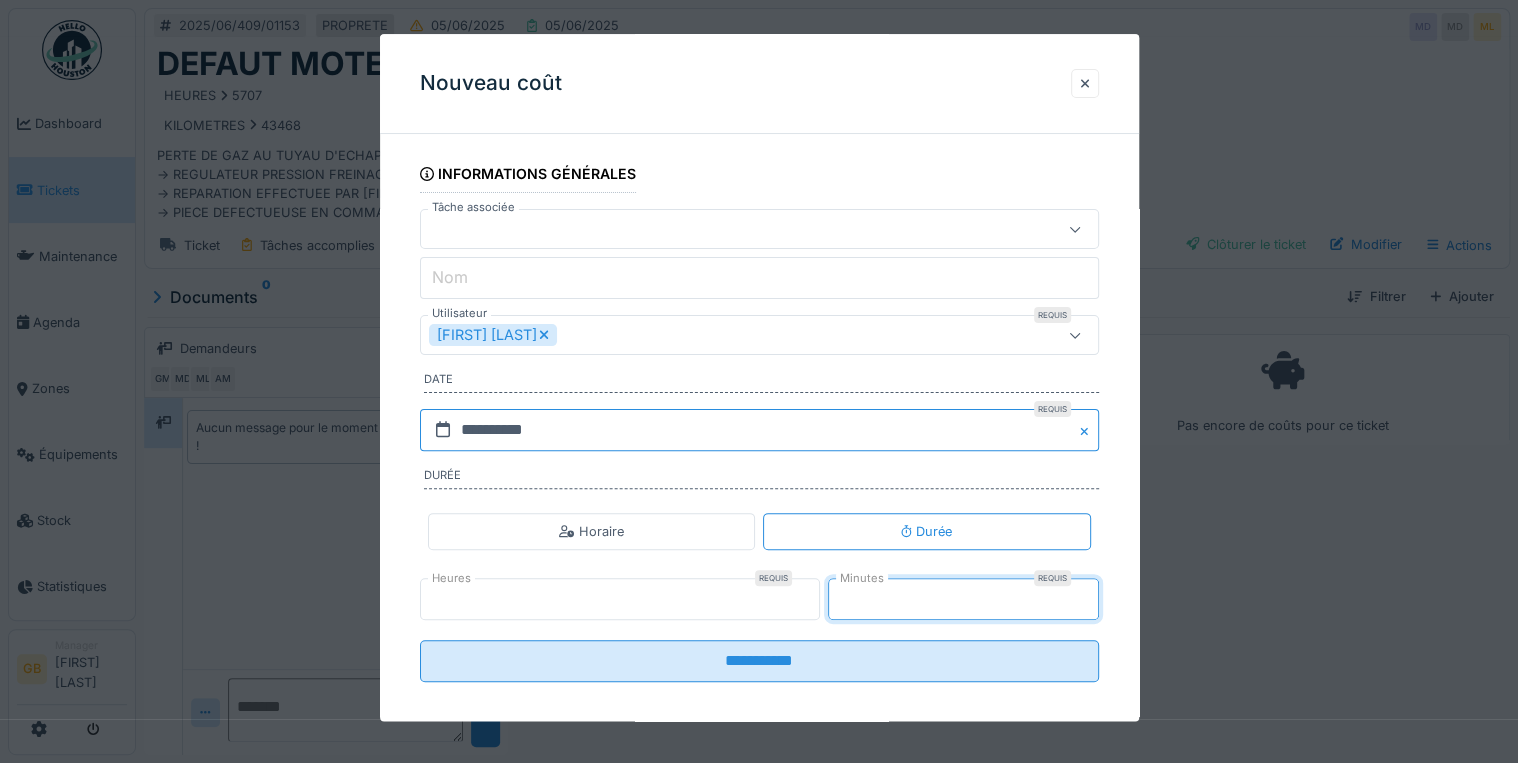 click on "**********" at bounding box center (759, 430) 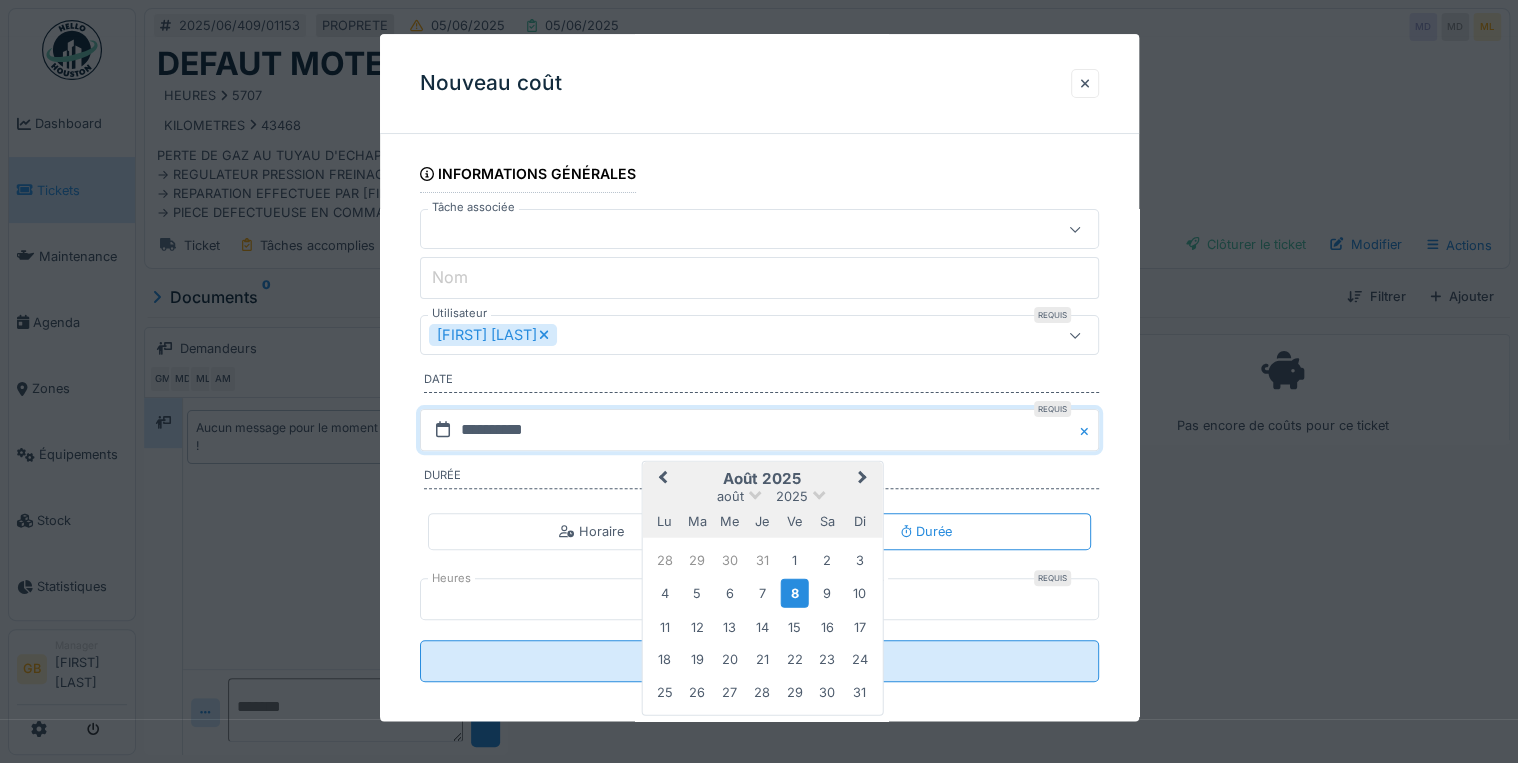 click on "Previous Month" at bounding box center [660, 480] 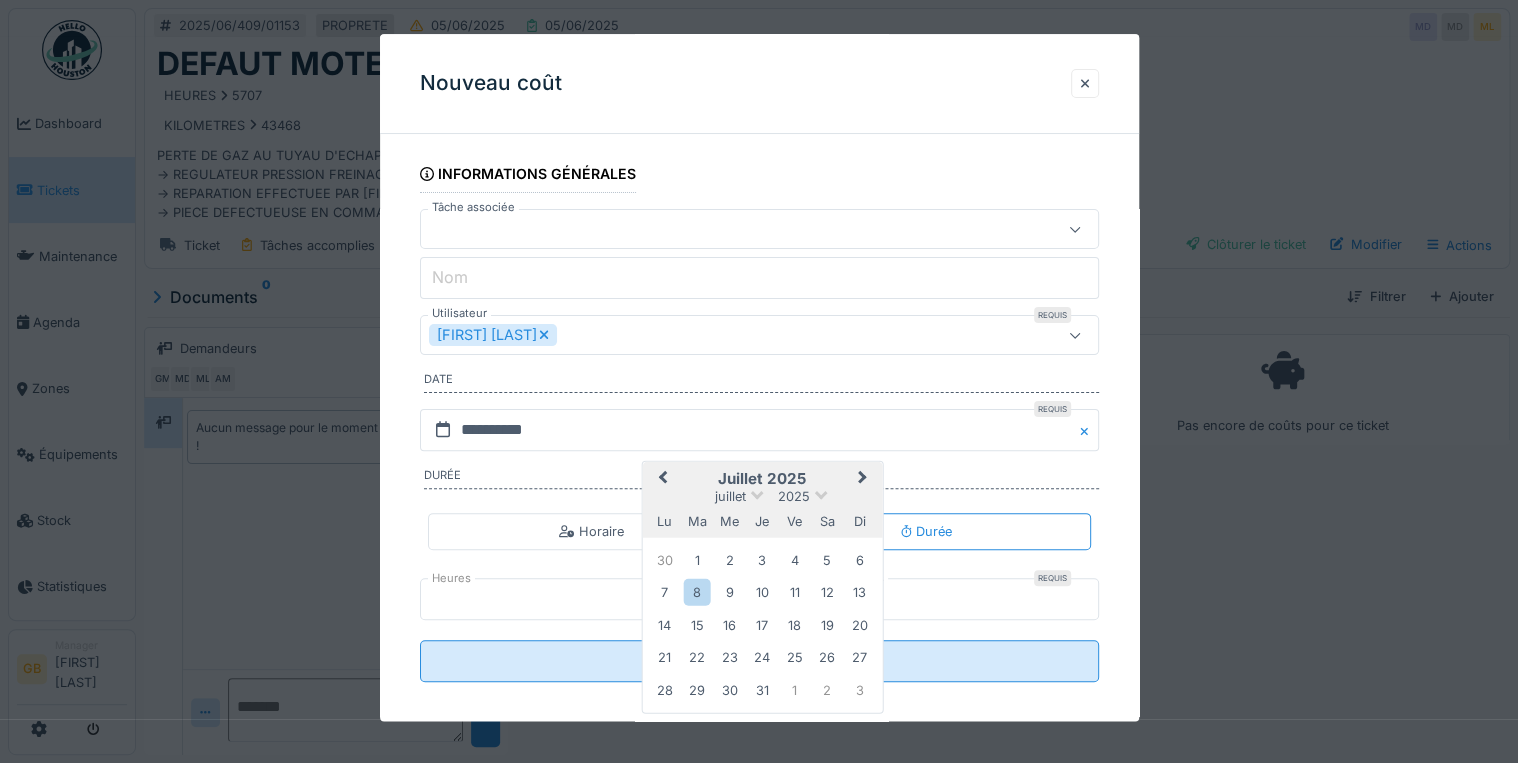 click on "Previous Month" at bounding box center [660, 480] 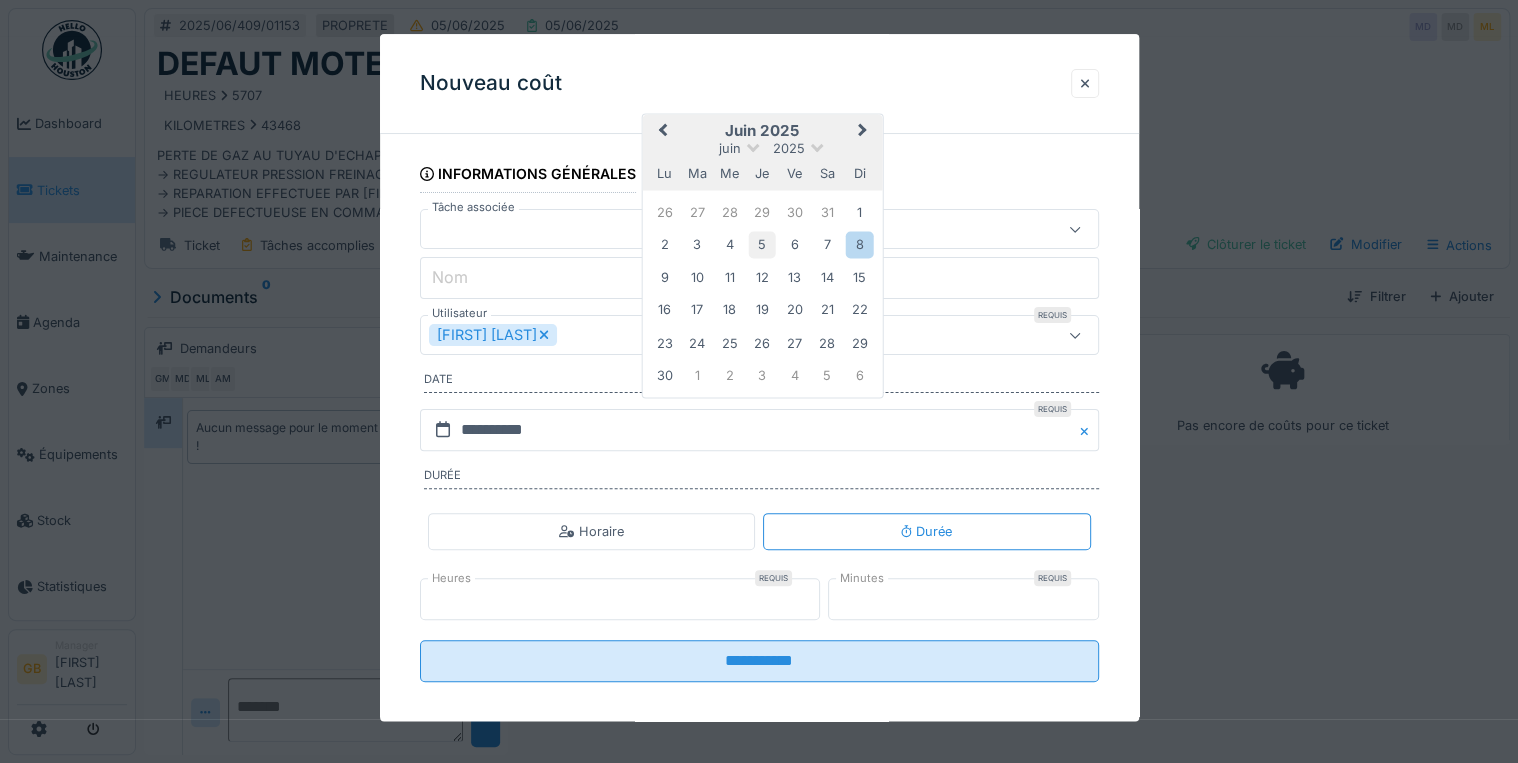 click on "5" at bounding box center (762, 245) 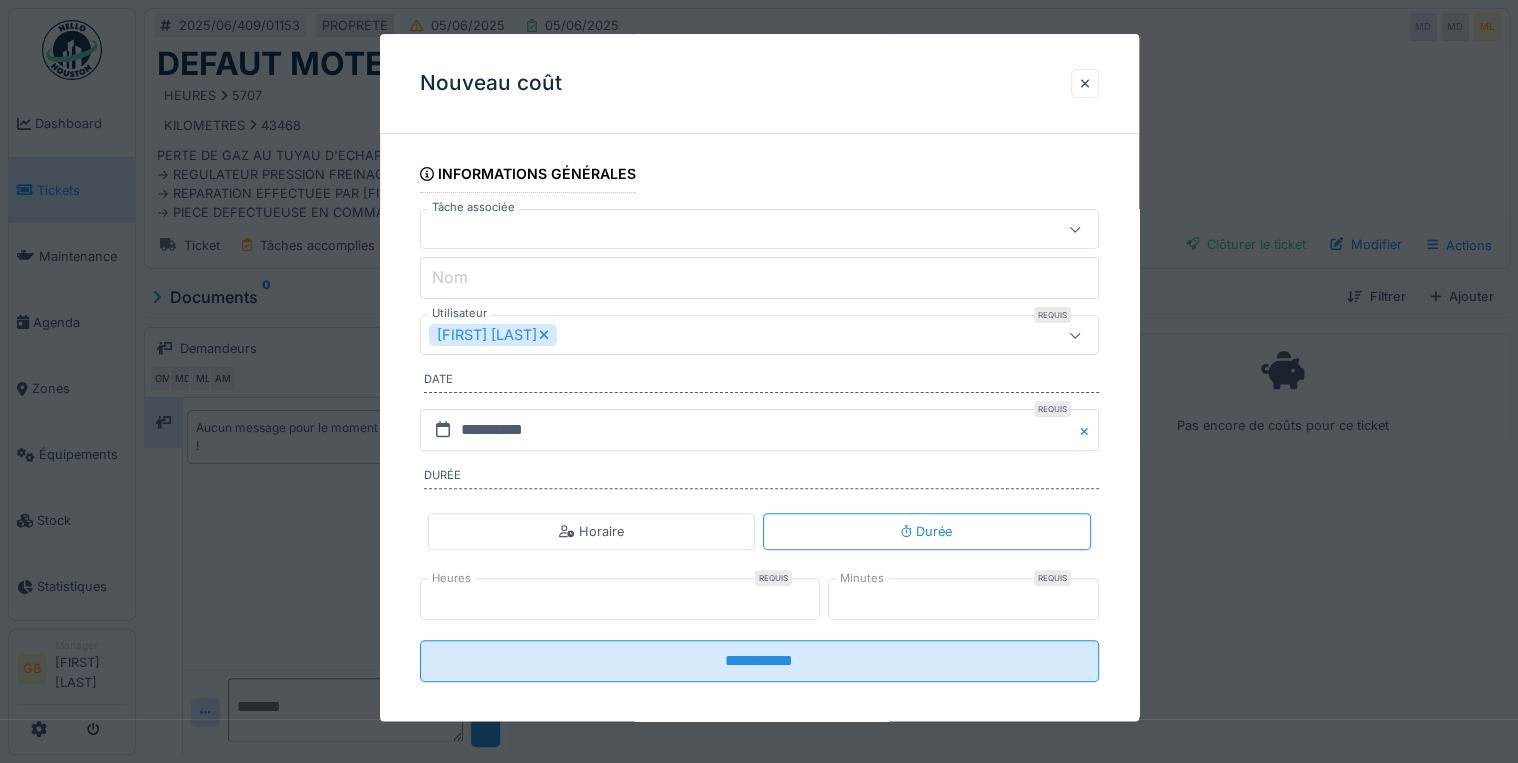 click on "Giosue Bonaffini" at bounding box center (493, 336) 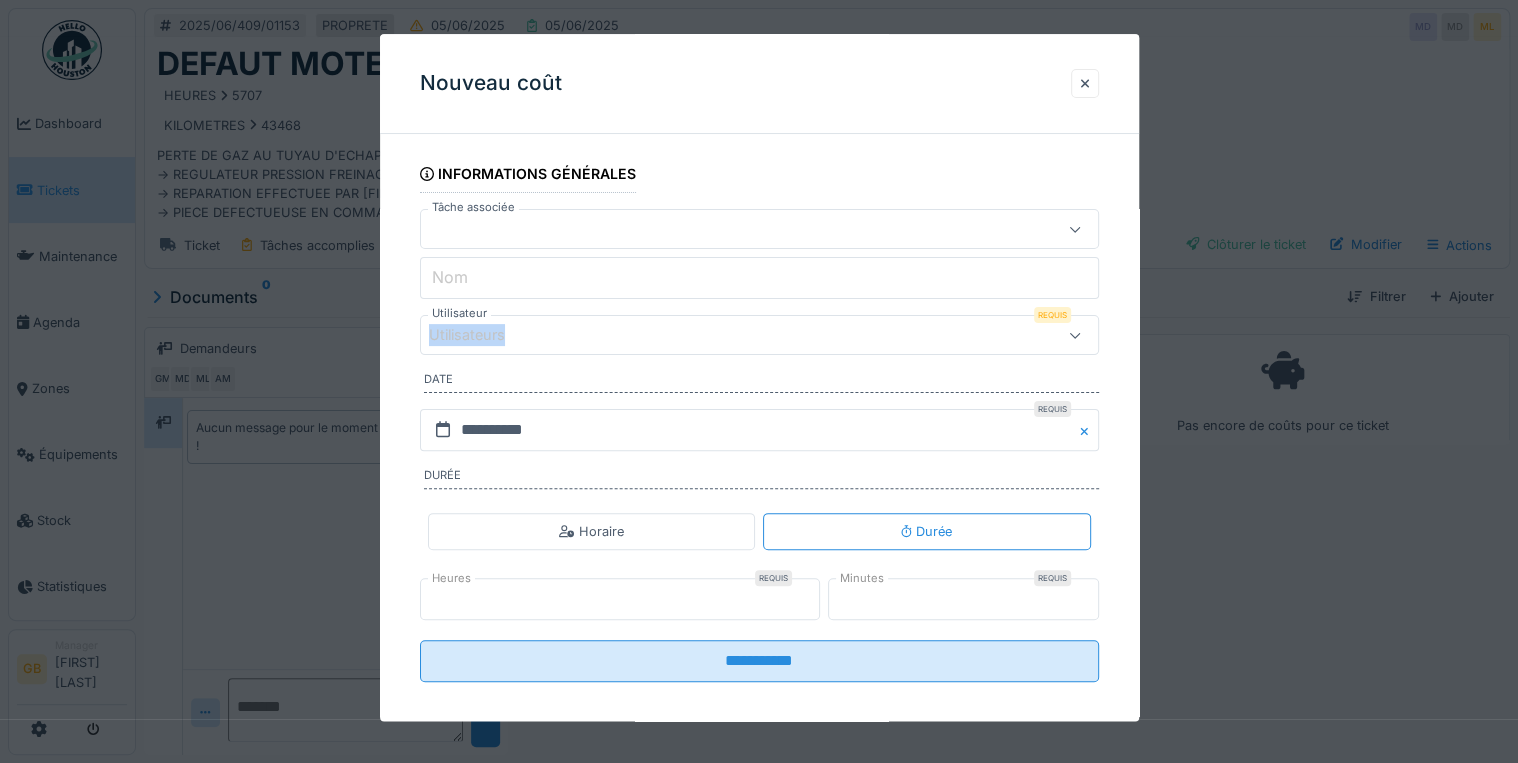 click on "Utilisateurs" at bounding box center [718, 336] 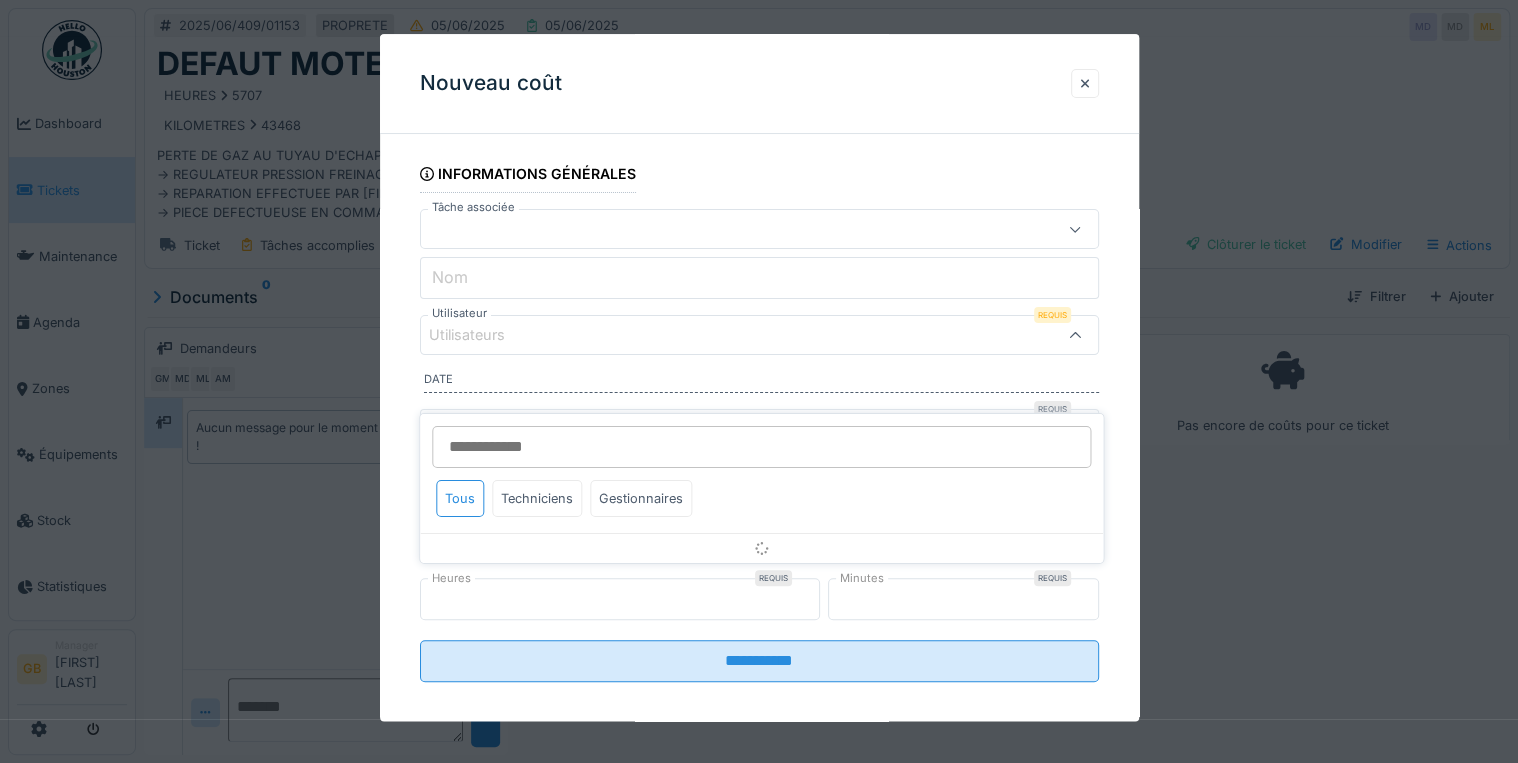 scroll, scrollTop: 36, scrollLeft: 0, axis: vertical 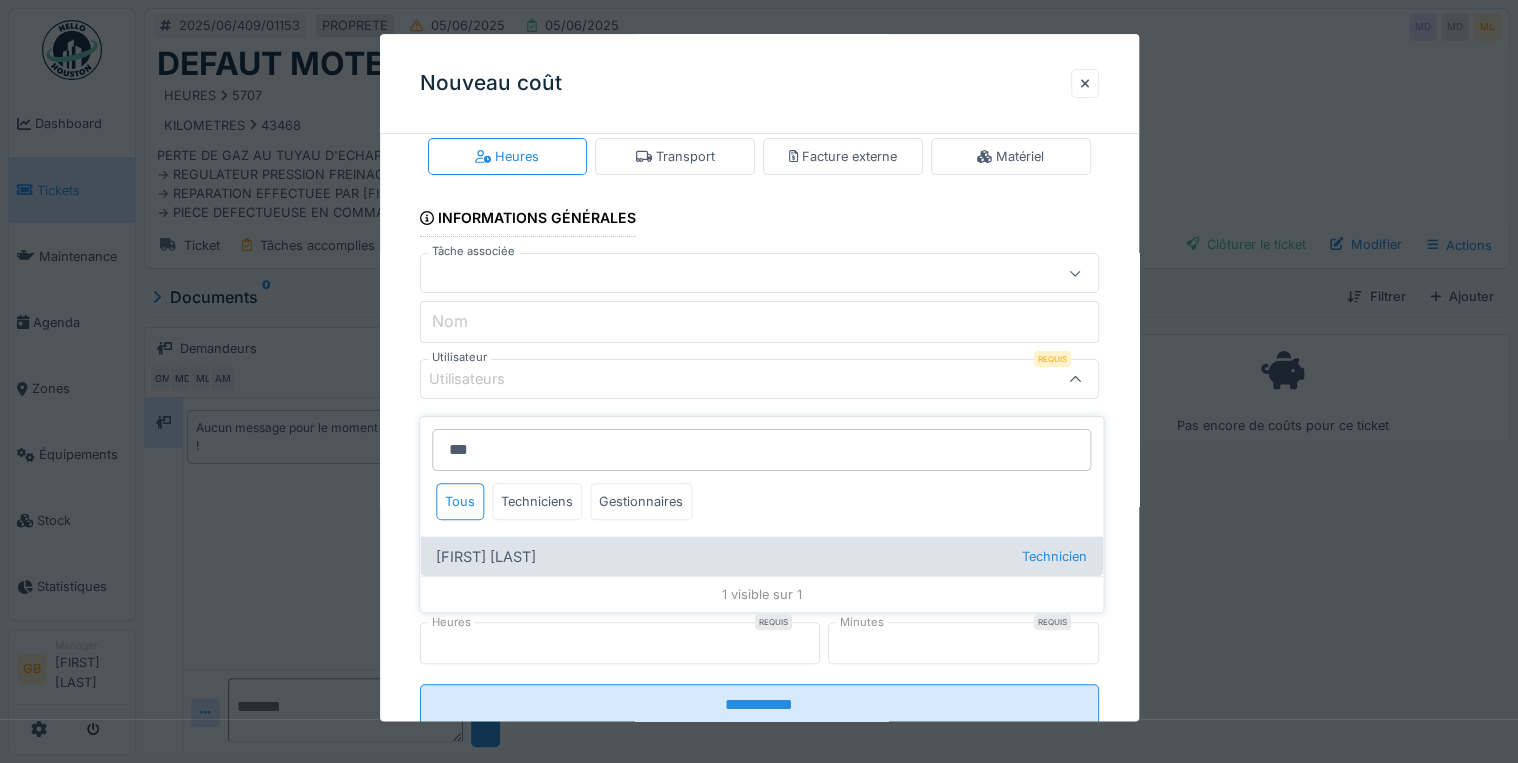 type on "***" 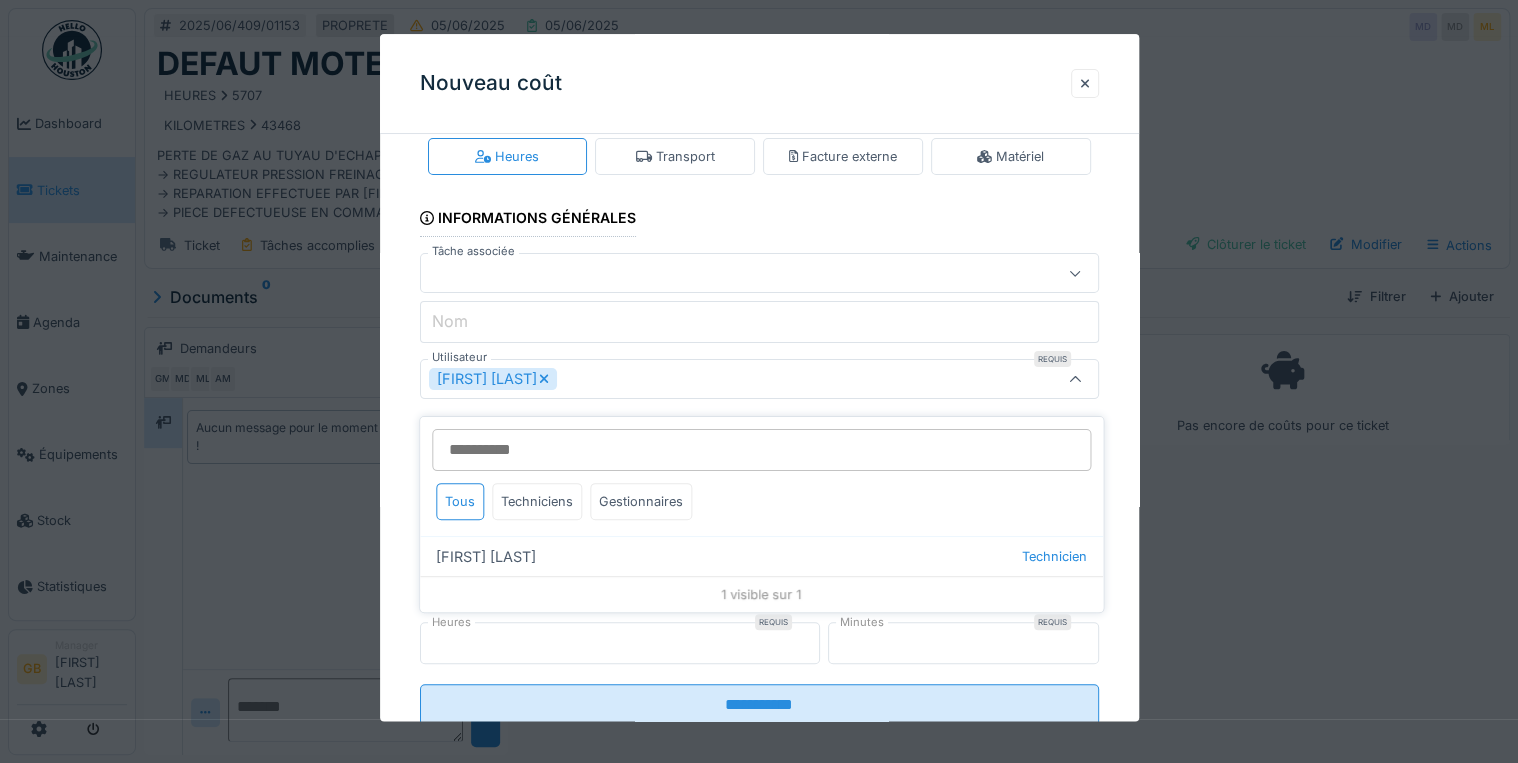 click on "**********" at bounding box center [759, 428] 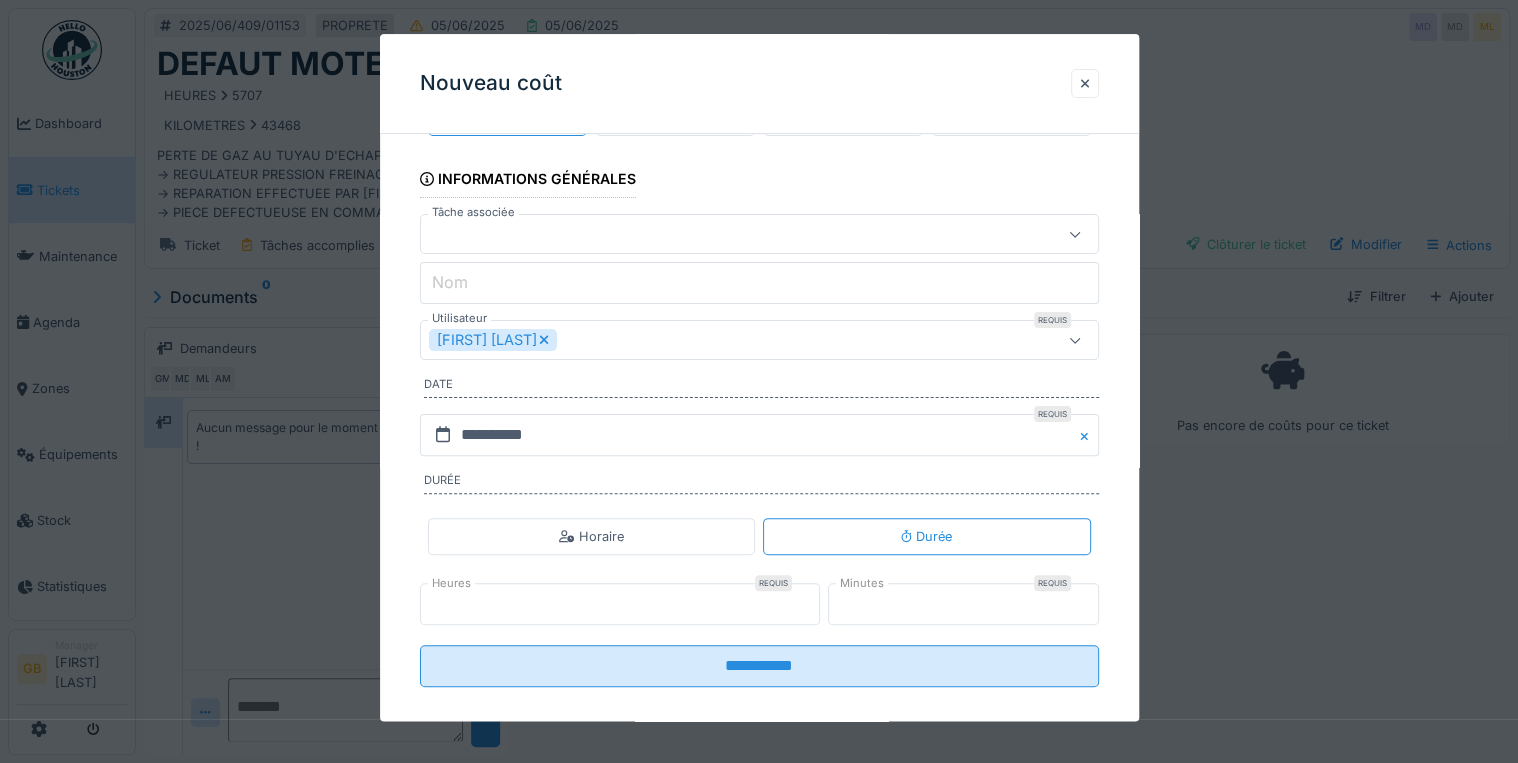 scroll, scrollTop: 93, scrollLeft: 0, axis: vertical 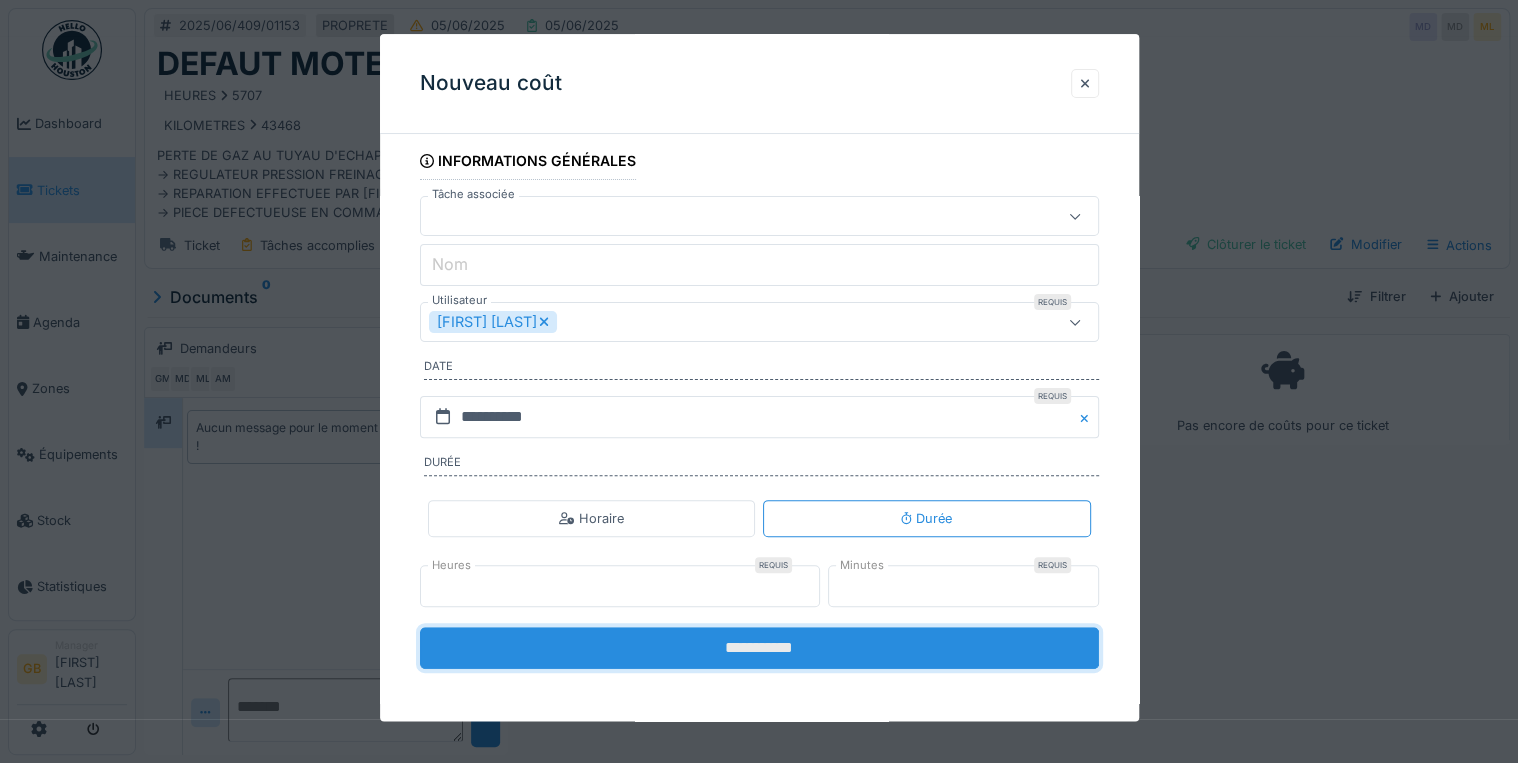 drag, startPoint x: 649, startPoint y: 650, endPoint x: 664, endPoint y: 651, distance: 15.033297 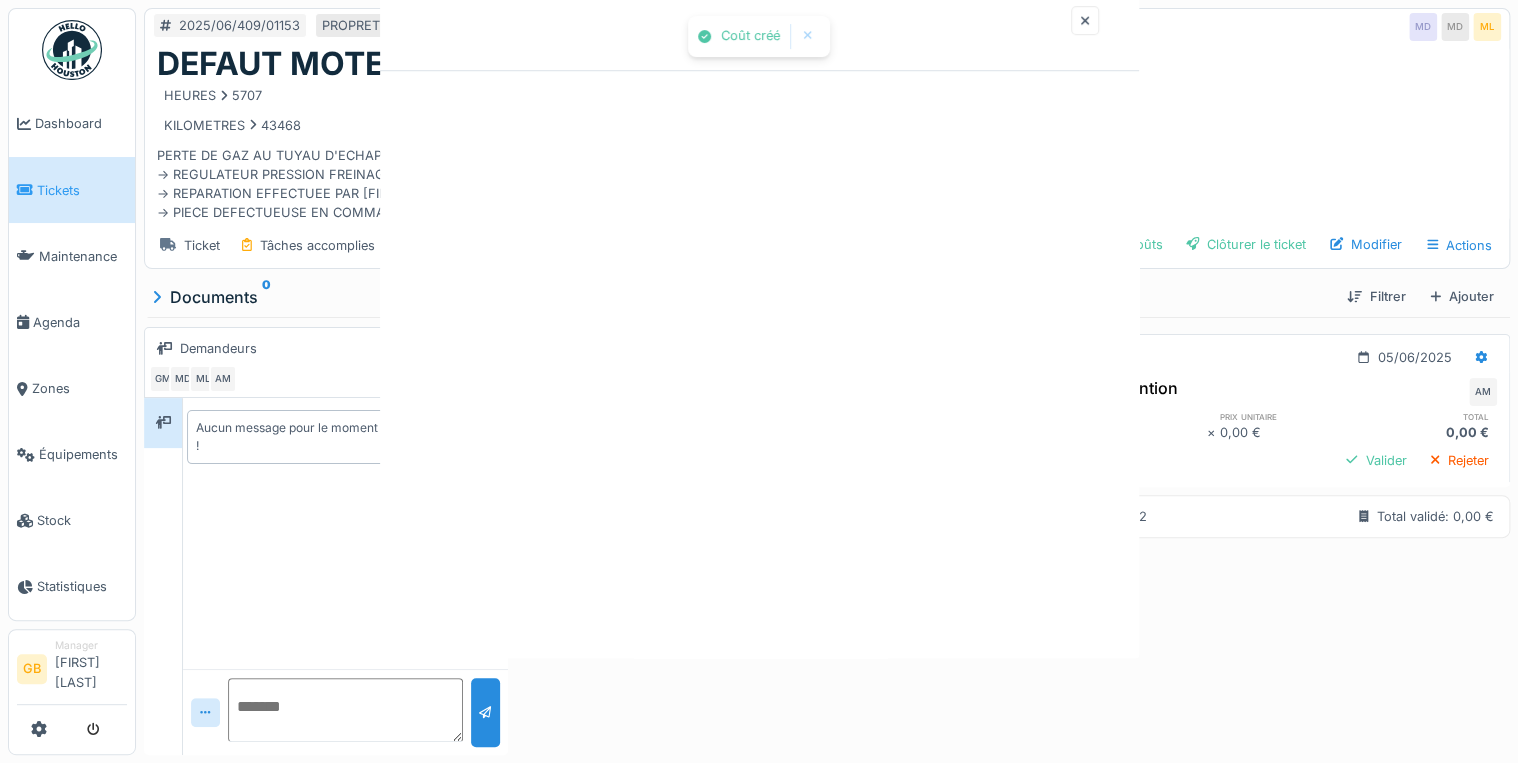 scroll, scrollTop: 0, scrollLeft: 0, axis: both 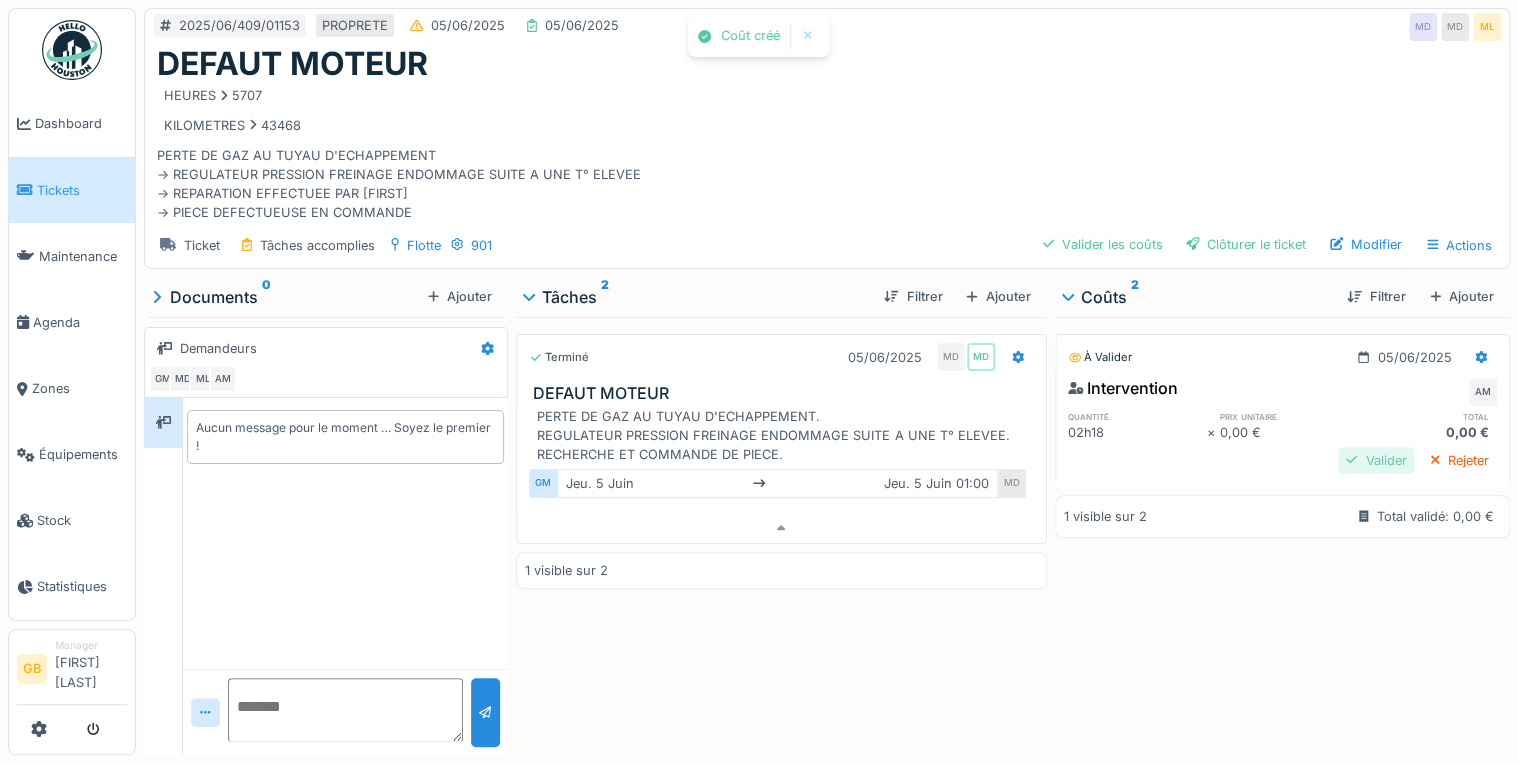 click on "Valider" at bounding box center (1376, 460) 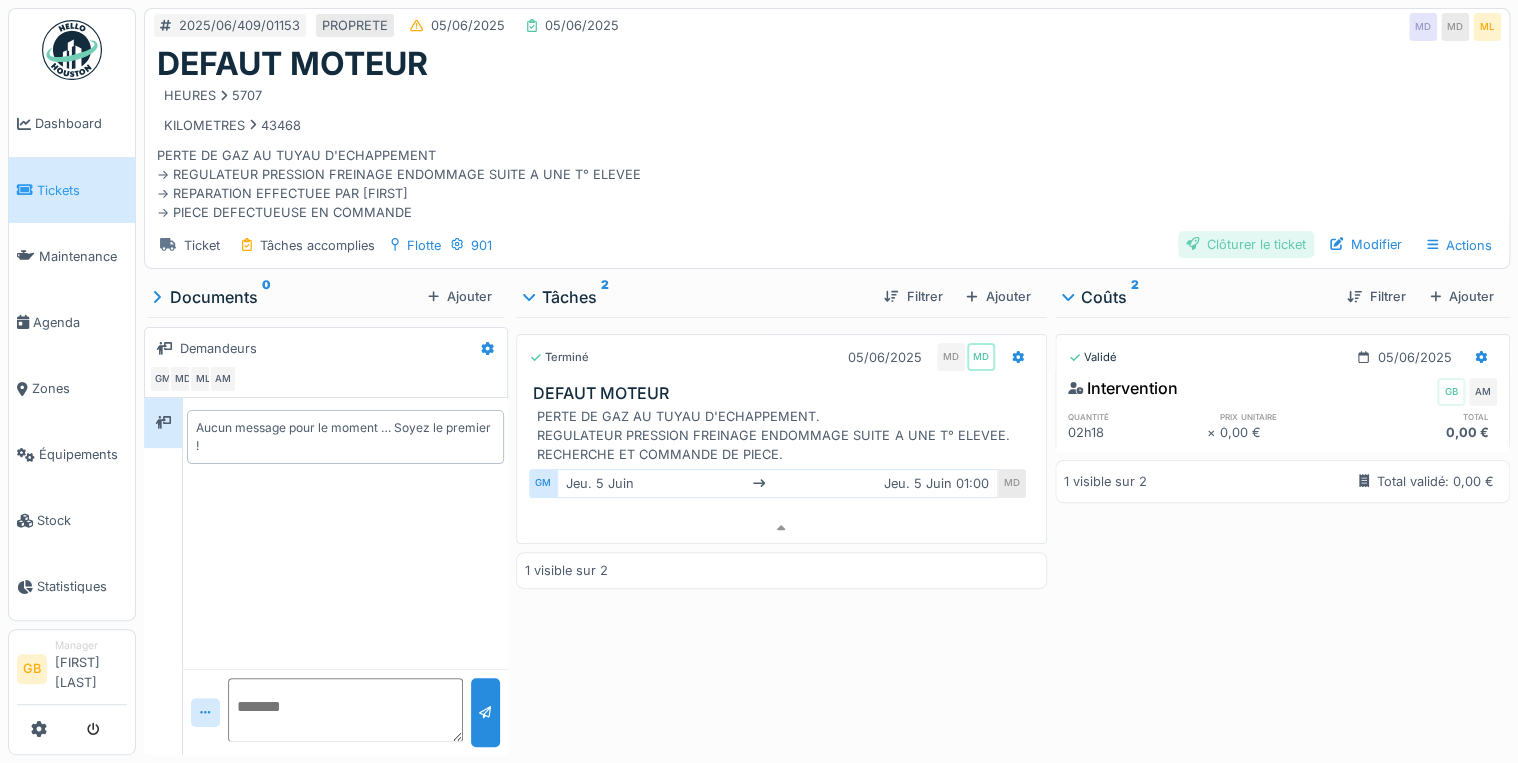 click on "Clôturer le ticket" at bounding box center (1246, 244) 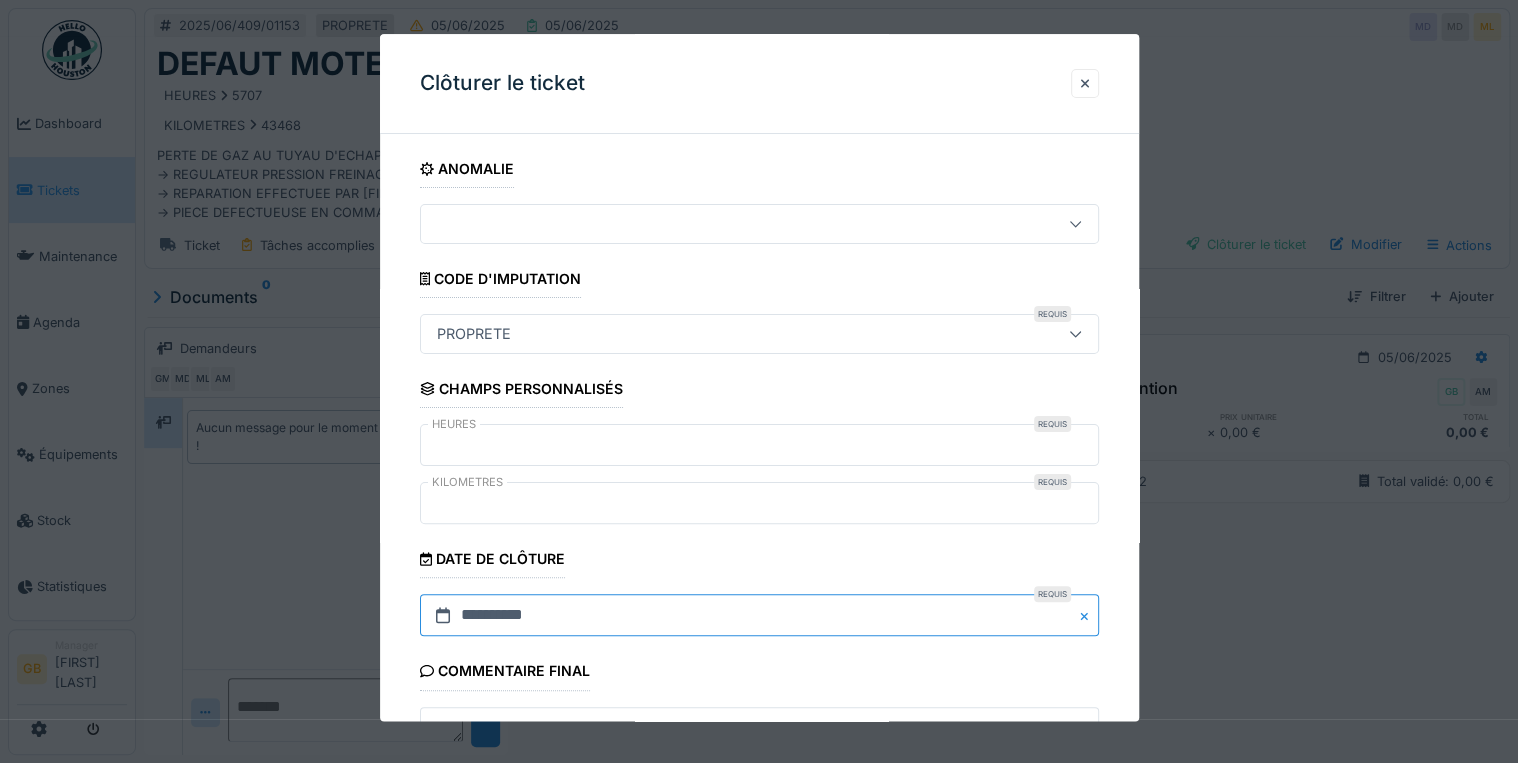 click on "**********" at bounding box center [759, 616] 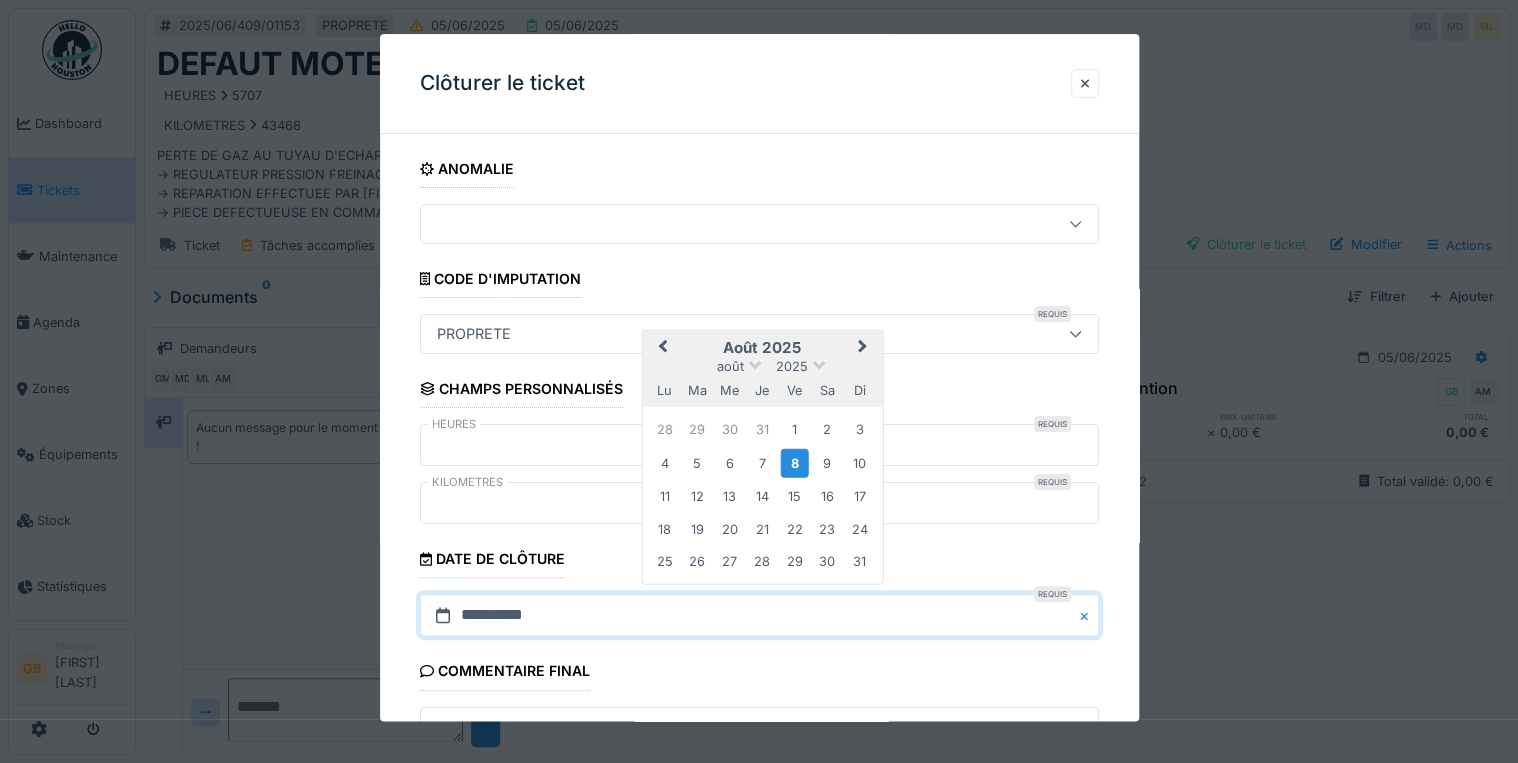 click on "5" at bounding box center (697, 462) 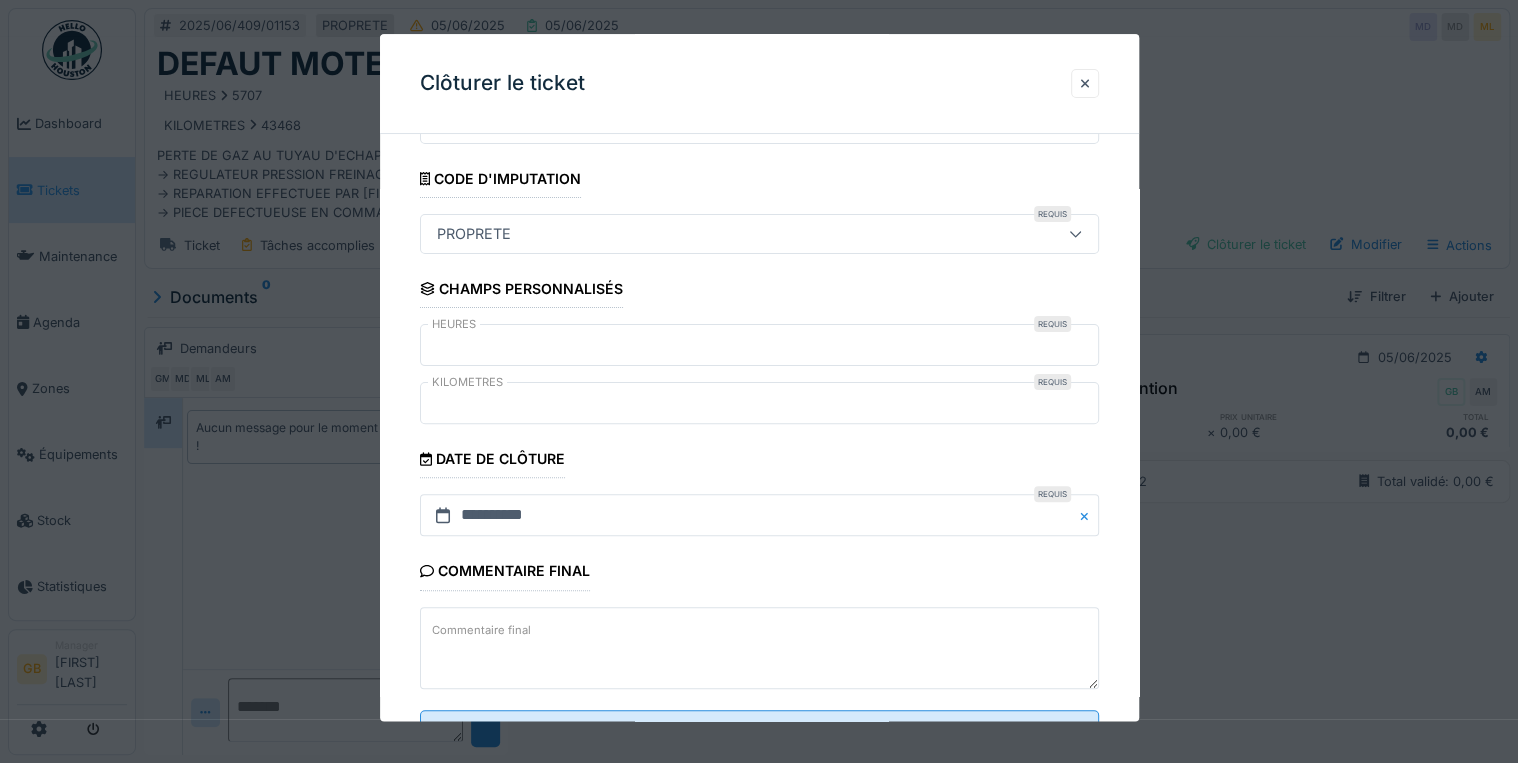 scroll, scrollTop: 183, scrollLeft: 0, axis: vertical 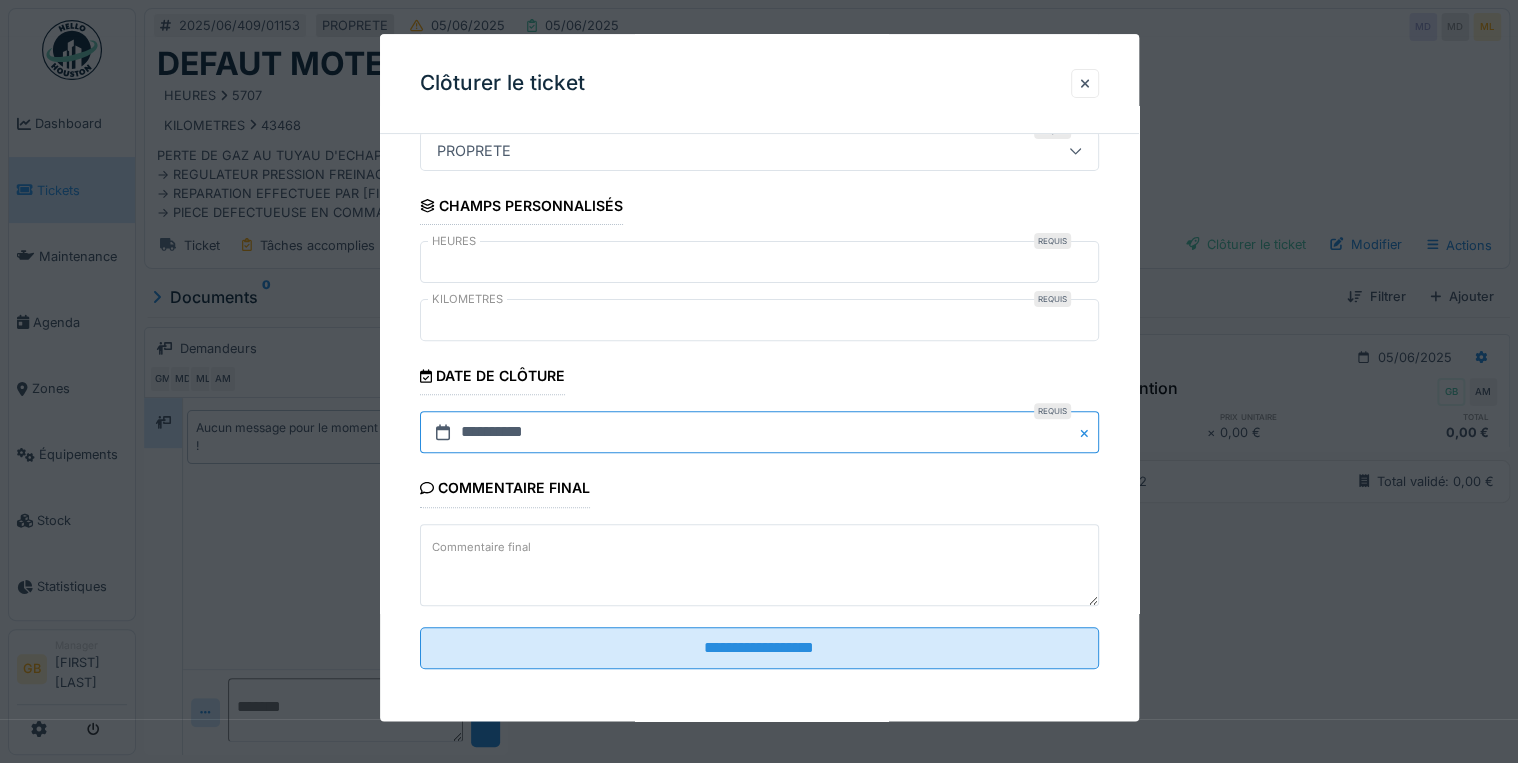 click on "**********" at bounding box center [759, 433] 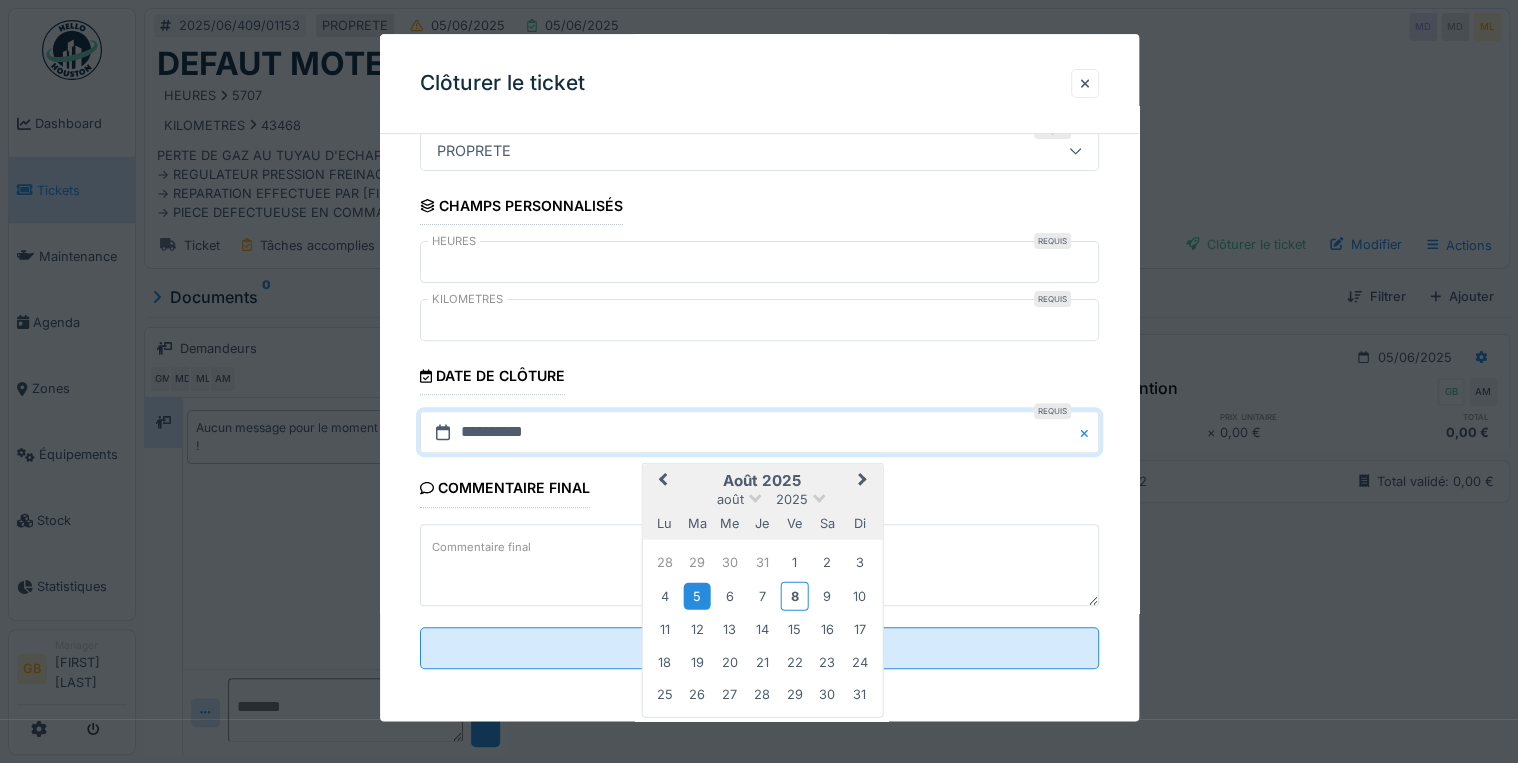 click on "Previous Month" at bounding box center (660, 482) 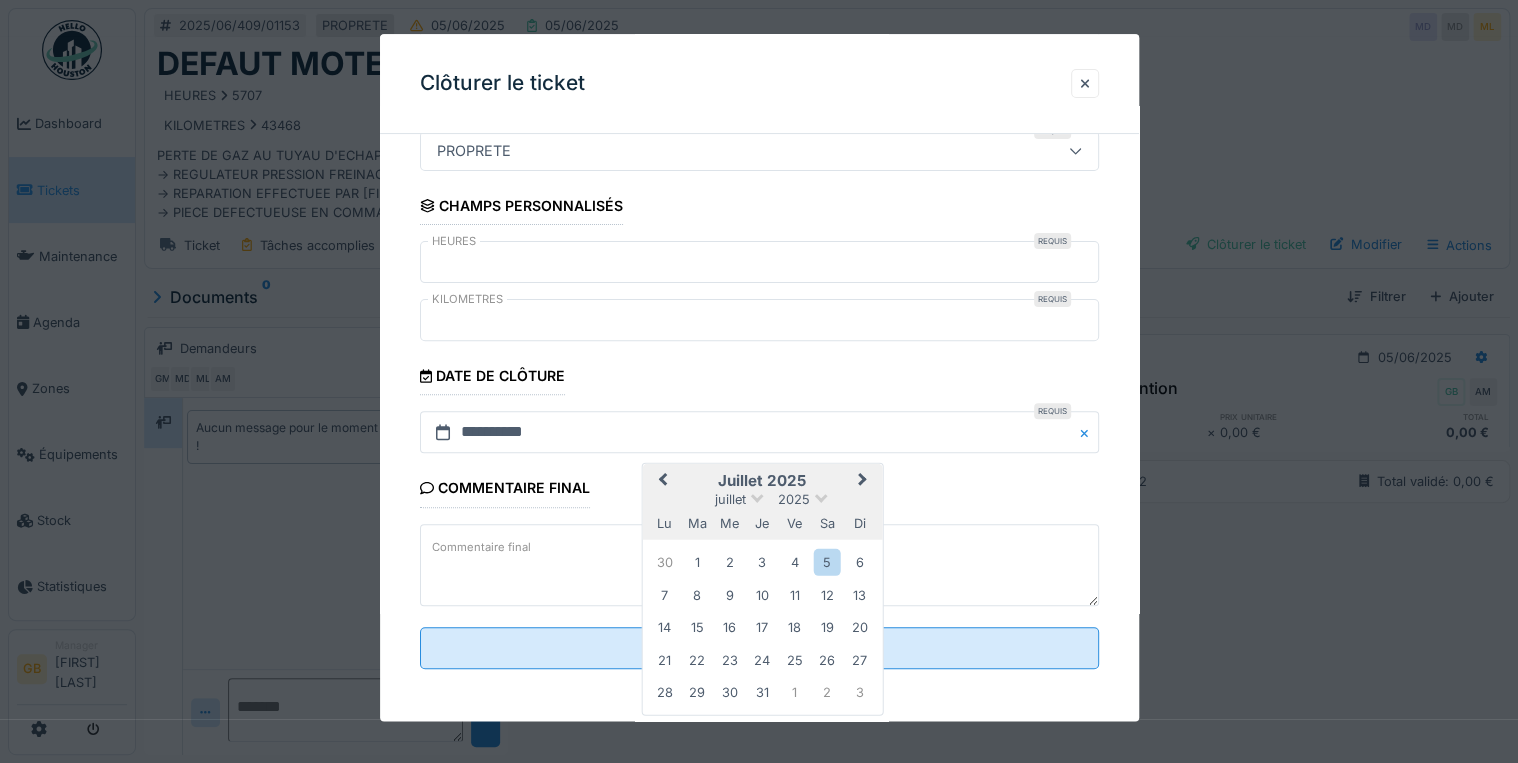 click on "Previous Month" at bounding box center [660, 482] 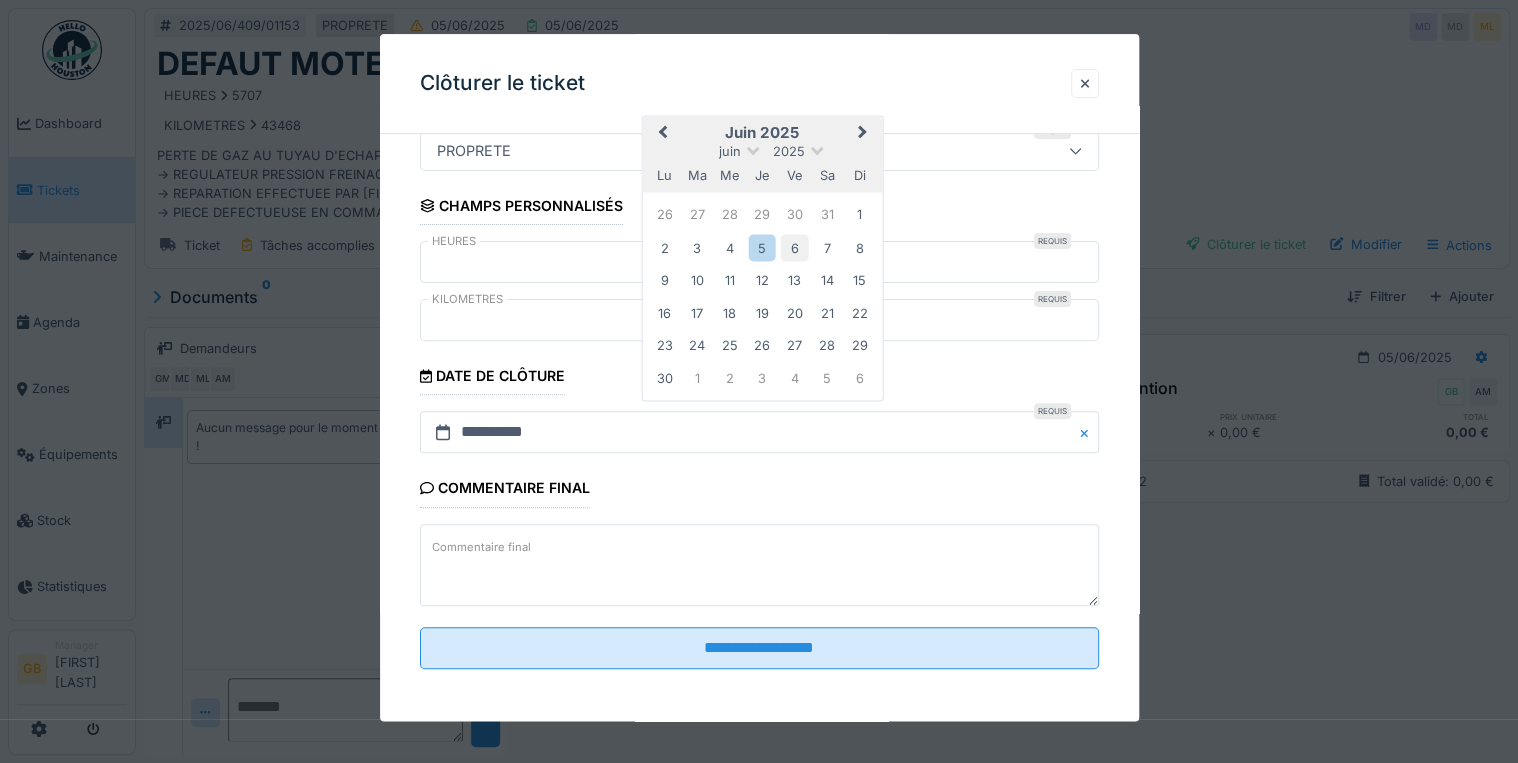 click on "6" at bounding box center (794, 247) 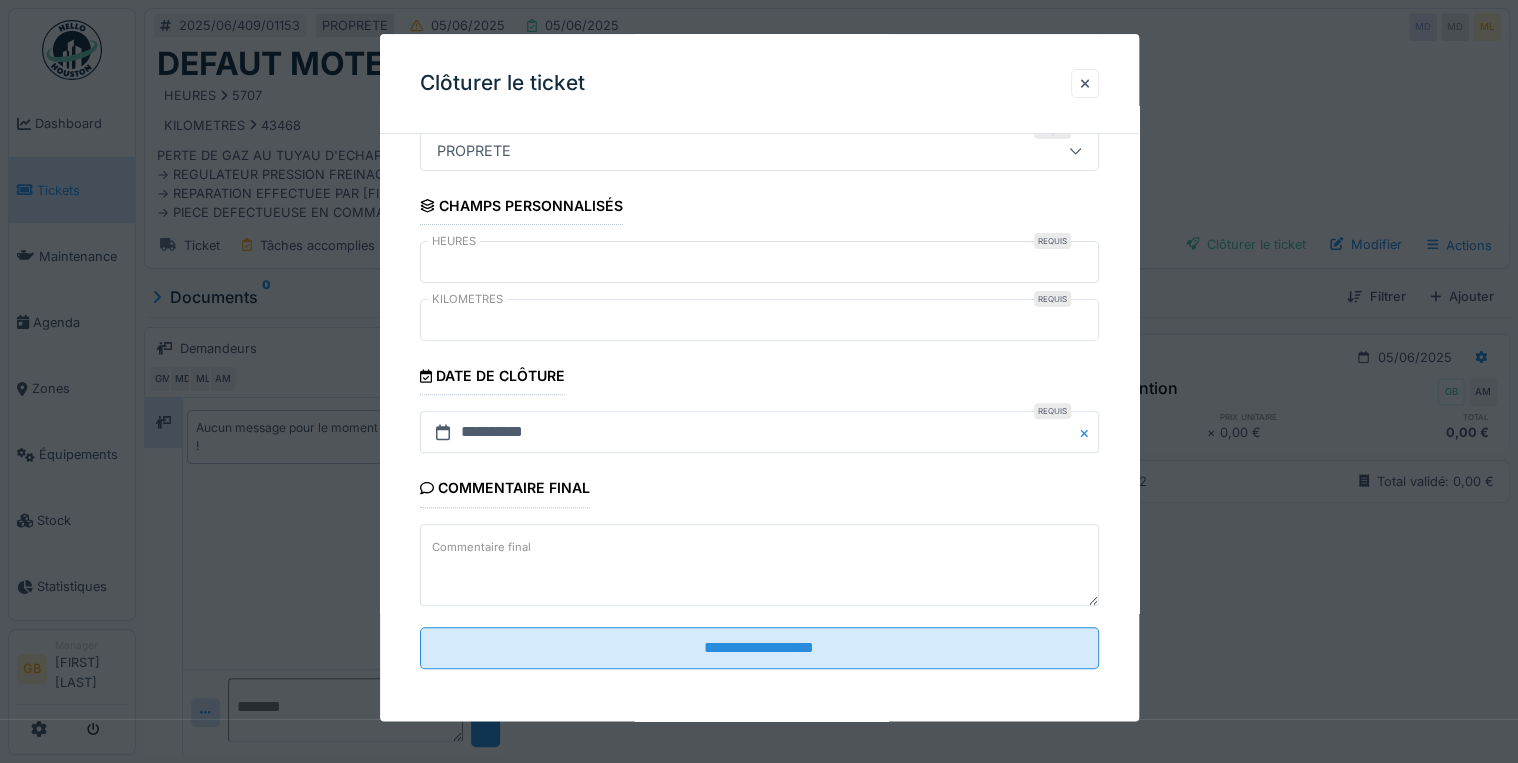 click on "**********" at bounding box center (759, 326) 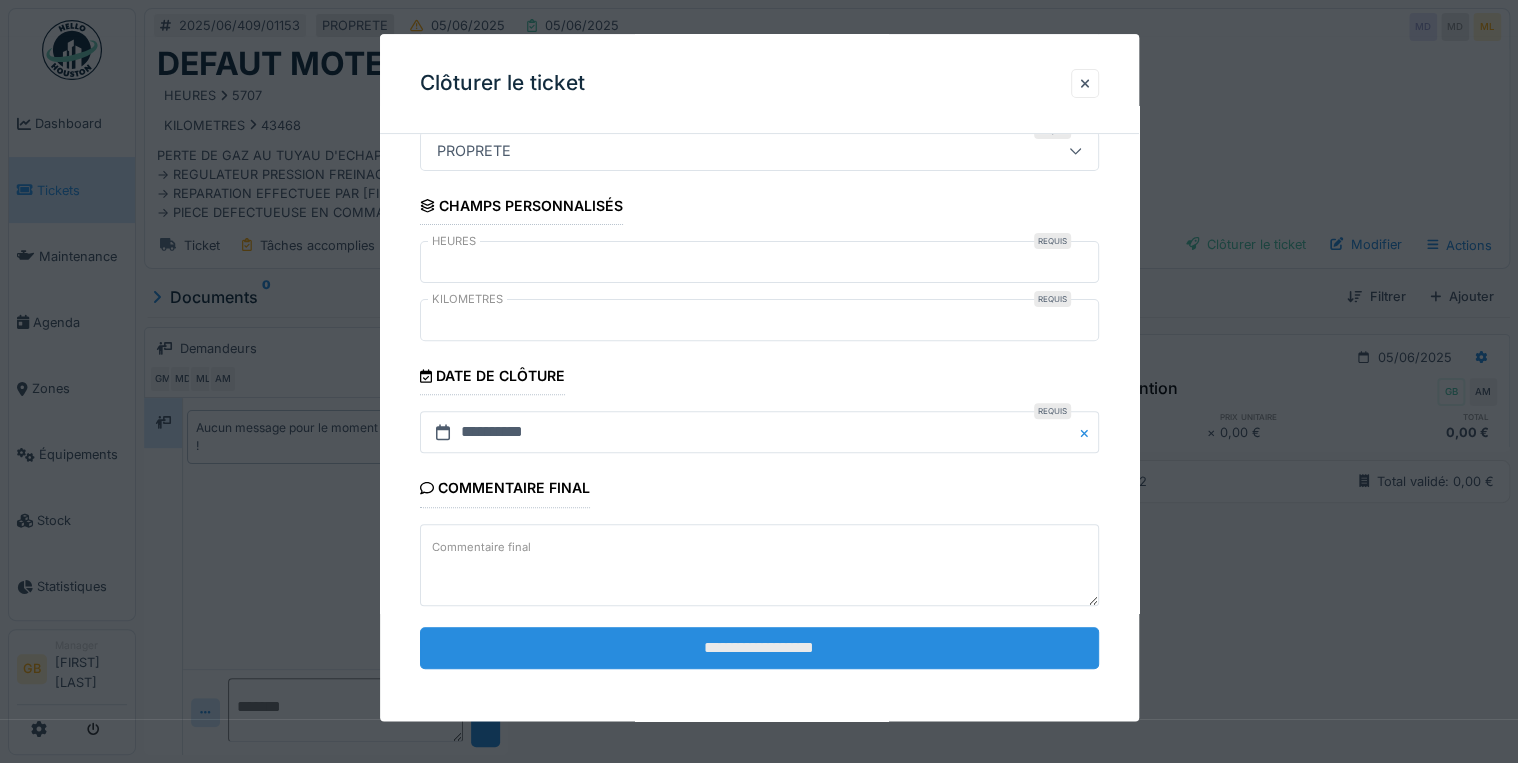click on "**********" at bounding box center [759, 648] 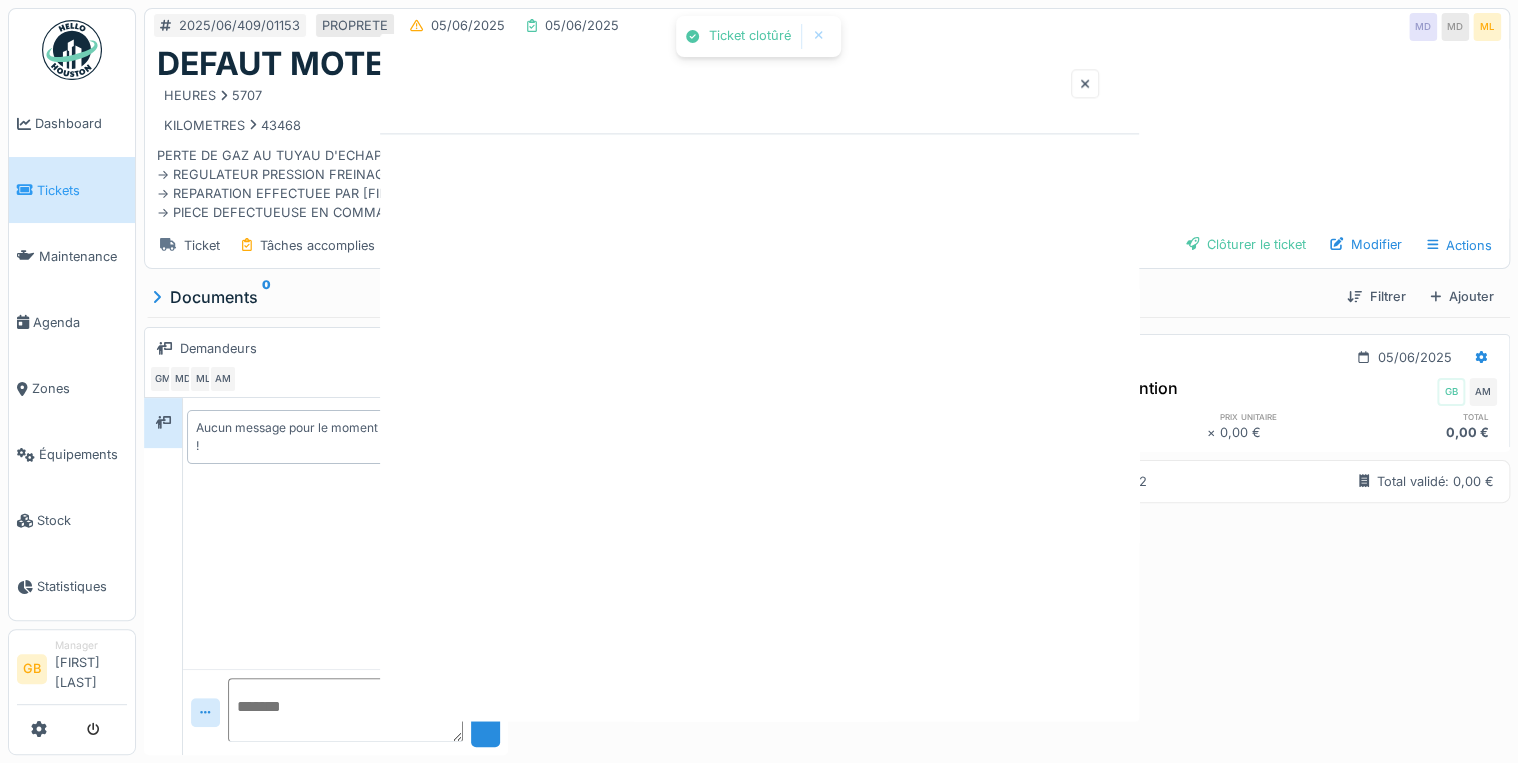 scroll, scrollTop: 0, scrollLeft: 0, axis: both 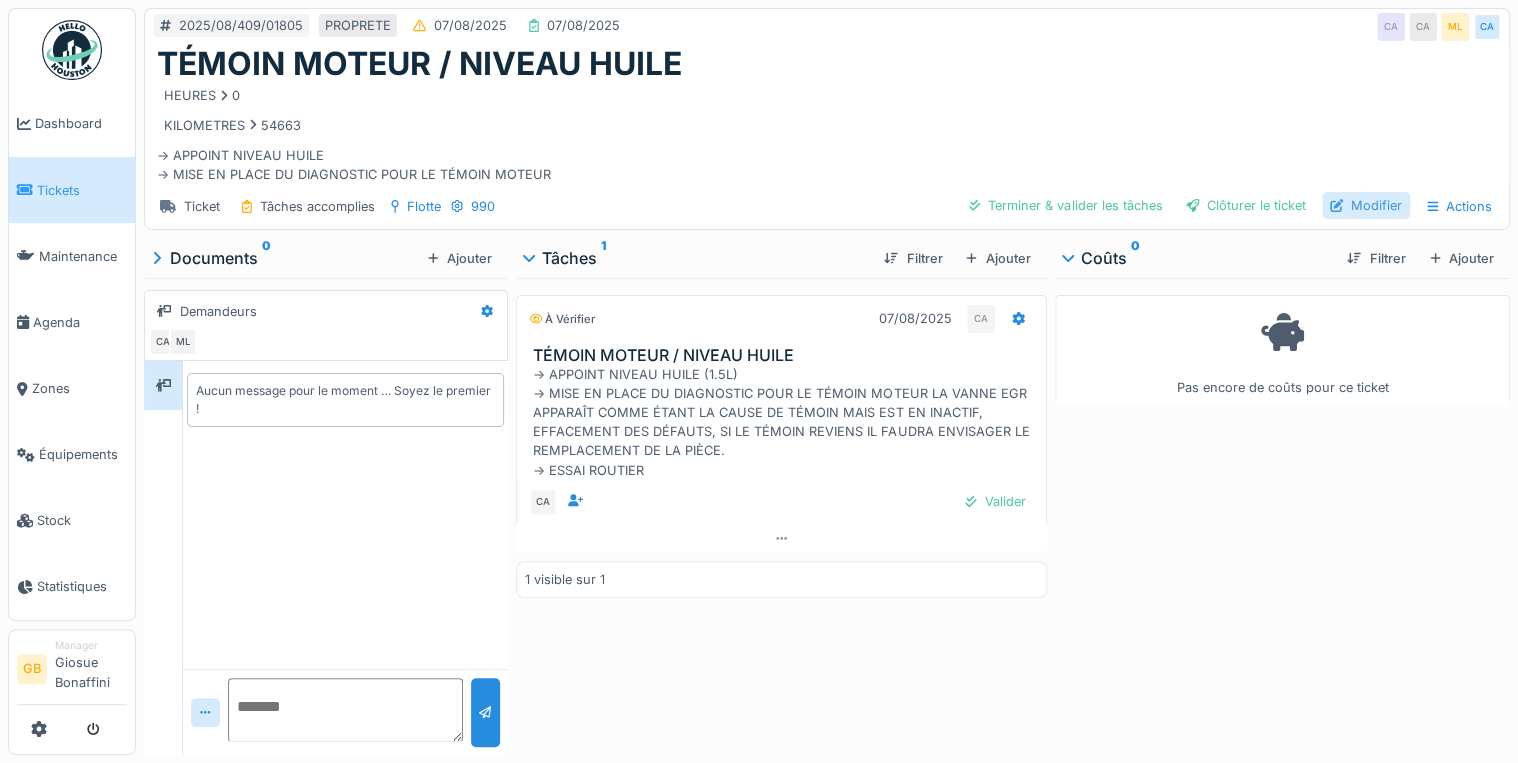 click on "Modifier" at bounding box center [1366, 205] 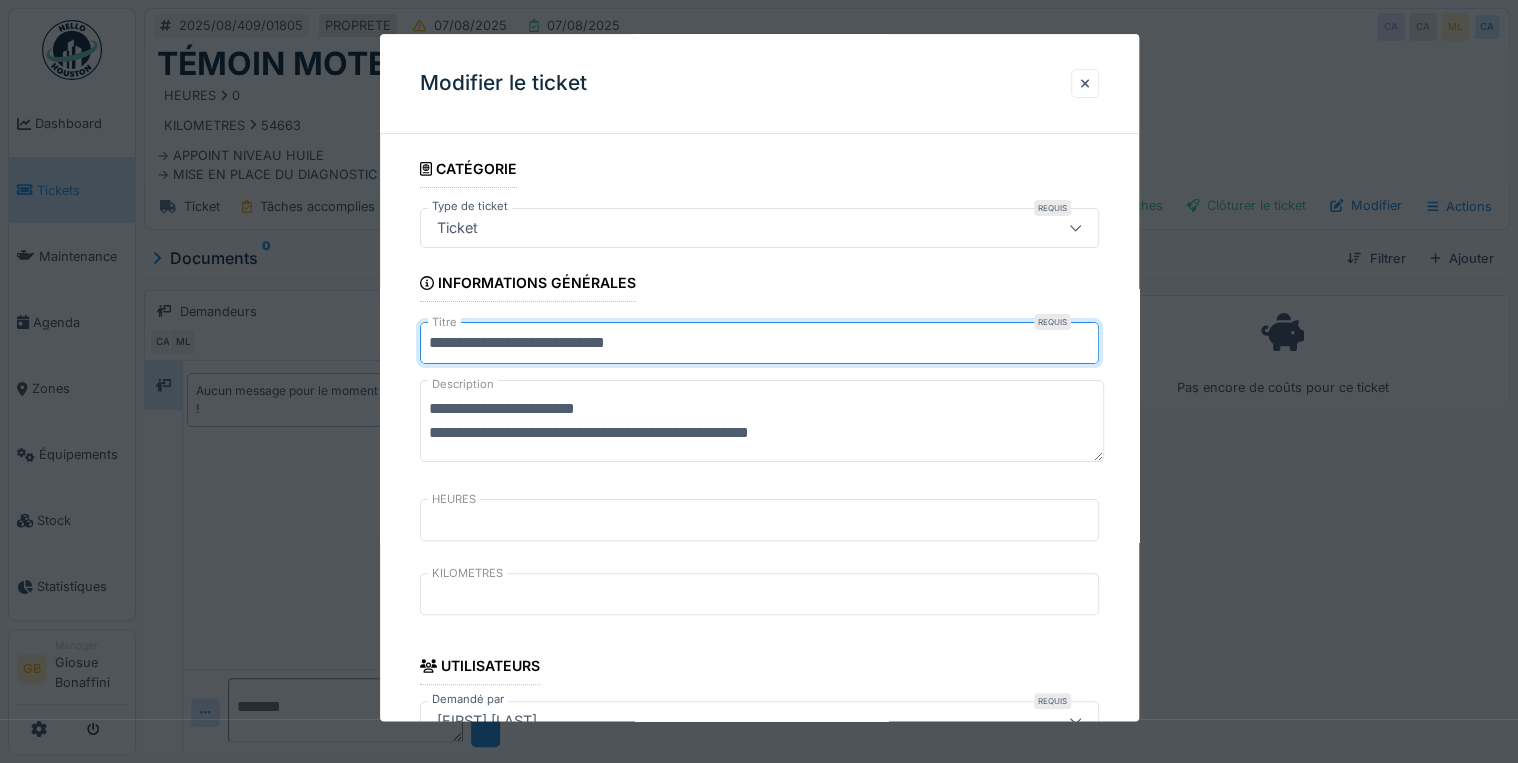 click on "**********" at bounding box center (759, 344) 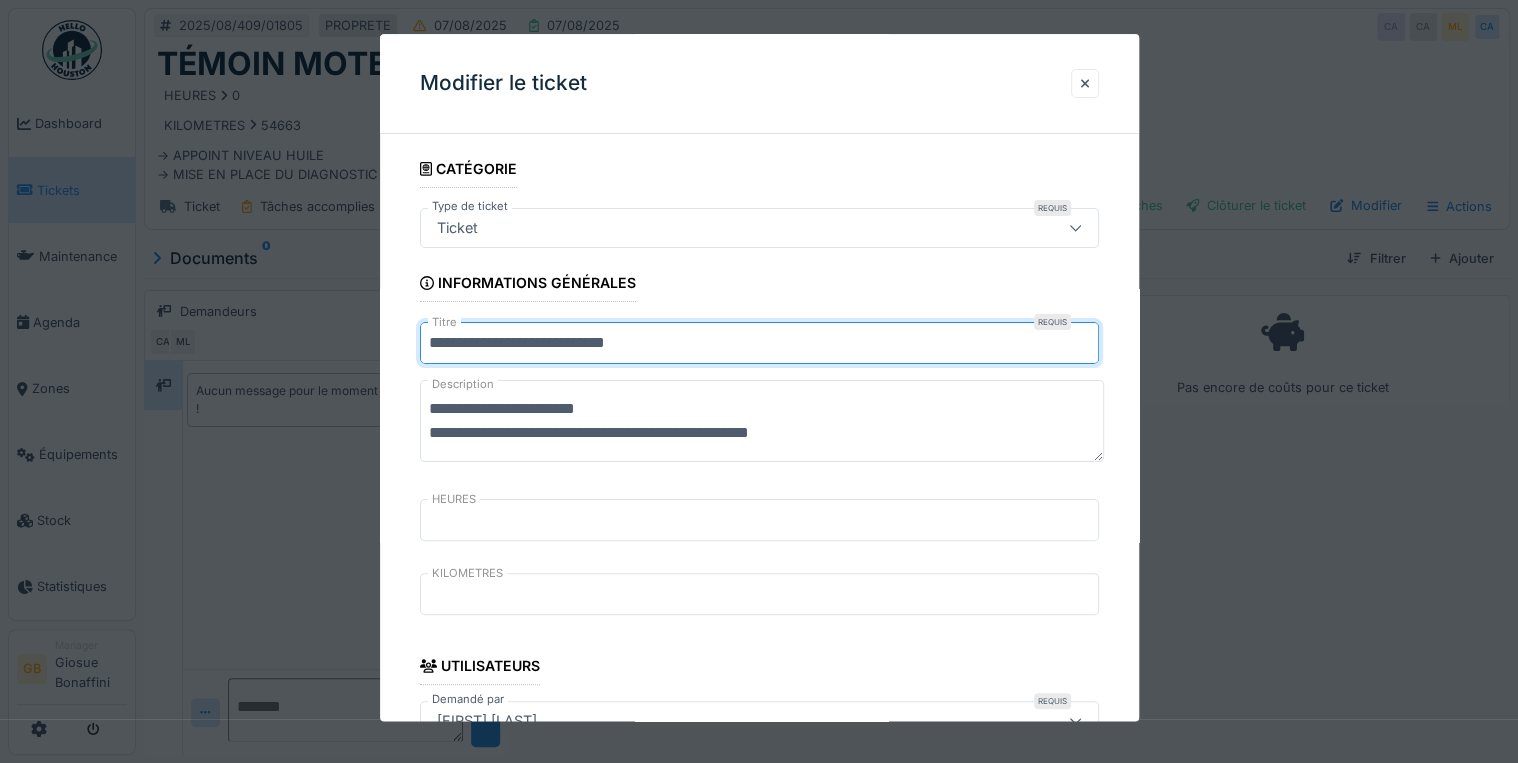 scroll, scrollTop: 80, scrollLeft: 0, axis: vertical 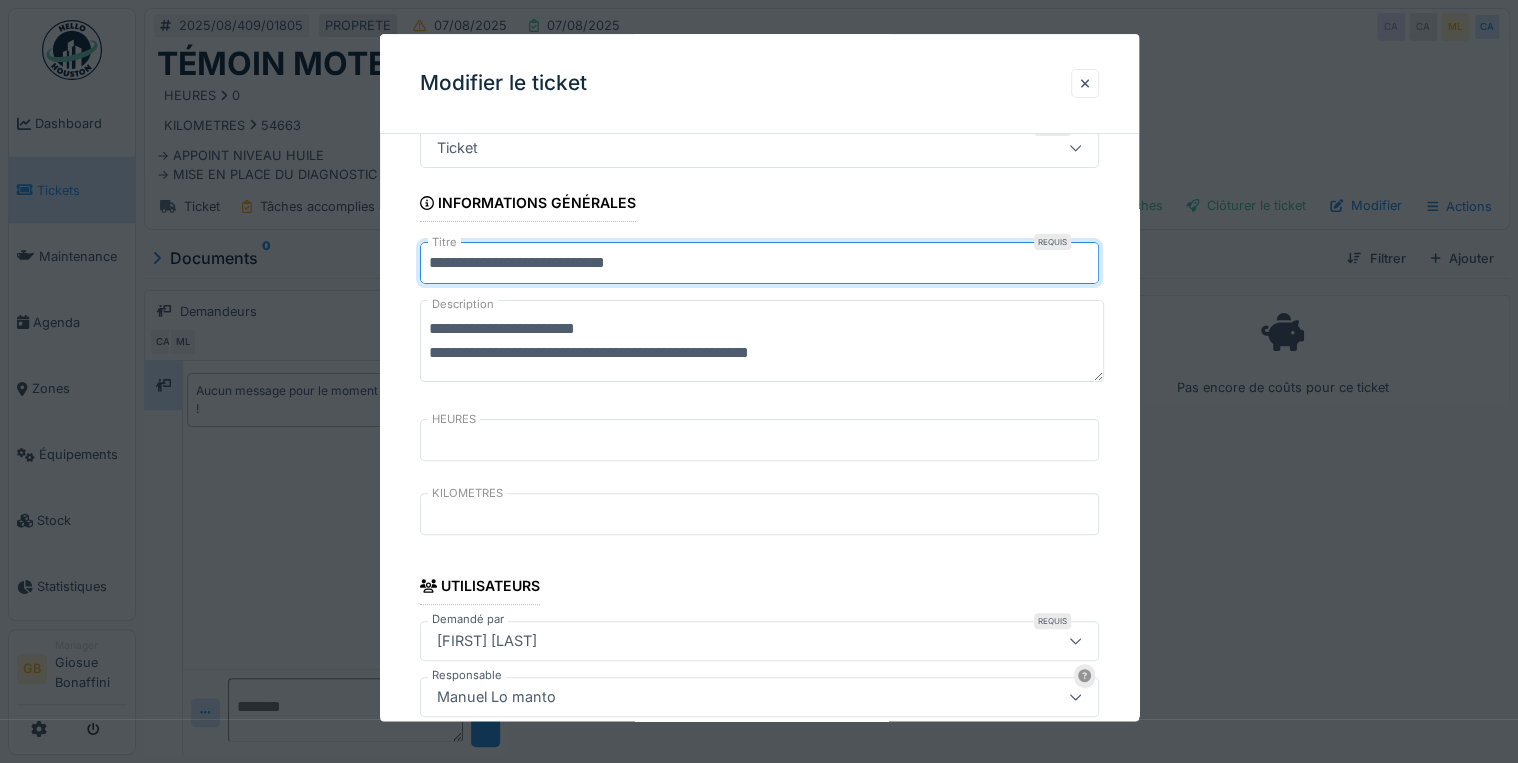type on "**********" 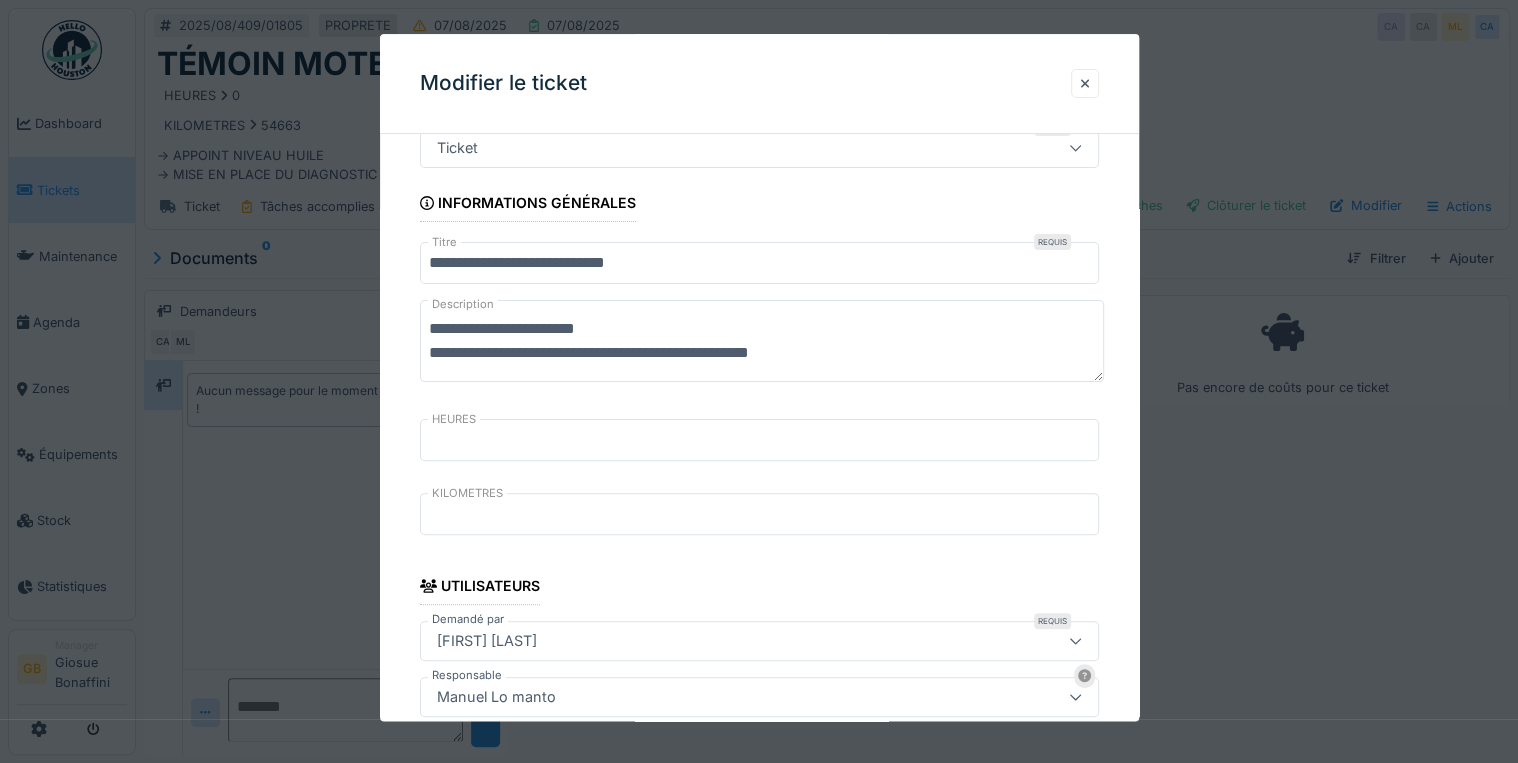 drag, startPoint x: 593, startPoint y: 348, endPoint x: 448, endPoint y: 352, distance: 145.05516 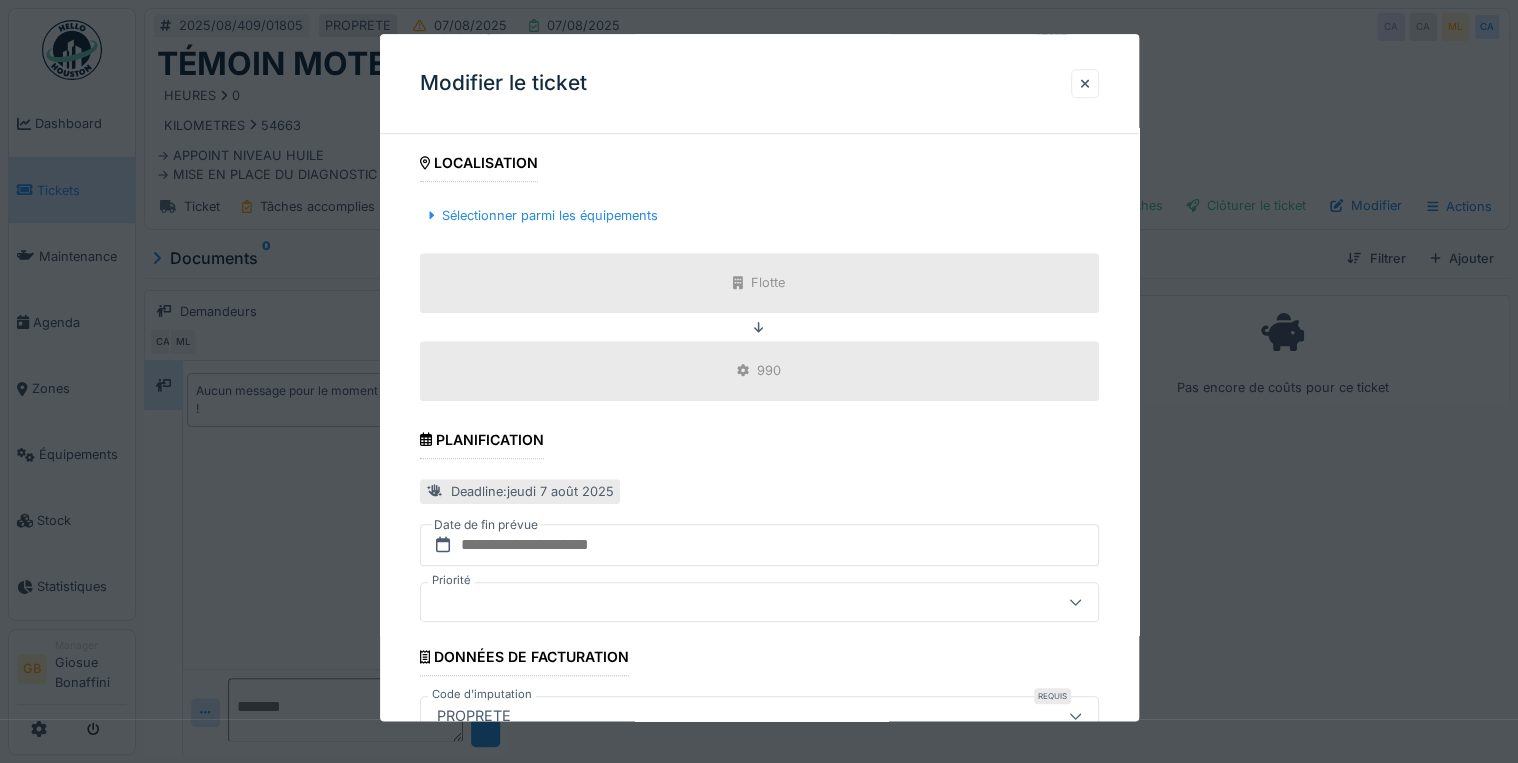 scroll, scrollTop: 792, scrollLeft: 0, axis: vertical 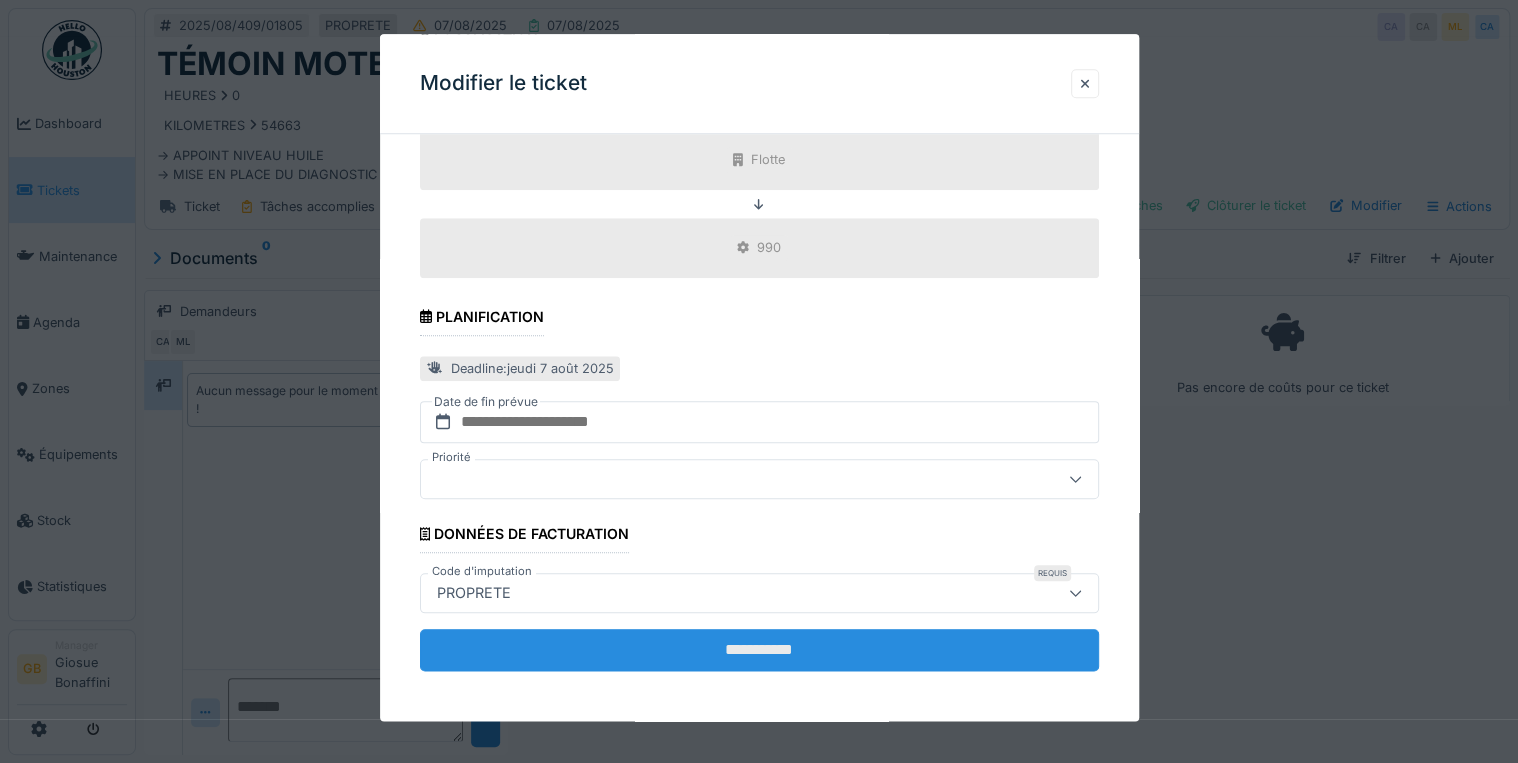type on "**********" 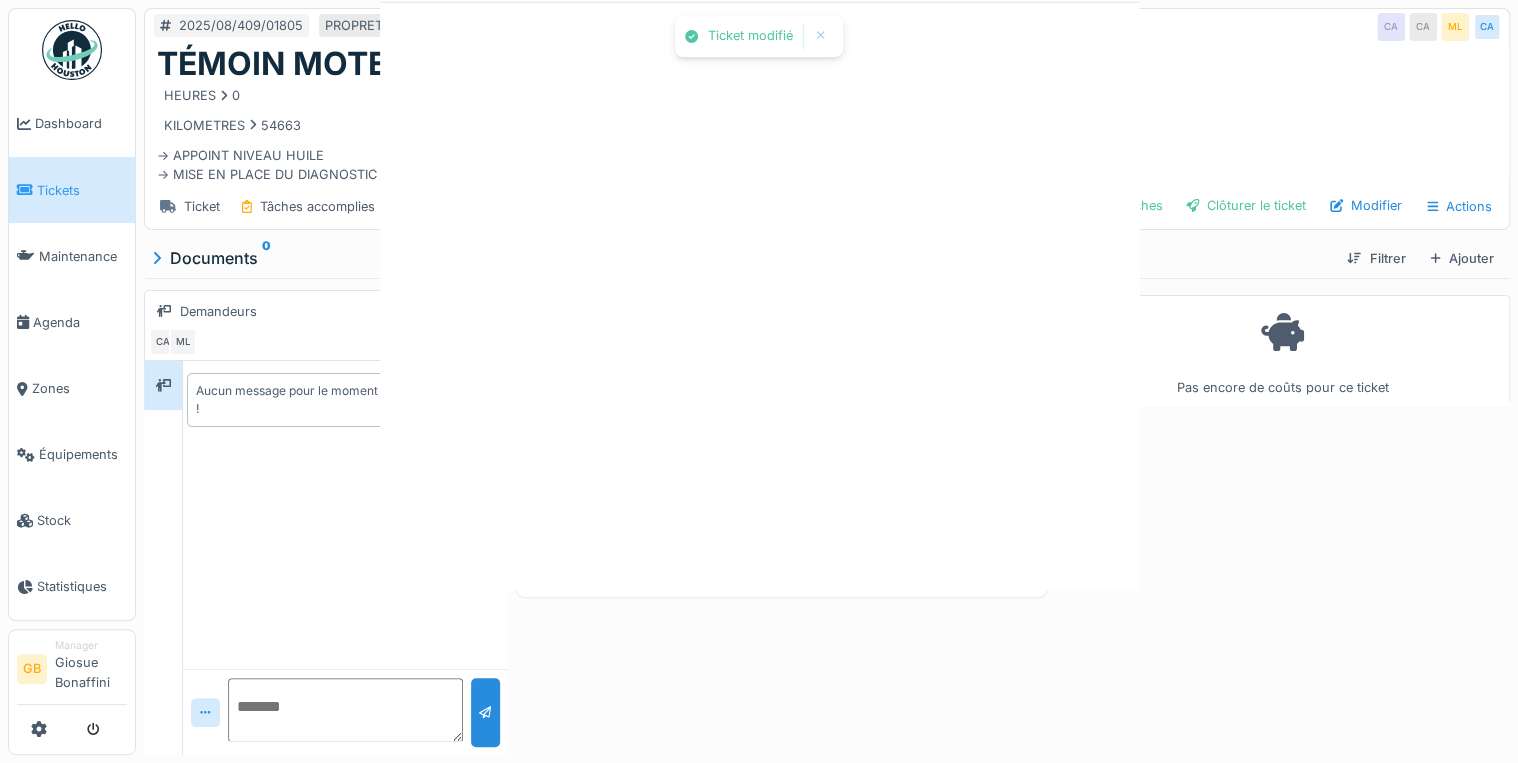 scroll, scrollTop: 0, scrollLeft: 0, axis: both 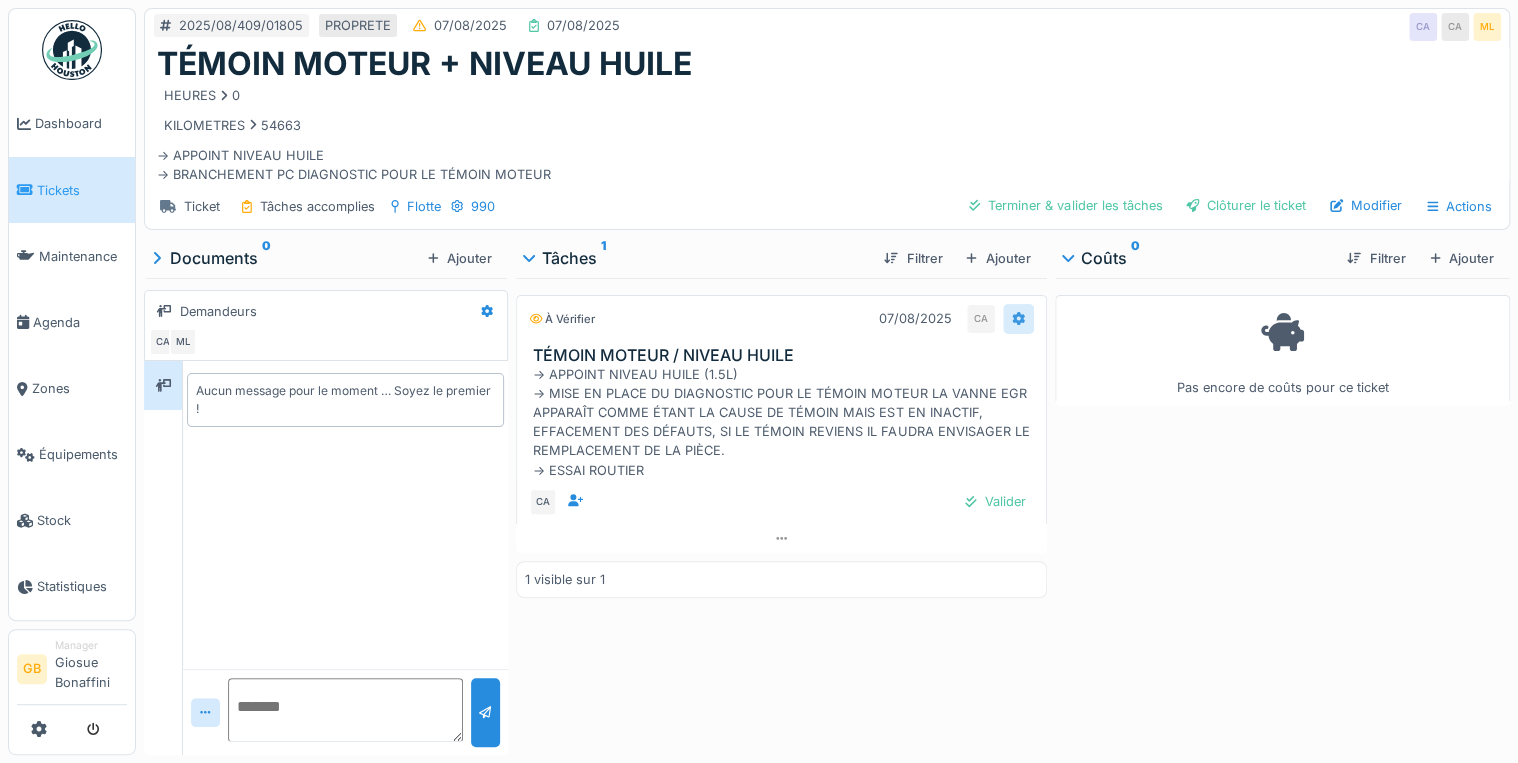 click 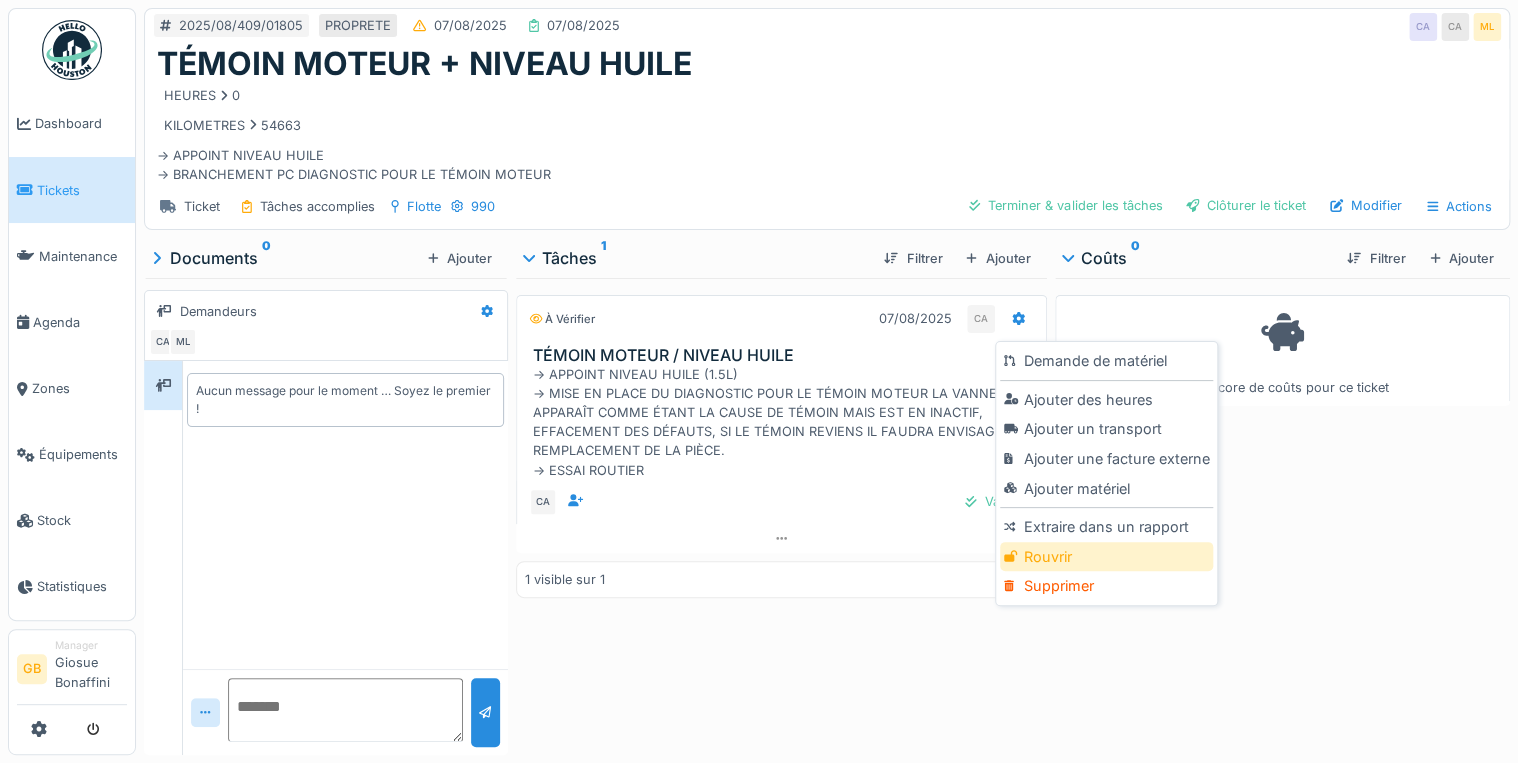 click on "Rouvrir" at bounding box center (1106, 557) 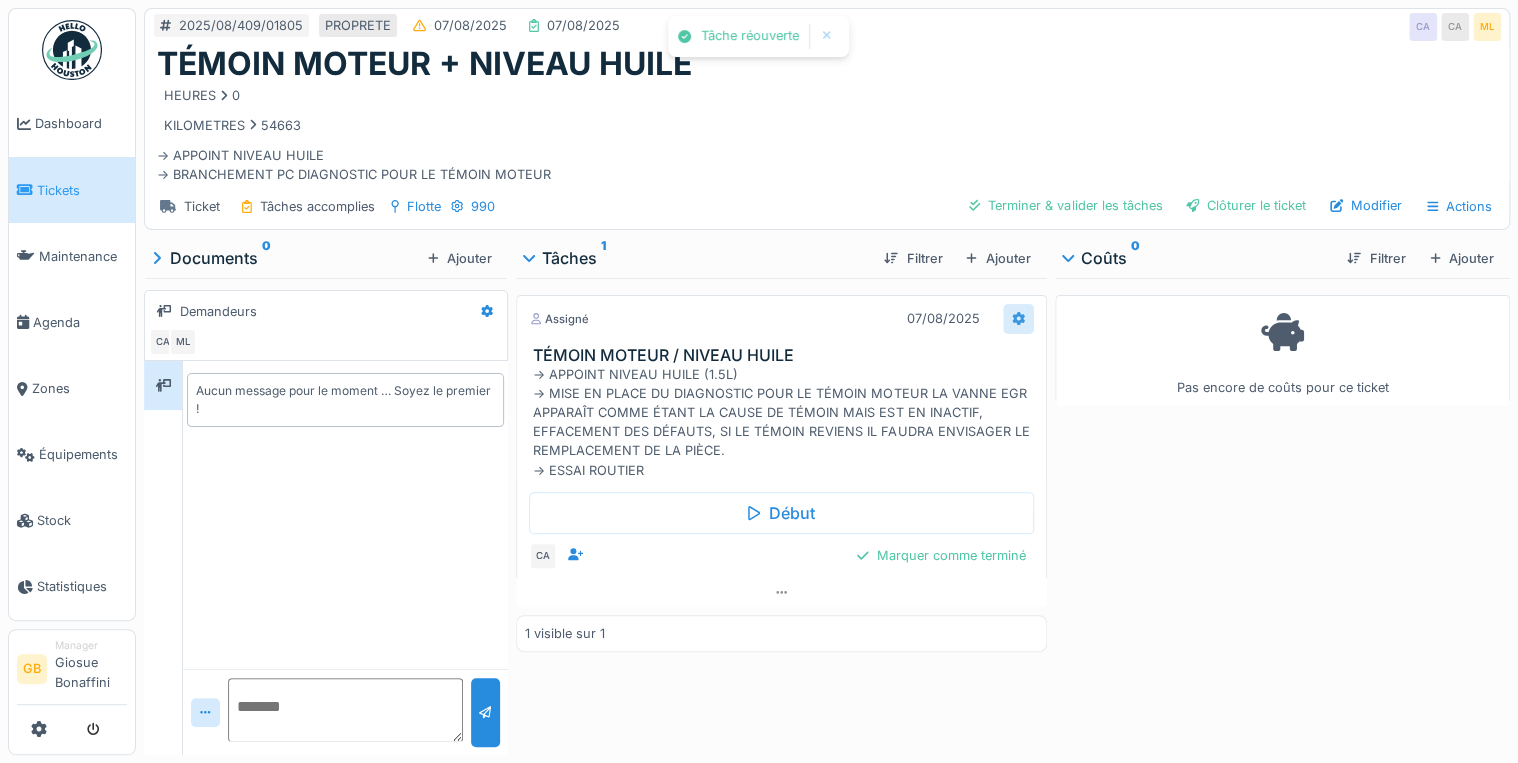 drag, startPoint x: 1004, startPoint y: 319, endPoint x: 1011, endPoint y: 332, distance: 14.764823 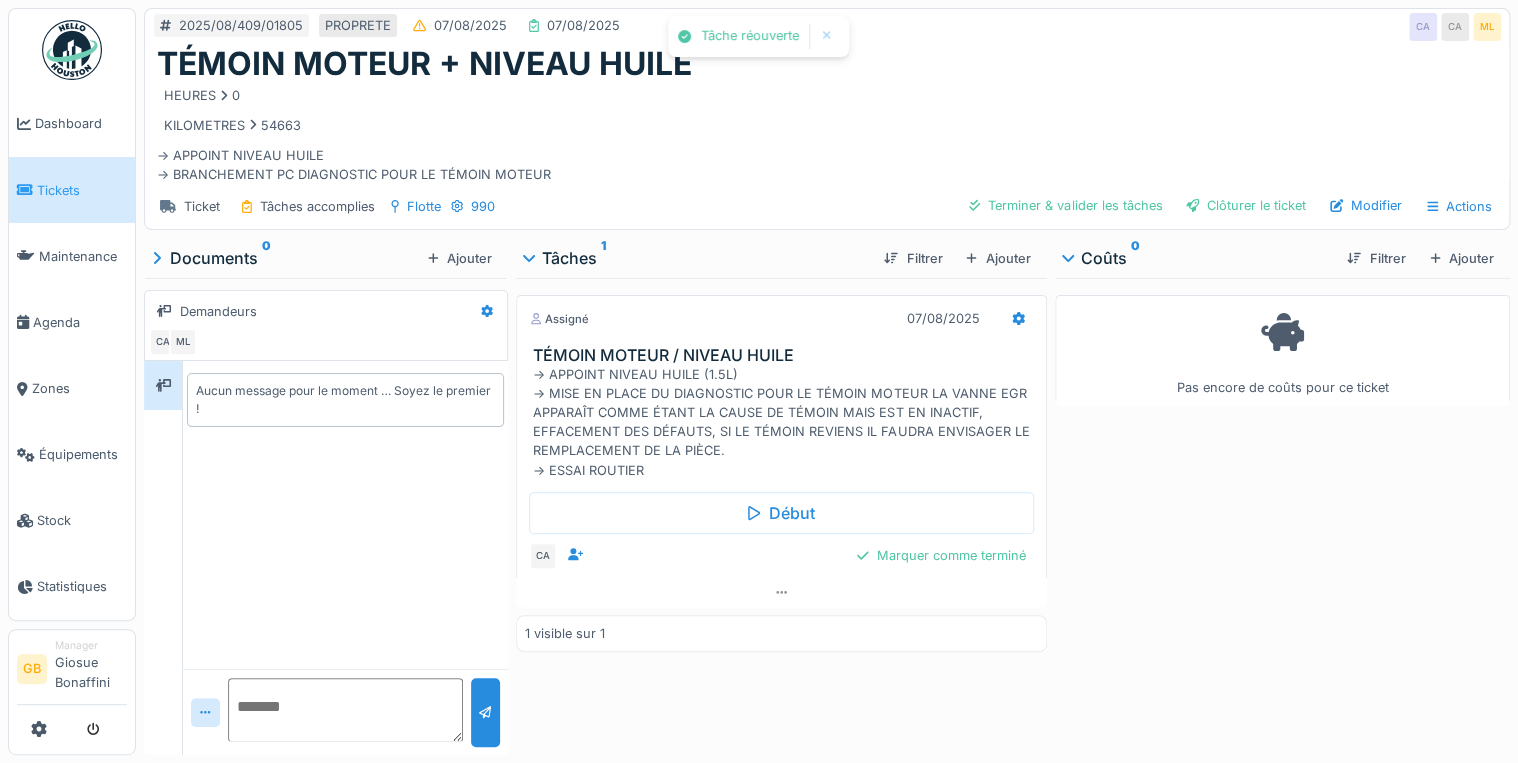 click 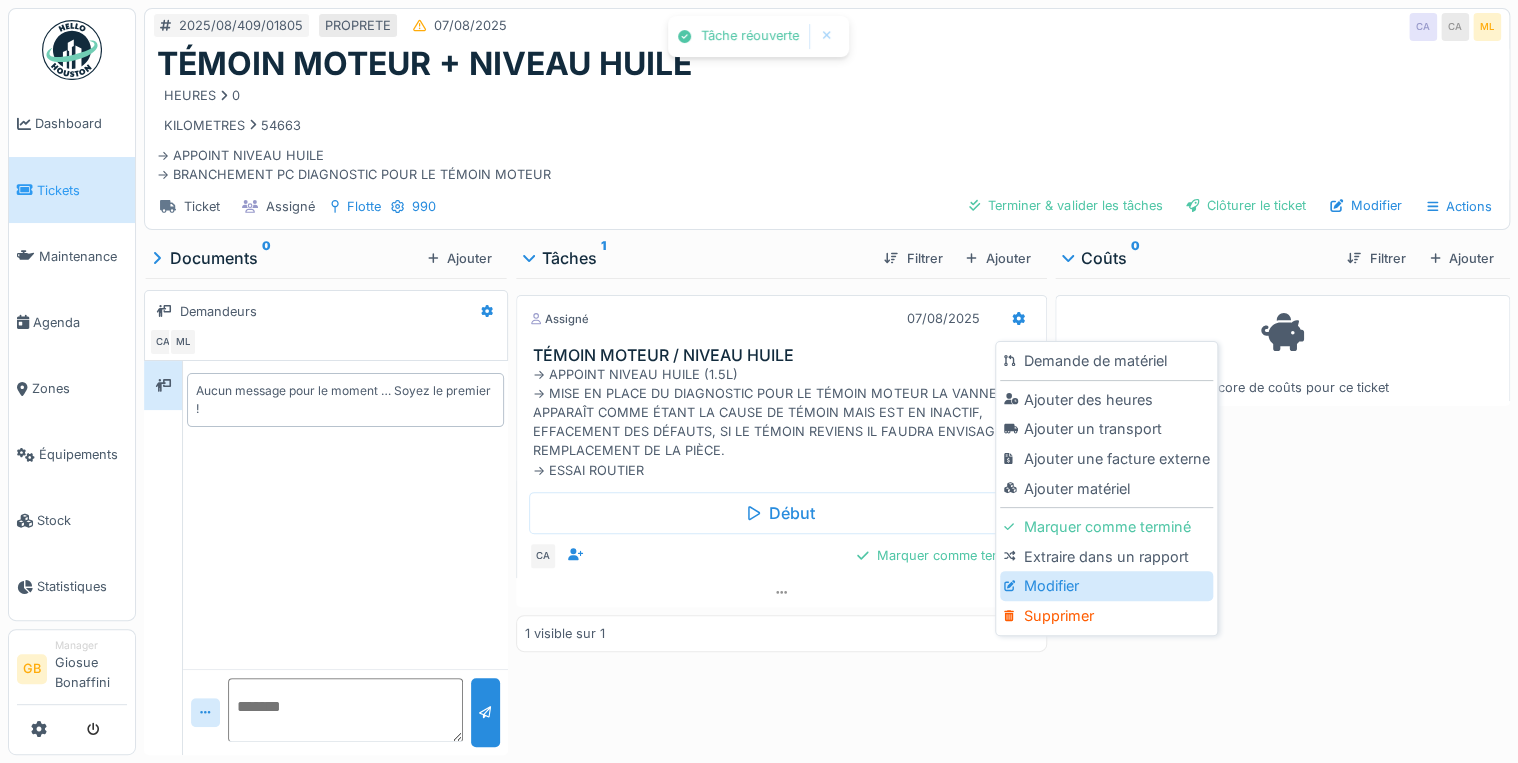 click on "Modifier" at bounding box center (1106, 586) 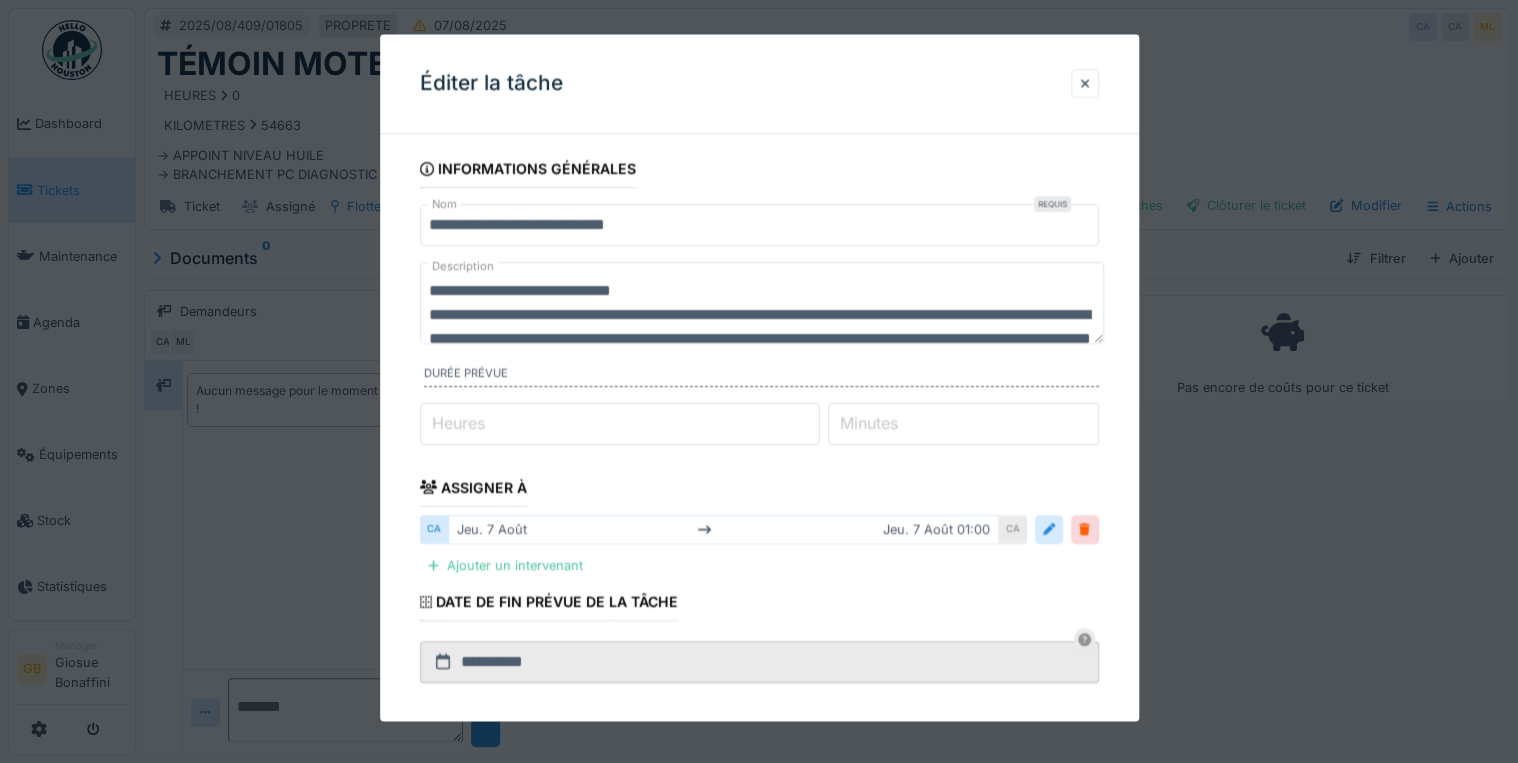click on "**********" at bounding box center [762, 303] 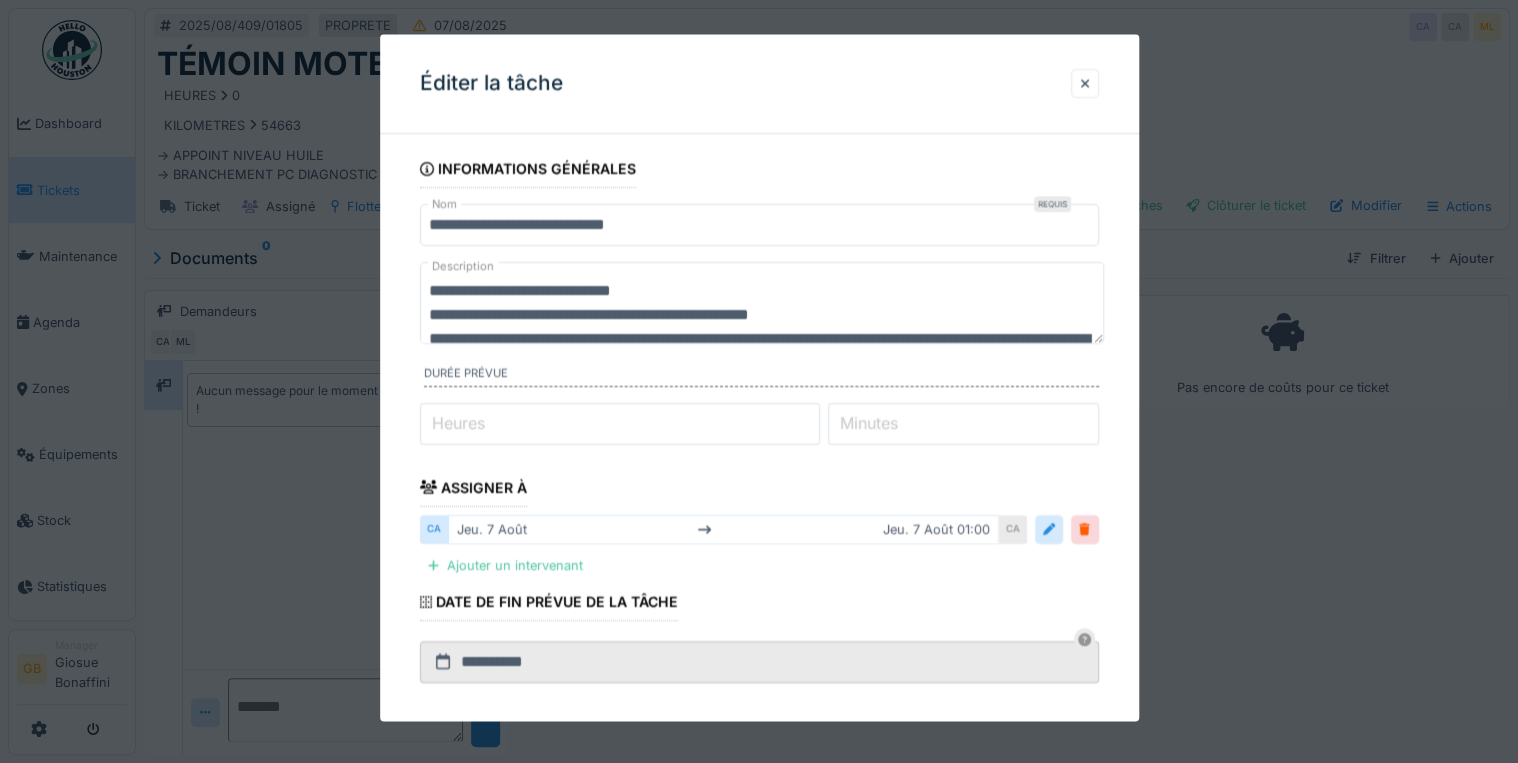 scroll, scrollTop: 6, scrollLeft: 0, axis: vertical 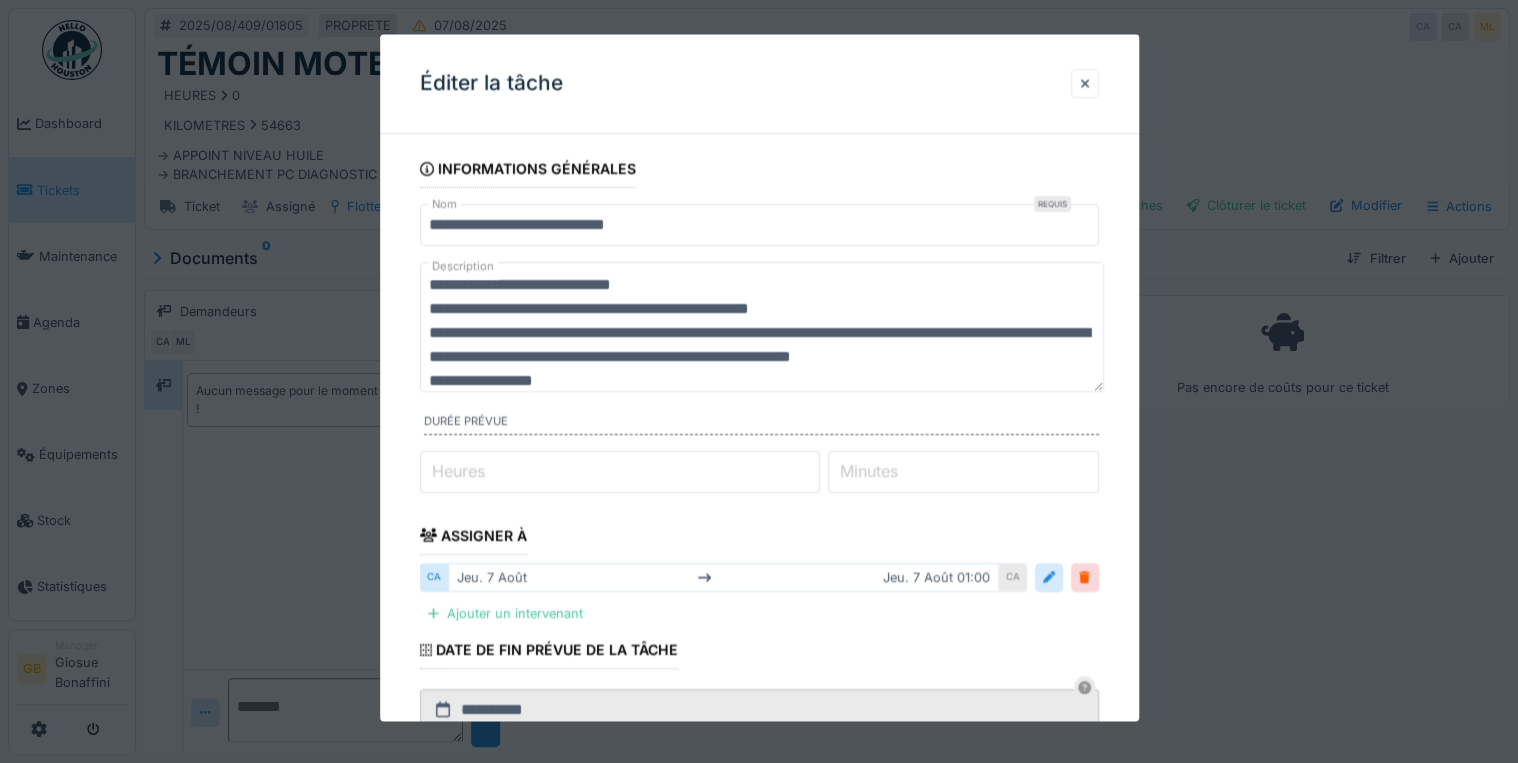 click on "**********" at bounding box center (762, 327) 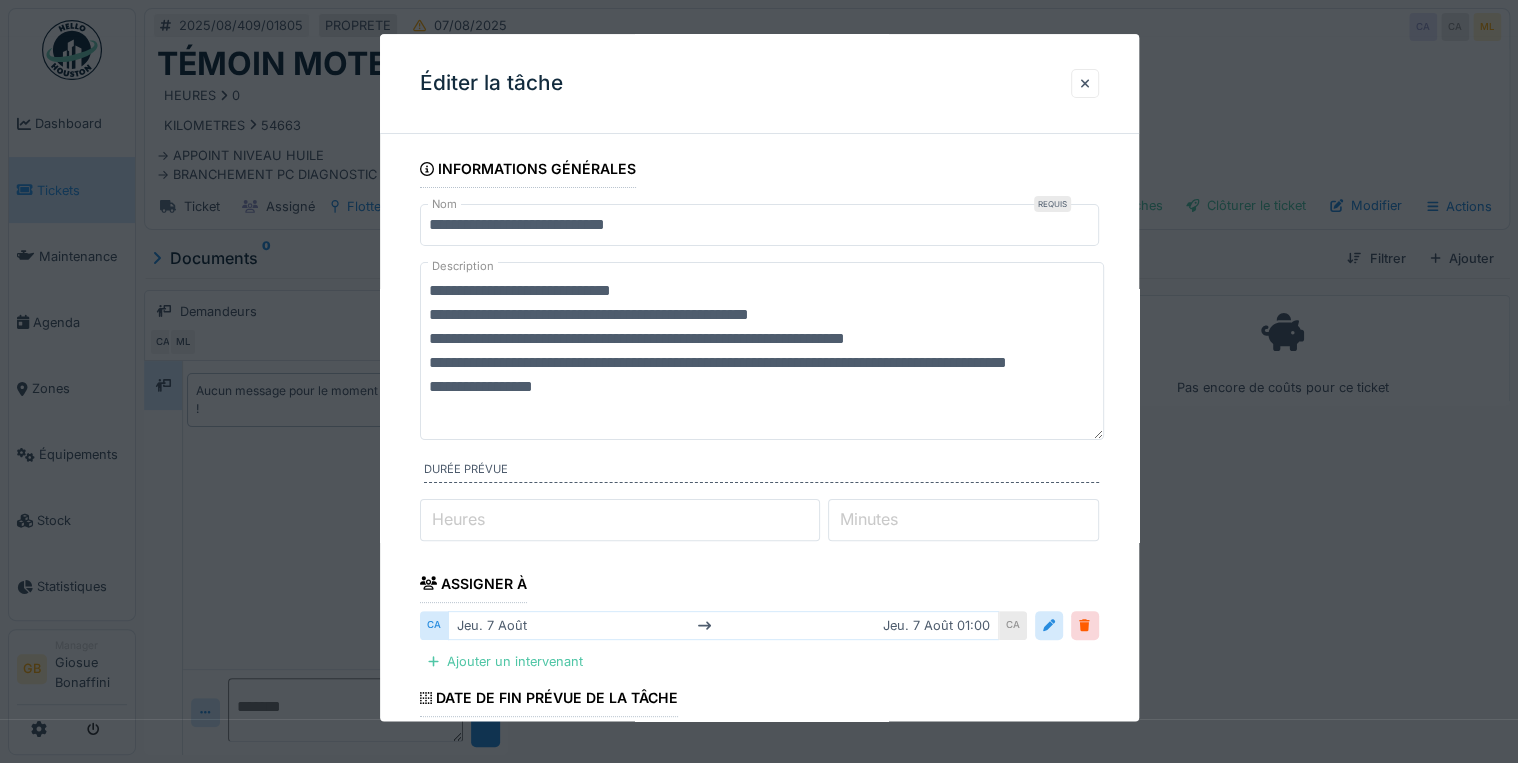scroll, scrollTop: 0, scrollLeft: 0, axis: both 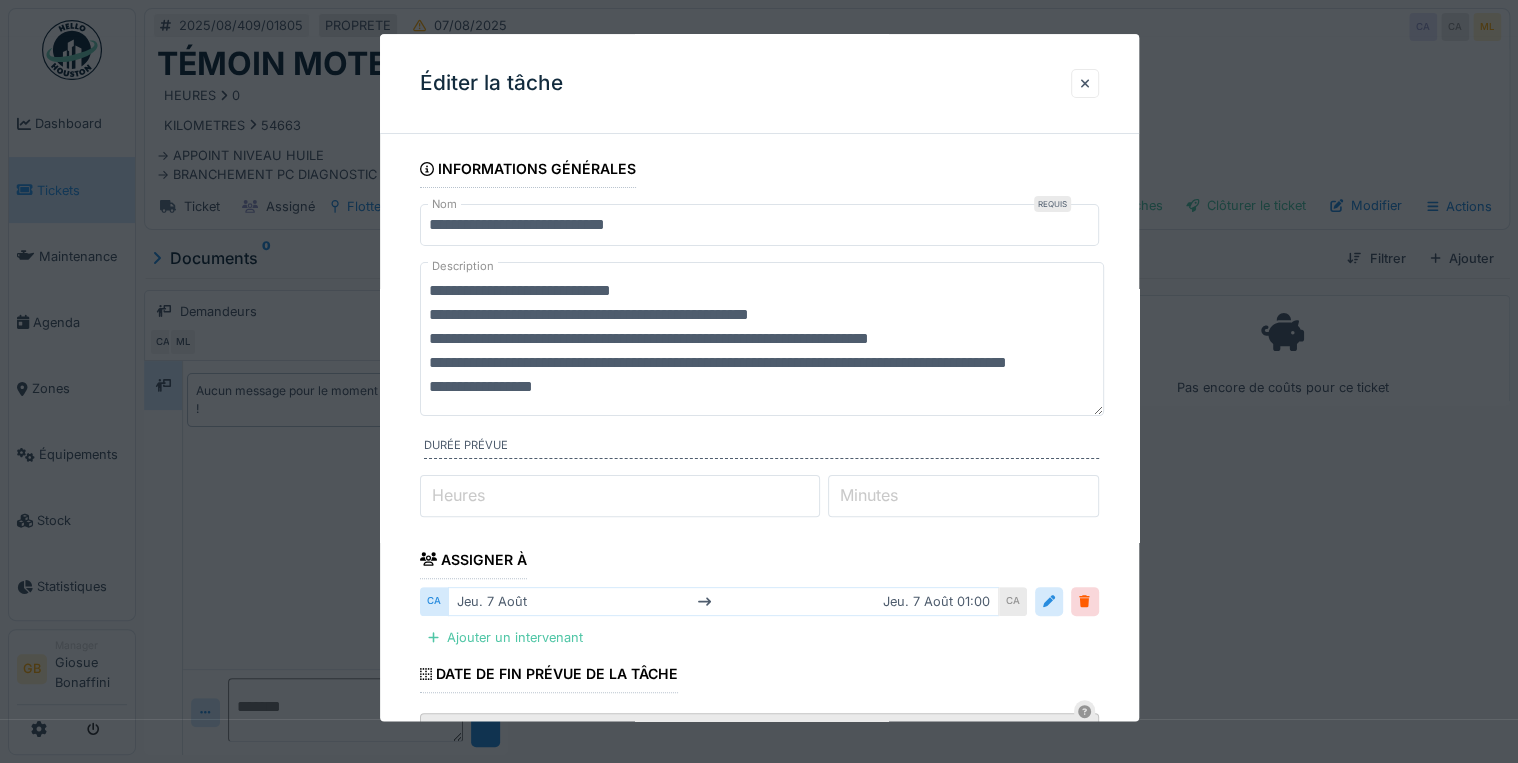 click on "**********" at bounding box center (762, 339) 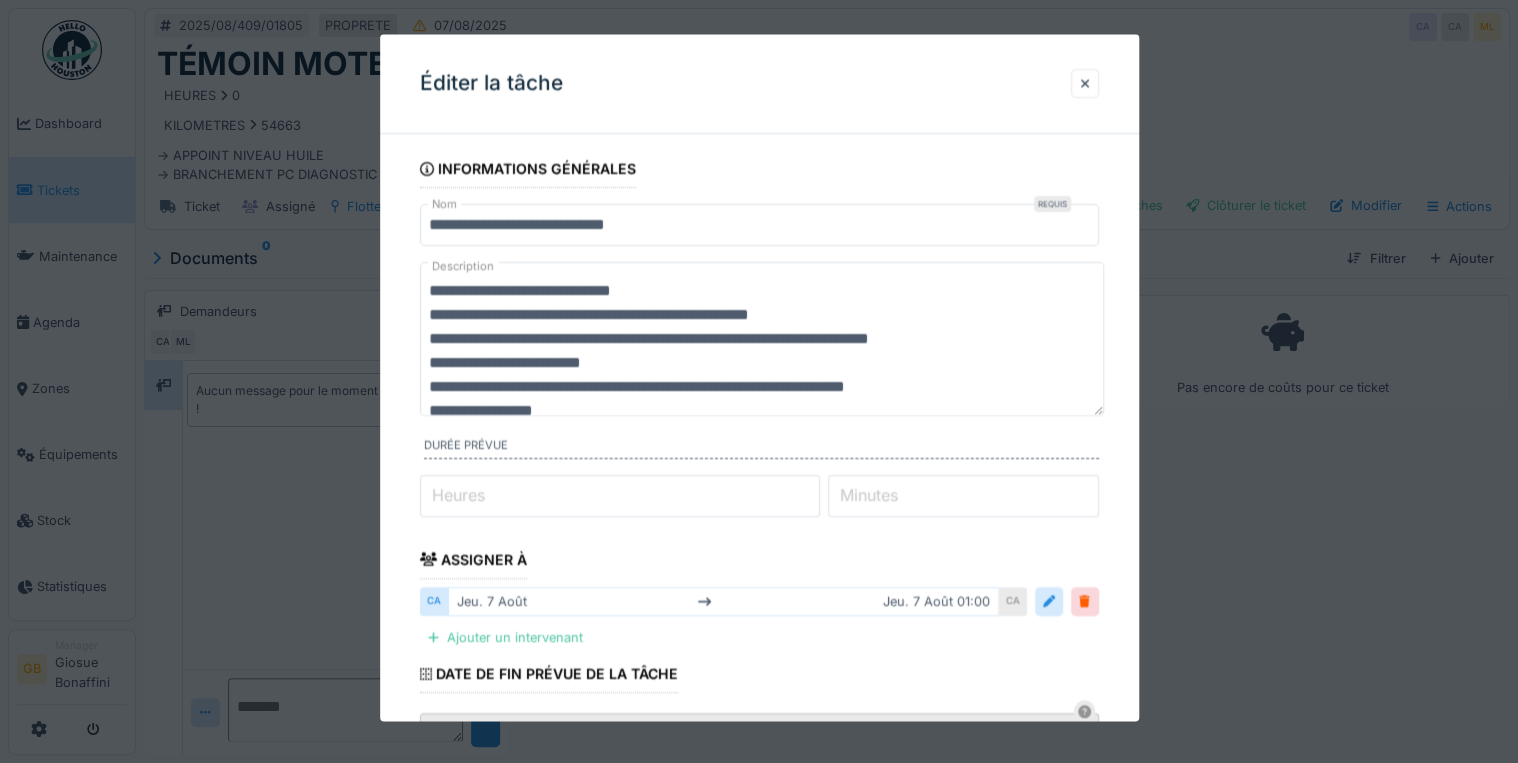 scroll, scrollTop: 6, scrollLeft: 0, axis: vertical 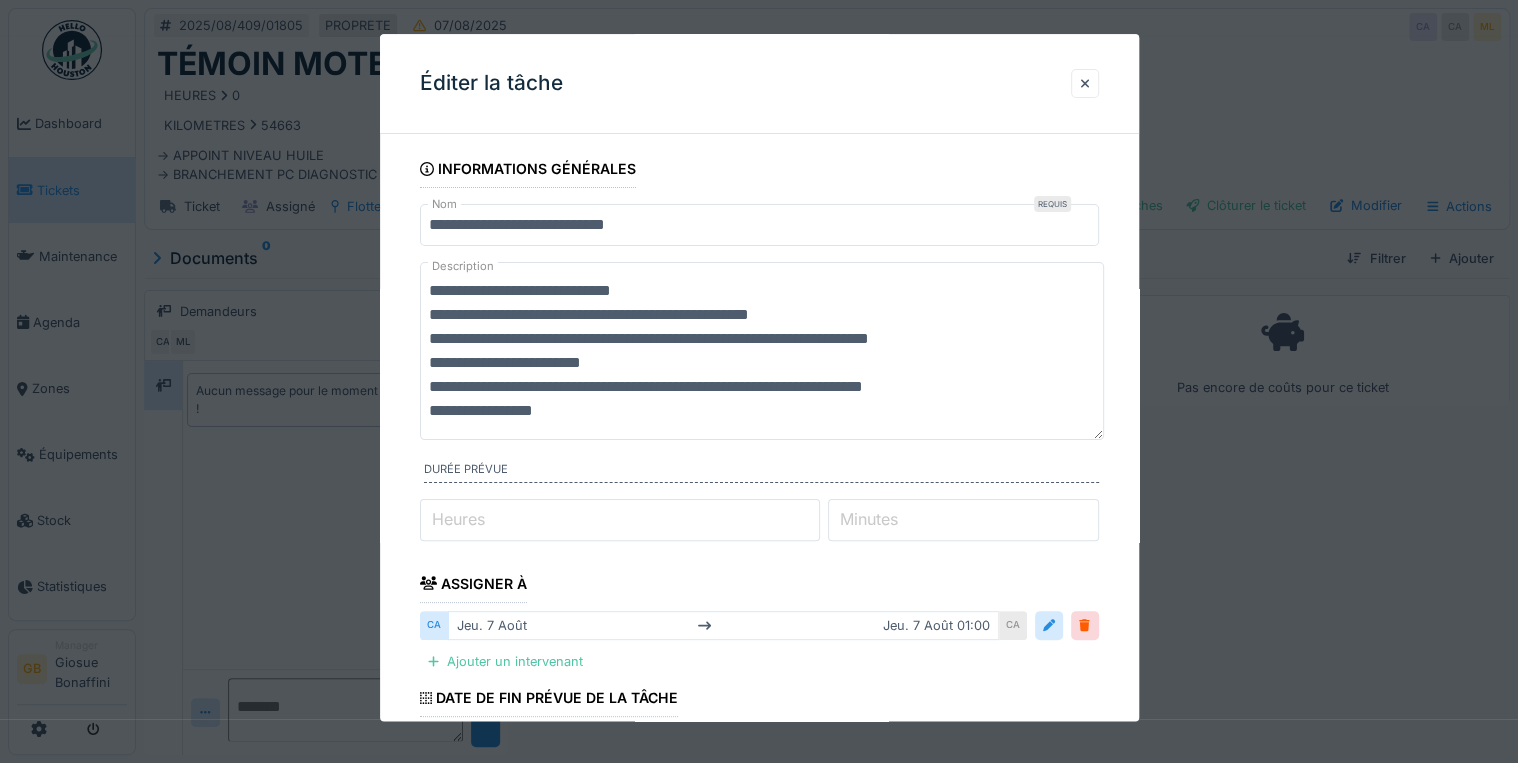 click on "**********" at bounding box center (762, 351) 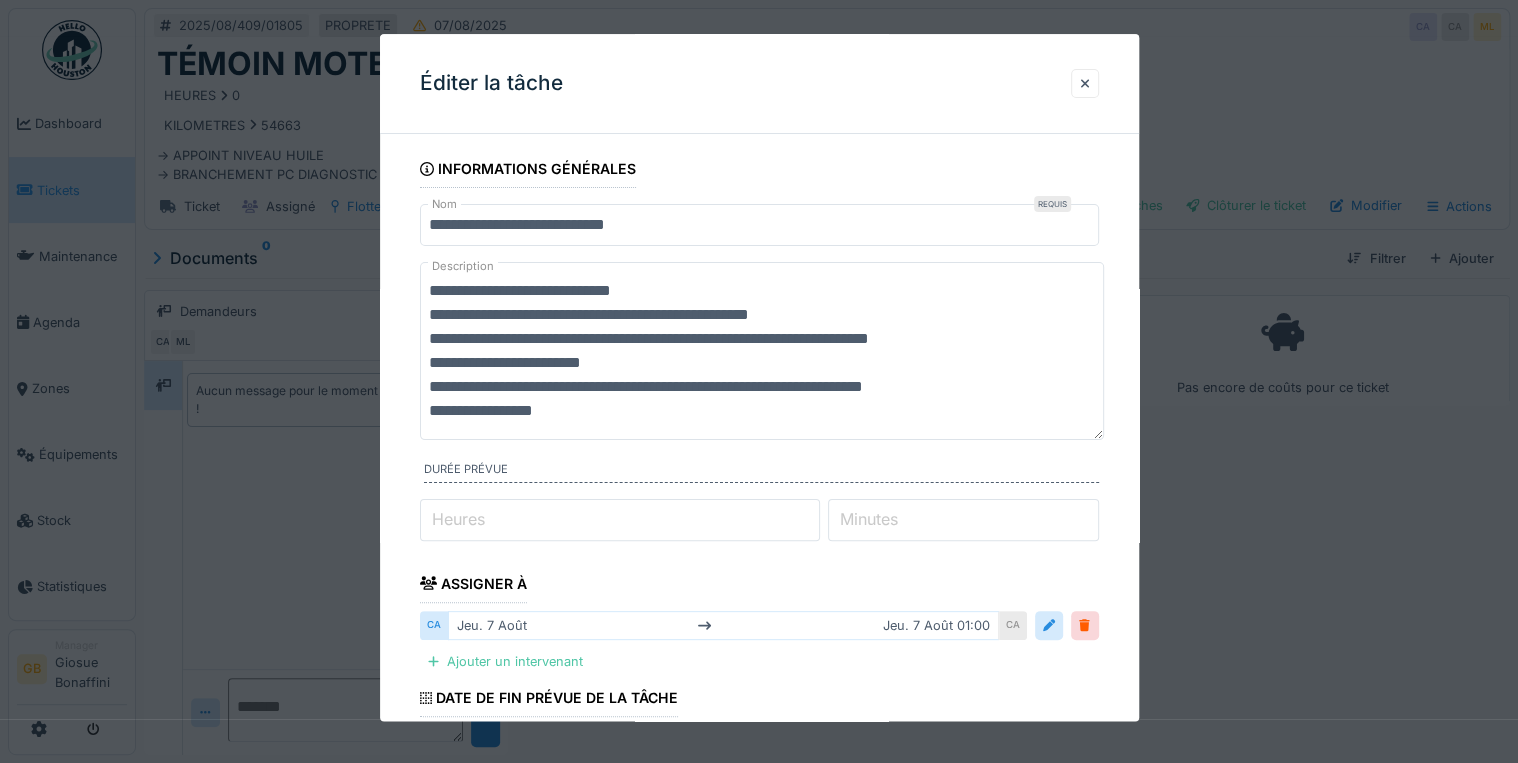 click on "**********" at bounding box center [762, 351] 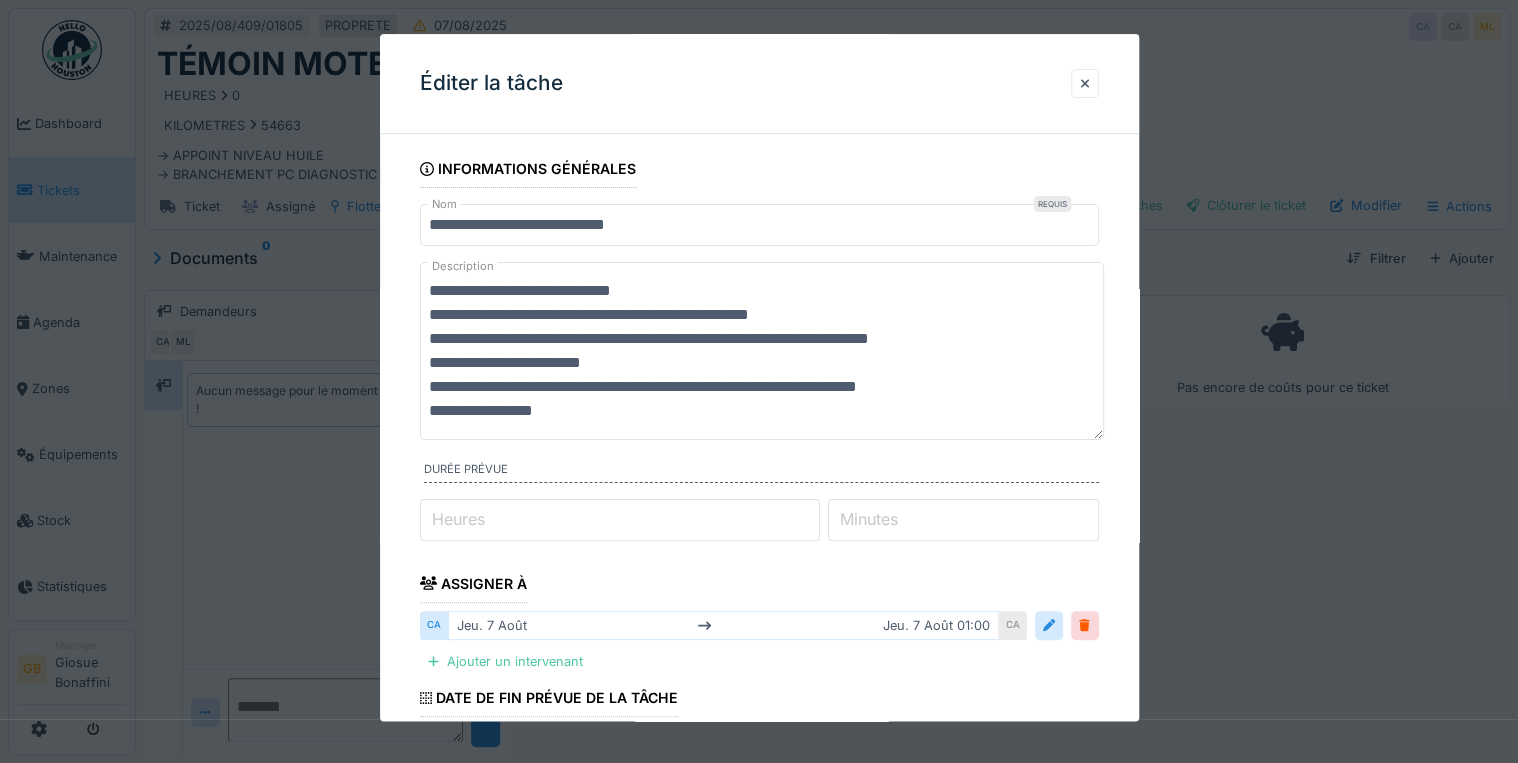 scroll, scrollTop: 24, scrollLeft: 0, axis: vertical 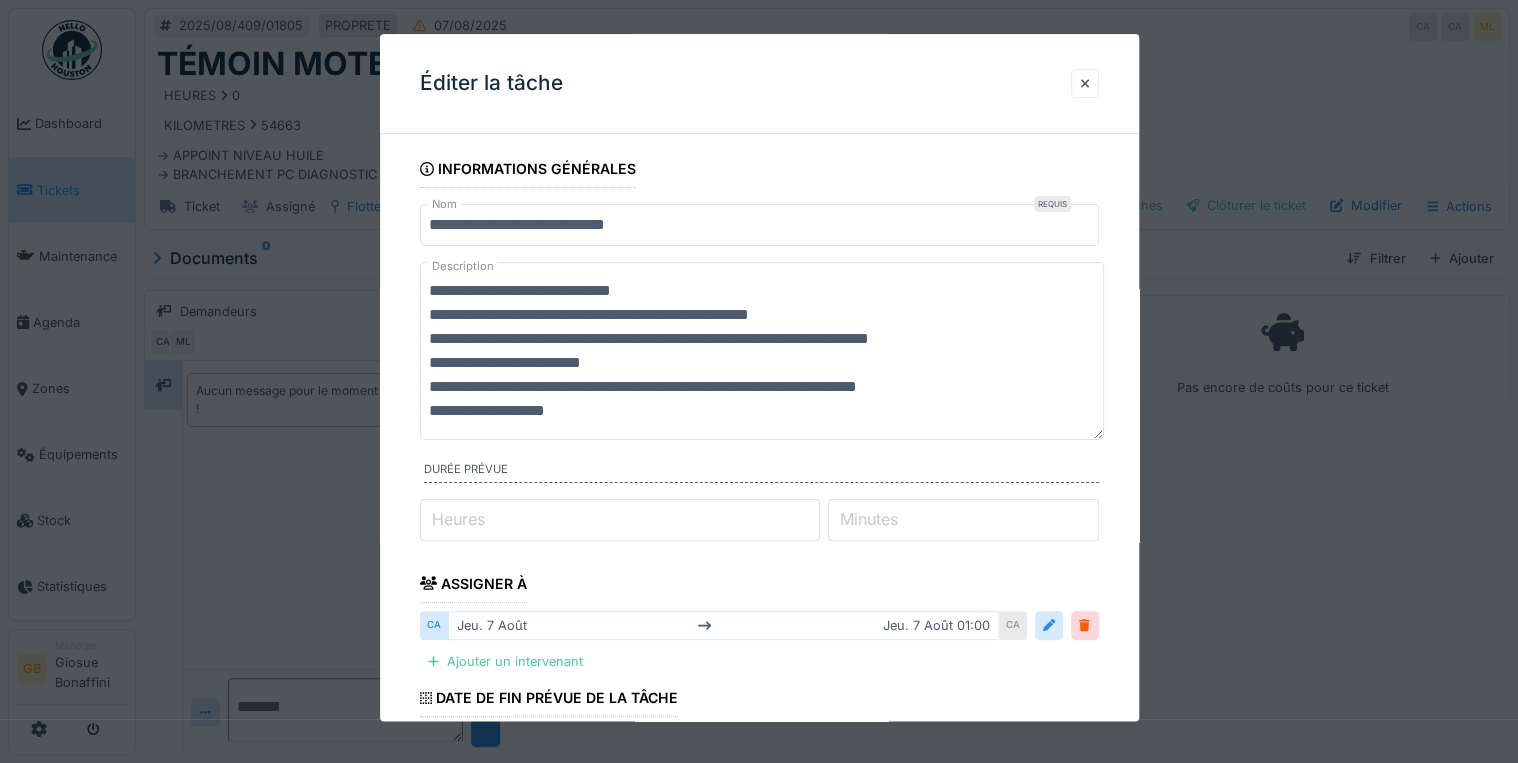 type on "**********" 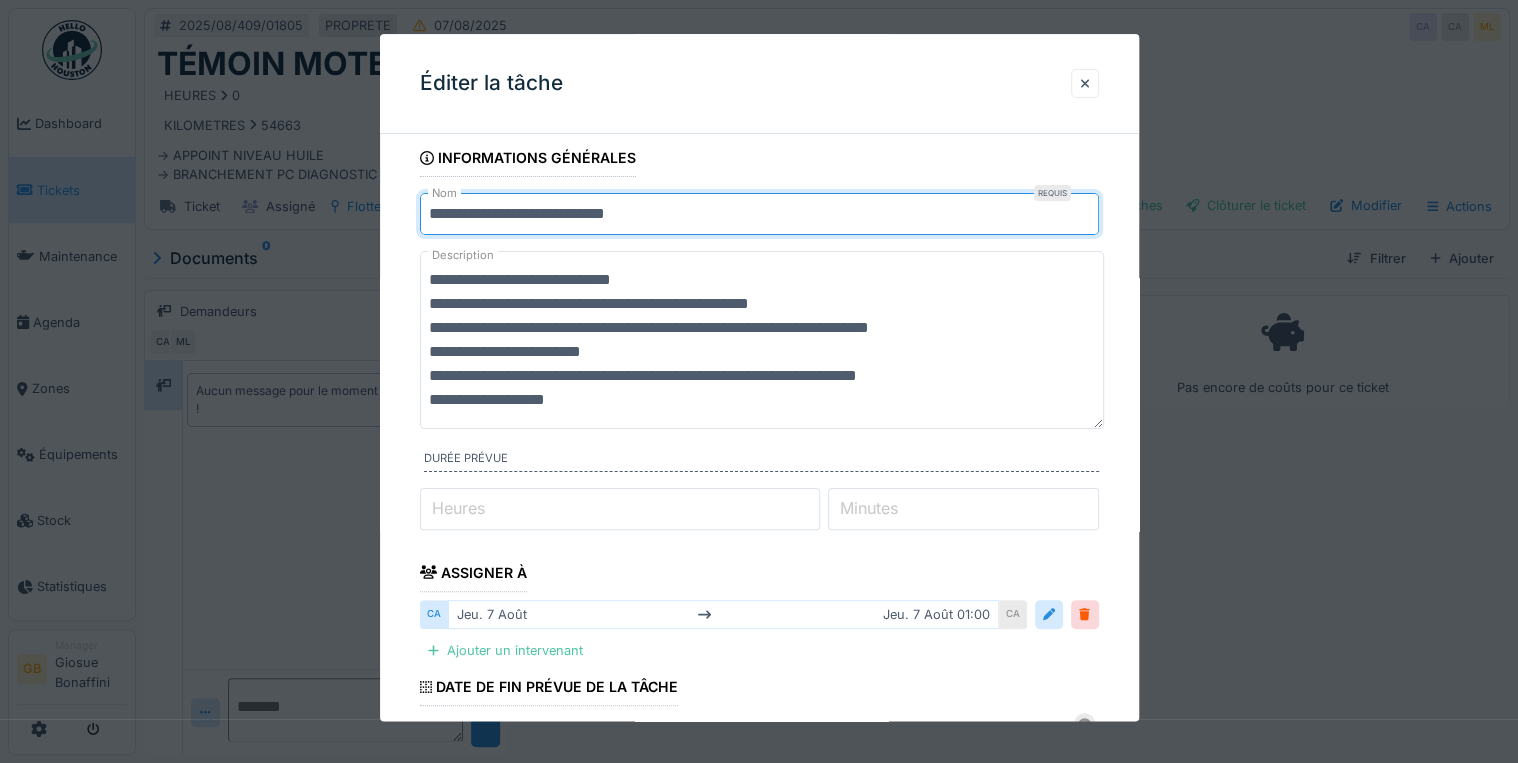scroll, scrollTop: 0, scrollLeft: 0, axis: both 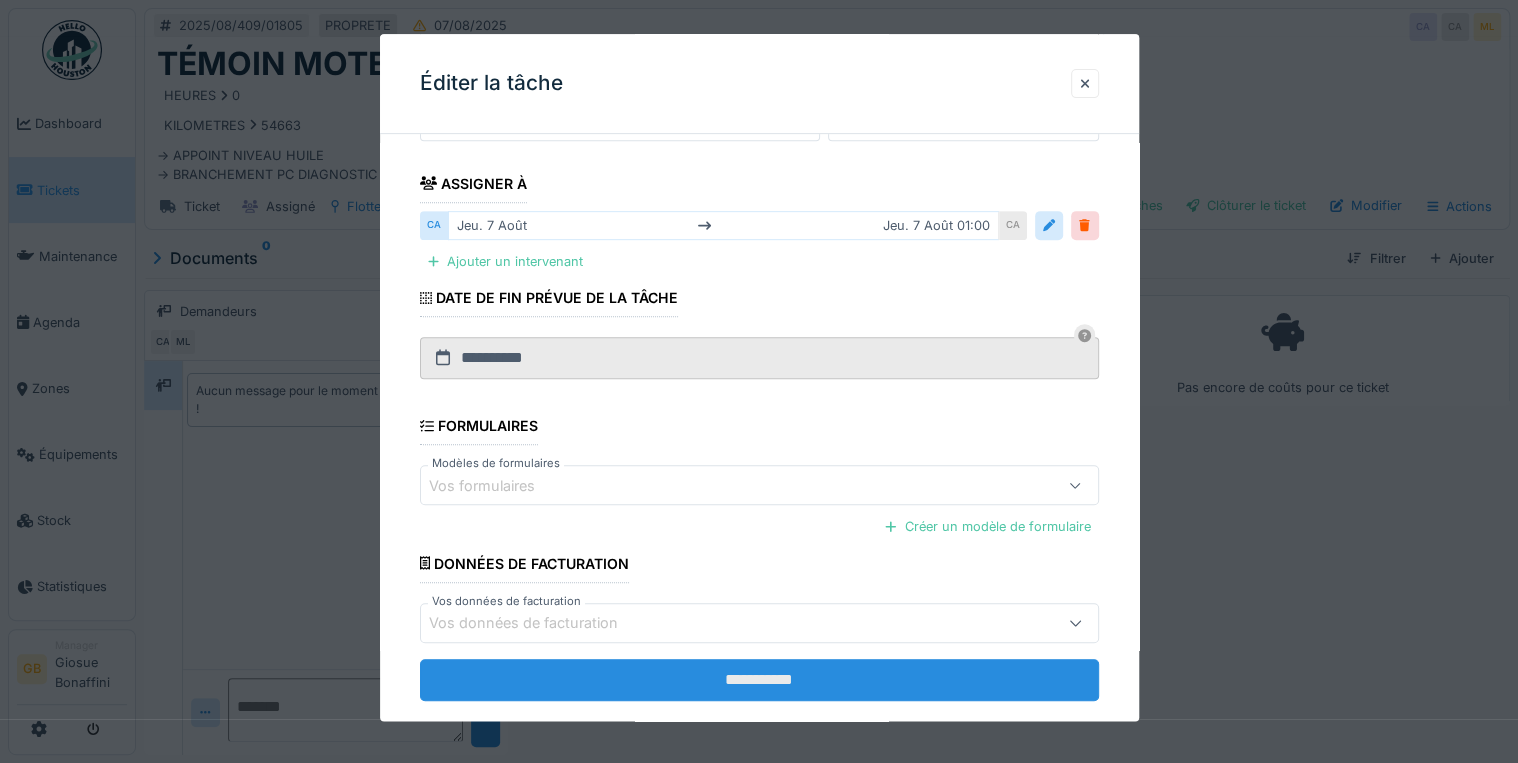 type on "**********" 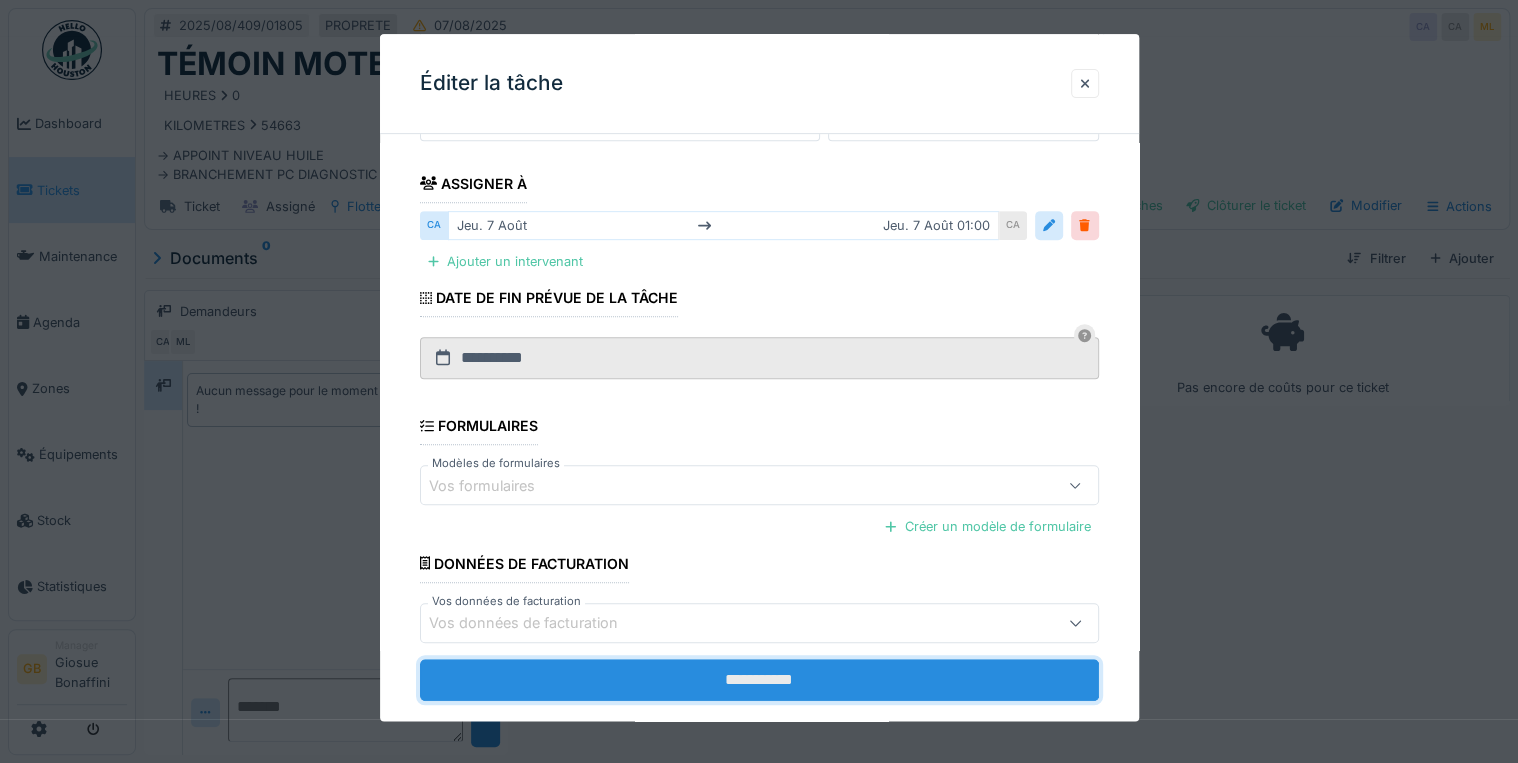 click on "**********" at bounding box center (759, 680) 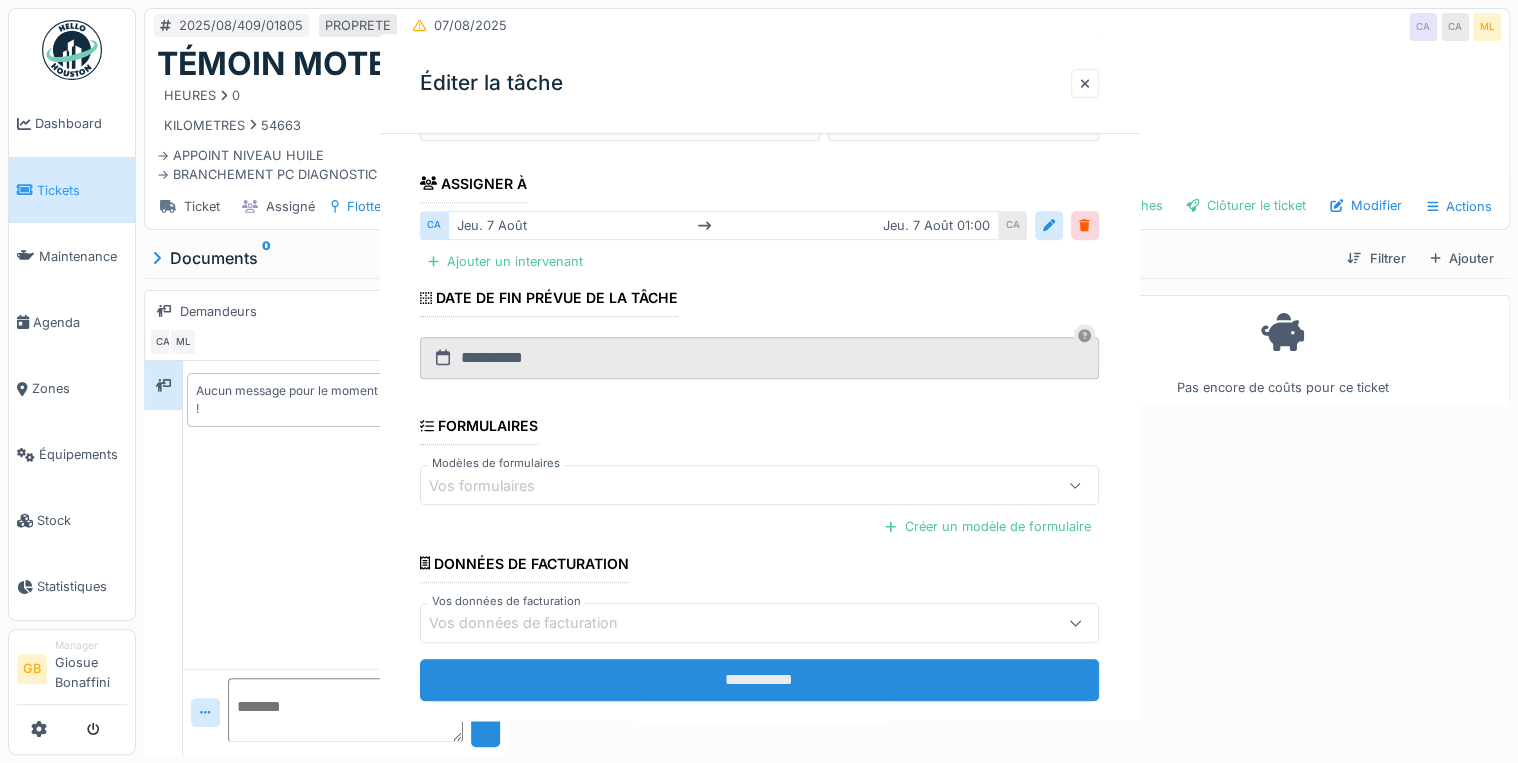 scroll, scrollTop: 0, scrollLeft: 0, axis: both 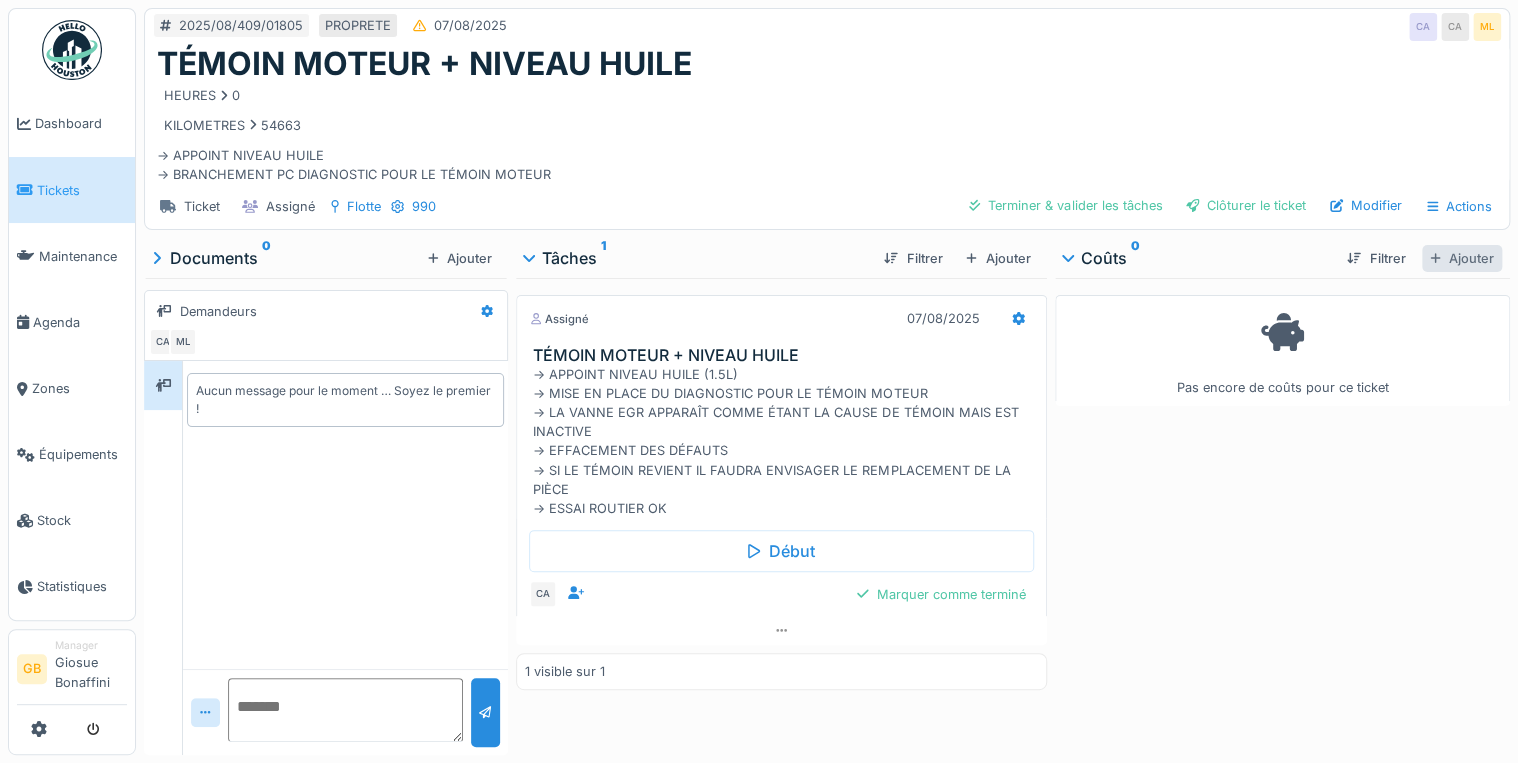 click on "Ajouter" at bounding box center [1462, 258] 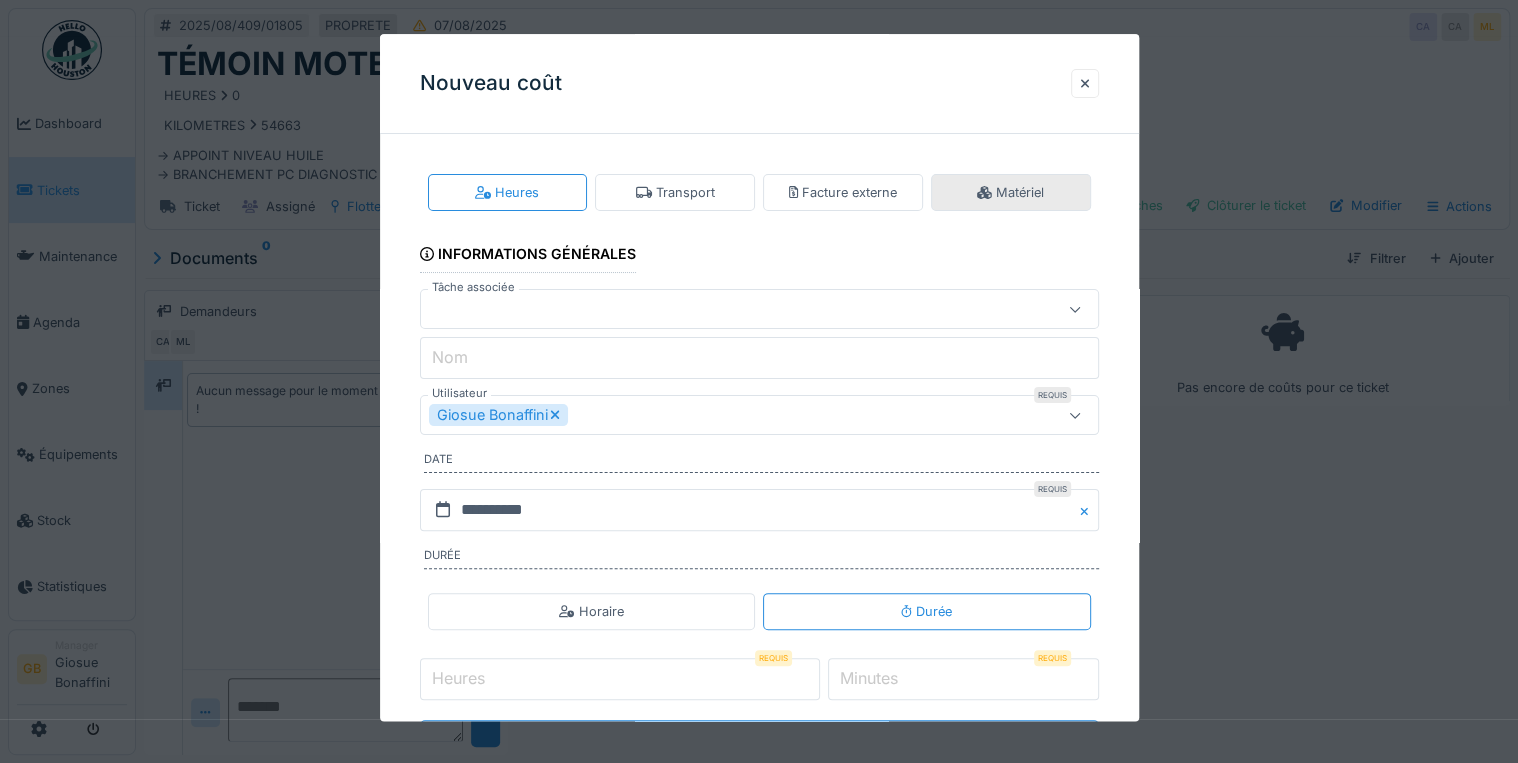 click on "Matériel" at bounding box center [1010, 192] 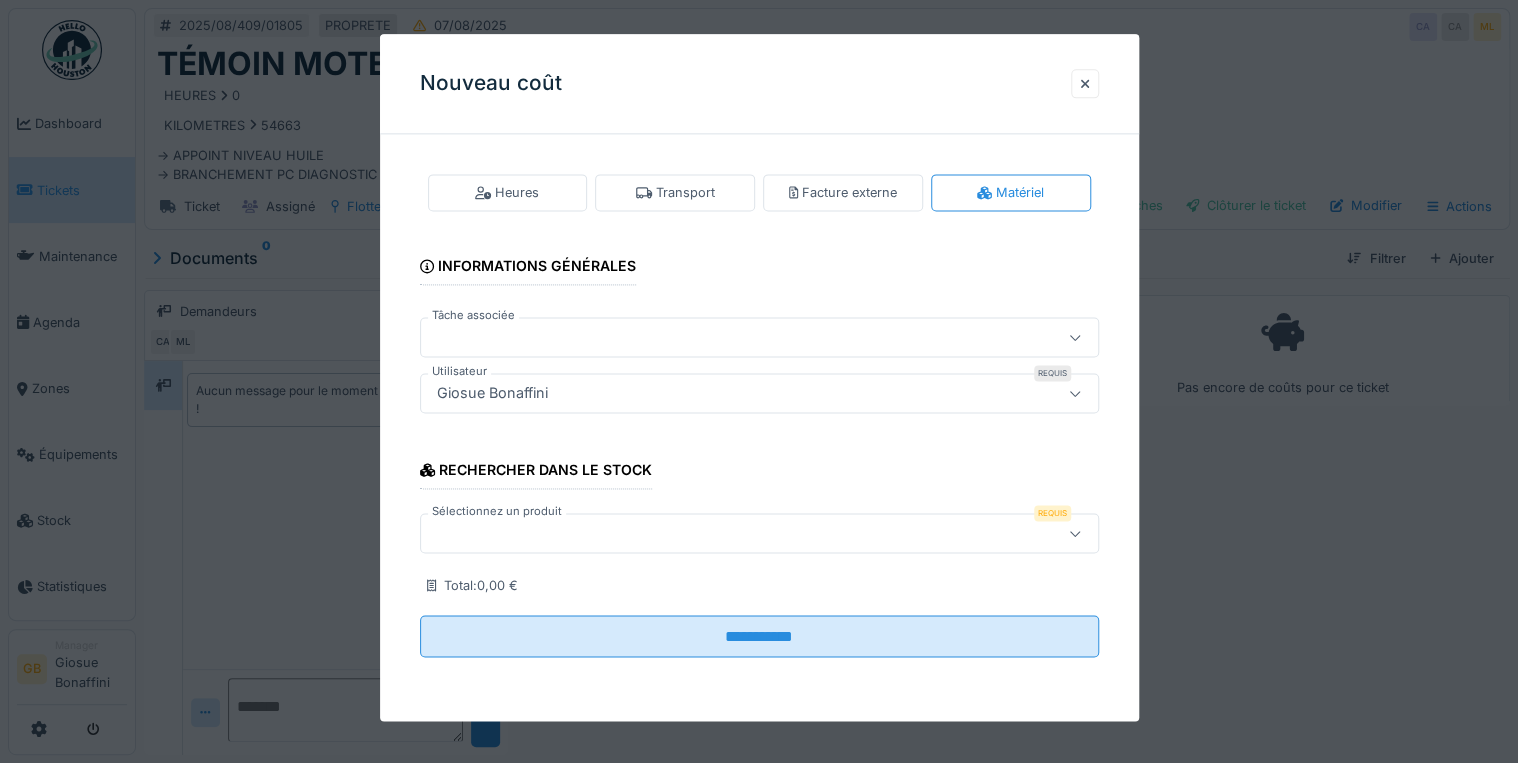 click at bounding box center (718, 534) 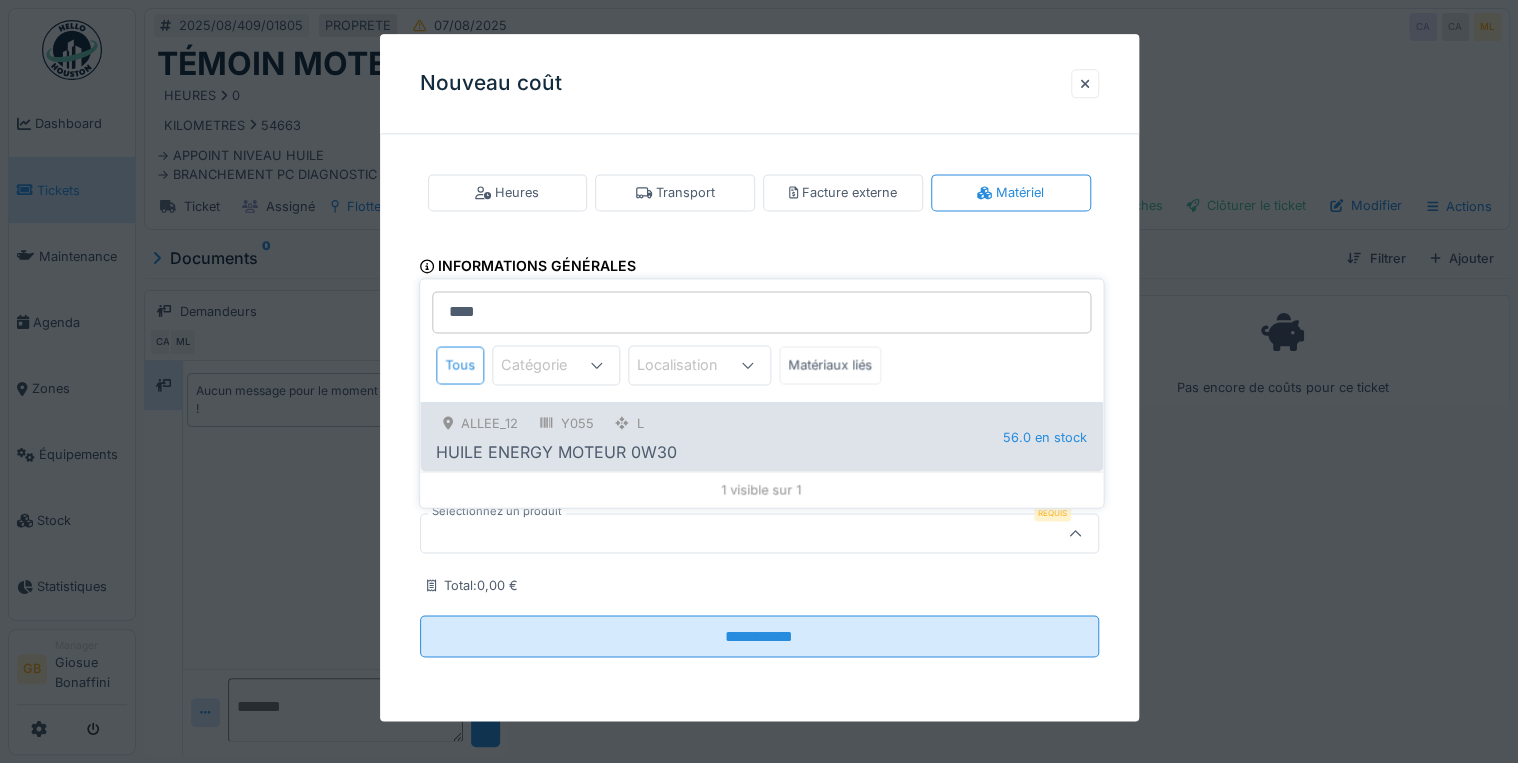 type on "****" 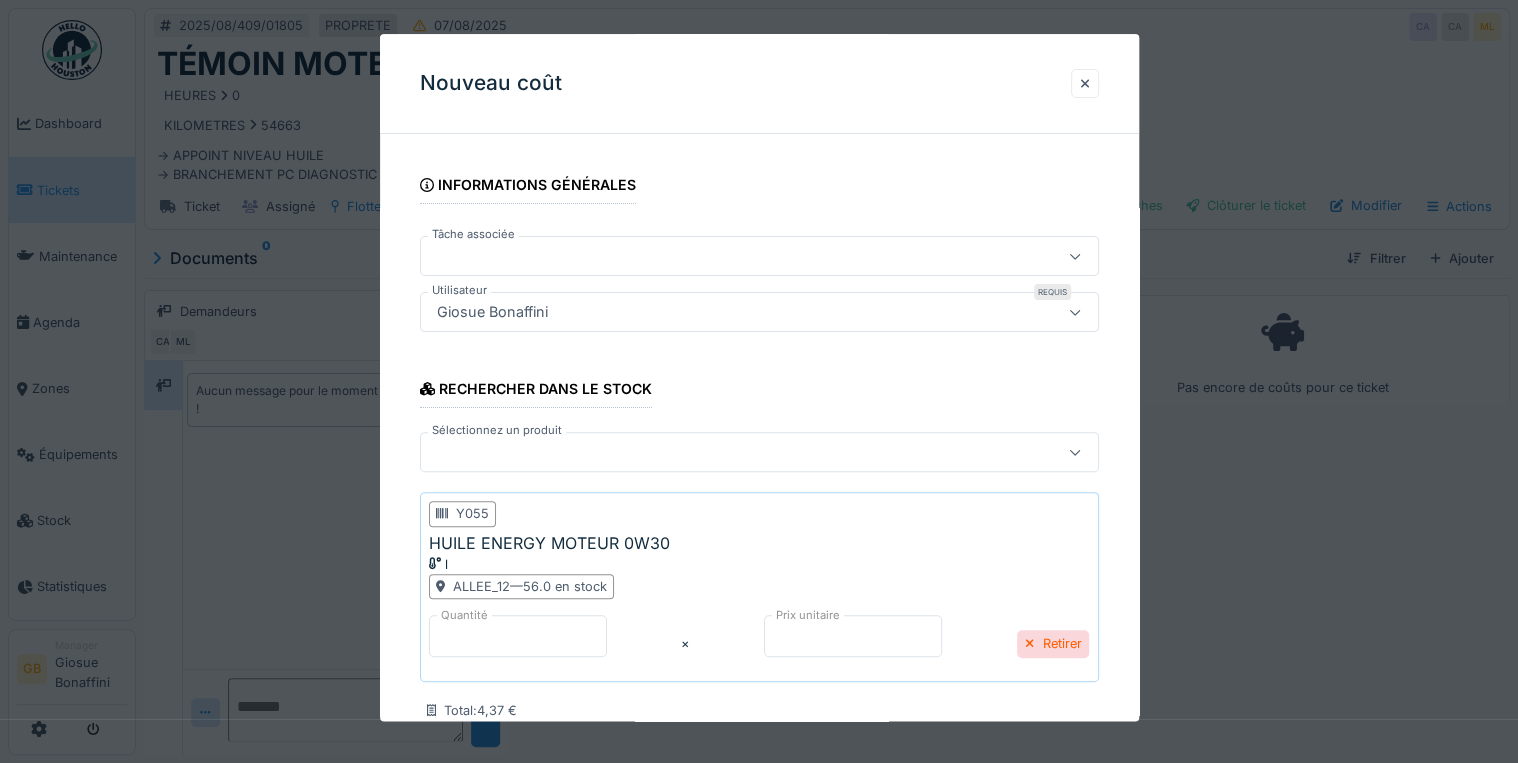 scroll, scrollTop: 193, scrollLeft: 0, axis: vertical 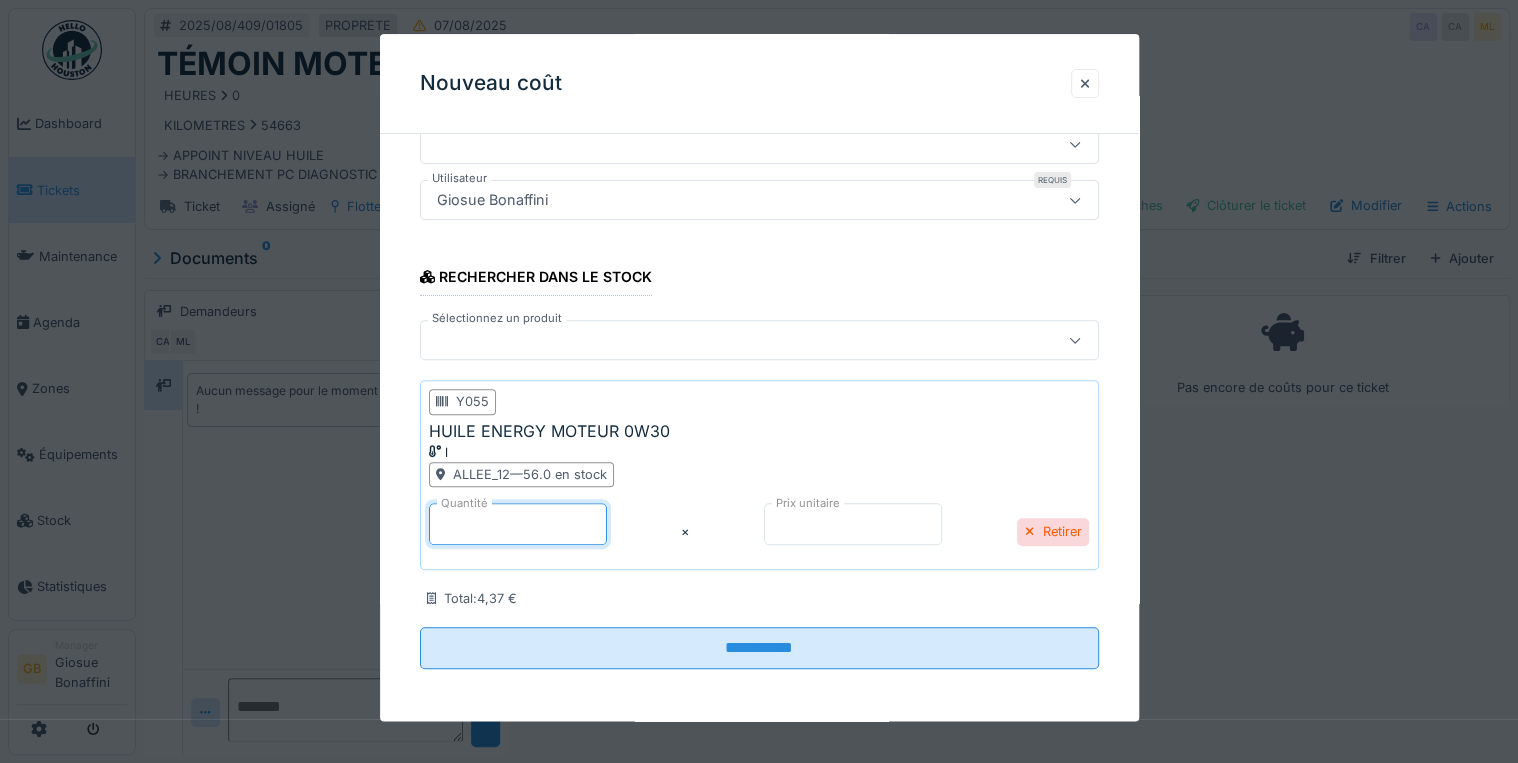 click on "*" at bounding box center (518, 524) 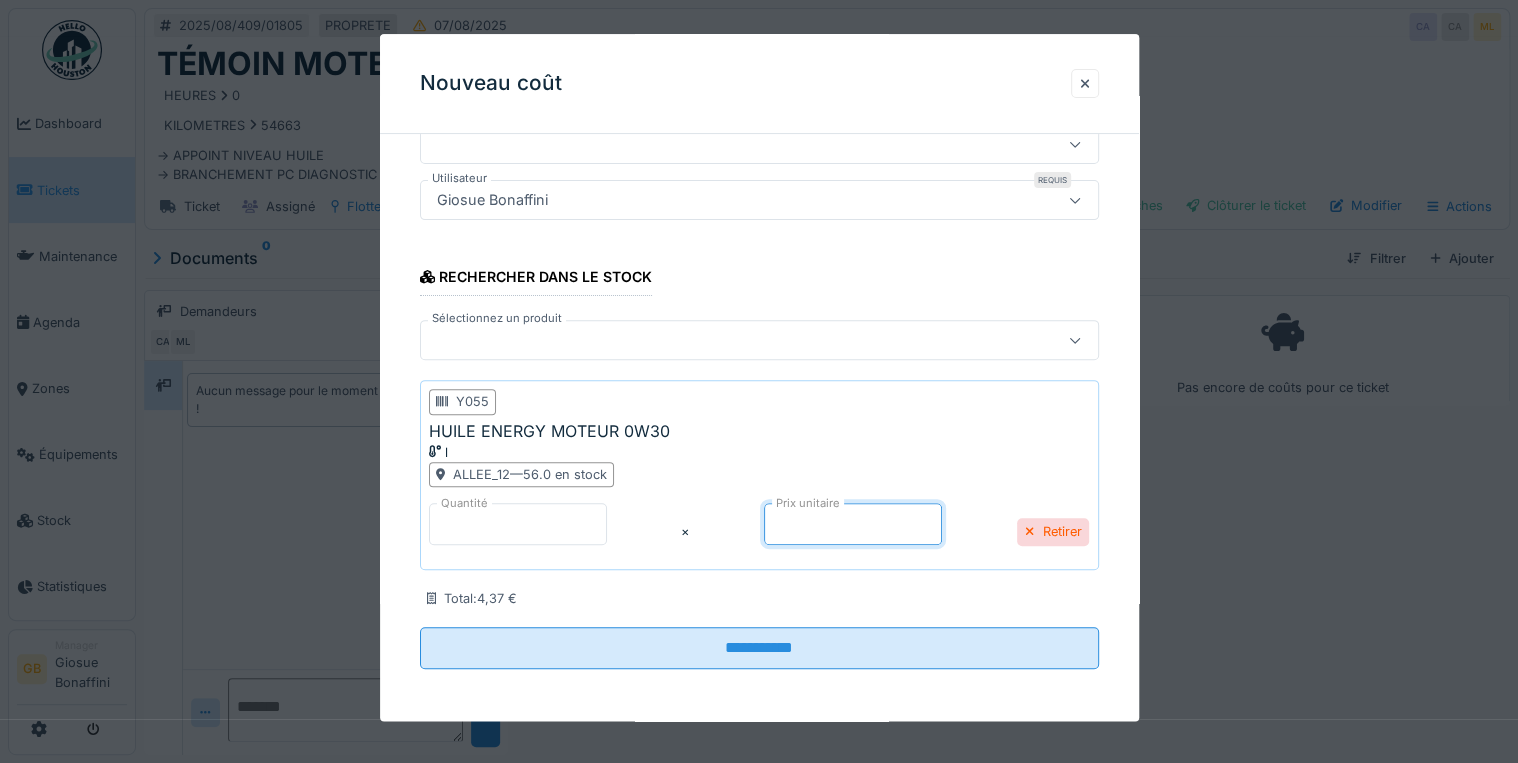 drag, startPoint x: 820, startPoint y: 528, endPoint x: 828, endPoint y: 520, distance: 11.313708 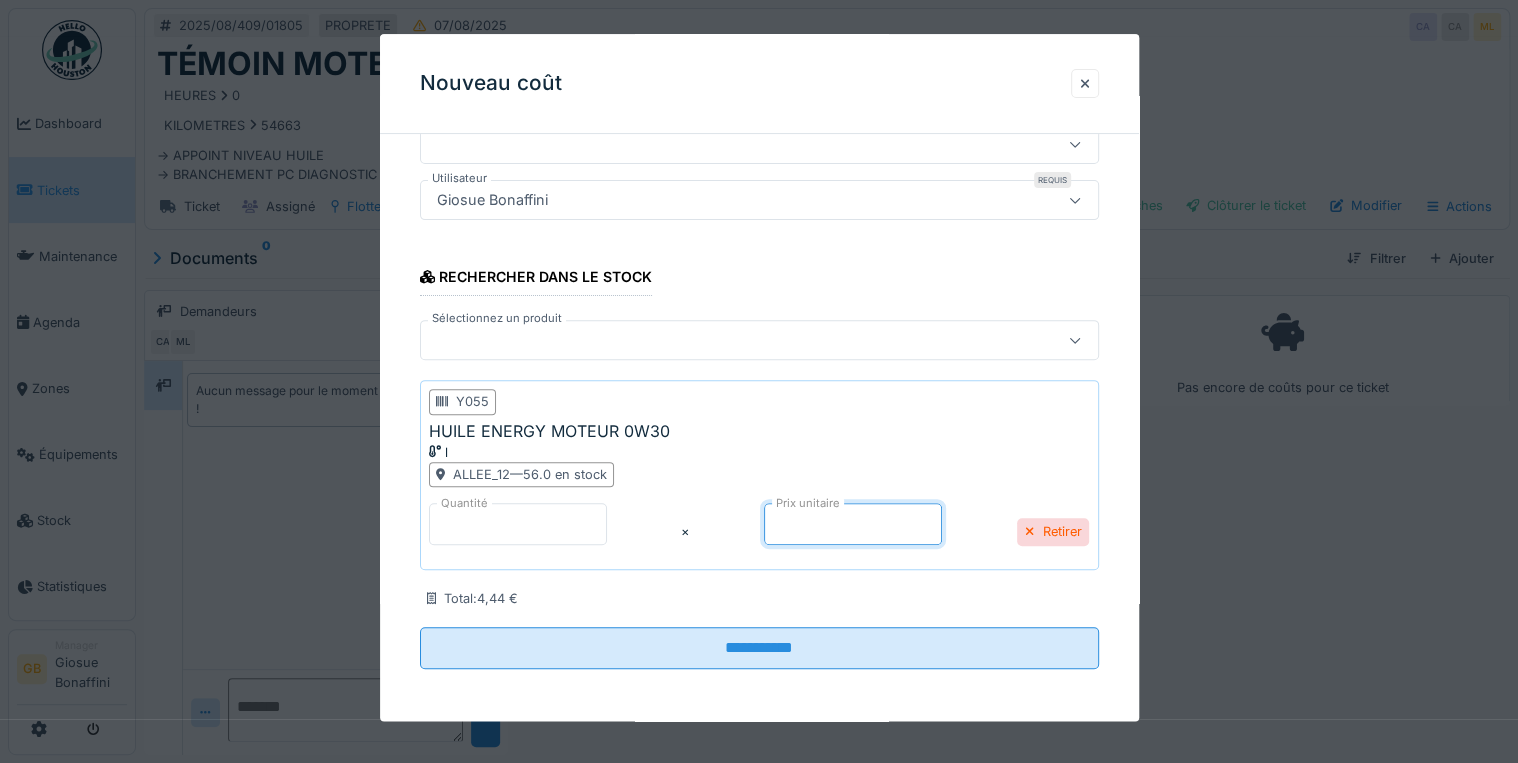 type on "****" 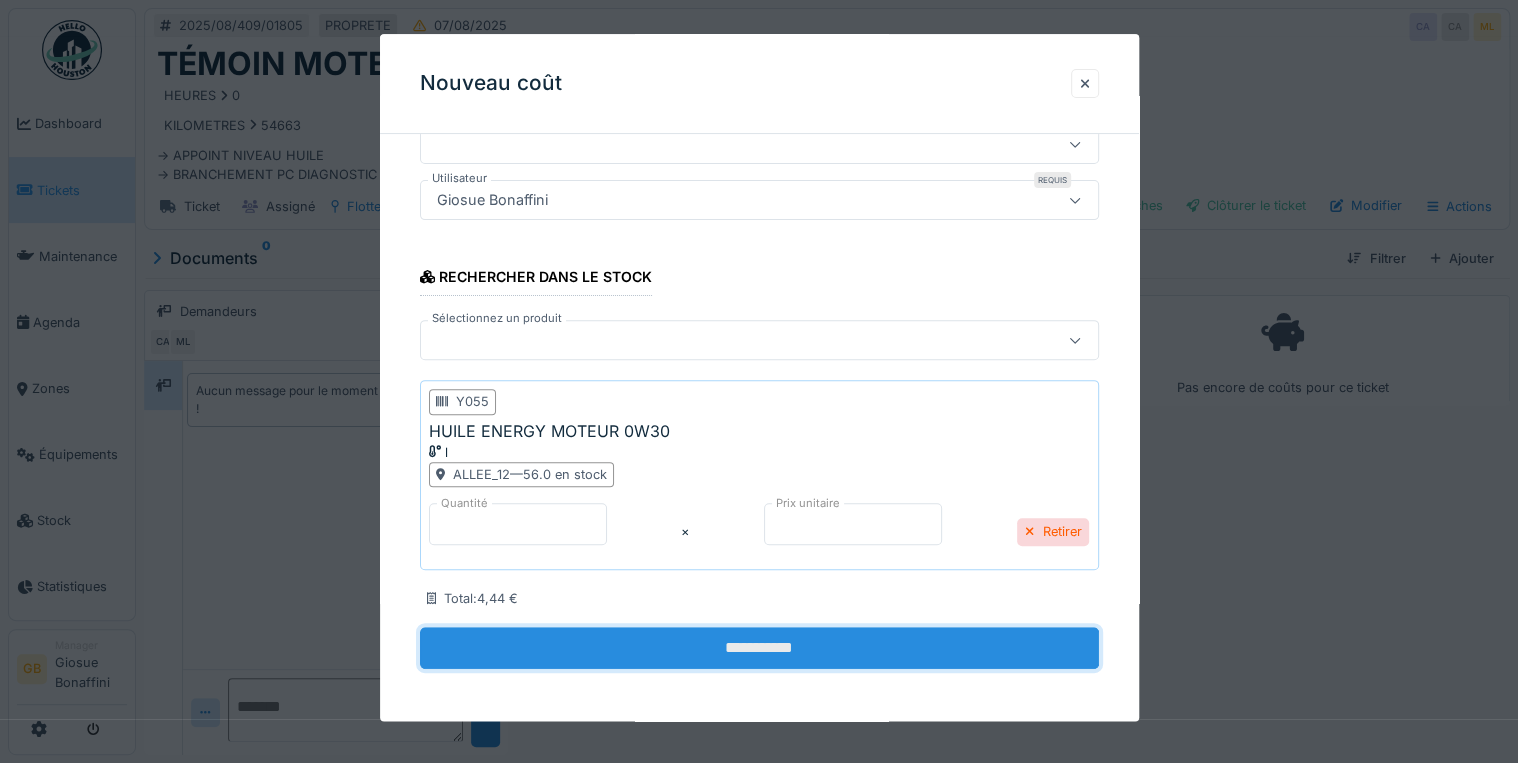 click on "**********" at bounding box center (759, 648) 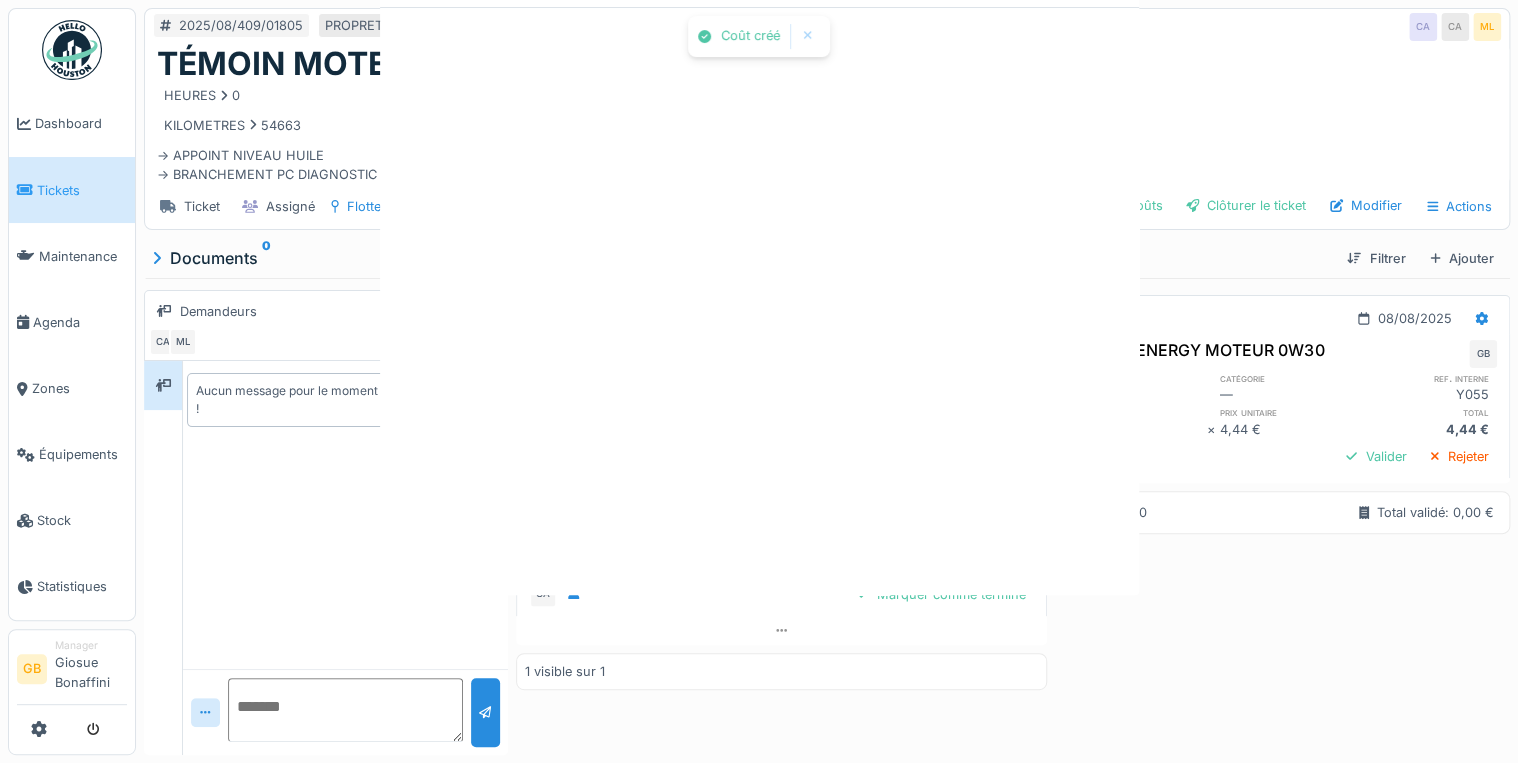 scroll, scrollTop: 0, scrollLeft: 0, axis: both 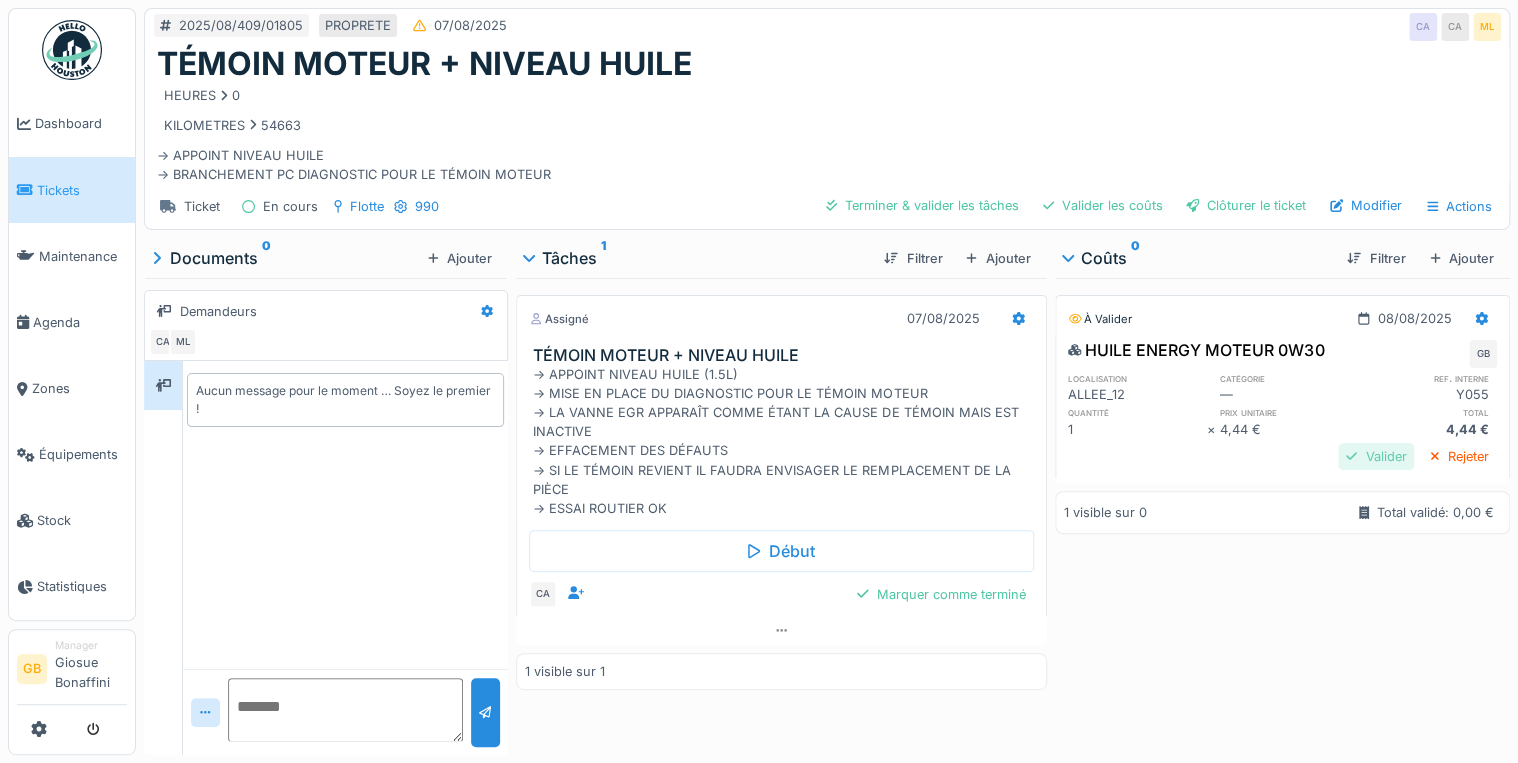 click on "Valider" at bounding box center (1376, 456) 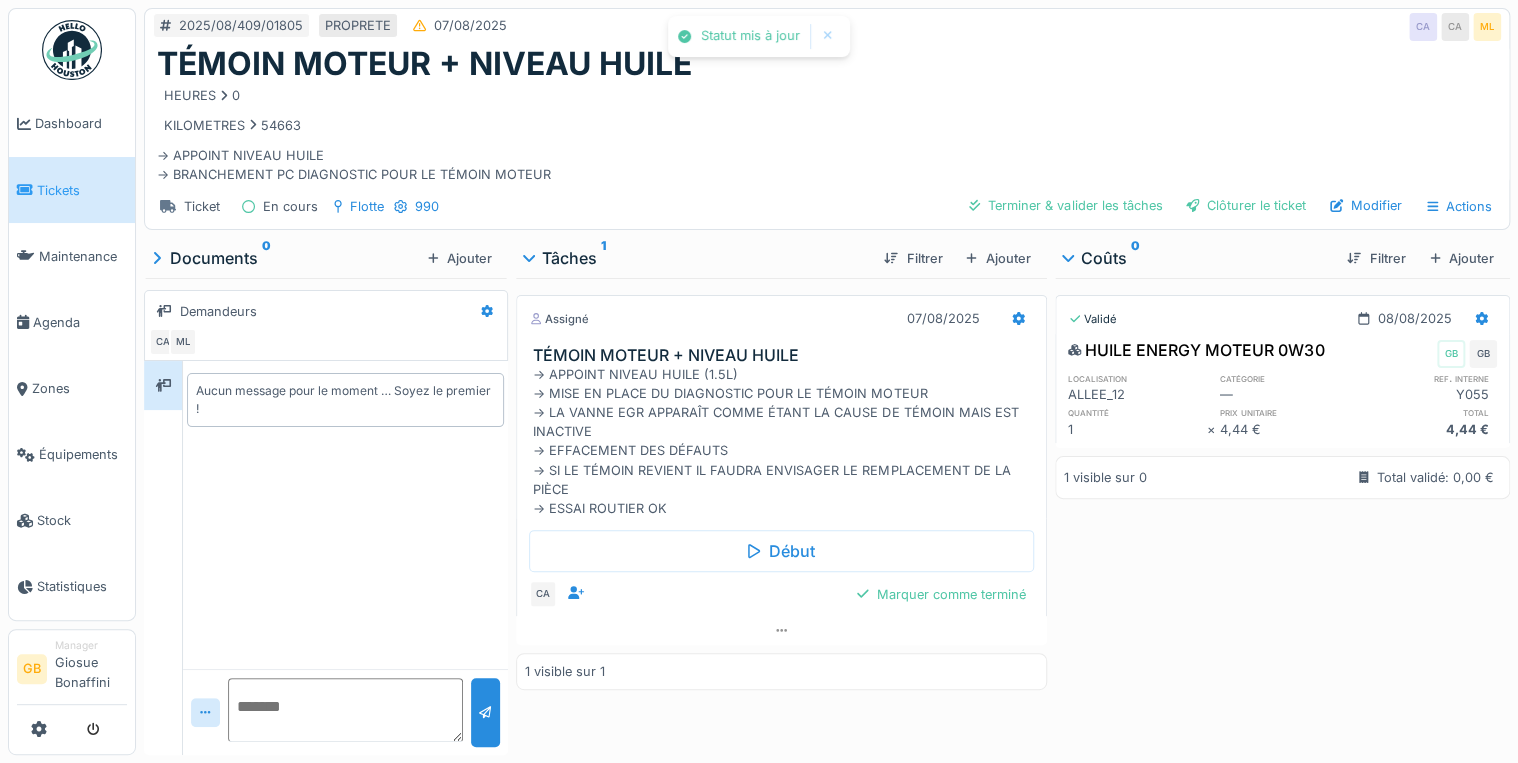 click on "Début CA Marquer comme terminé" at bounding box center [781, 567] 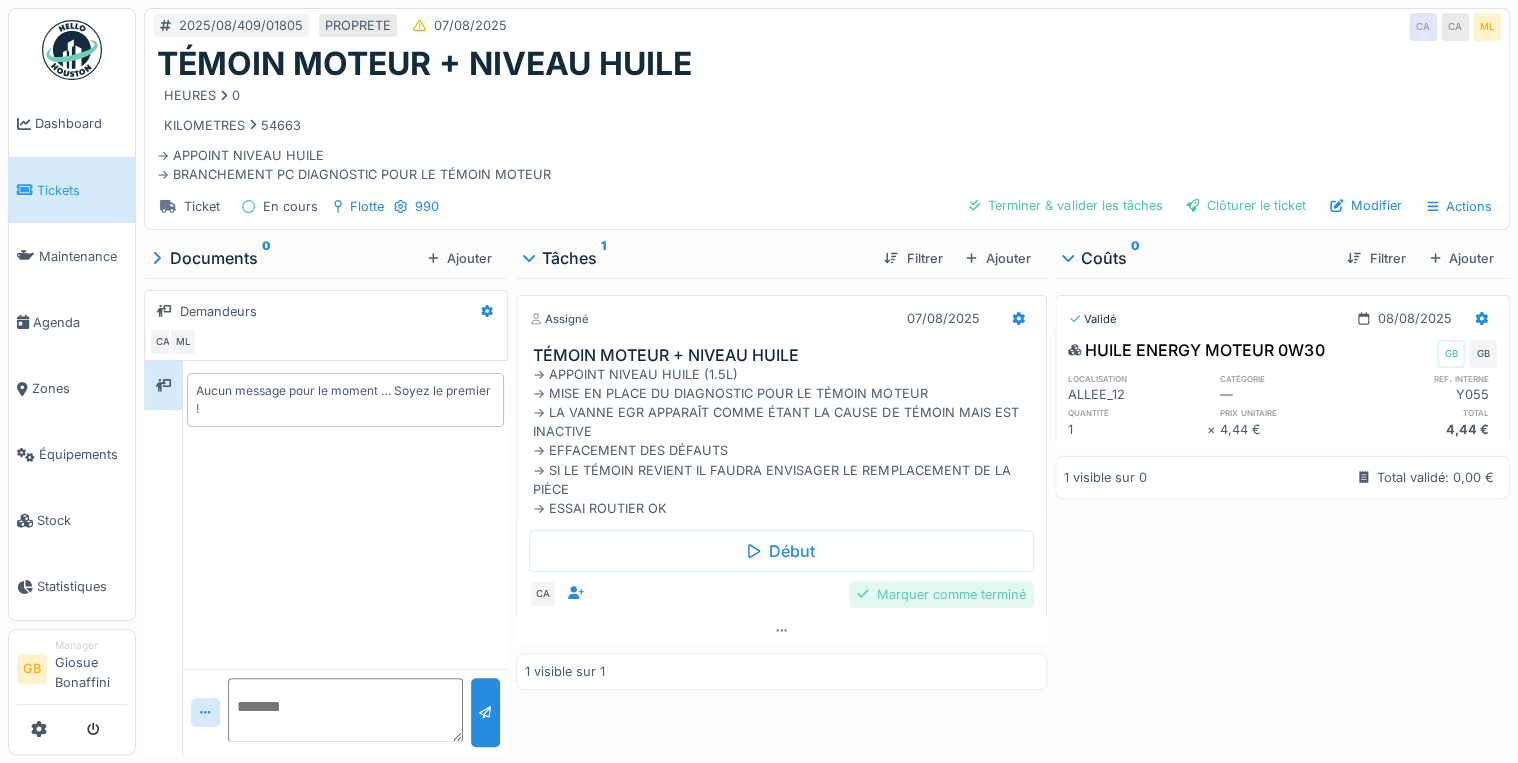 click on "Marquer comme terminé" at bounding box center [941, 594] 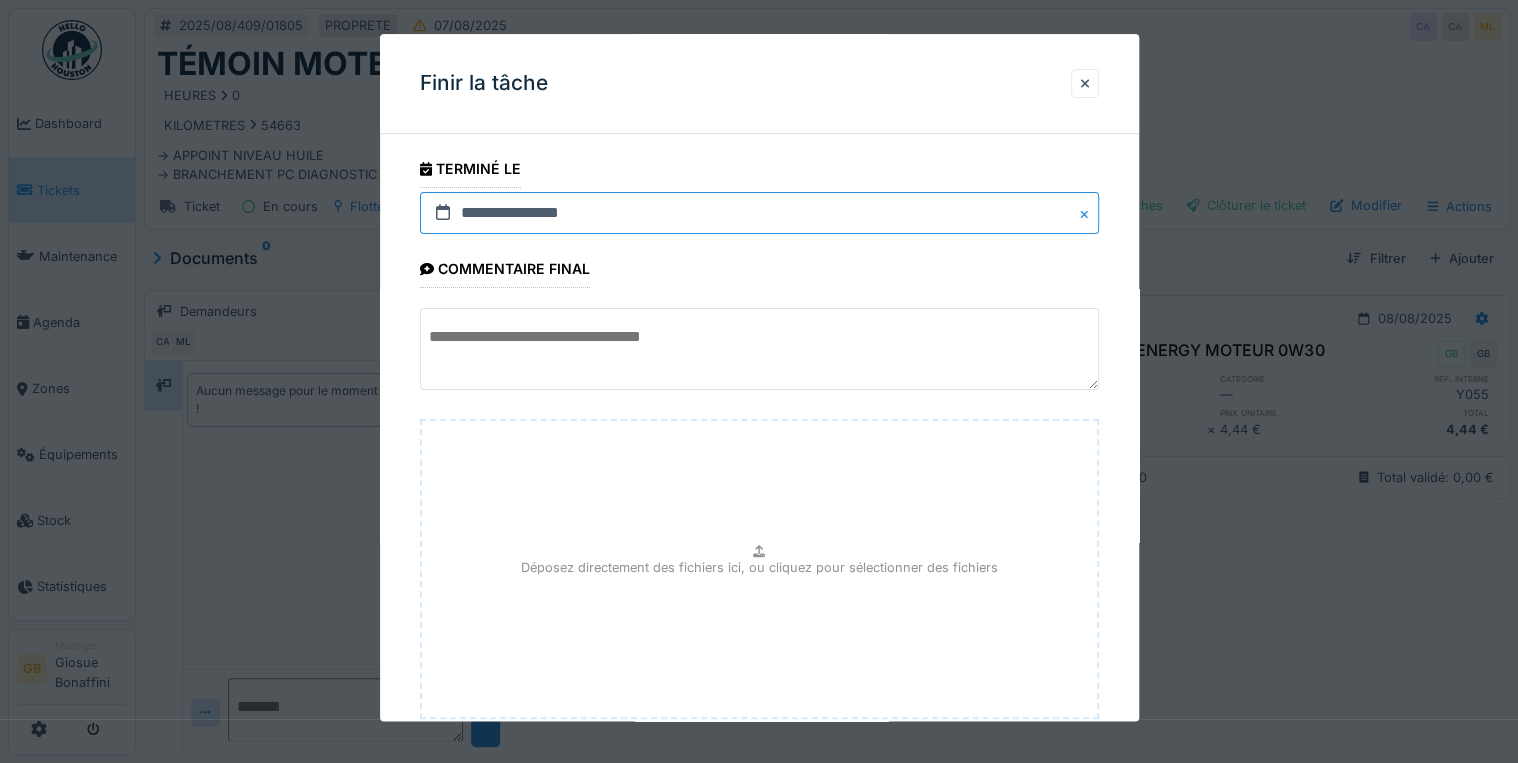 click on "**********" at bounding box center [759, 213] 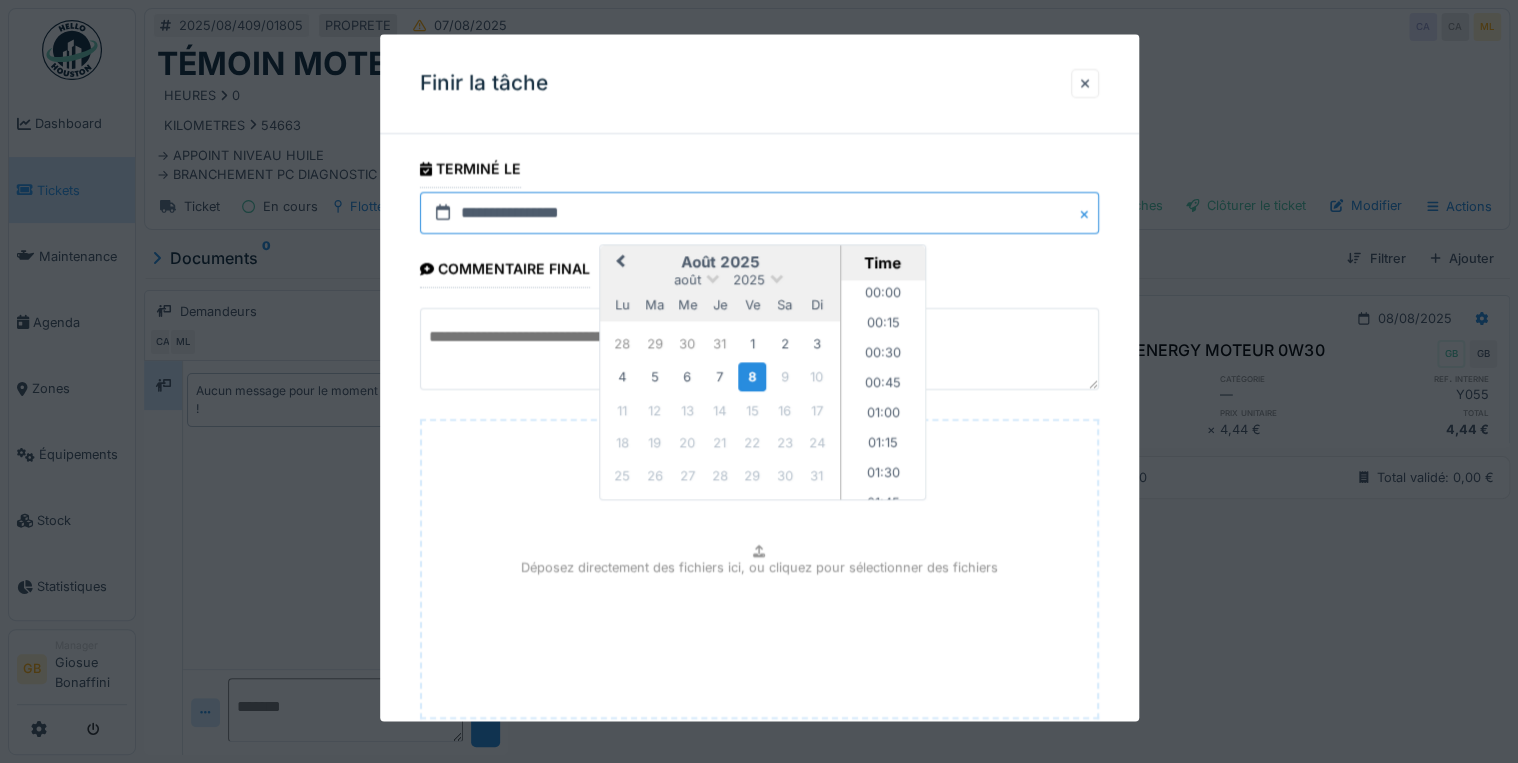 scroll, scrollTop: 1525, scrollLeft: 0, axis: vertical 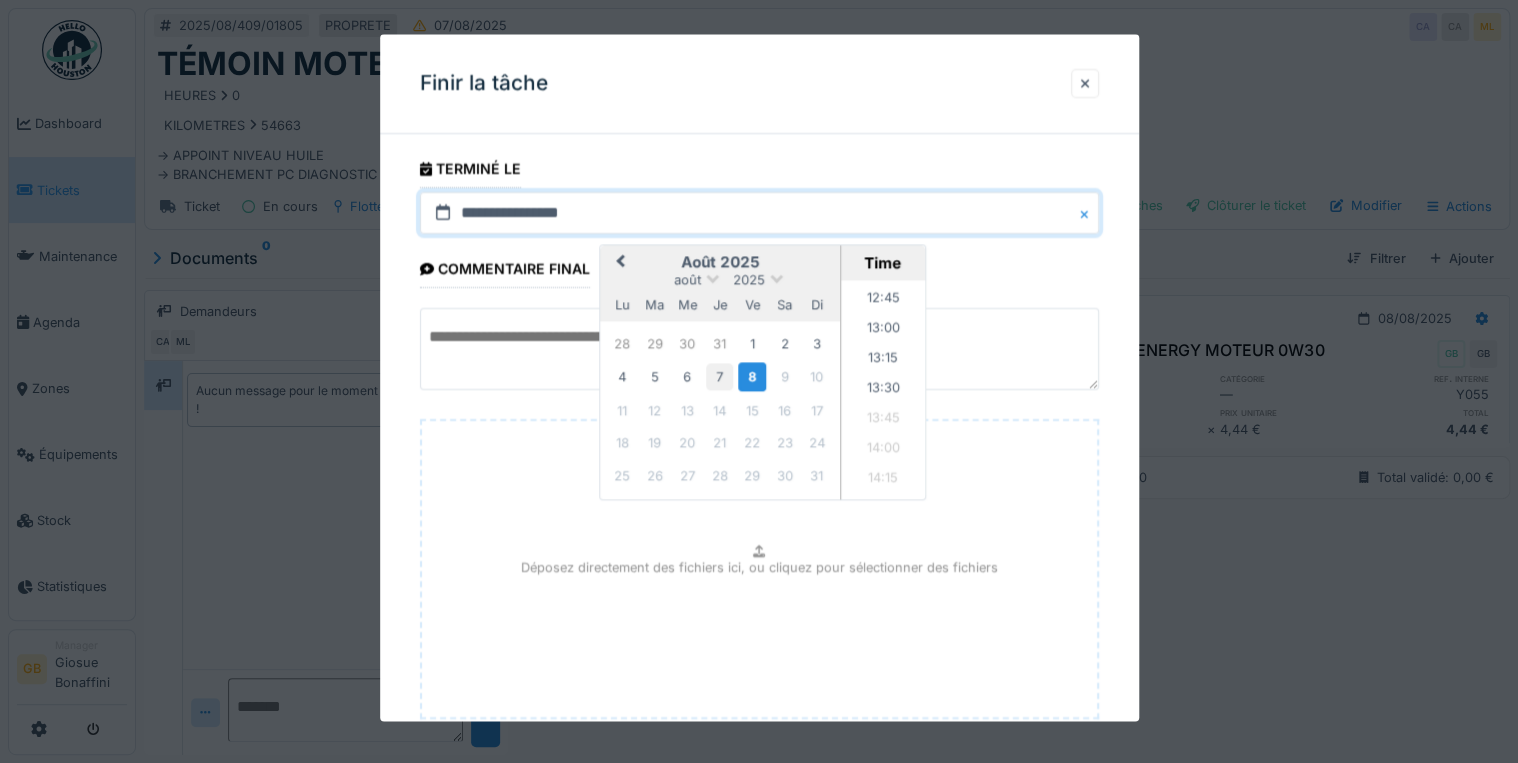 click on "7" at bounding box center (719, 377) 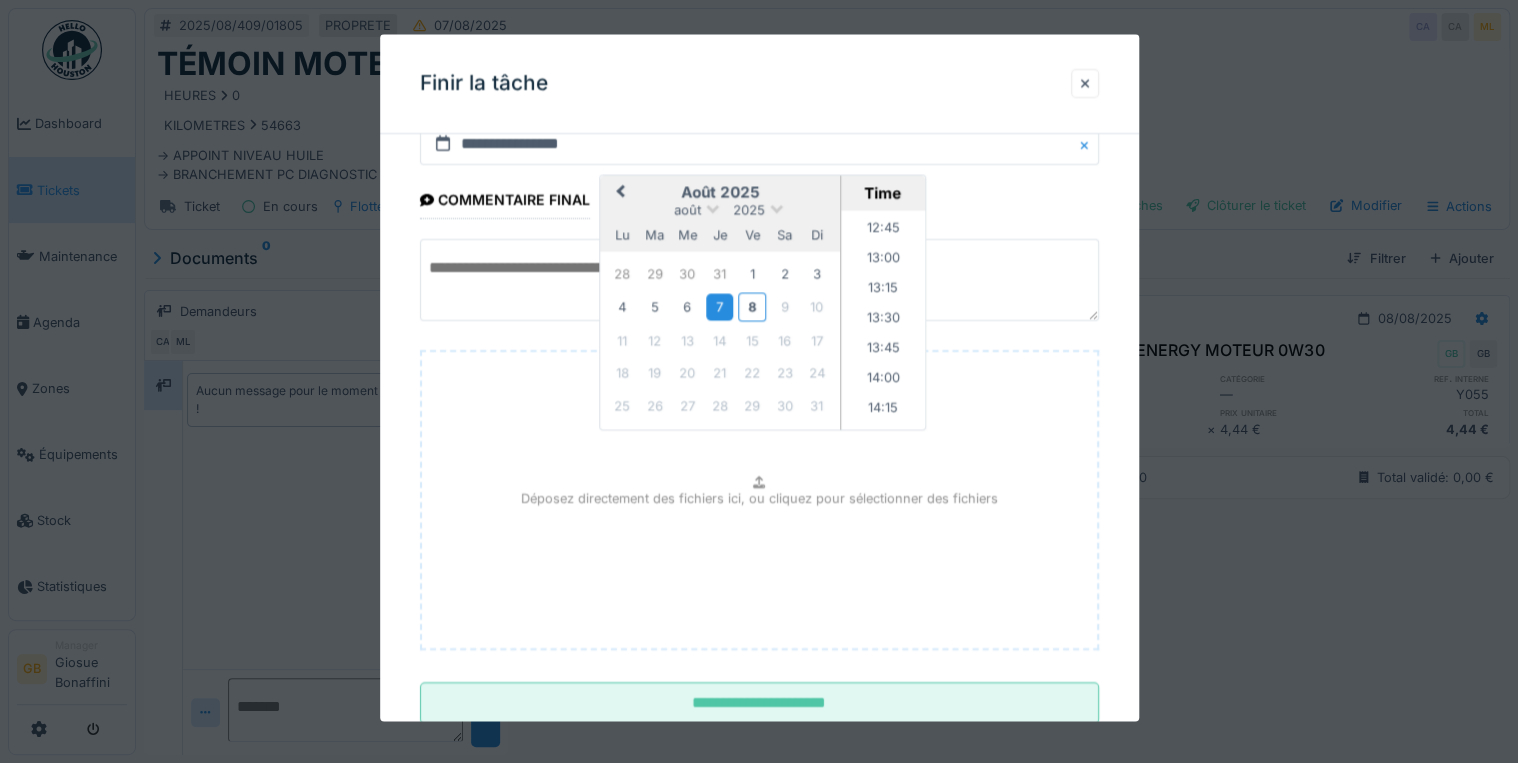scroll, scrollTop: 126, scrollLeft: 0, axis: vertical 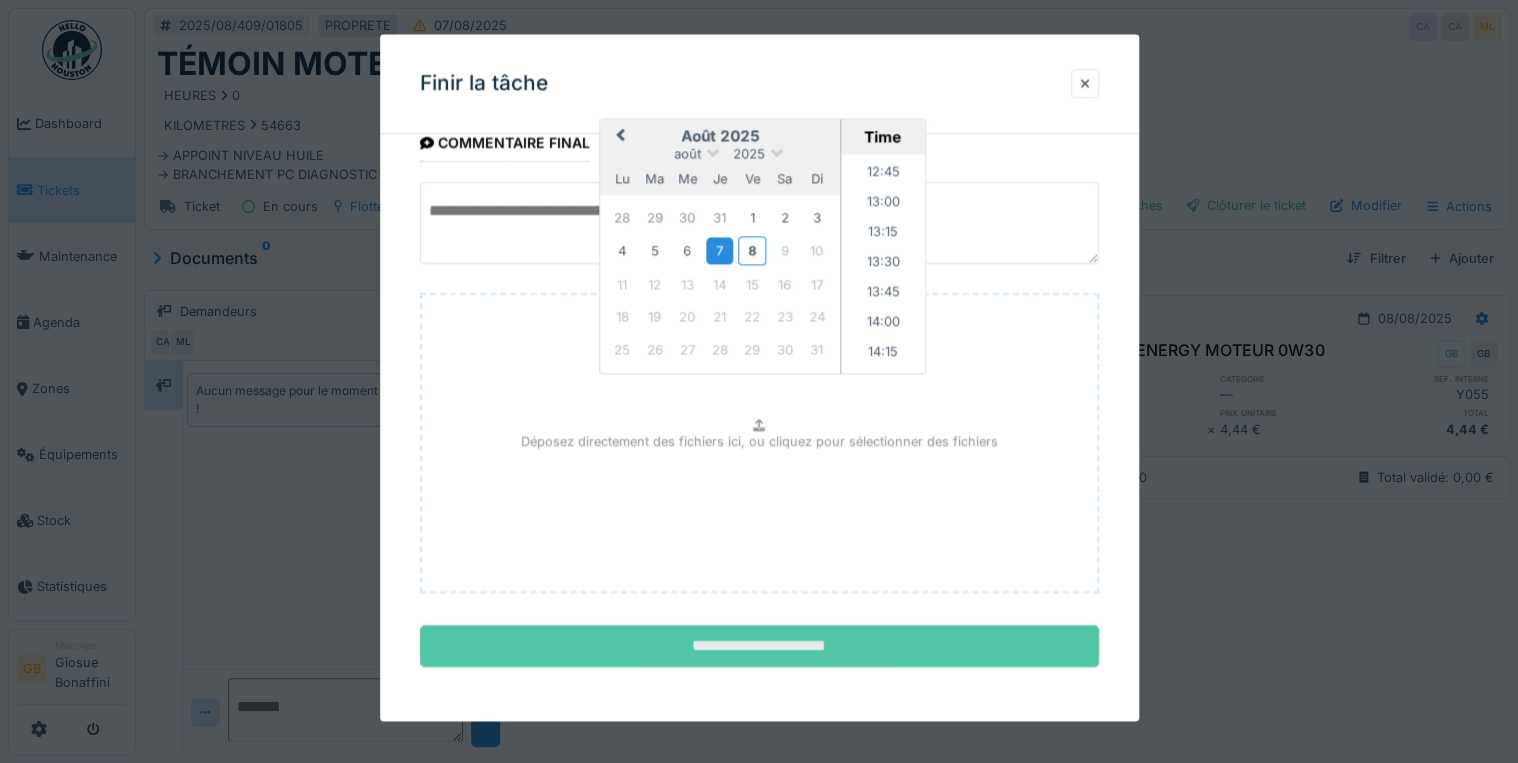 click on "**********" at bounding box center (759, 647) 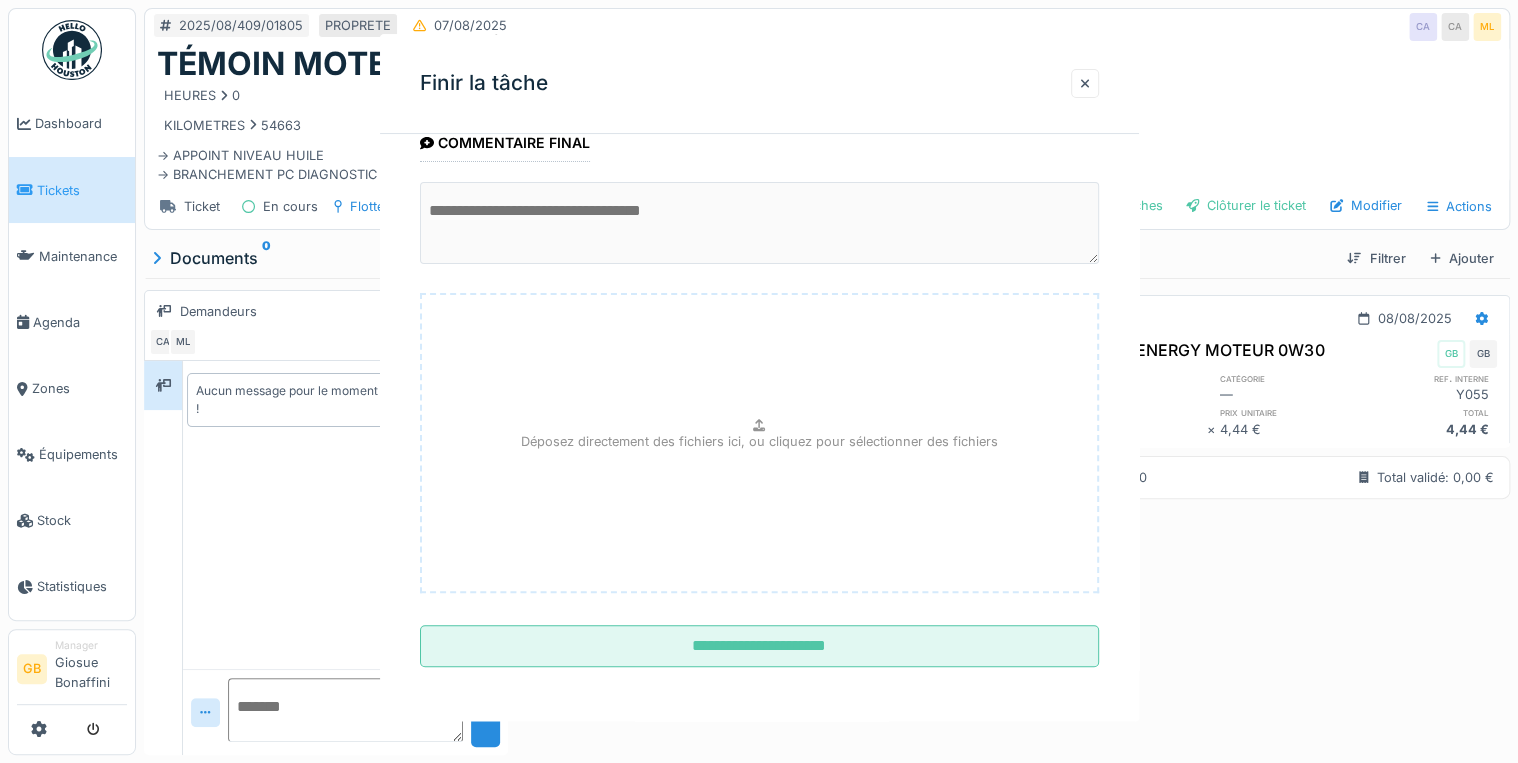 scroll, scrollTop: 0, scrollLeft: 0, axis: both 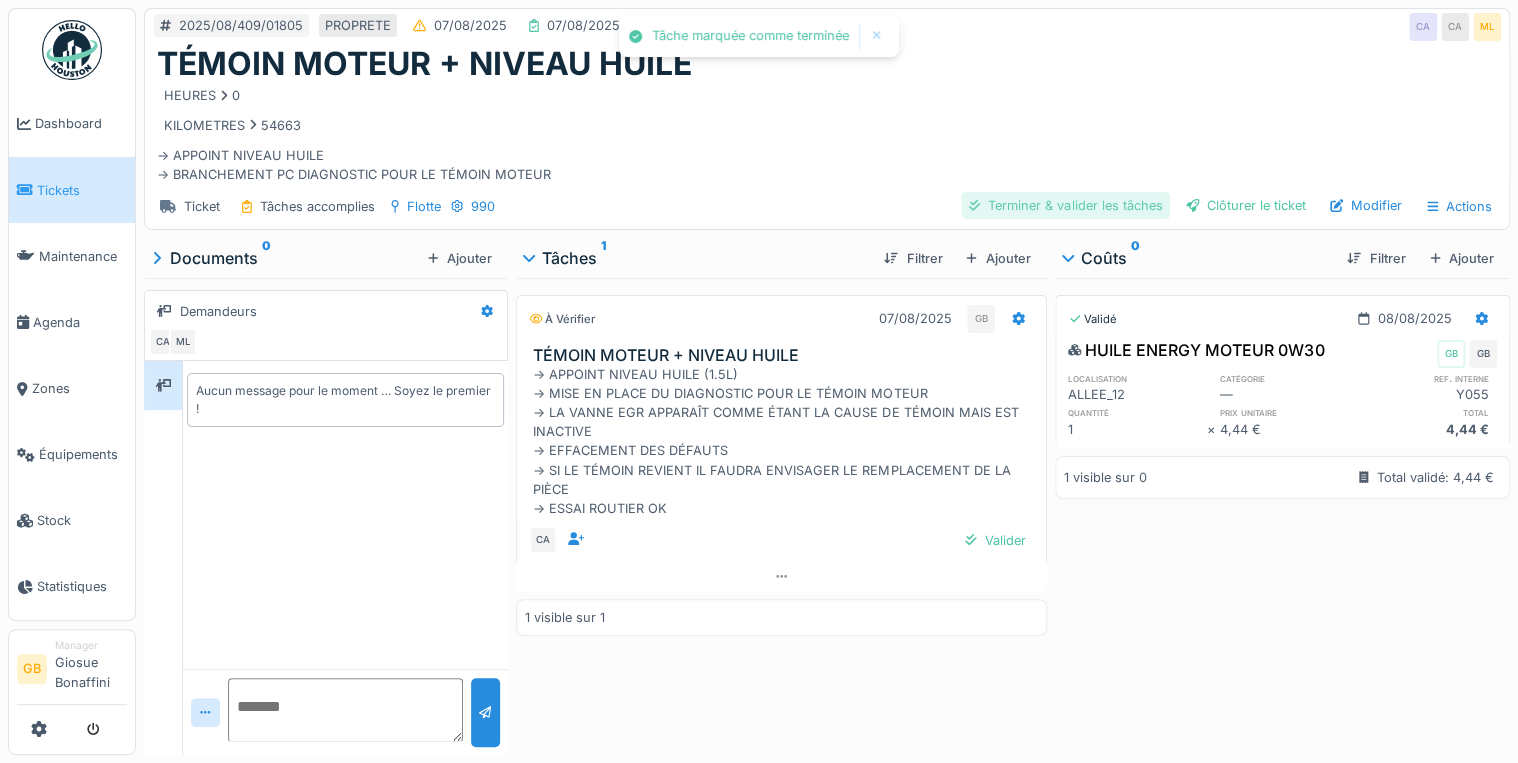 click on "Terminer & valider les tâches" at bounding box center (1065, 205) 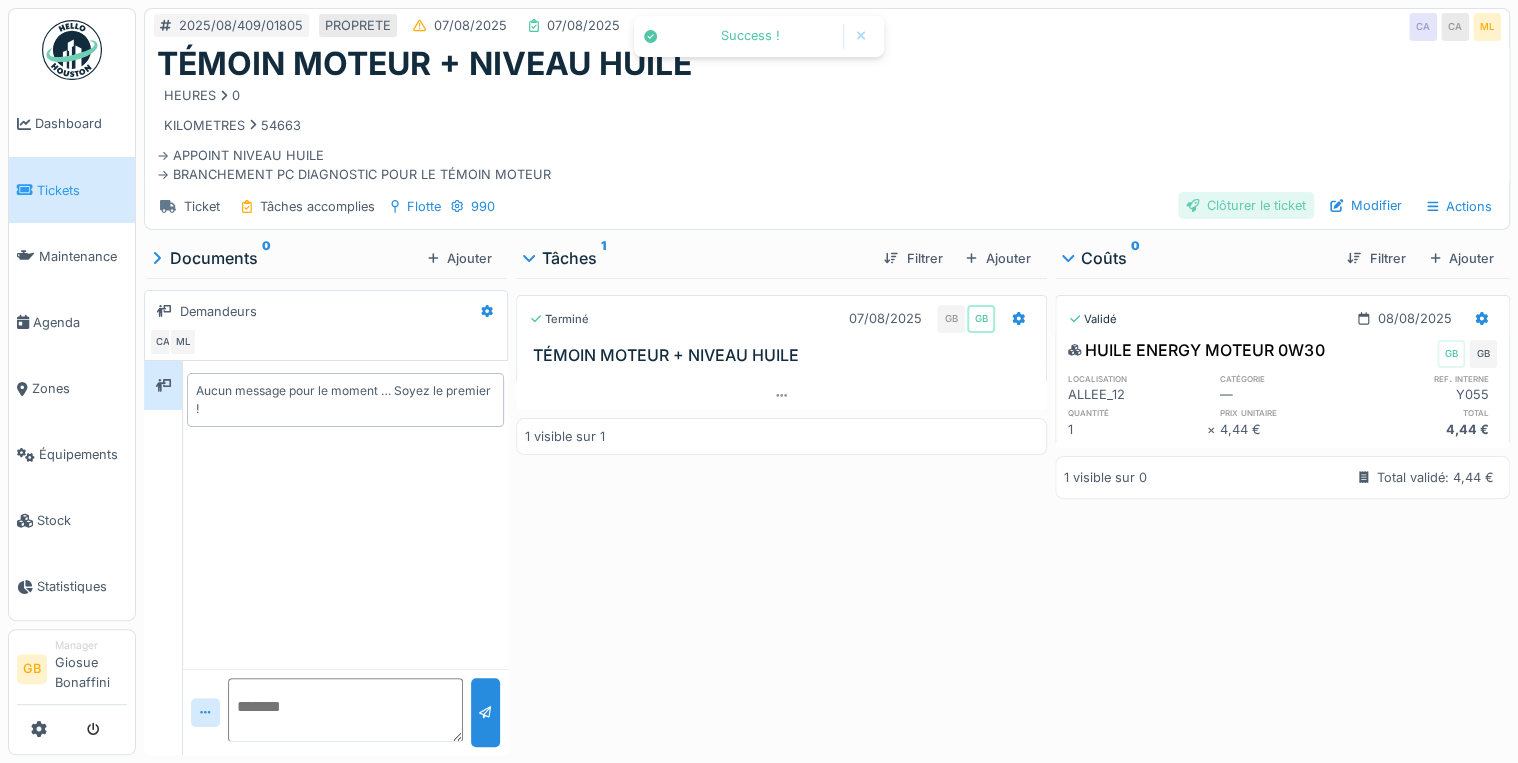 click on "Clôturer le ticket" at bounding box center (1246, 205) 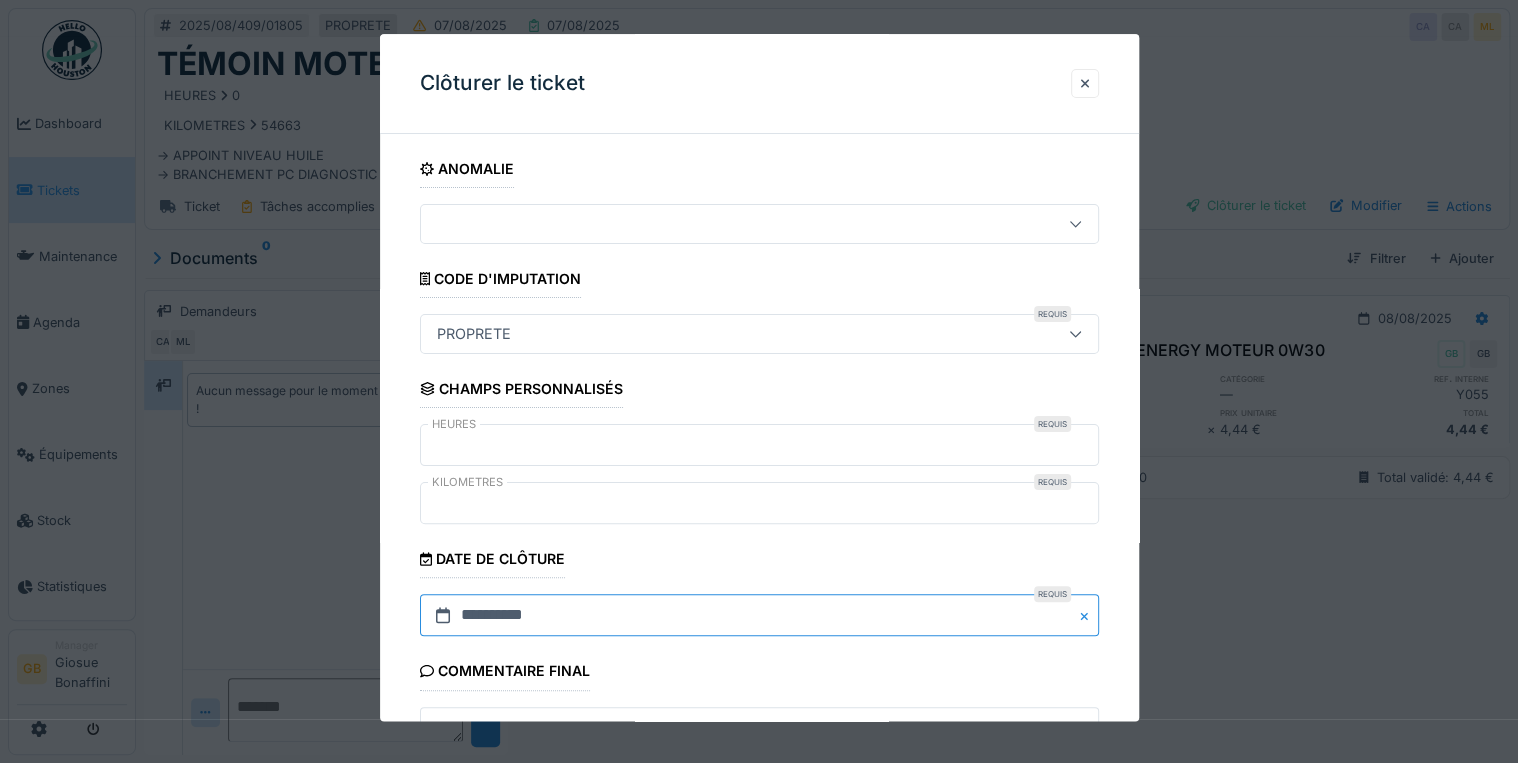 click on "**********" at bounding box center (759, 616) 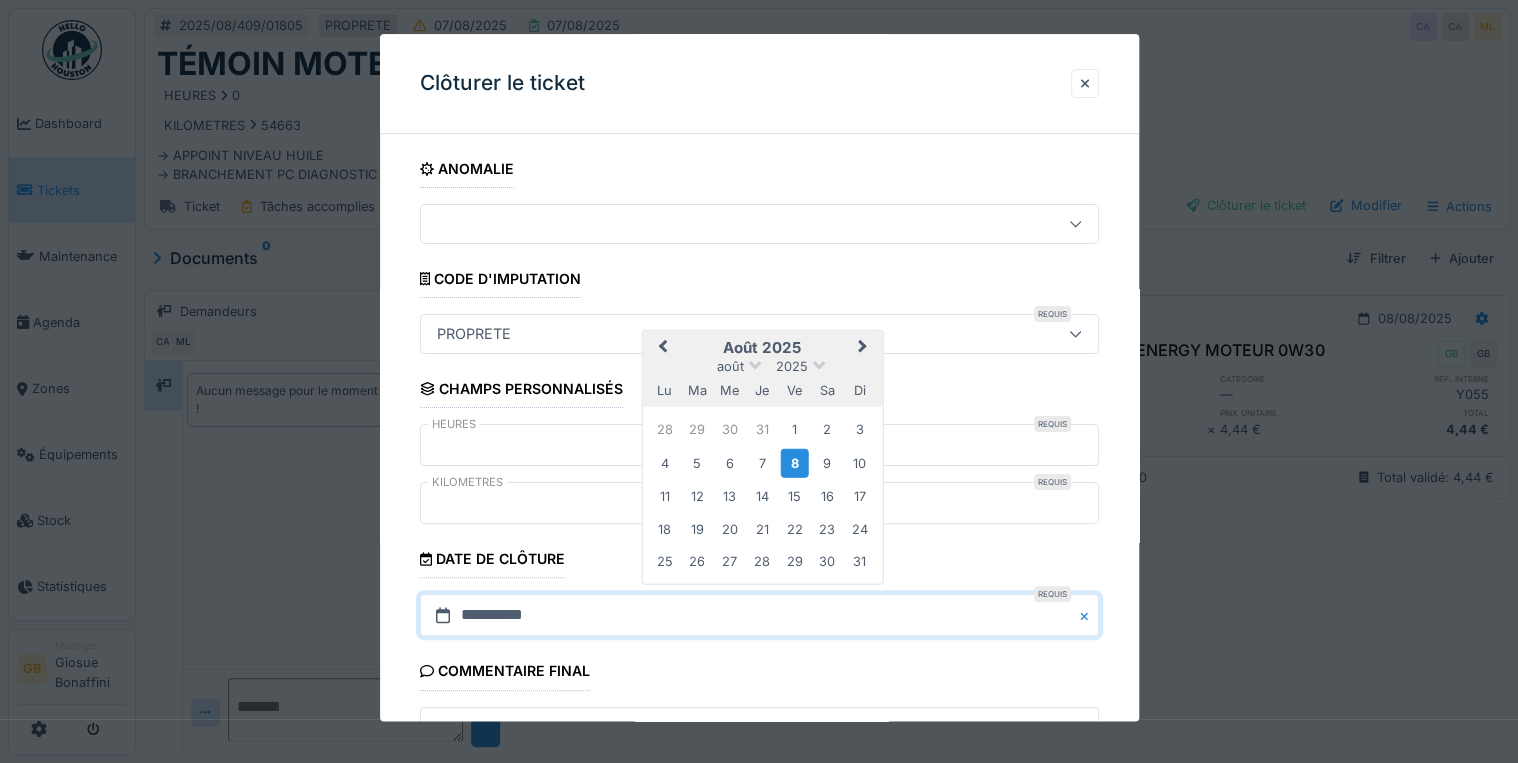 drag, startPoint x: 764, startPoint y: 440, endPoint x: 761, endPoint y: 450, distance: 10.440307 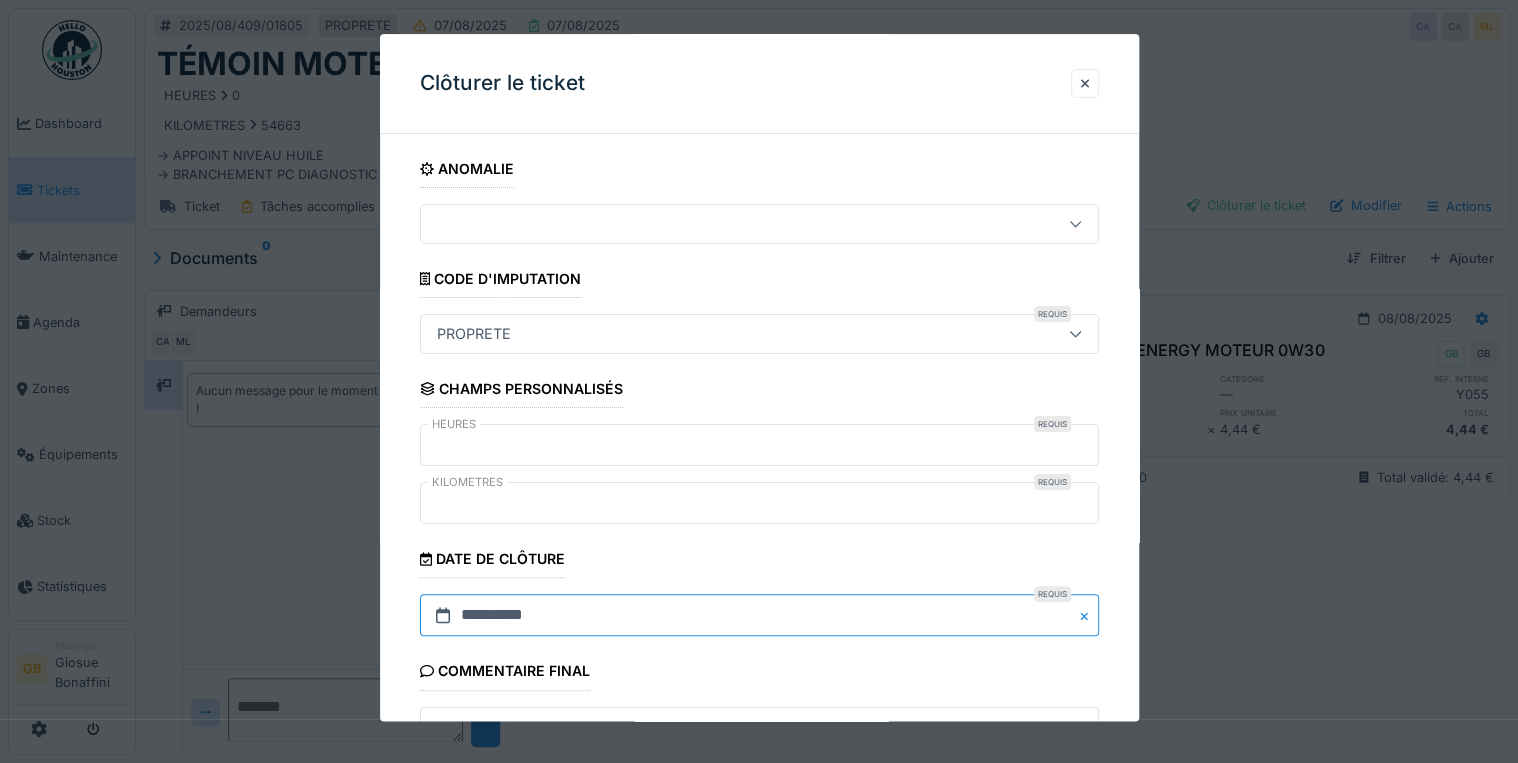 click on "**********" at bounding box center [759, 616] 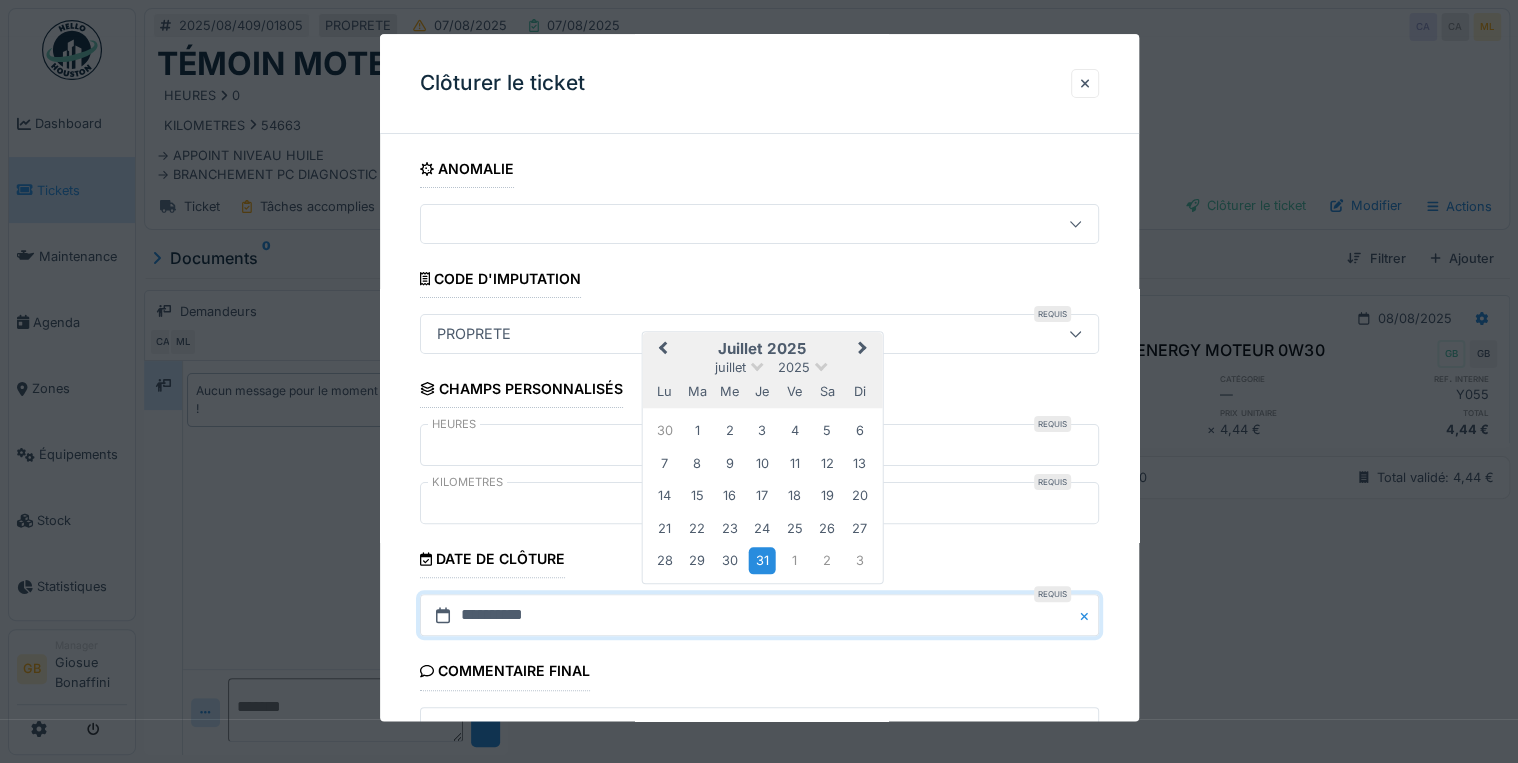 click on "Next Month" at bounding box center (862, 350) 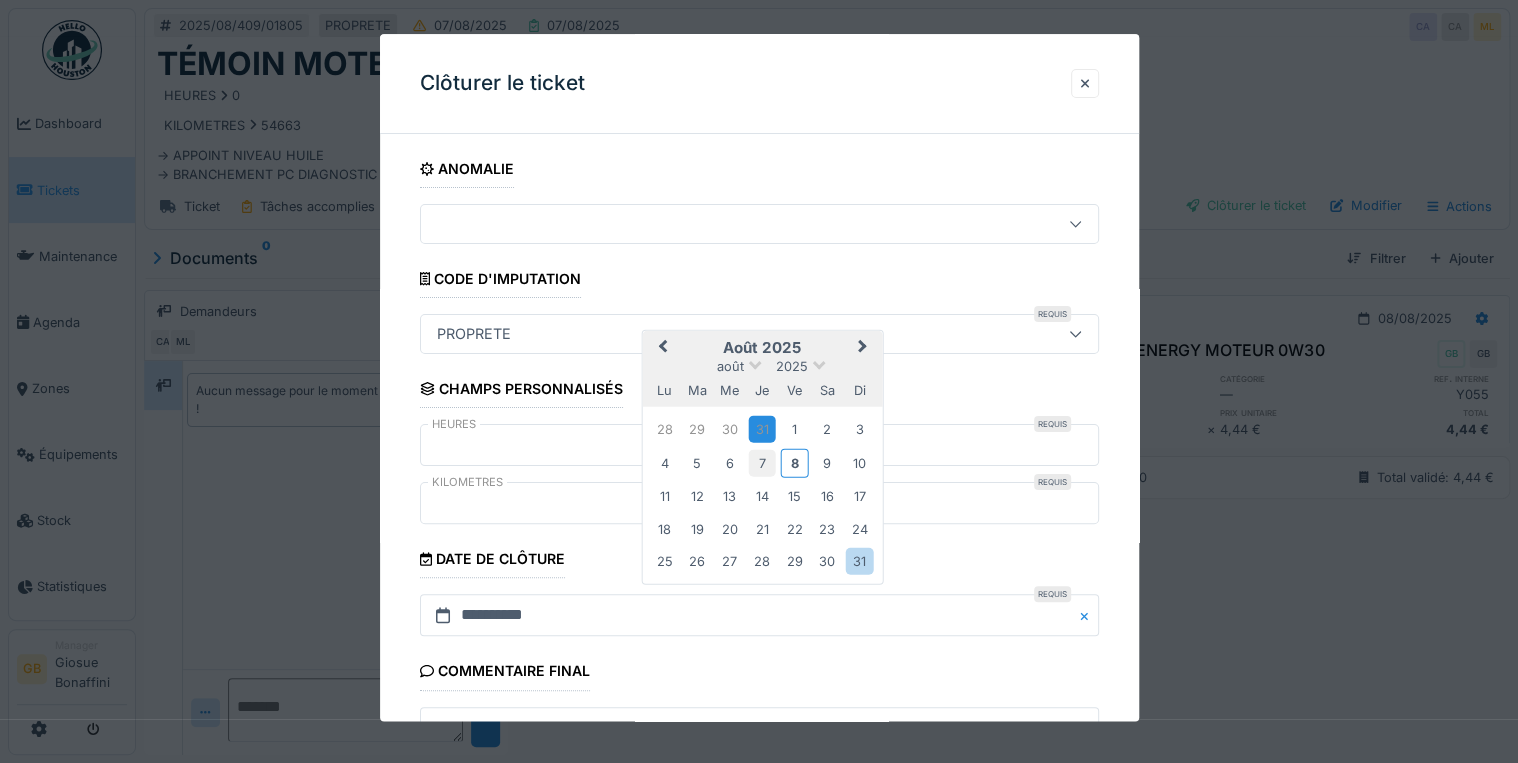 click on "7" at bounding box center [762, 462] 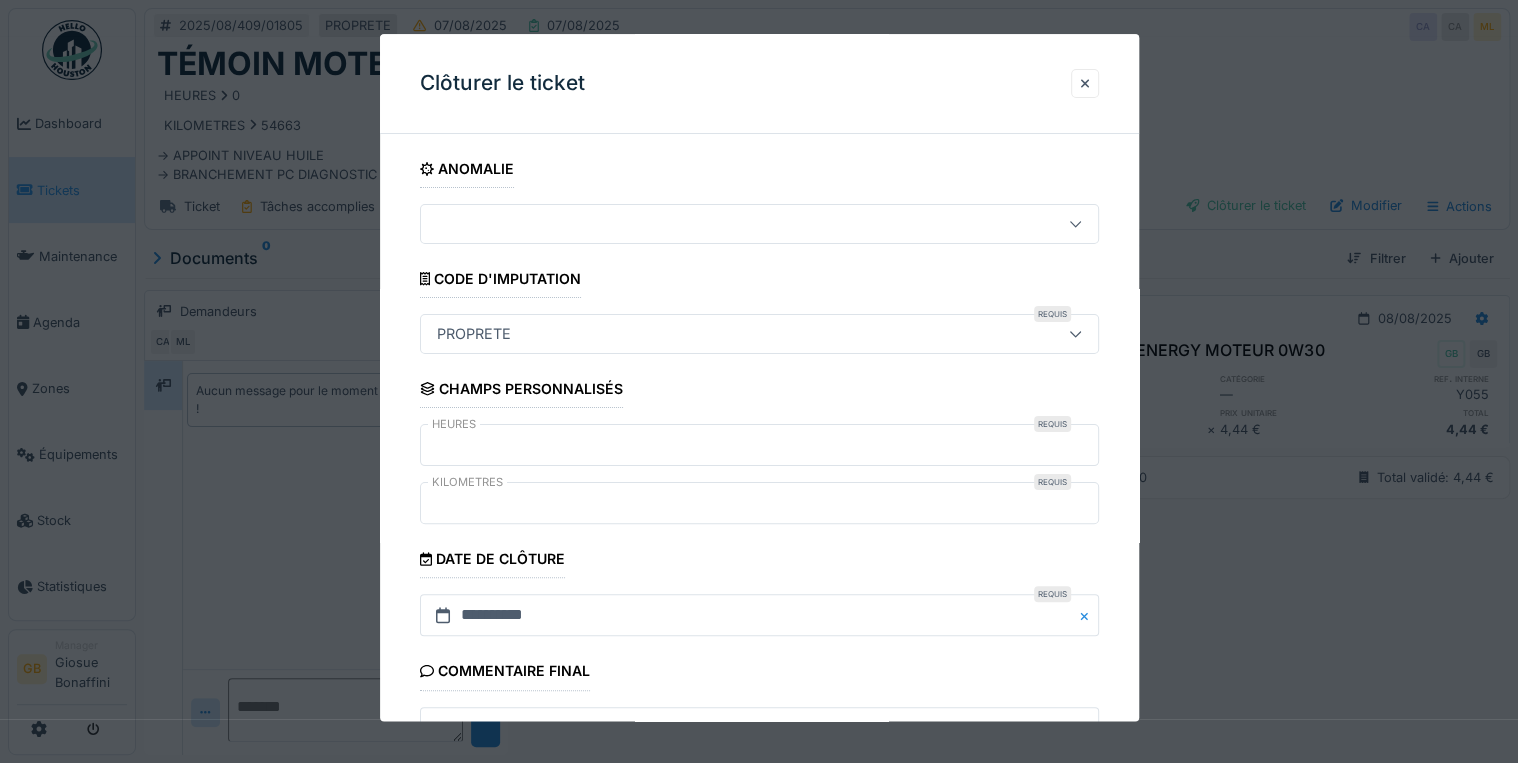 scroll, scrollTop: 183, scrollLeft: 0, axis: vertical 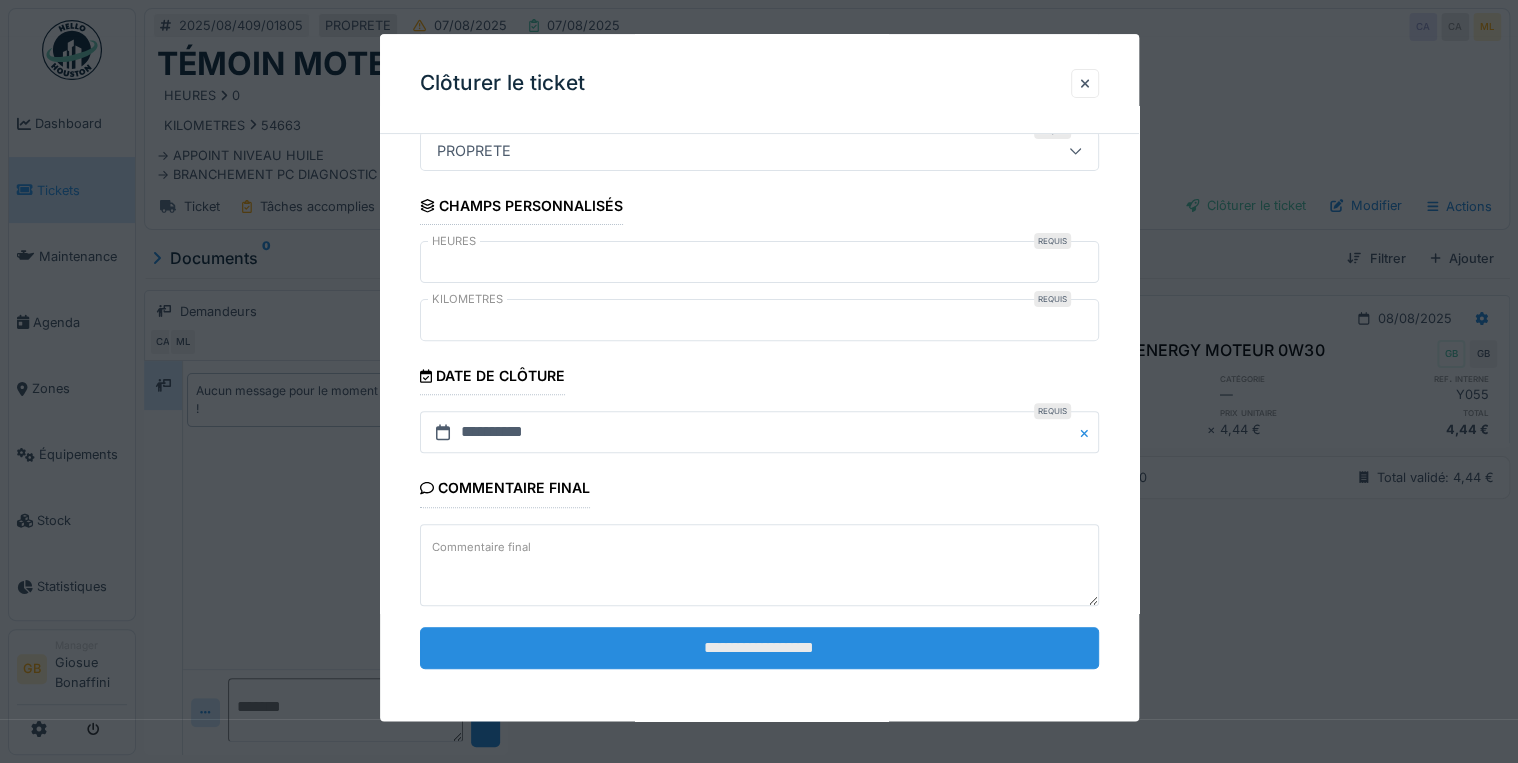 click on "**********" at bounding box center [759, 648] 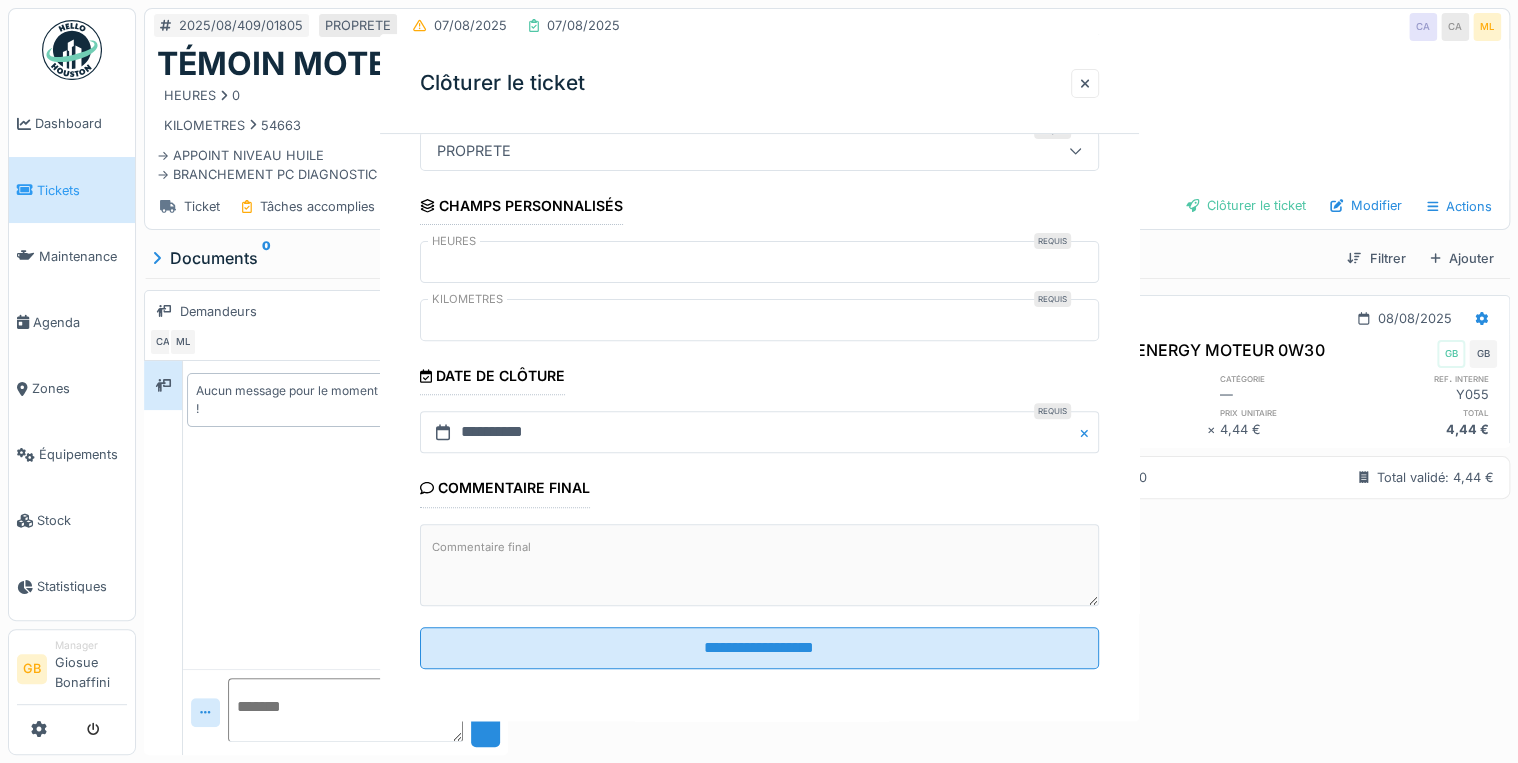 scroll, scrollTop: 0, scrollLeft: 0, axis: both 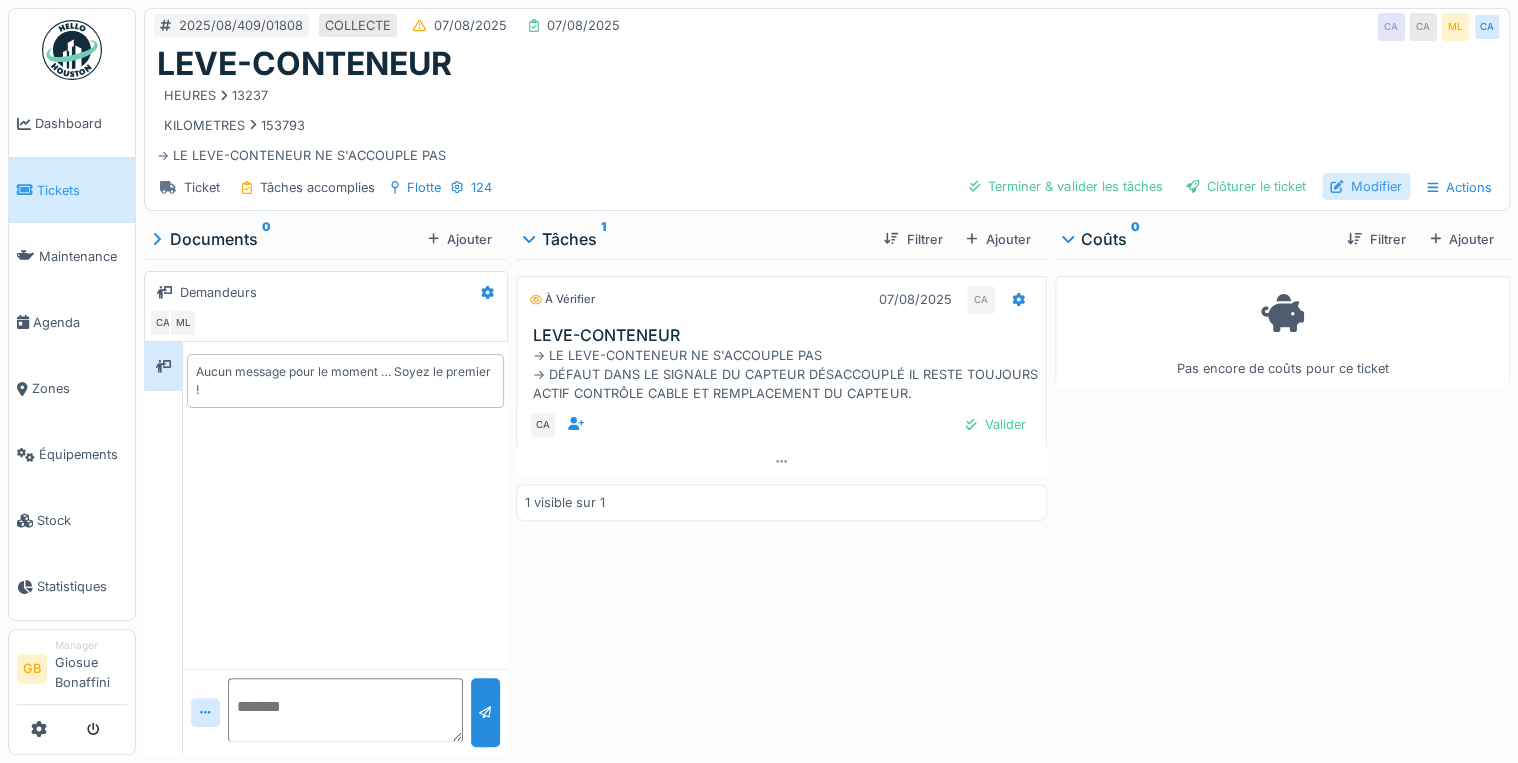 click on "Modifier" at bounding box center [1366, 186] 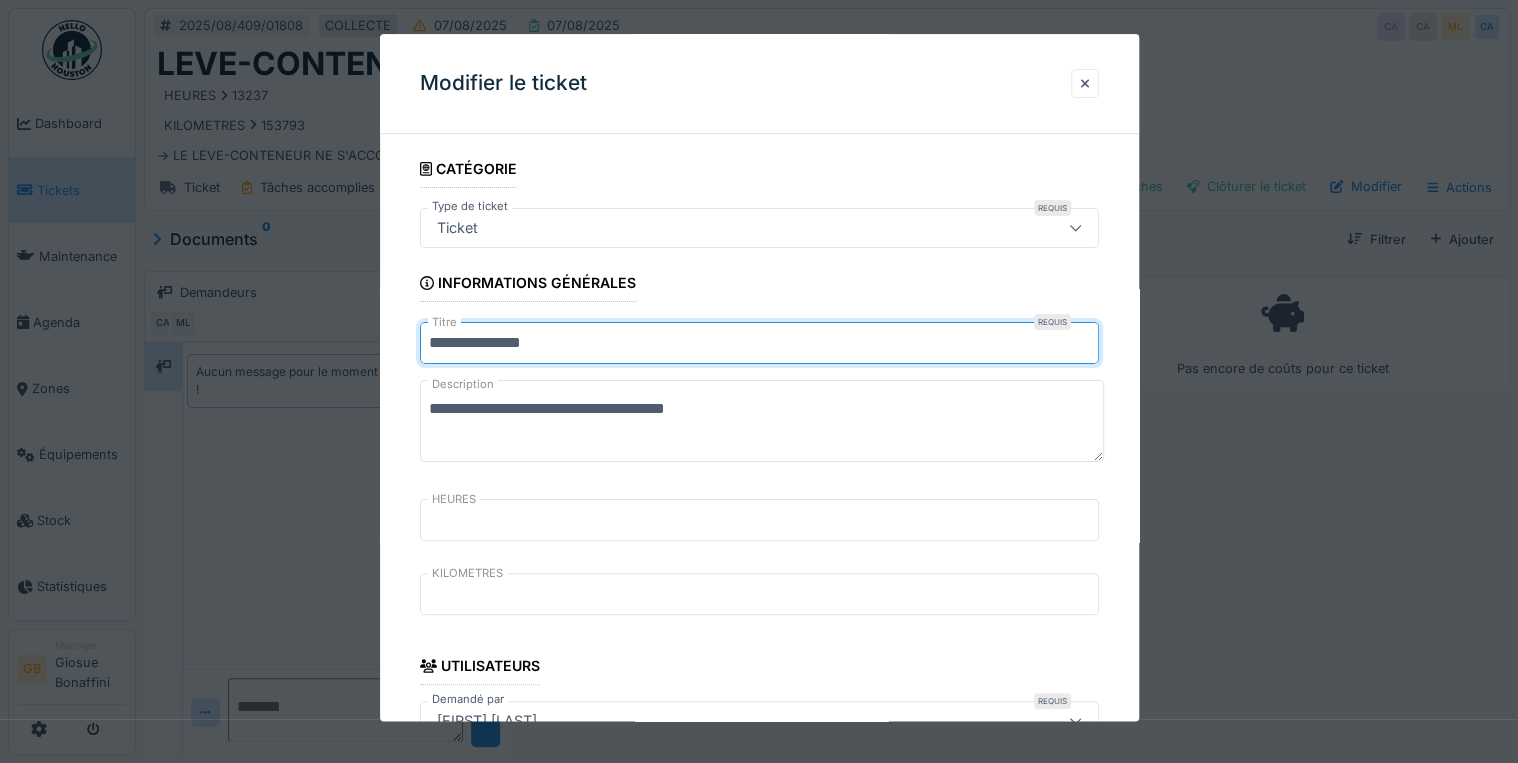 click on "**********" at bounding box center (759, 344) 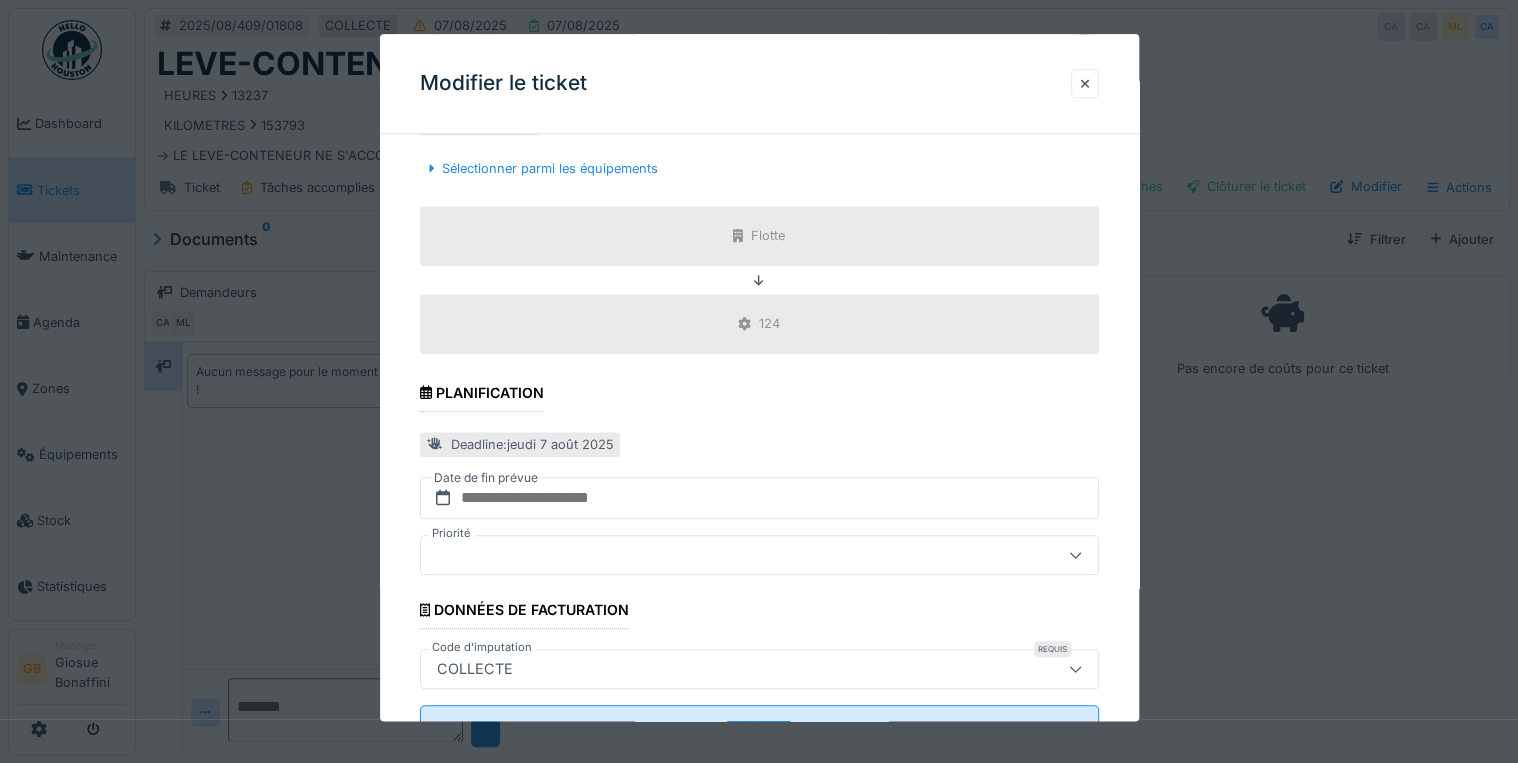 scroll, scrollTop: 792, scrollLeft: 0, axis: vertical 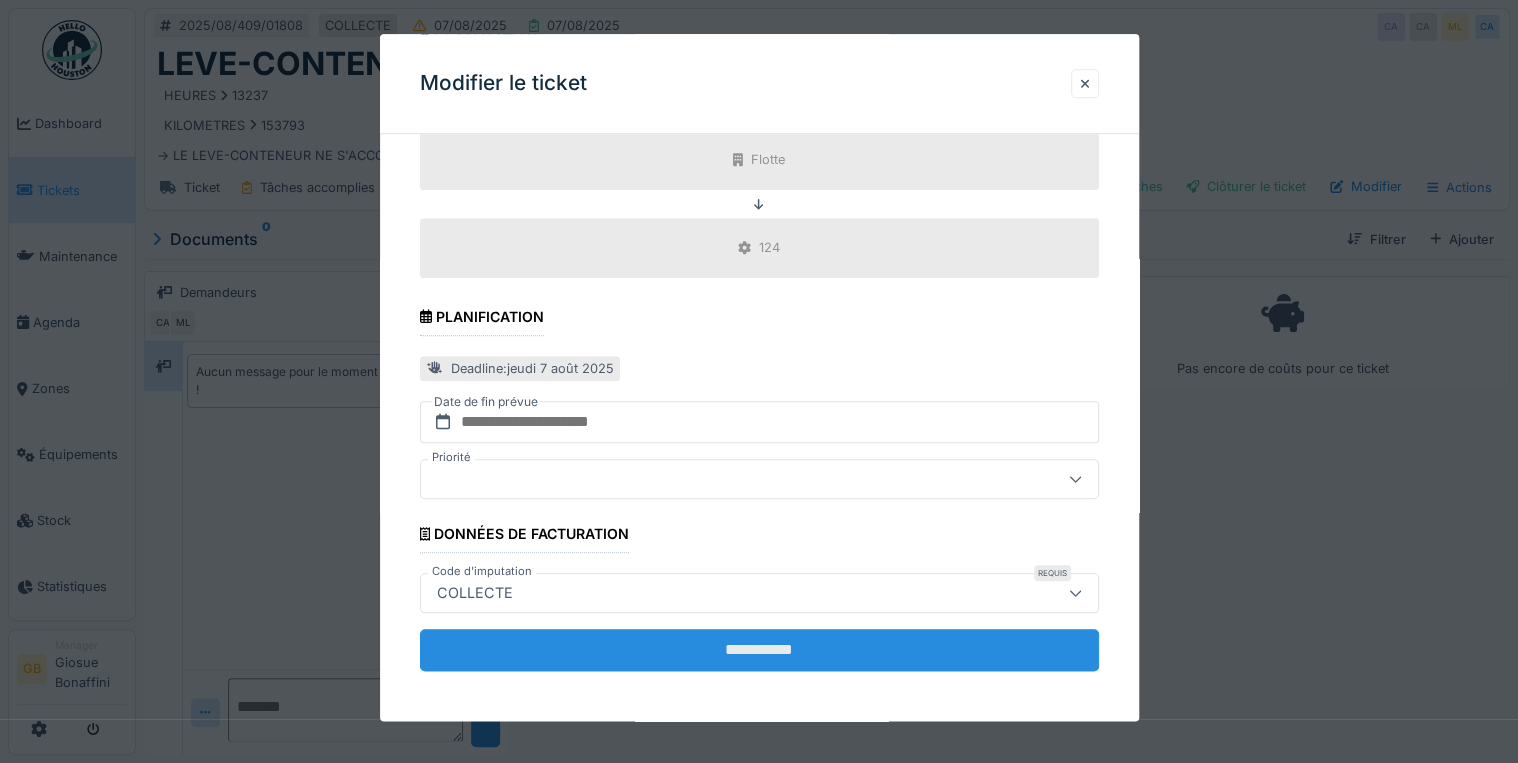 type on "**********" 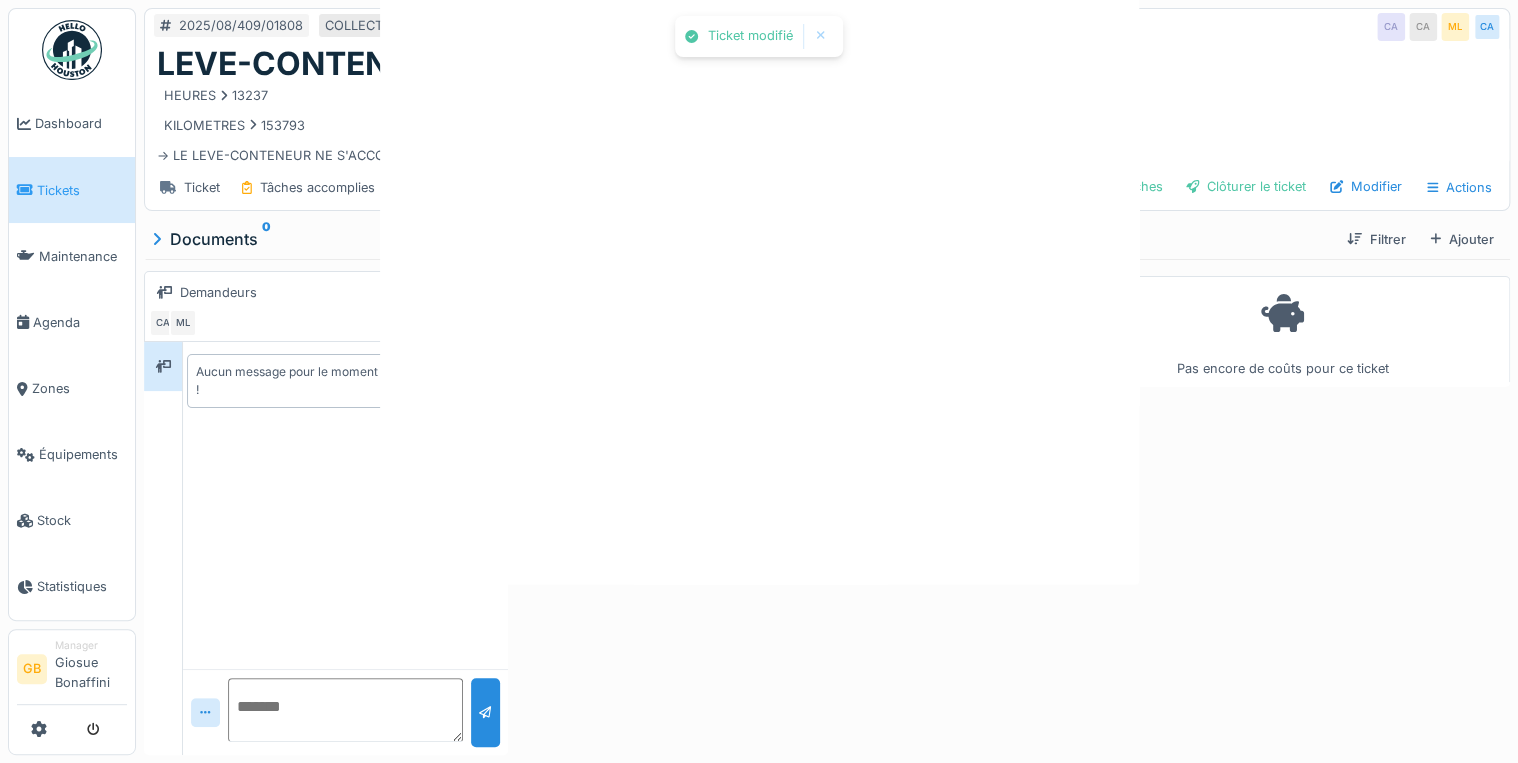 scroll, scrollTop: 0, scrollLeft: 0, axis: both 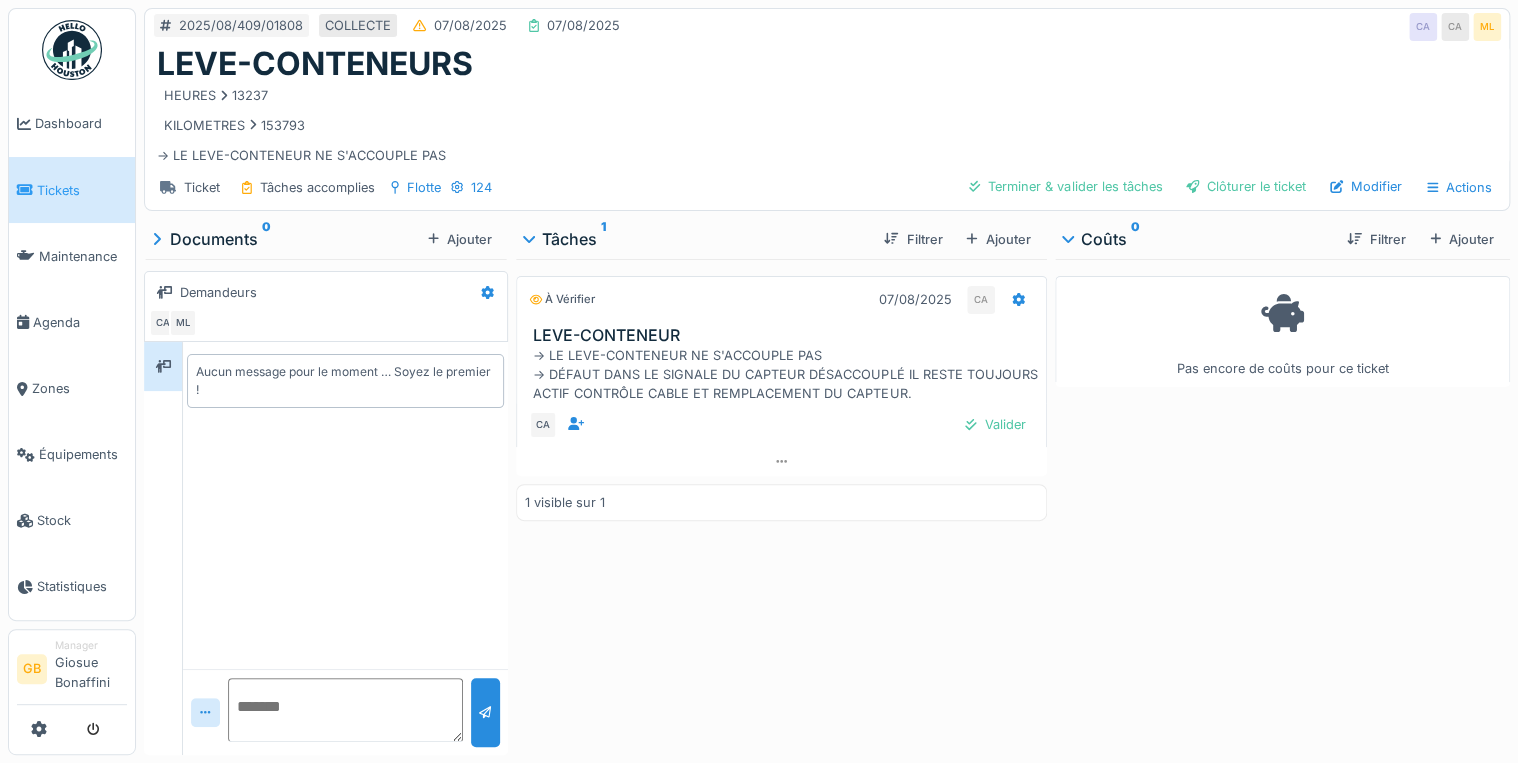 click on "Modifier" at bounding box center (1366, 186) 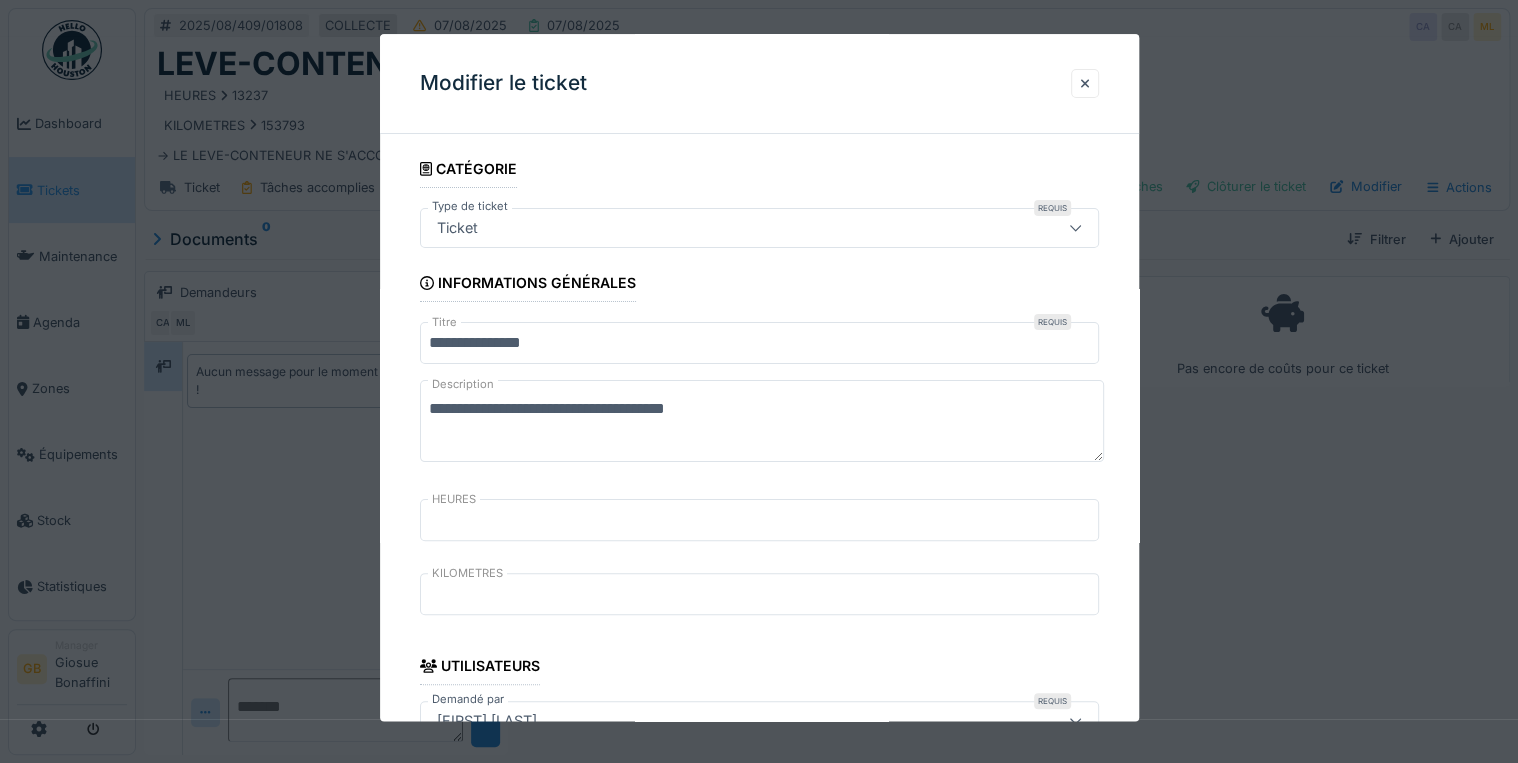 click on "**********" at bounding box center [762, 422] 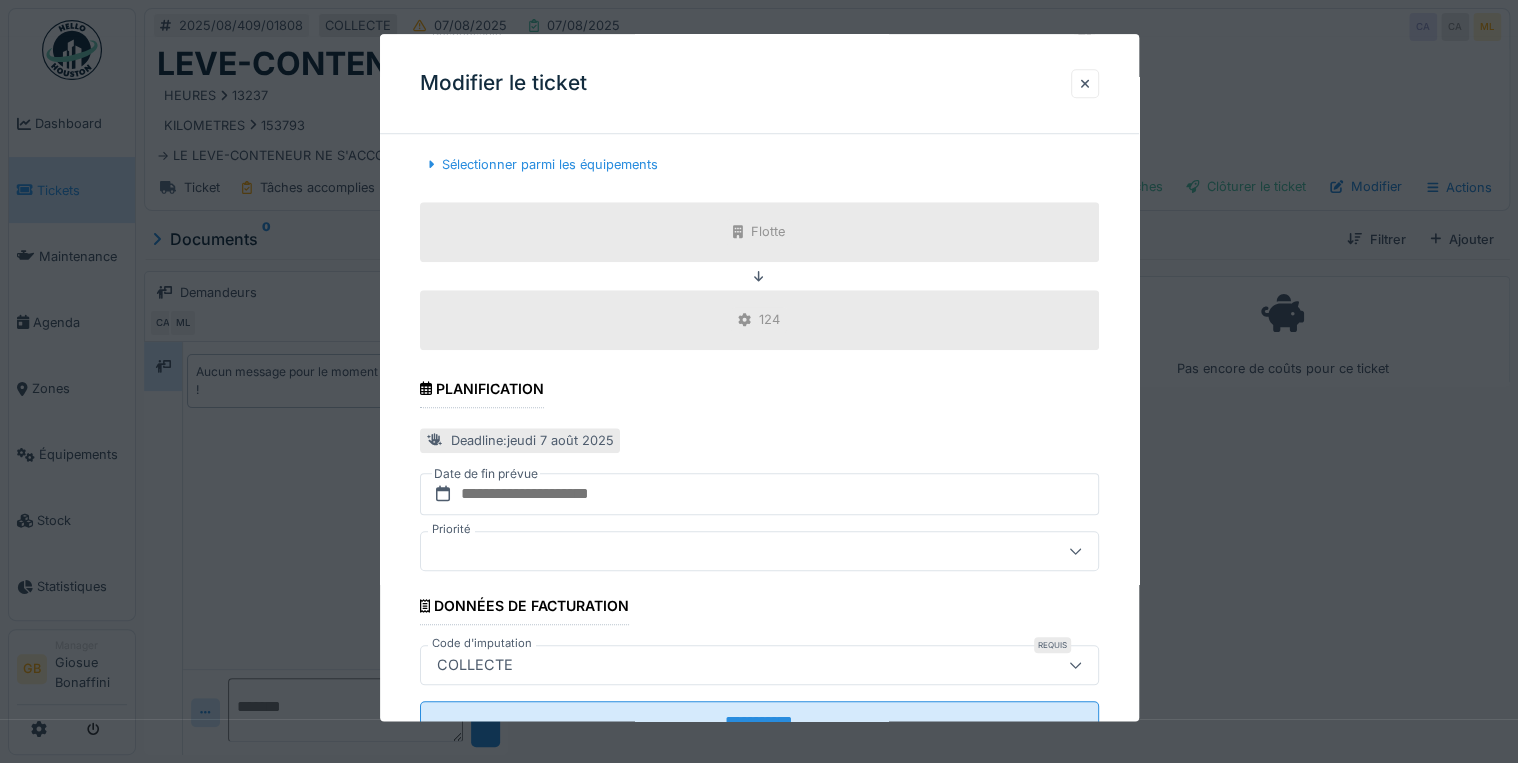 scroll, scrollTop: 792, scrollLeft: 0, axis: vertical 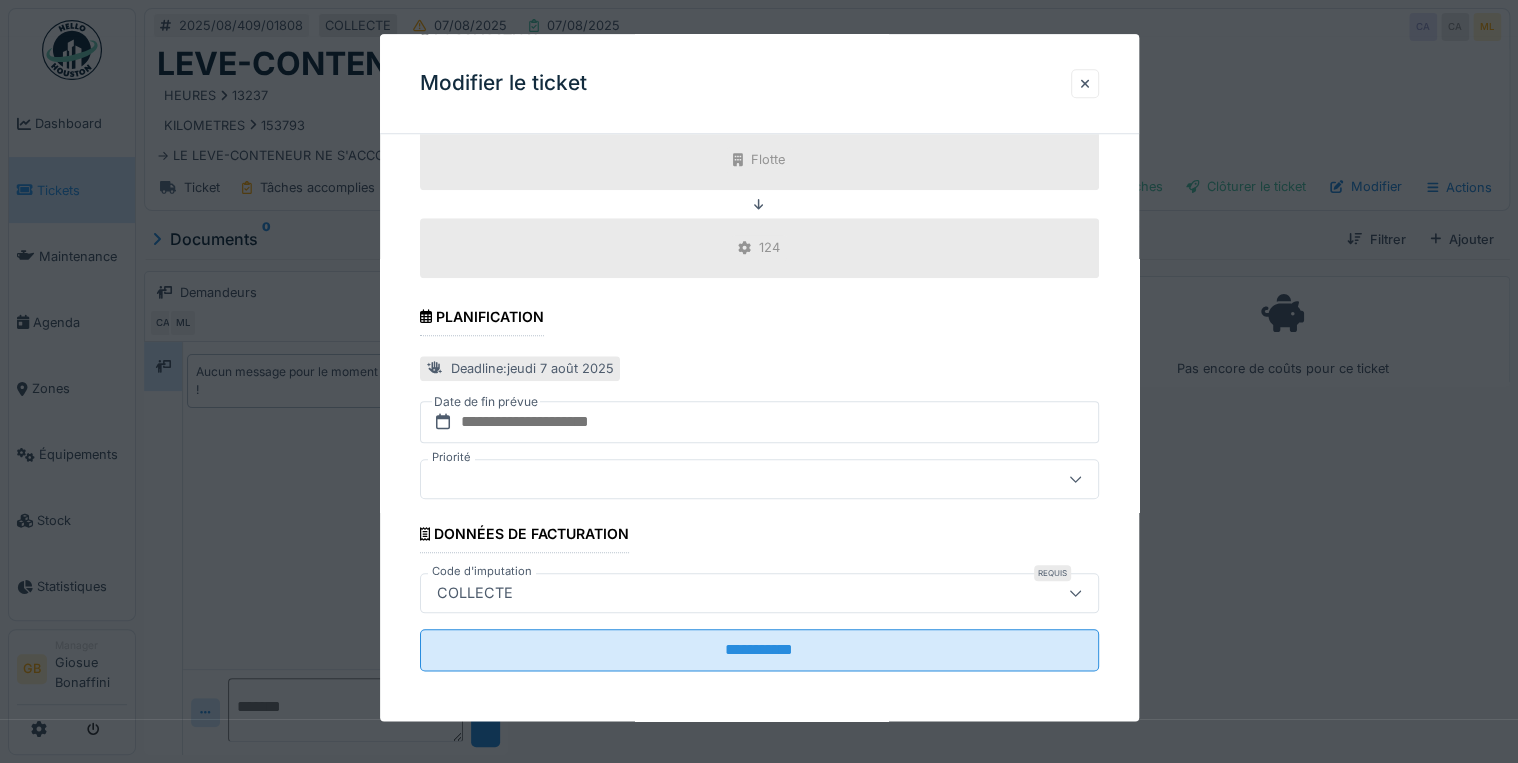 type on "**********" 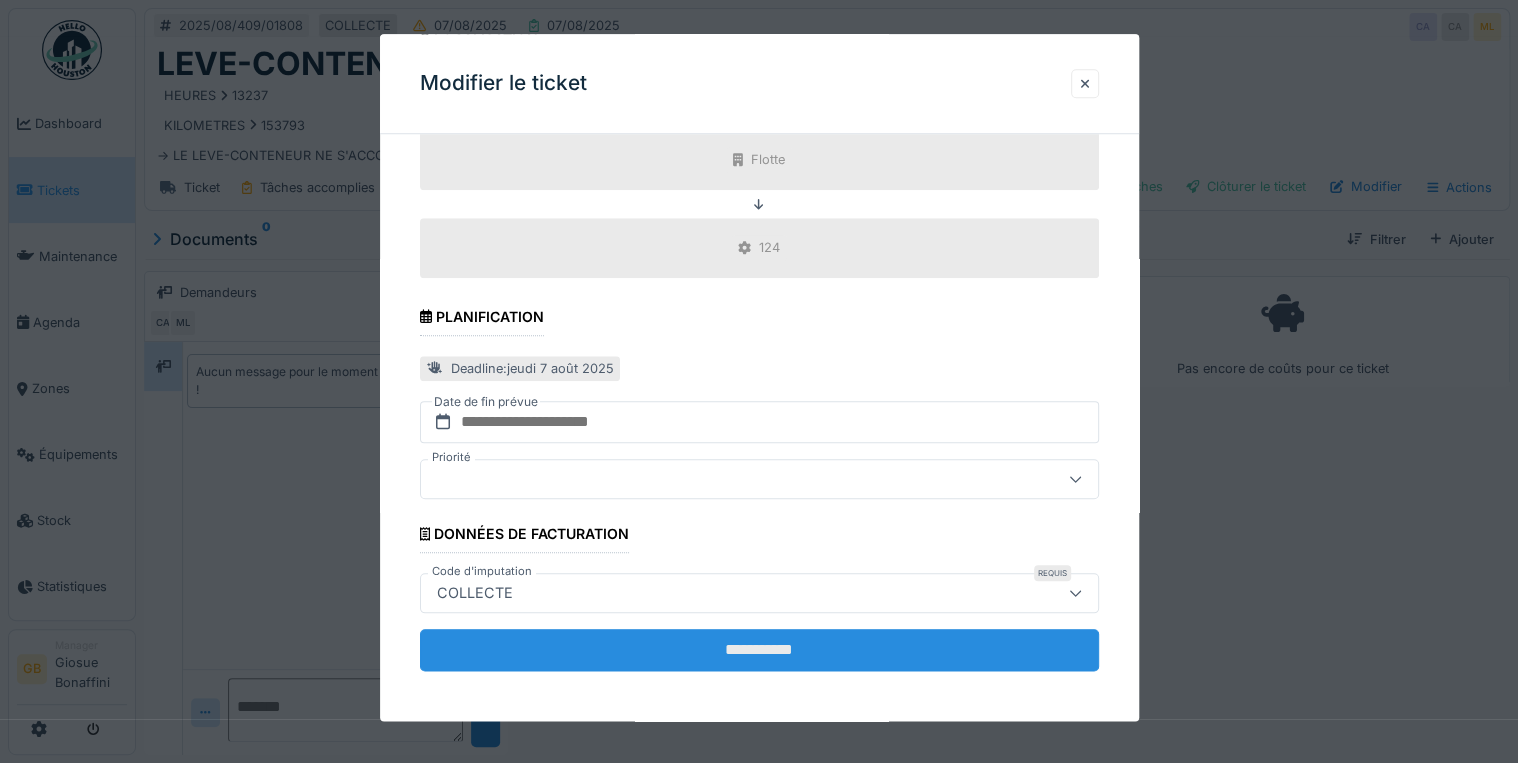 drag, startPoint x: 612, startPoint y: 640, endPoint x: 636, endPoint y: 645, distance: 24.5153 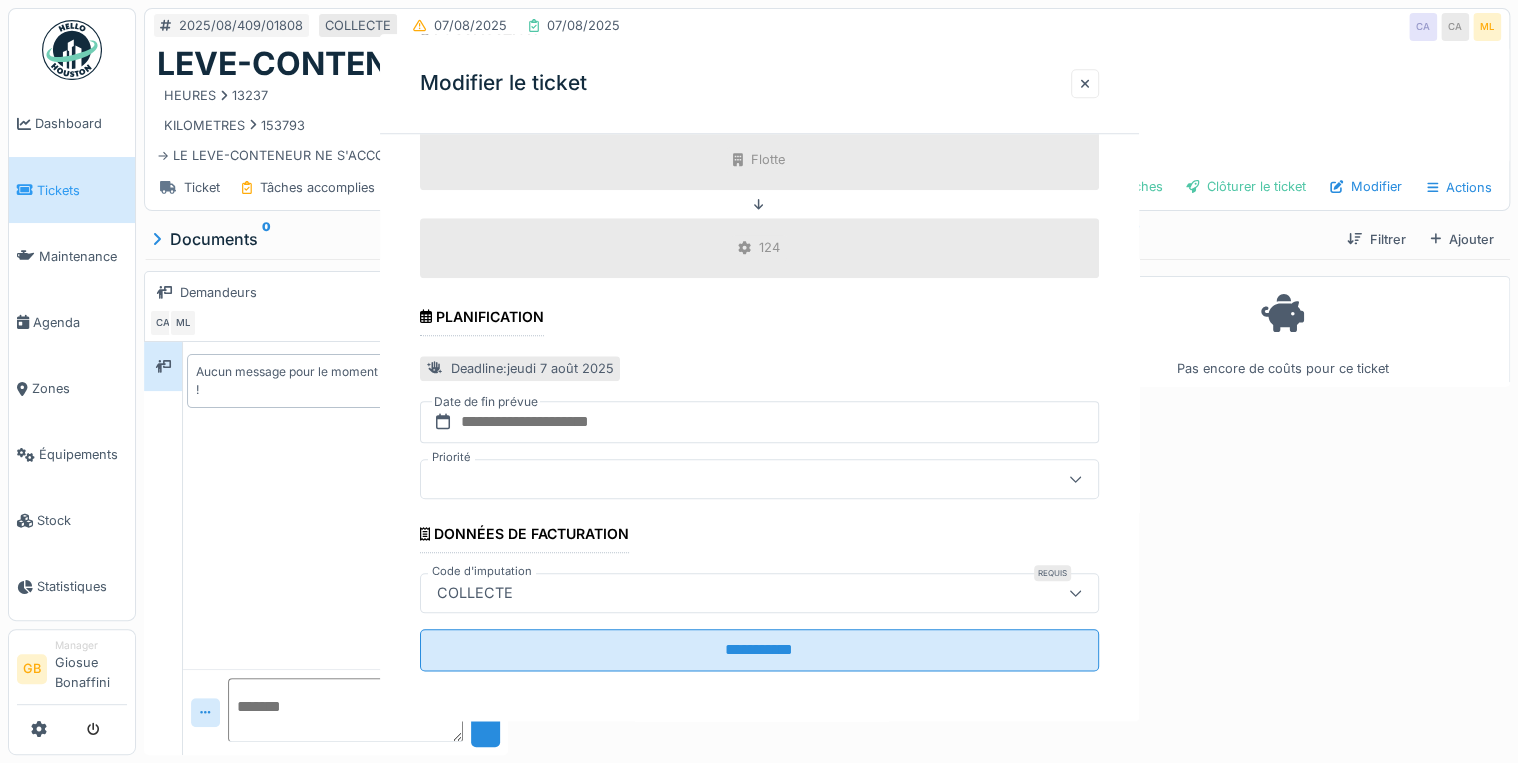 scroll, scrollTop: 0, scrollLeft: 0, axis: both 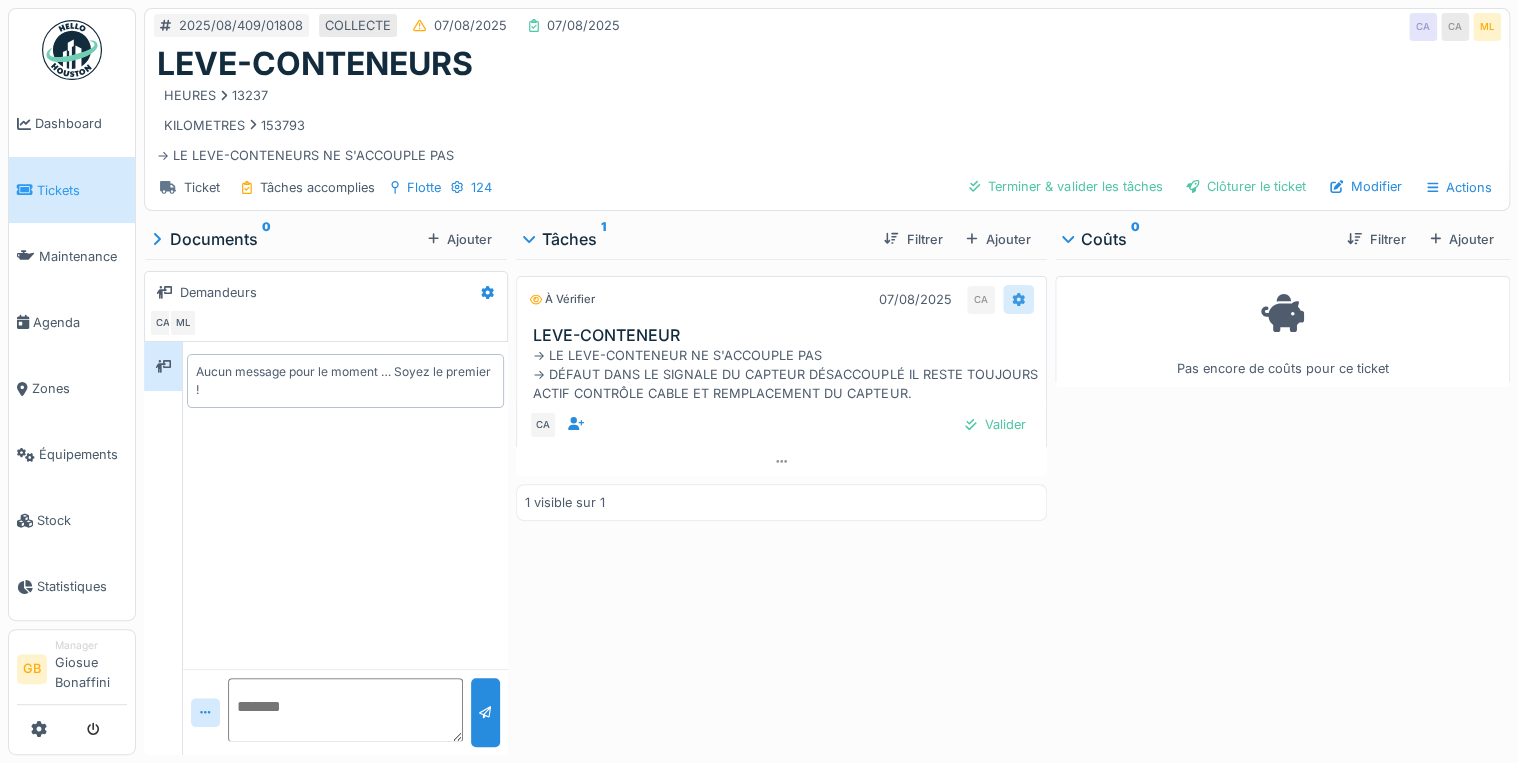 click 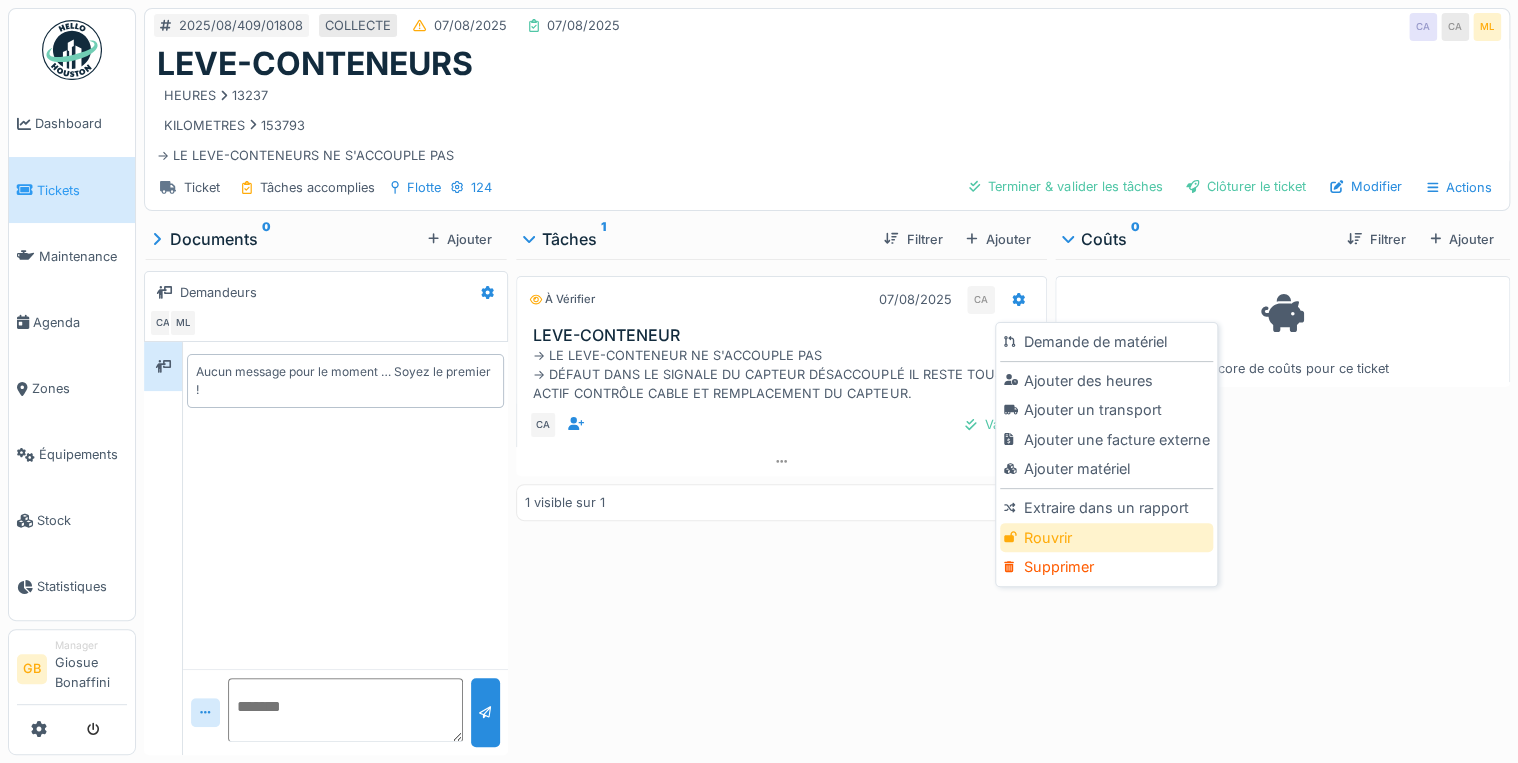 click on "Rouvrir" at bounding box center [1106, 538] 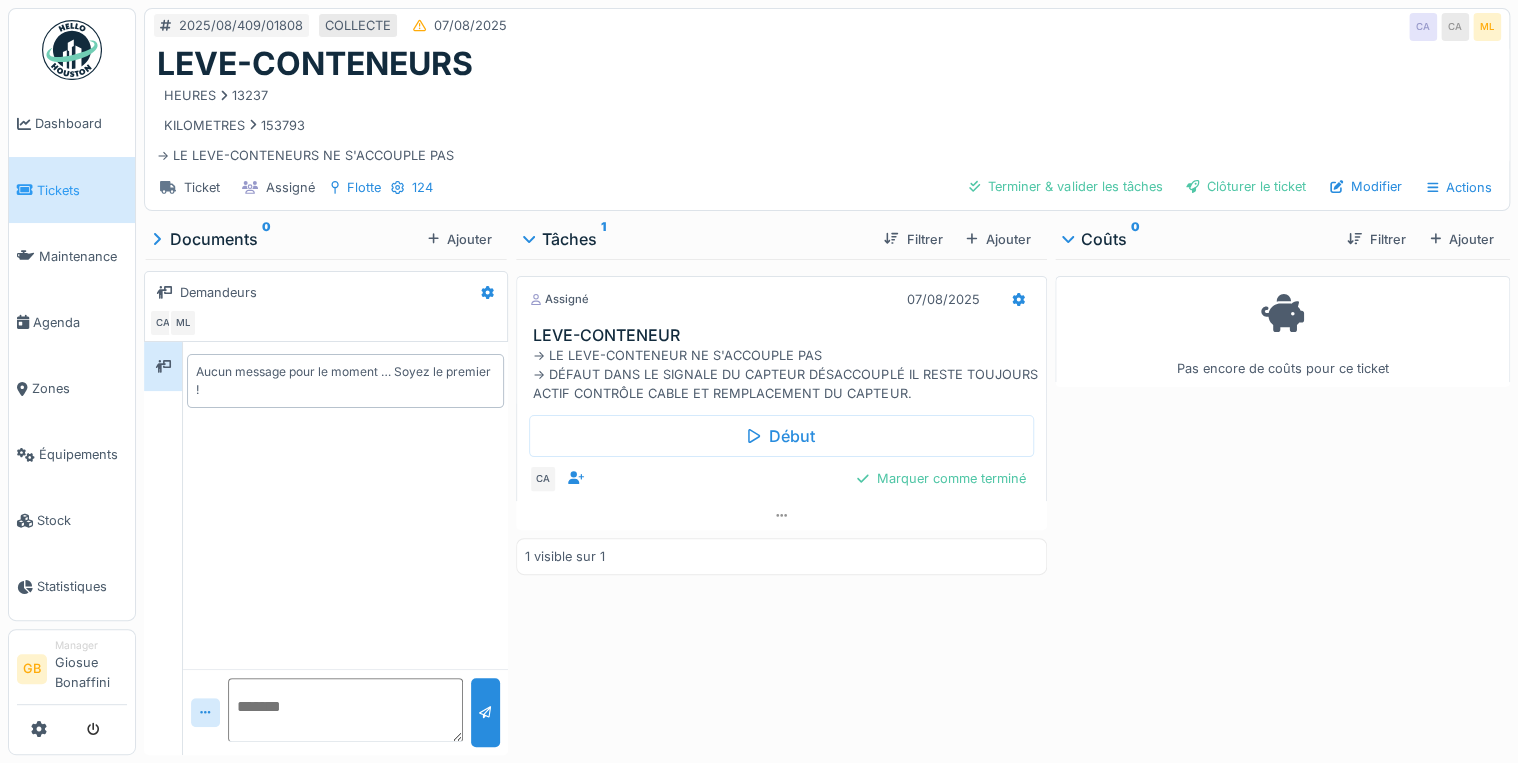 drag, startPoint x: 1020, startPoint y: 292, endPoint x: 1028, endPoint y: 312, distance: 21.540659 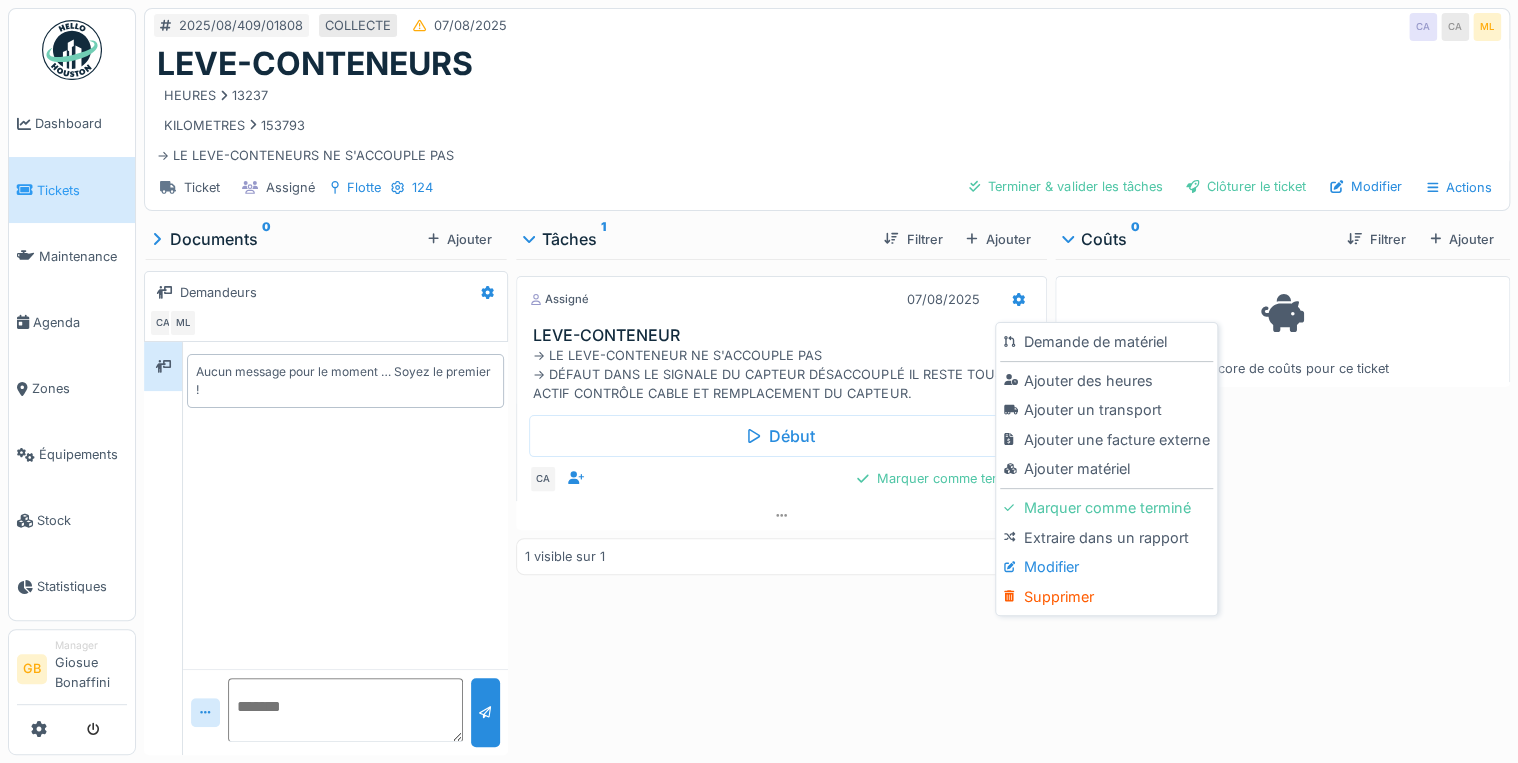 click on "Modifier" at bounding box center [1106, 567] 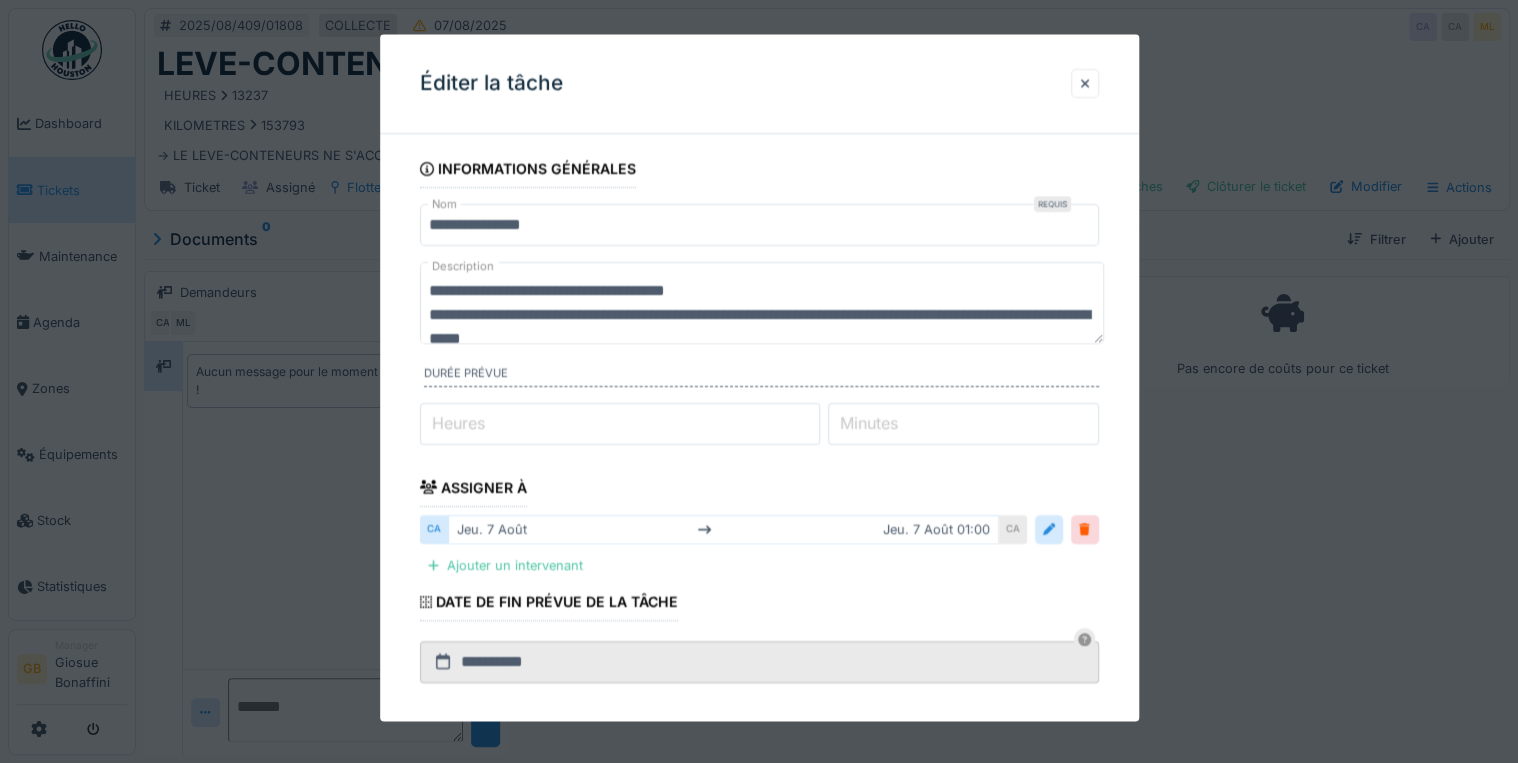 click on "**********" at bounding box center [762, 303] 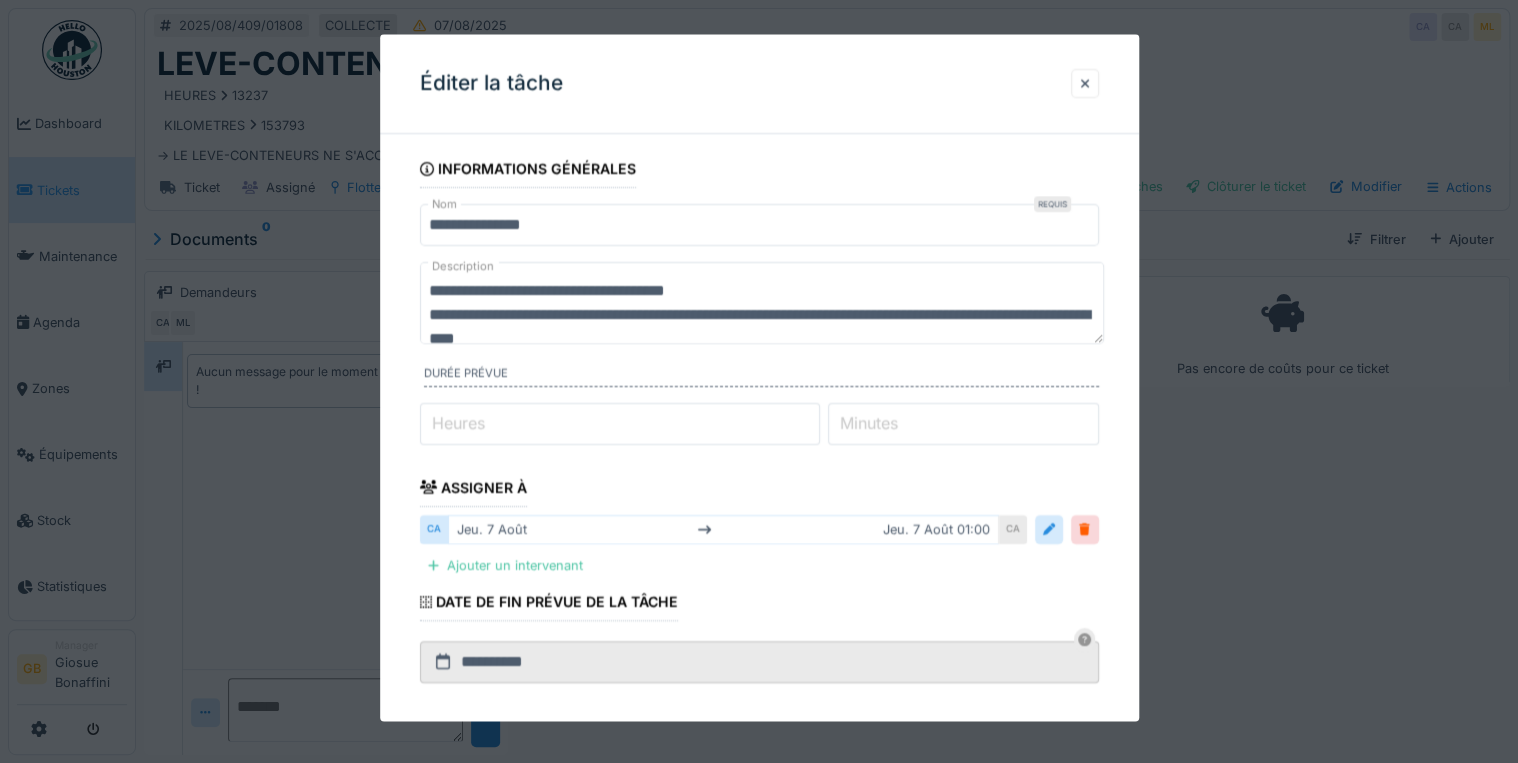 drag, startPoint x: 876, startPoint y: 312, endPoint x: 902, endPoint y: 328, distance: 30.528675 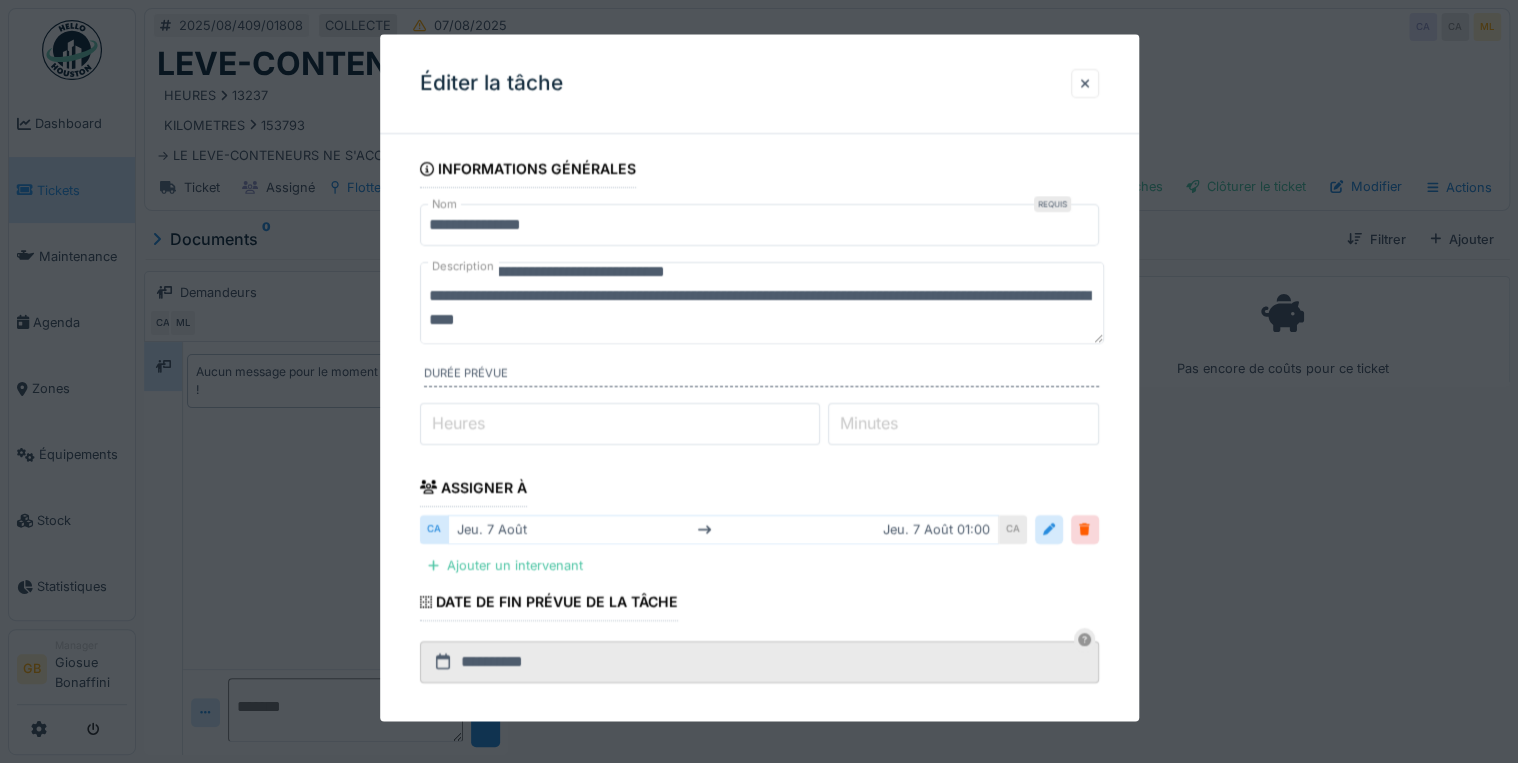 scroll, scrollTop: 24, scrollLeft: 0, axis: vertical 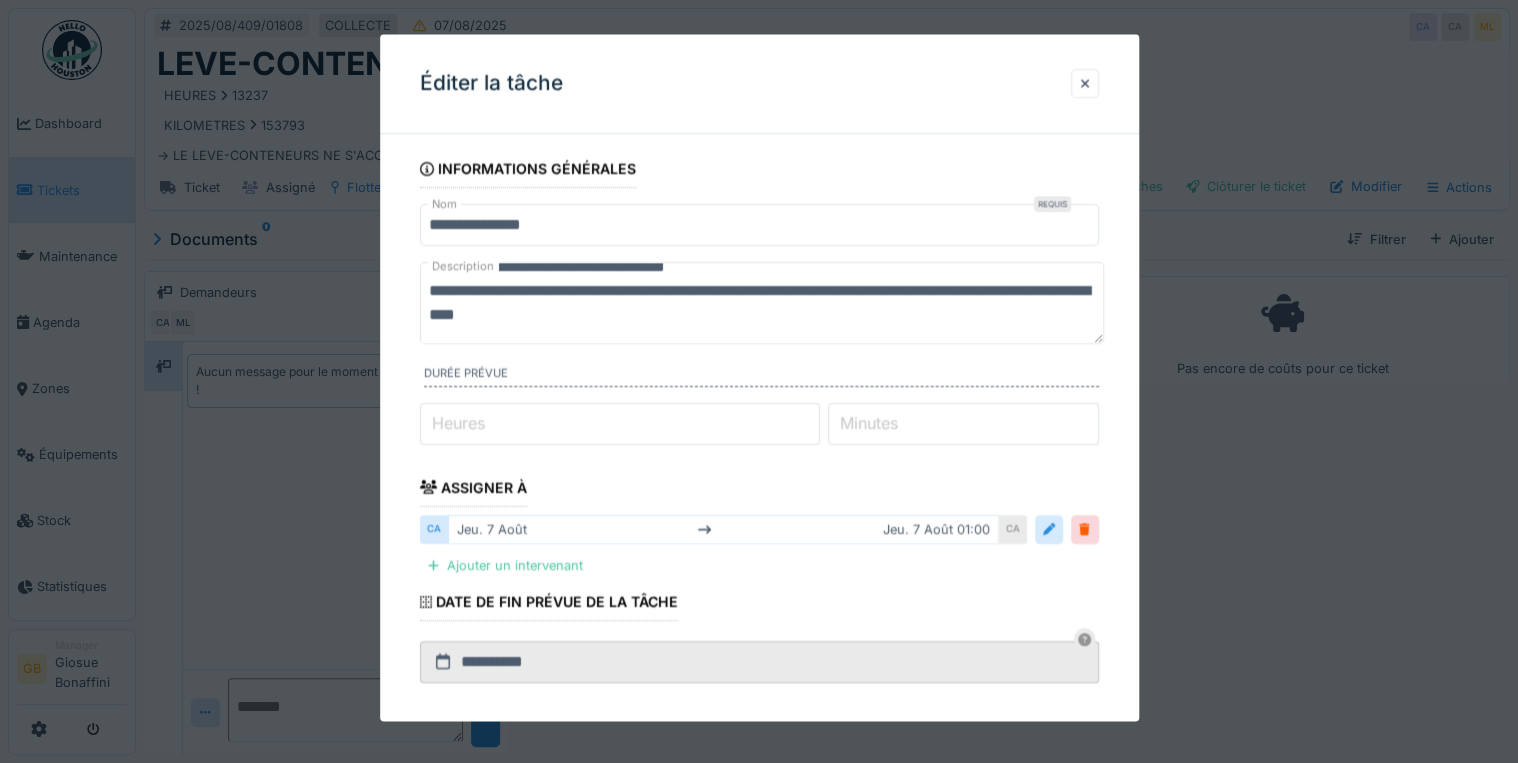 click on "**********" at bounding box center (762, 303) 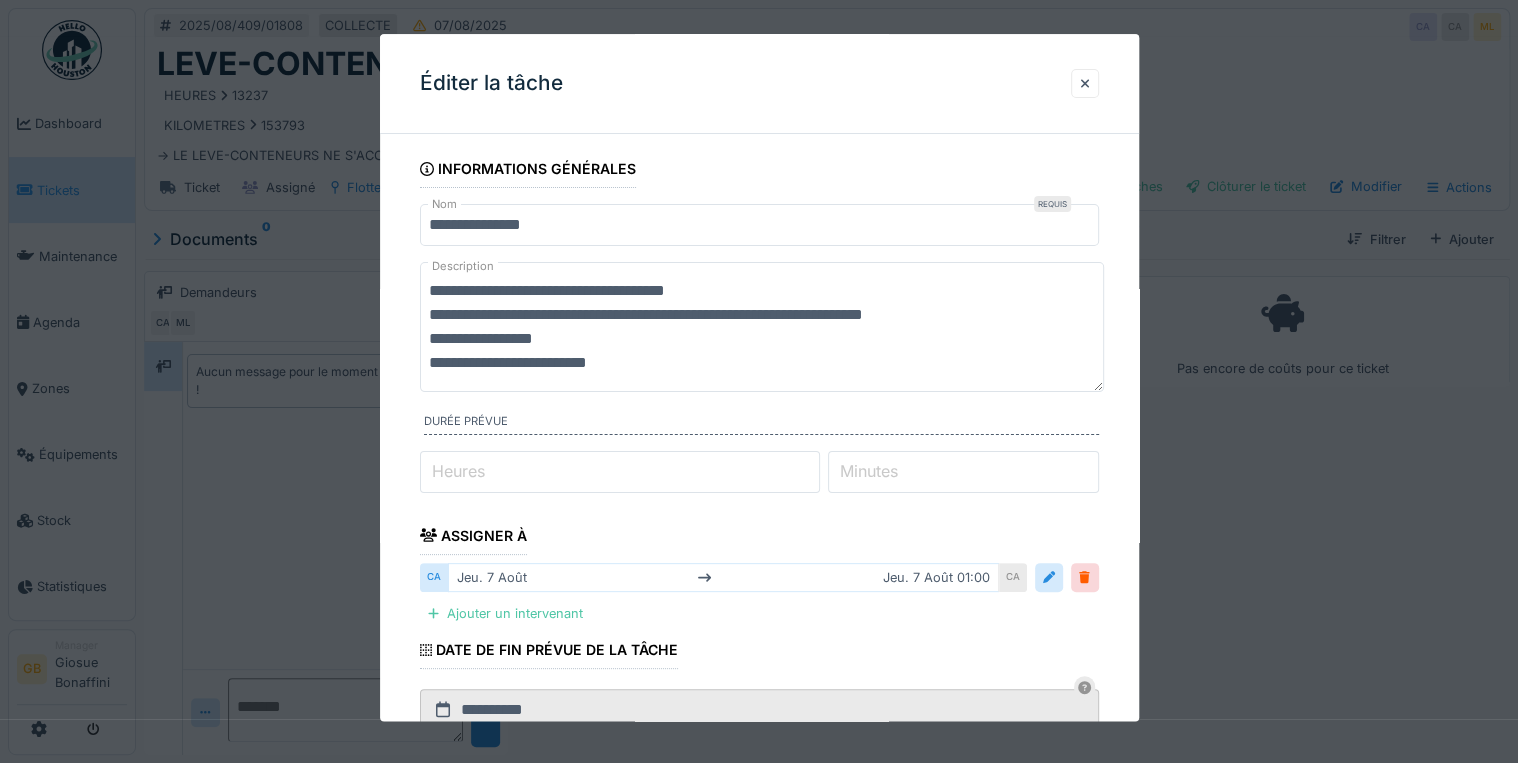 scroll, scrollTop: 0, scrollLeft: 0, axis: both 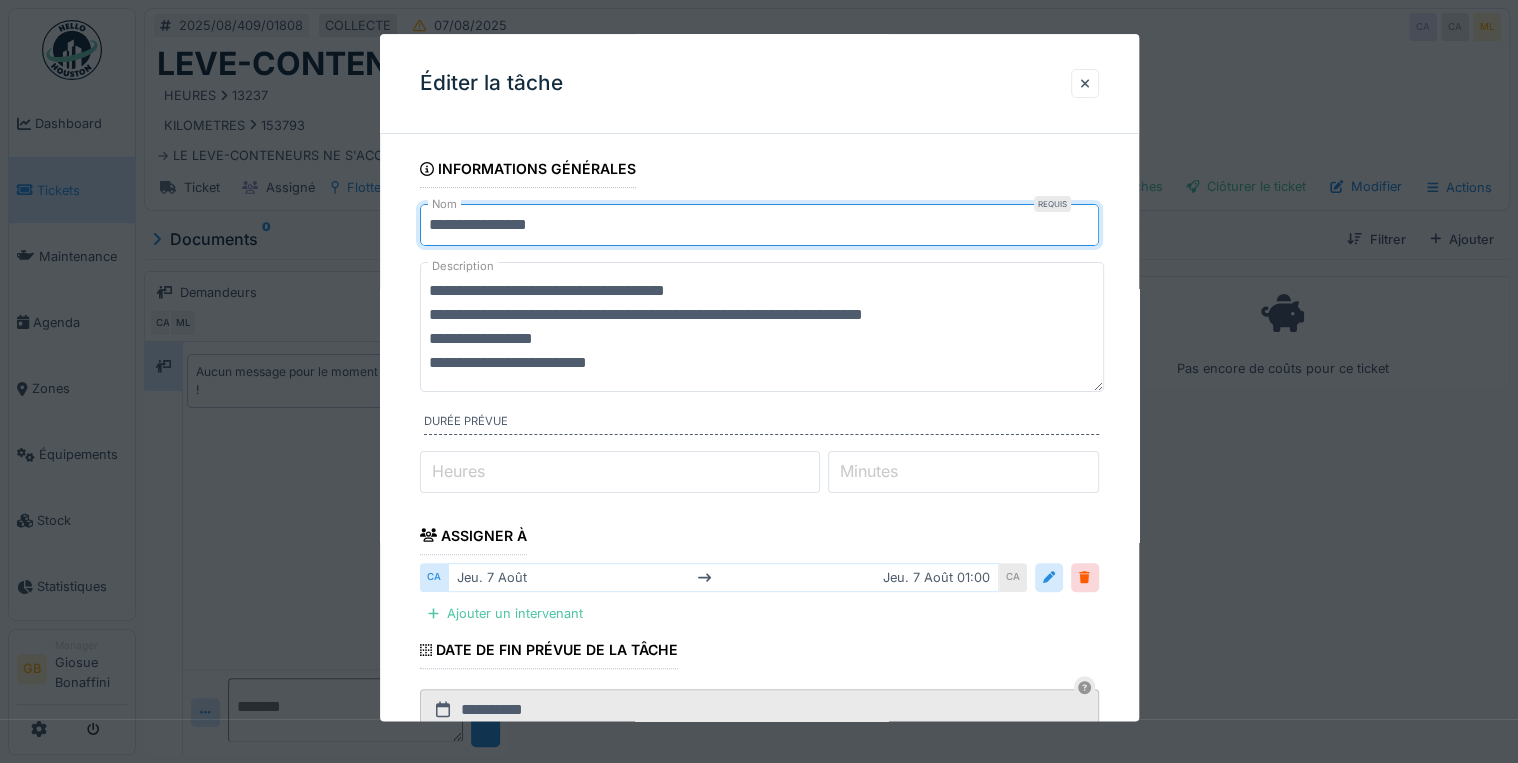 type on "**********" 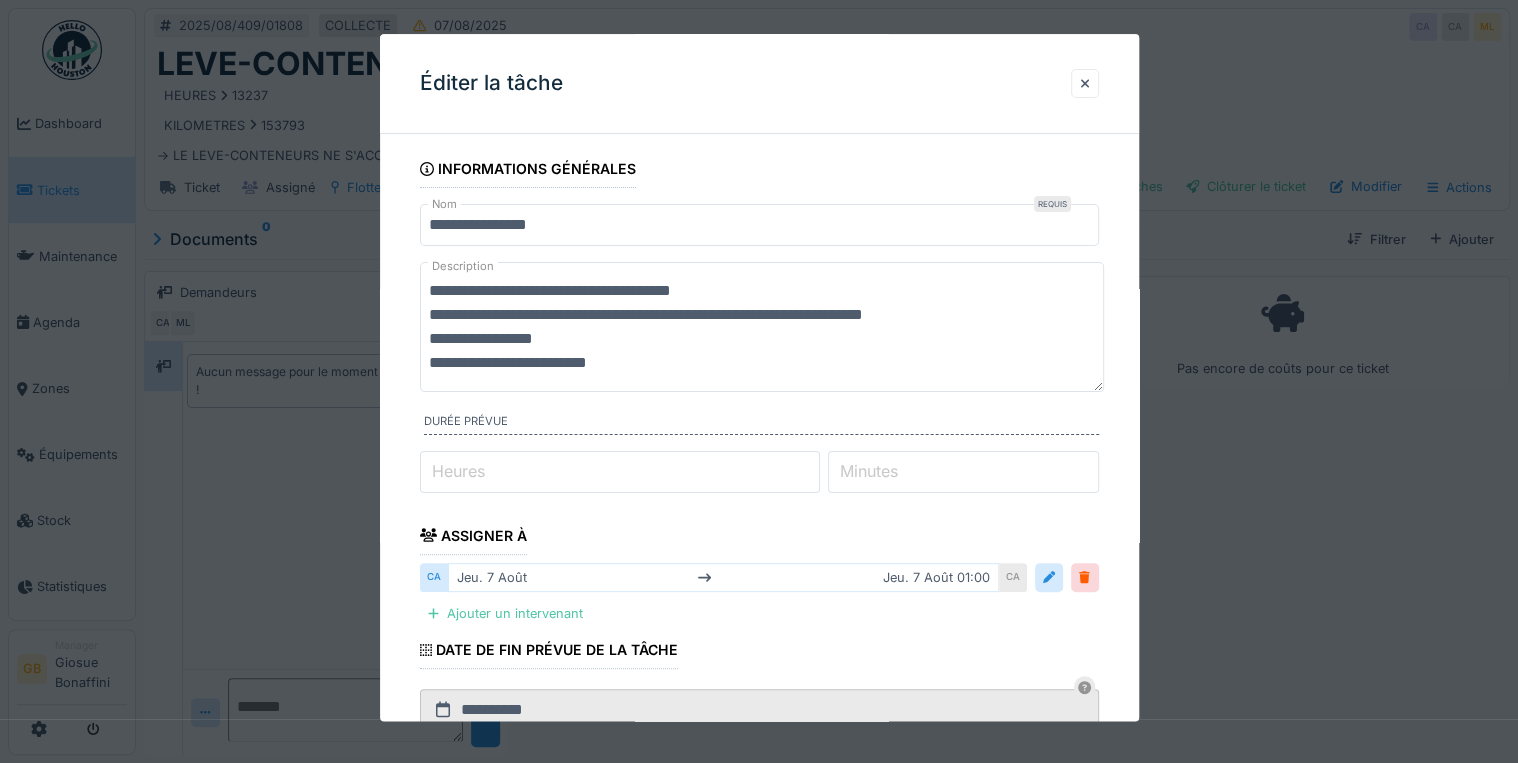 type on "**********" 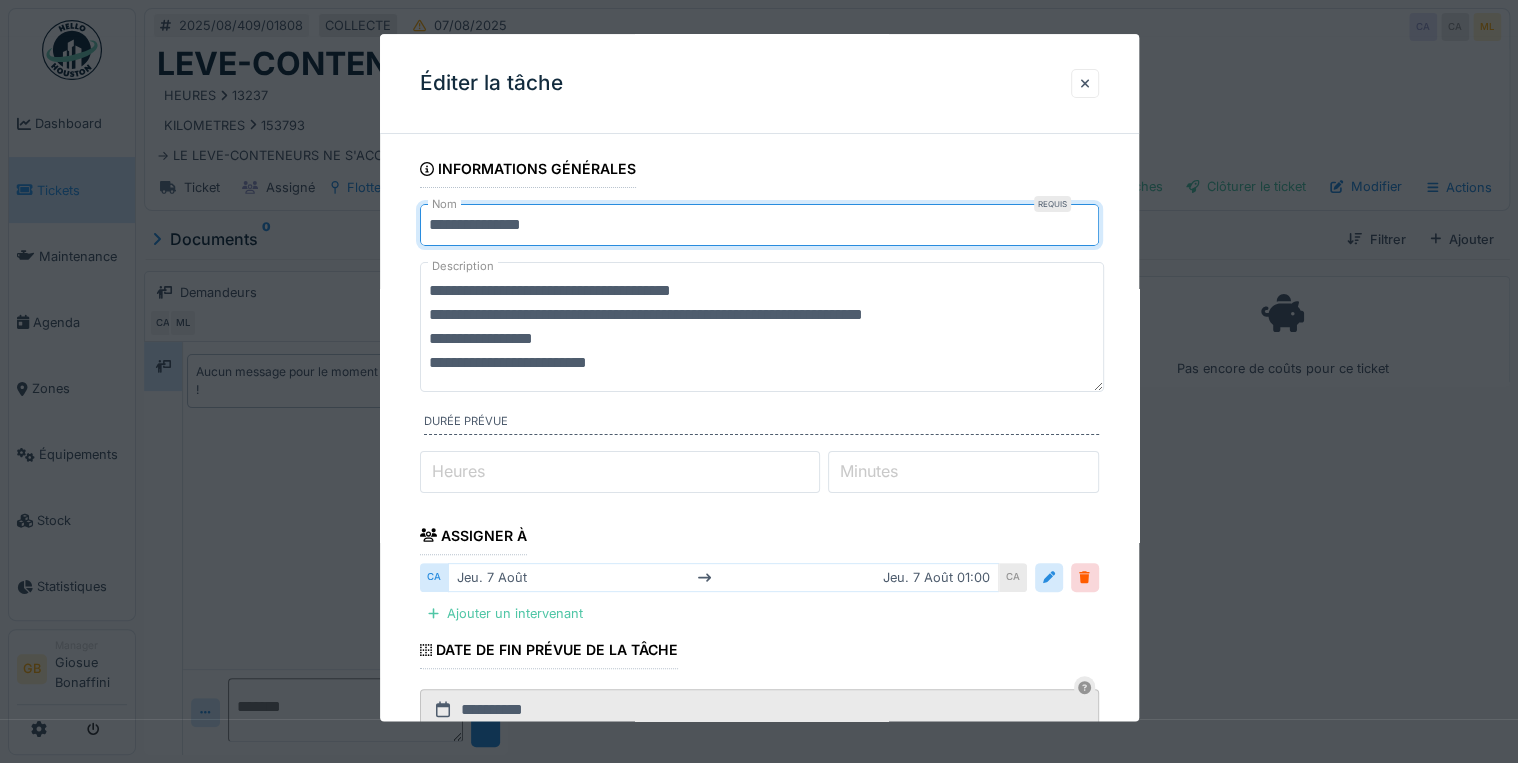 scroll, scrollTop: 384, scrollLeft: 0, axis: vertical 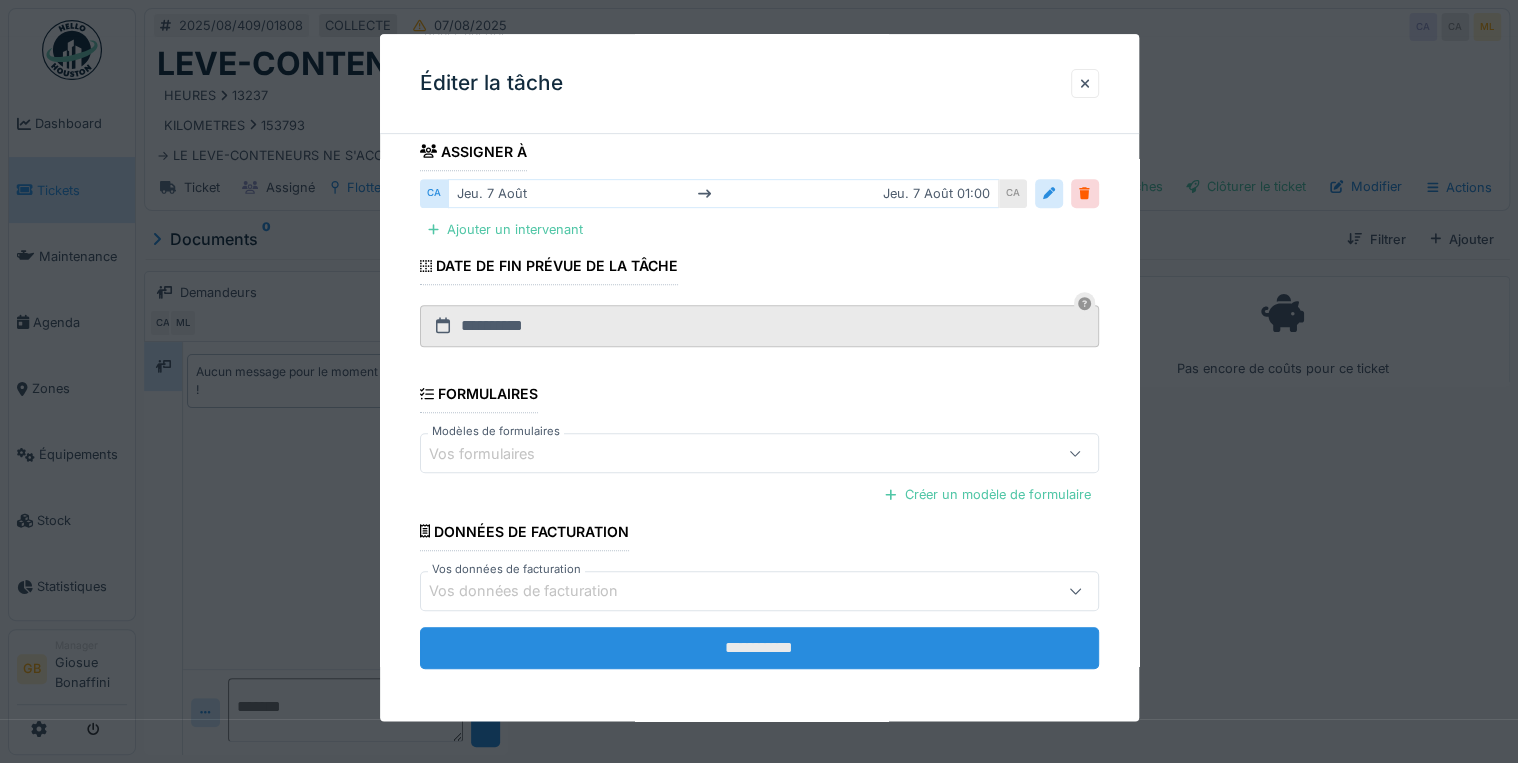 type on "**********" 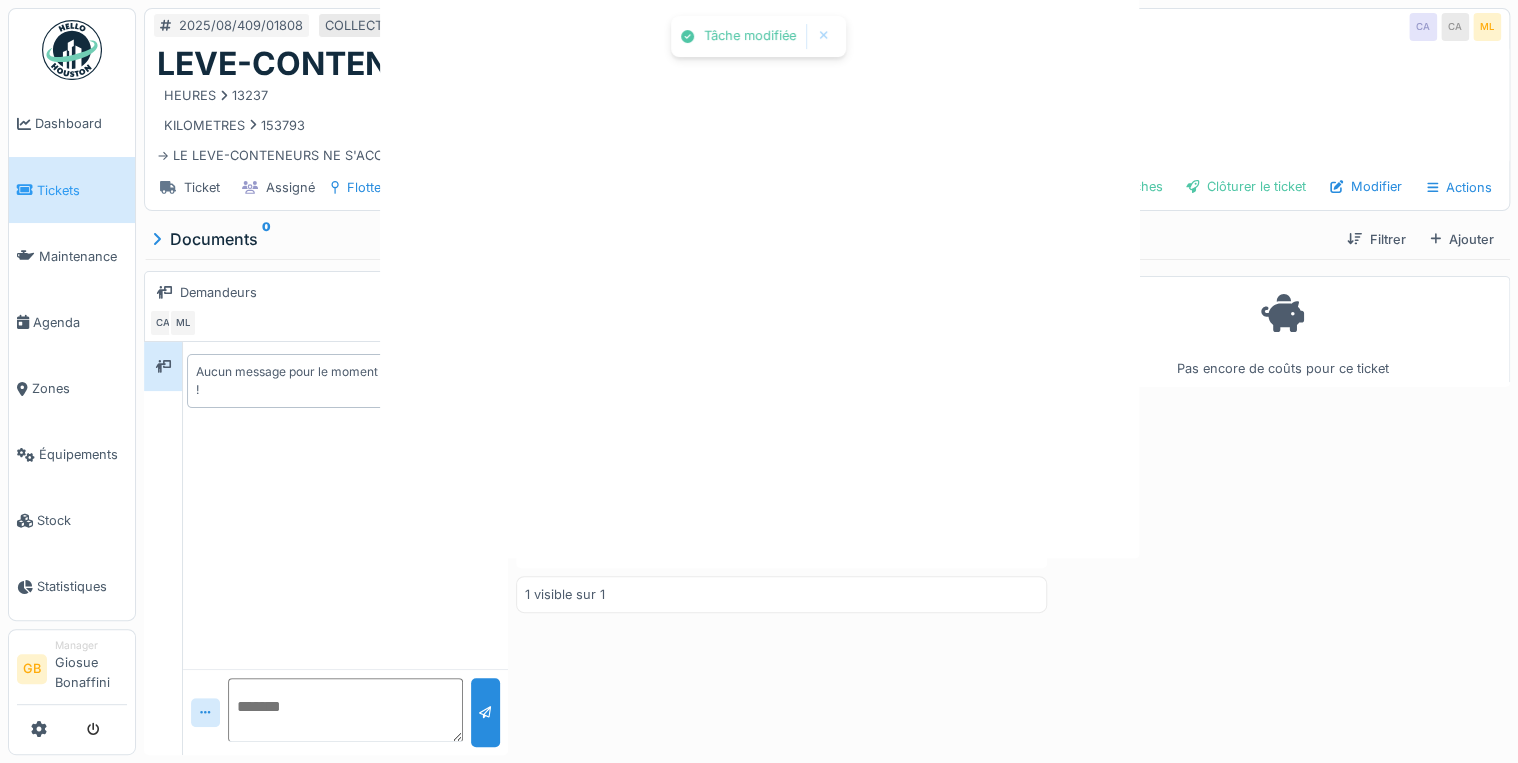scroll, scrollTop: 0, scrollLeft: 0, axis: both 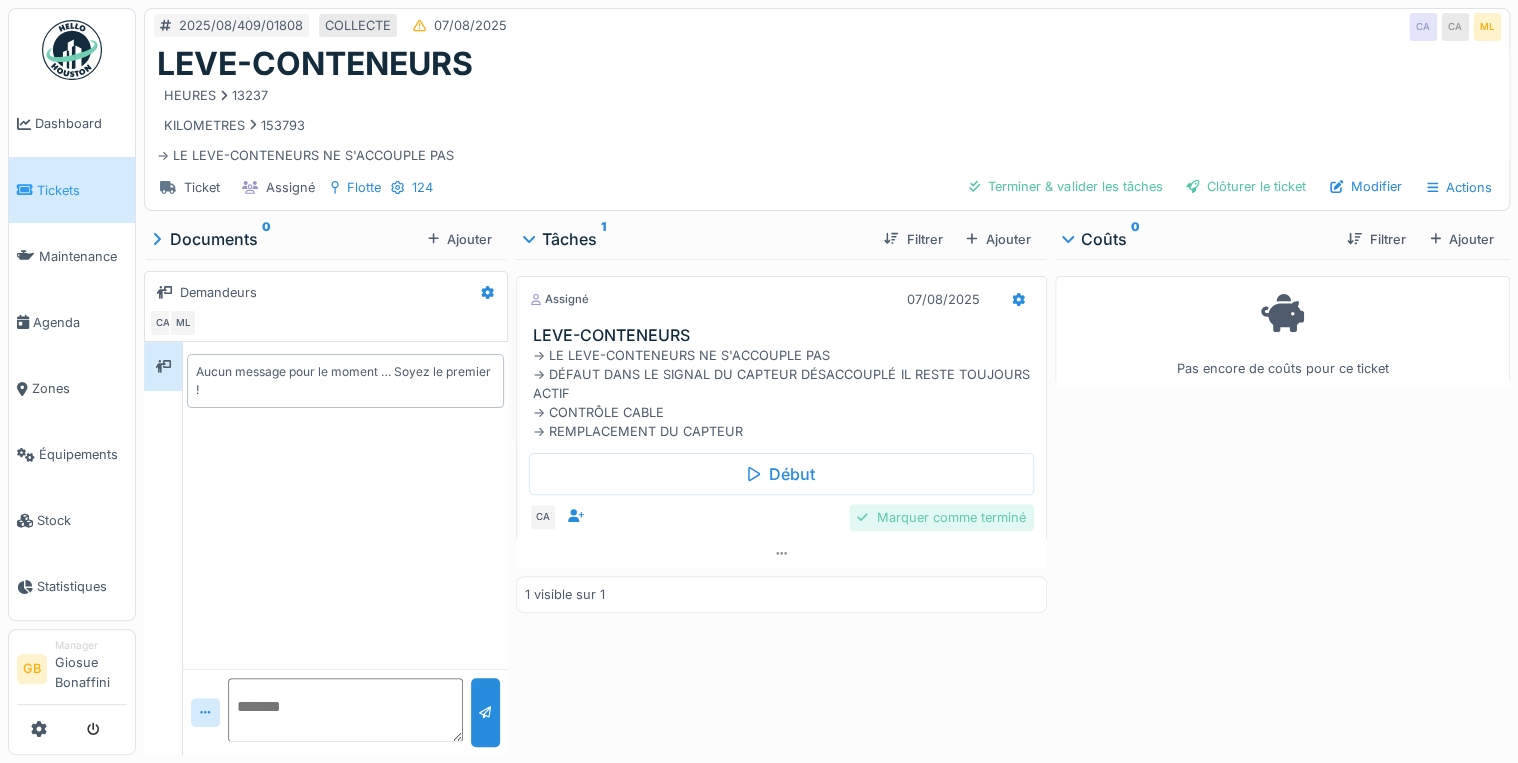 click on "Marquer comme terminé" at bounding box center [941, 517] 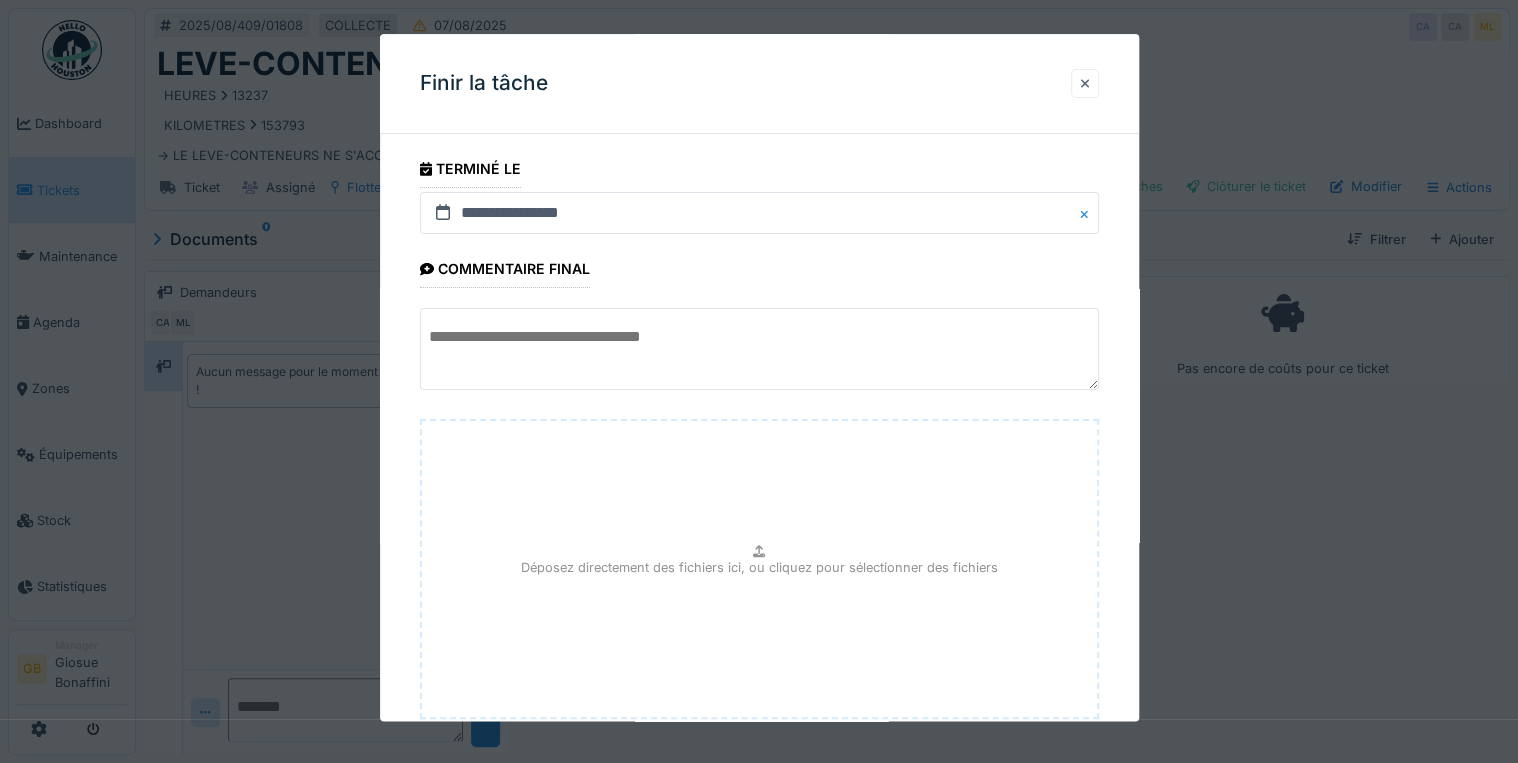 click at bounding box center [1085, 83] 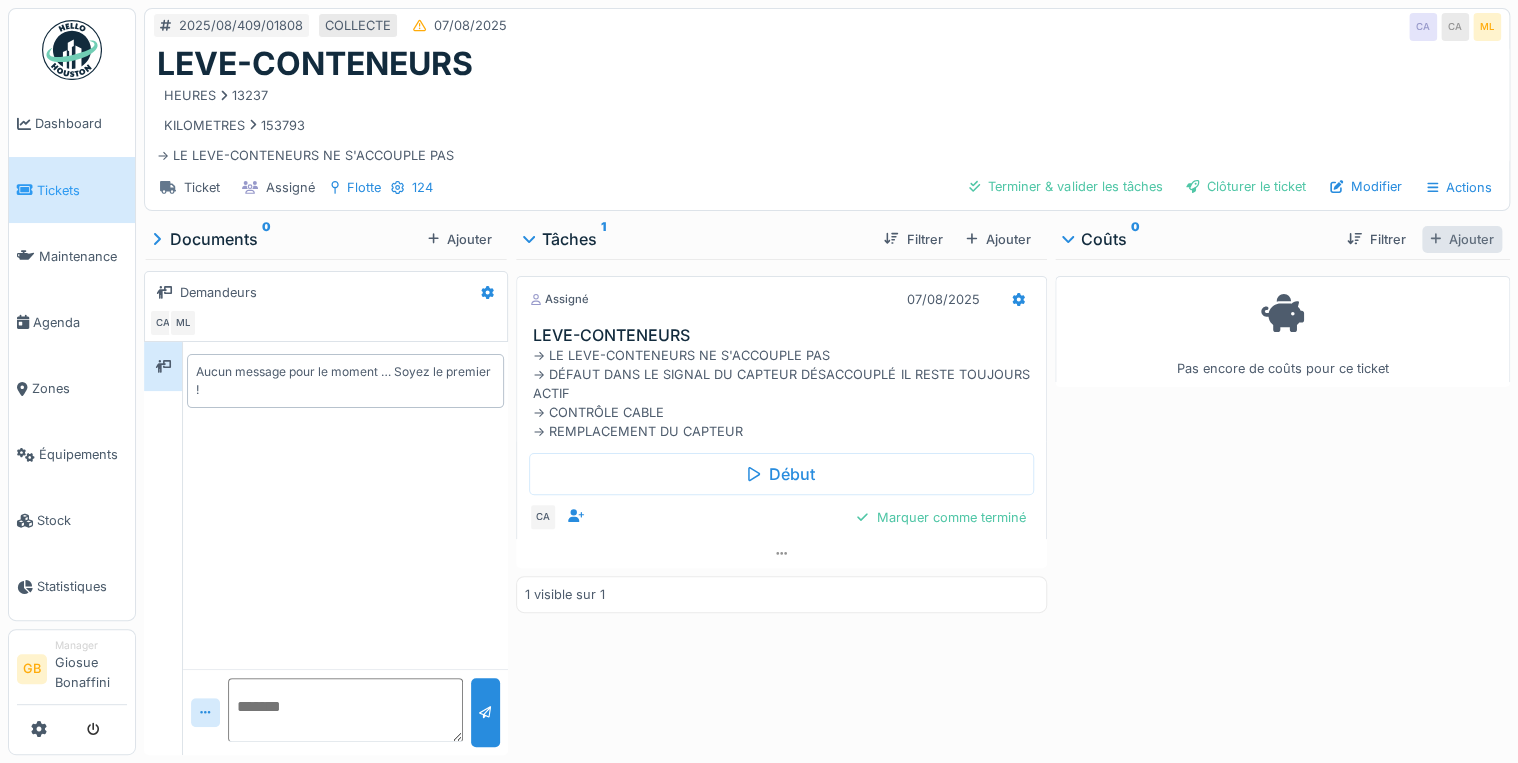click on "Ajouter" at bounding box center (1462, 239) 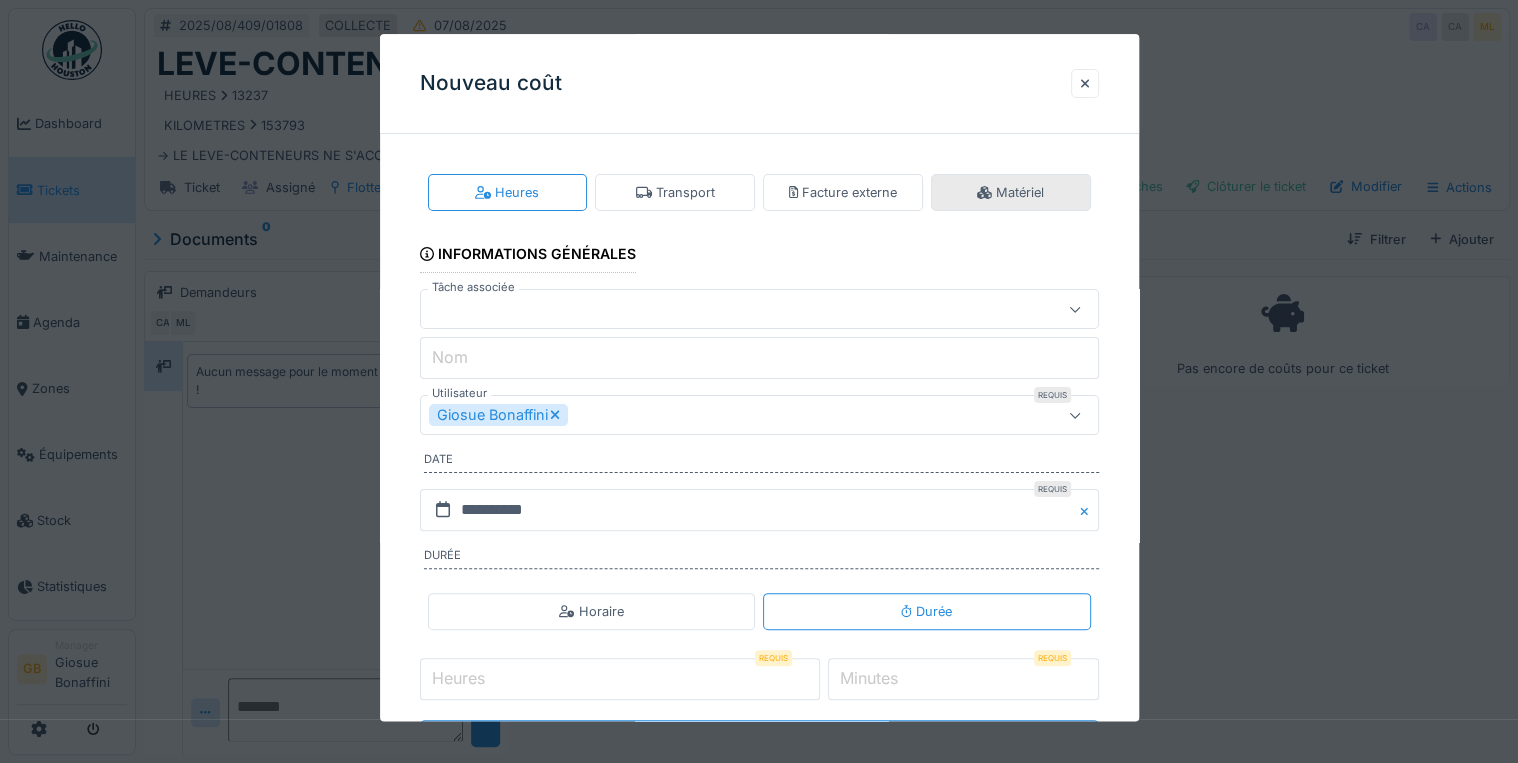 click on "Matériel" at bounding box center [1010, 192] 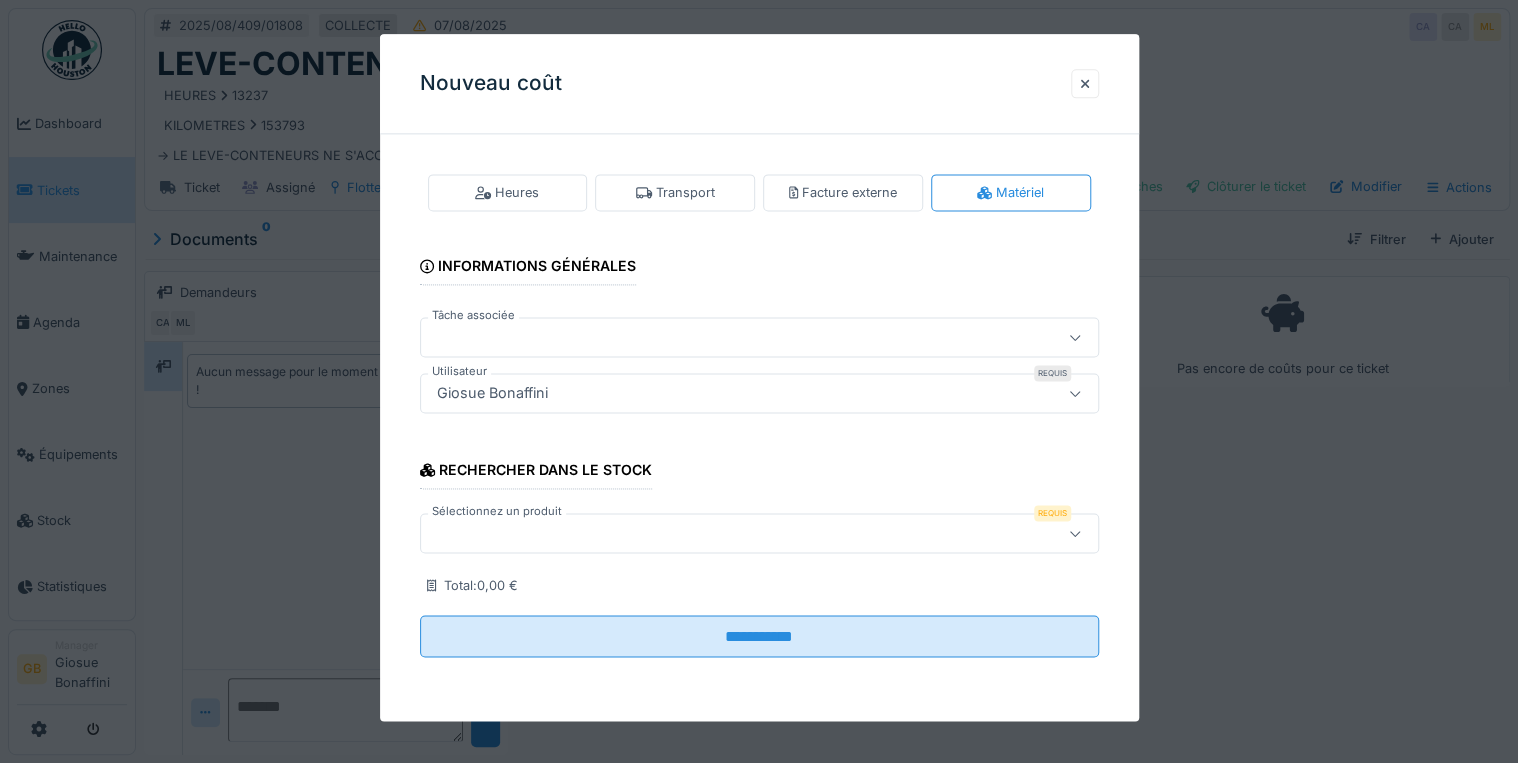 click at bounding box center [718, 534] 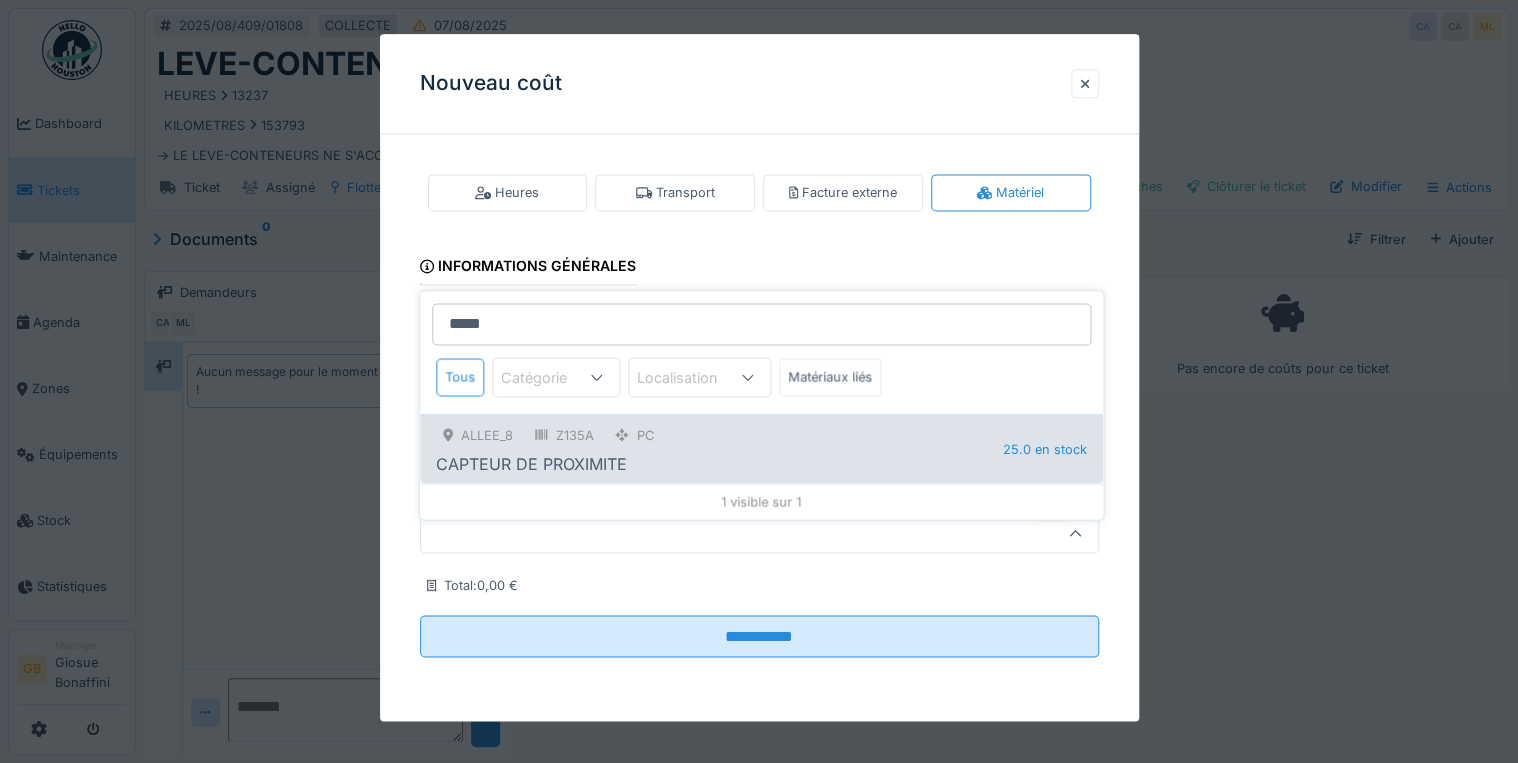 type on "*****" 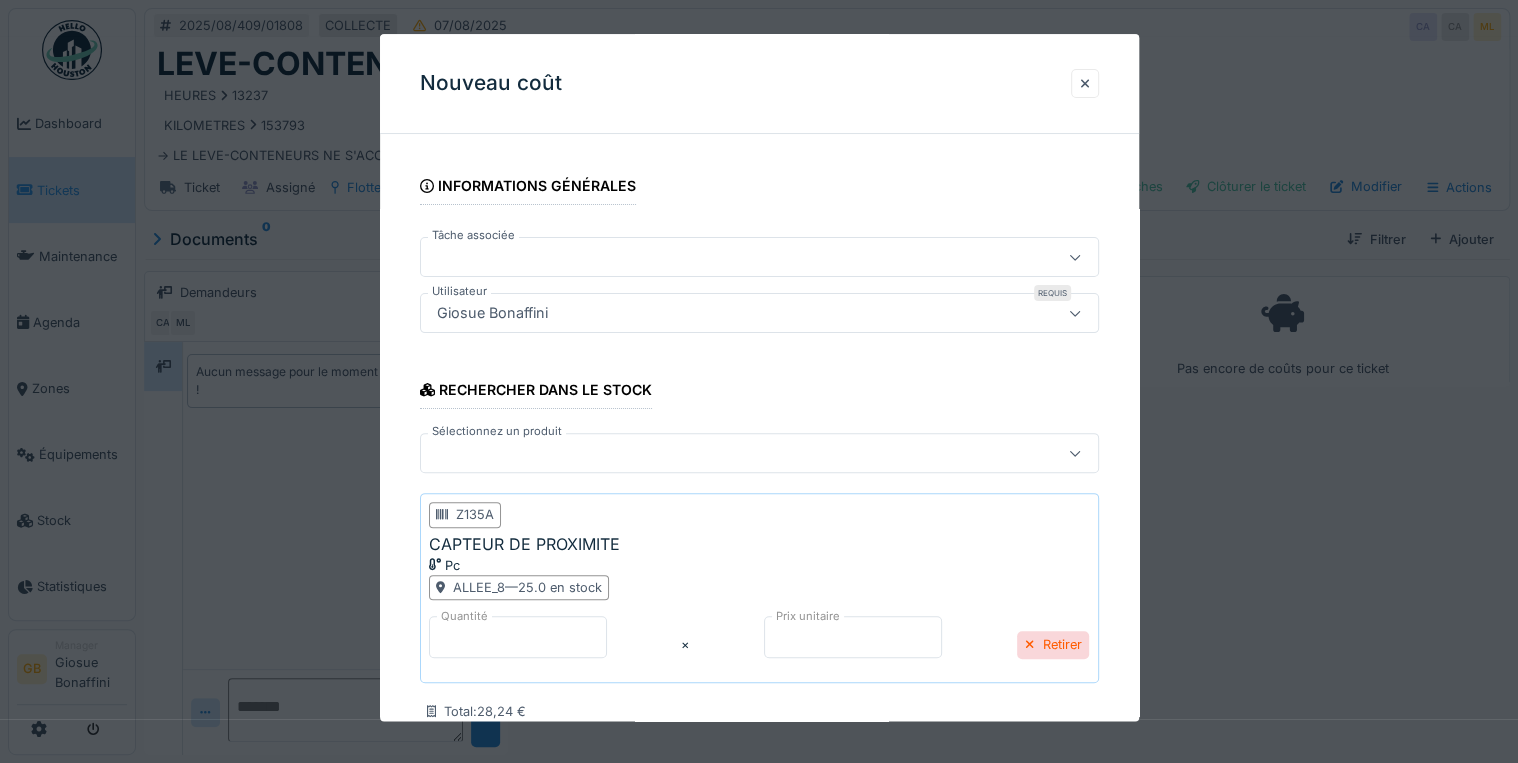scroll, scrollTop: 193, scrollLeft: 0, axis: vertical 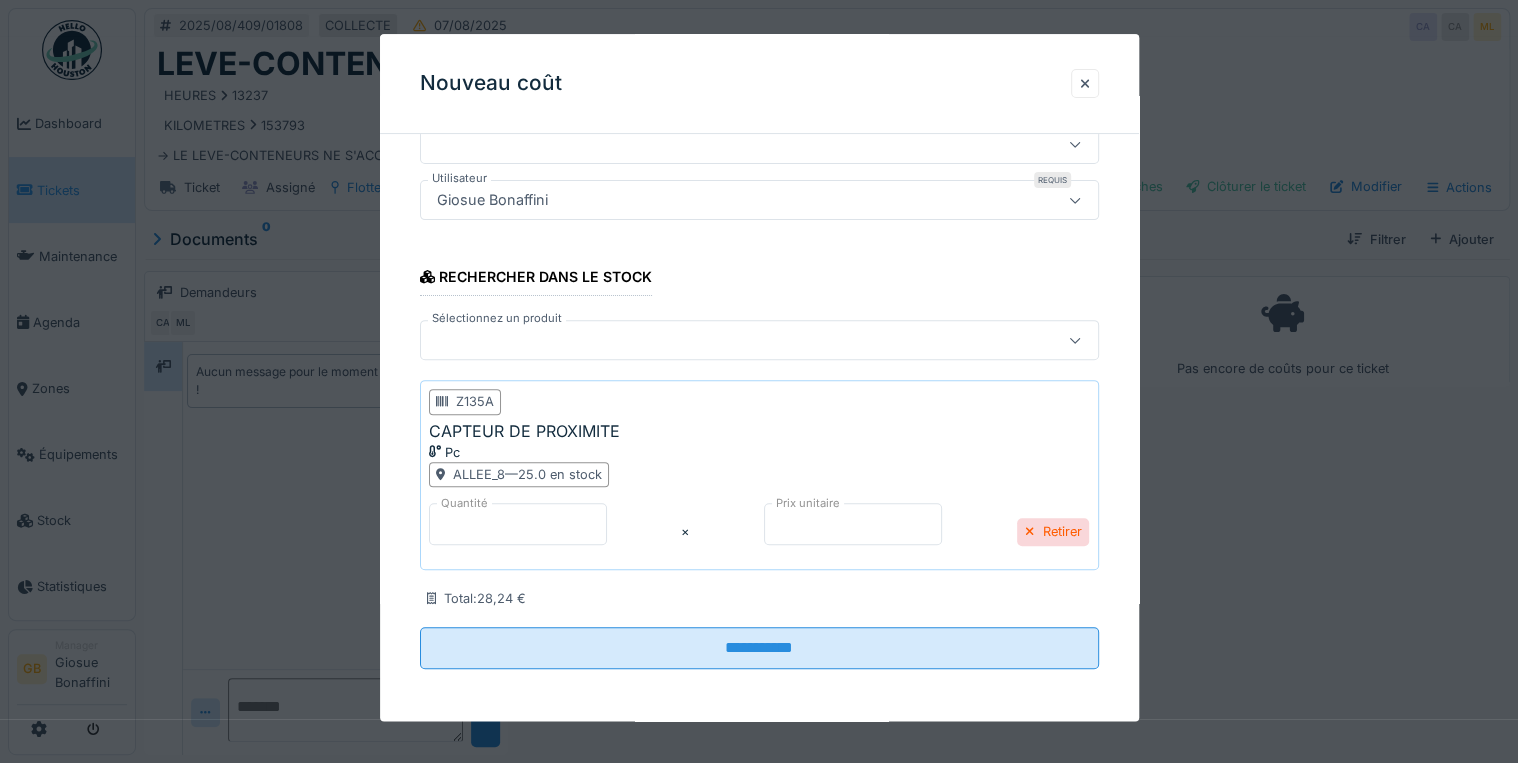 drag, startPoint x: 780, startPoint y: 515, endPoint x: 695, endPoint y: 523, distance: 85.37564 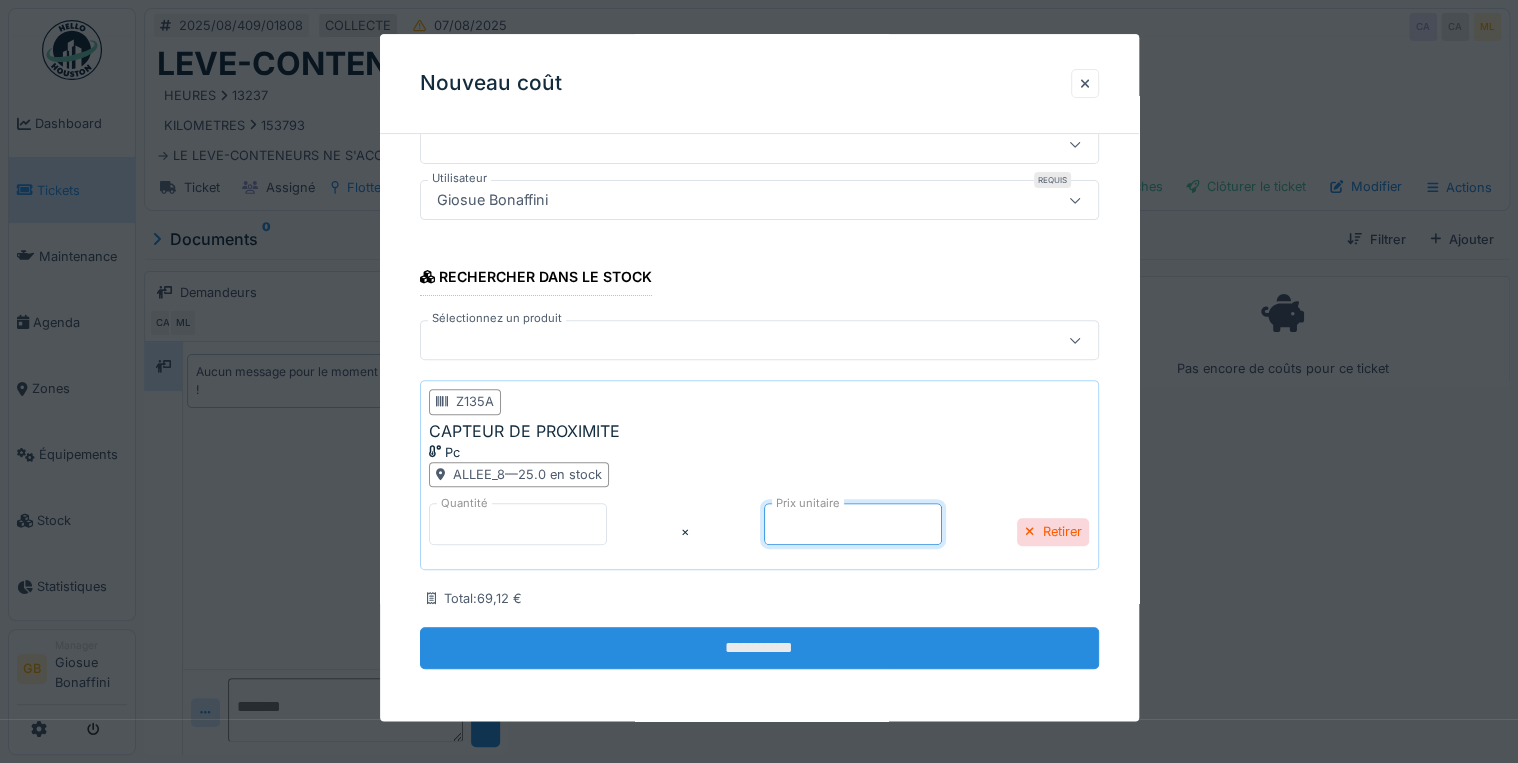 type on "*****" 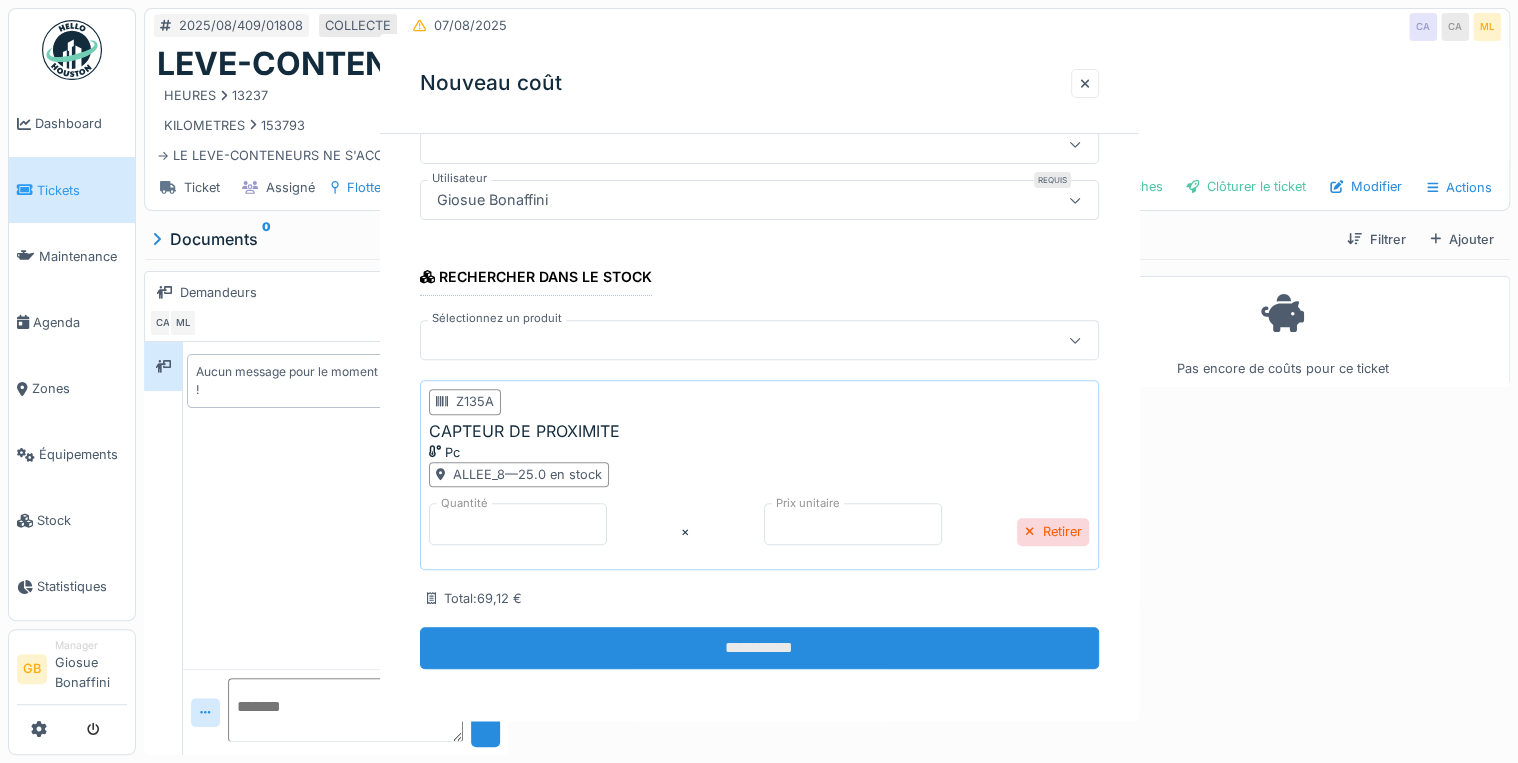 scroll, scrollTop: 0, scrollLeft: 0, axis: both 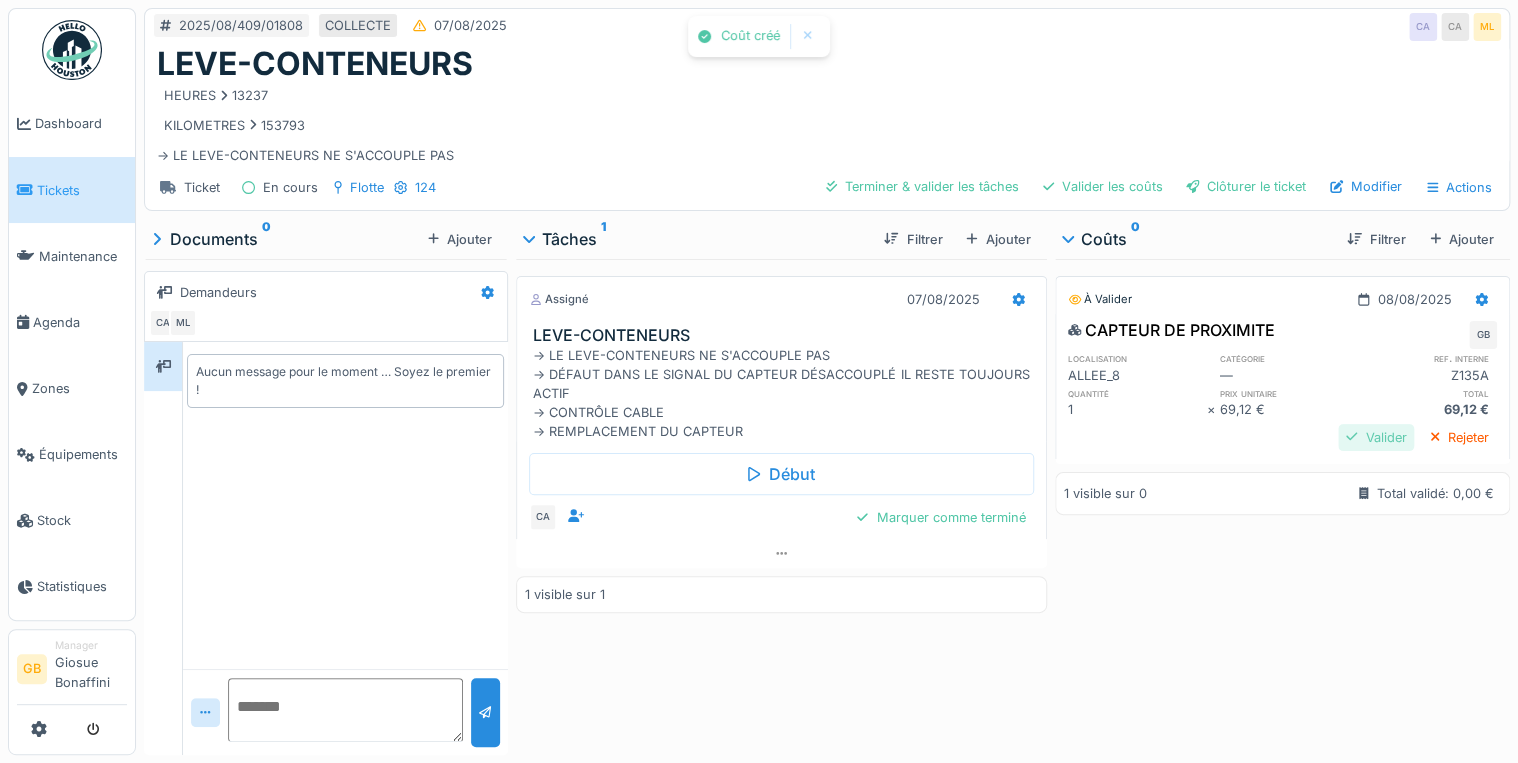 click on "Valider" at bounding box center [1376, 437] 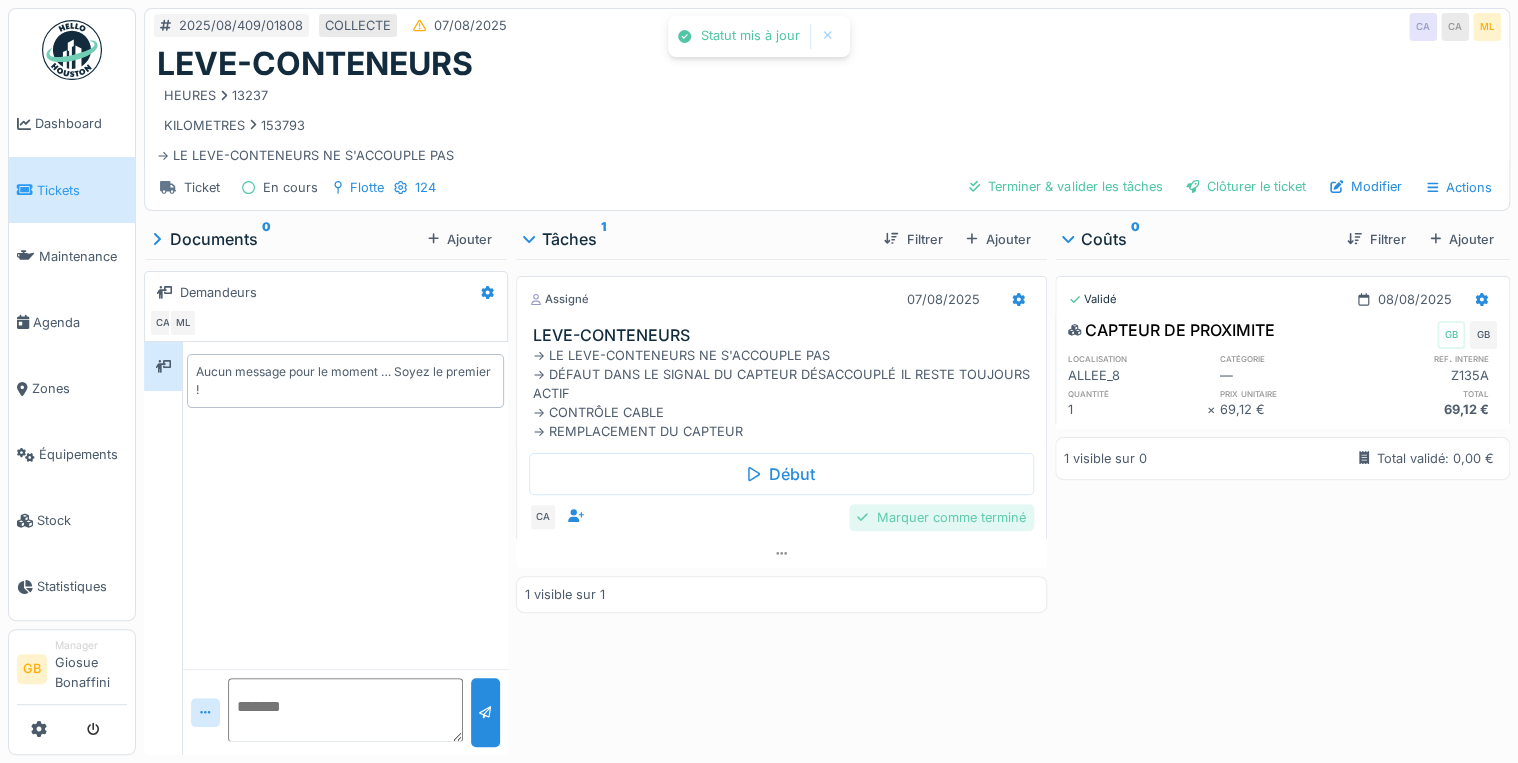 click on "Marquer comme terminé" at bounding box center (941, 517) 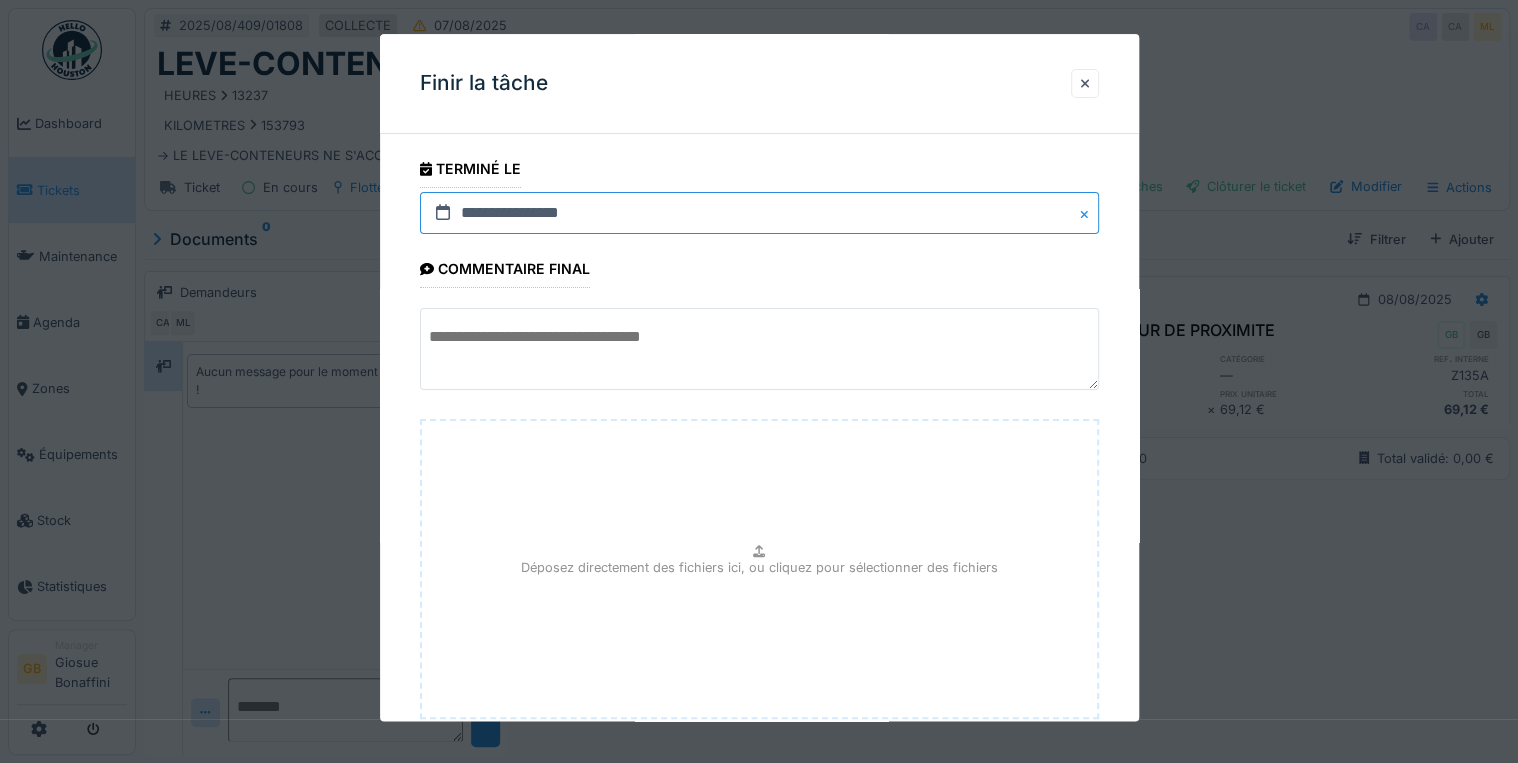 click on "**********" at bounding box center (759, 213) 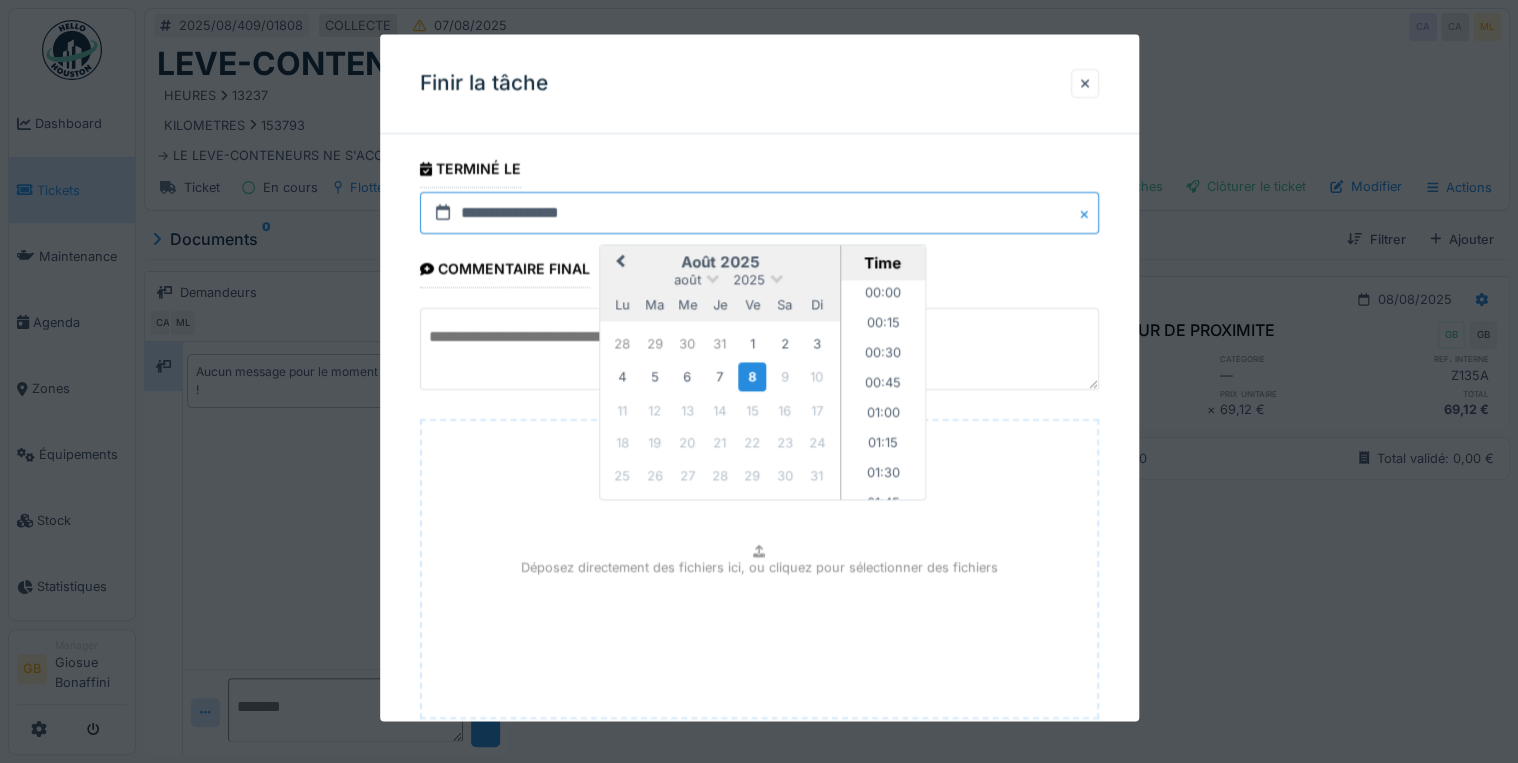scroll, scrollTop: 1525, scrollLeft: 0, axis: vertical 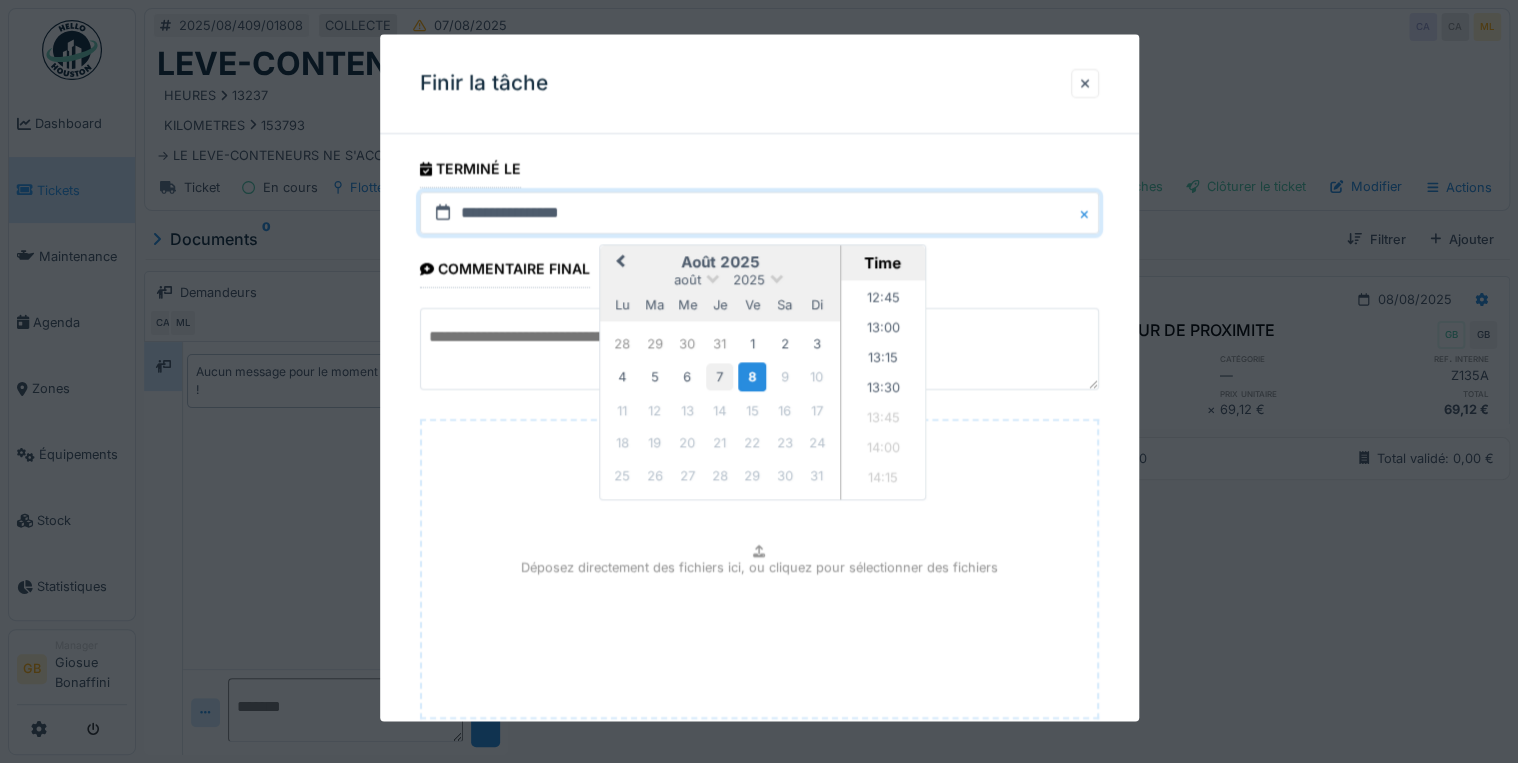 click on "7" at bounding box center [719, 377] 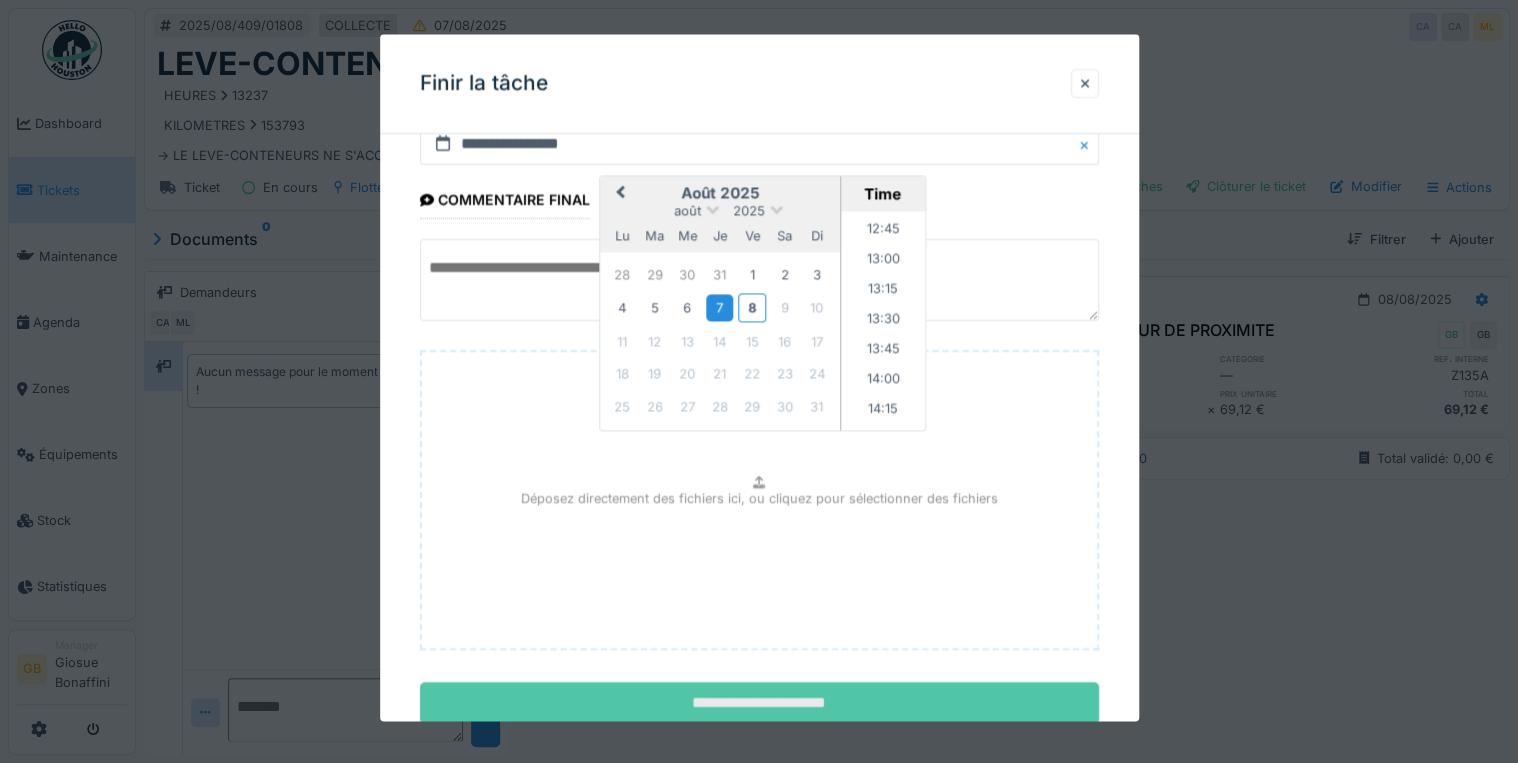 scroll, scrollTop: 126, scrollLeft: 0, axis: vertical 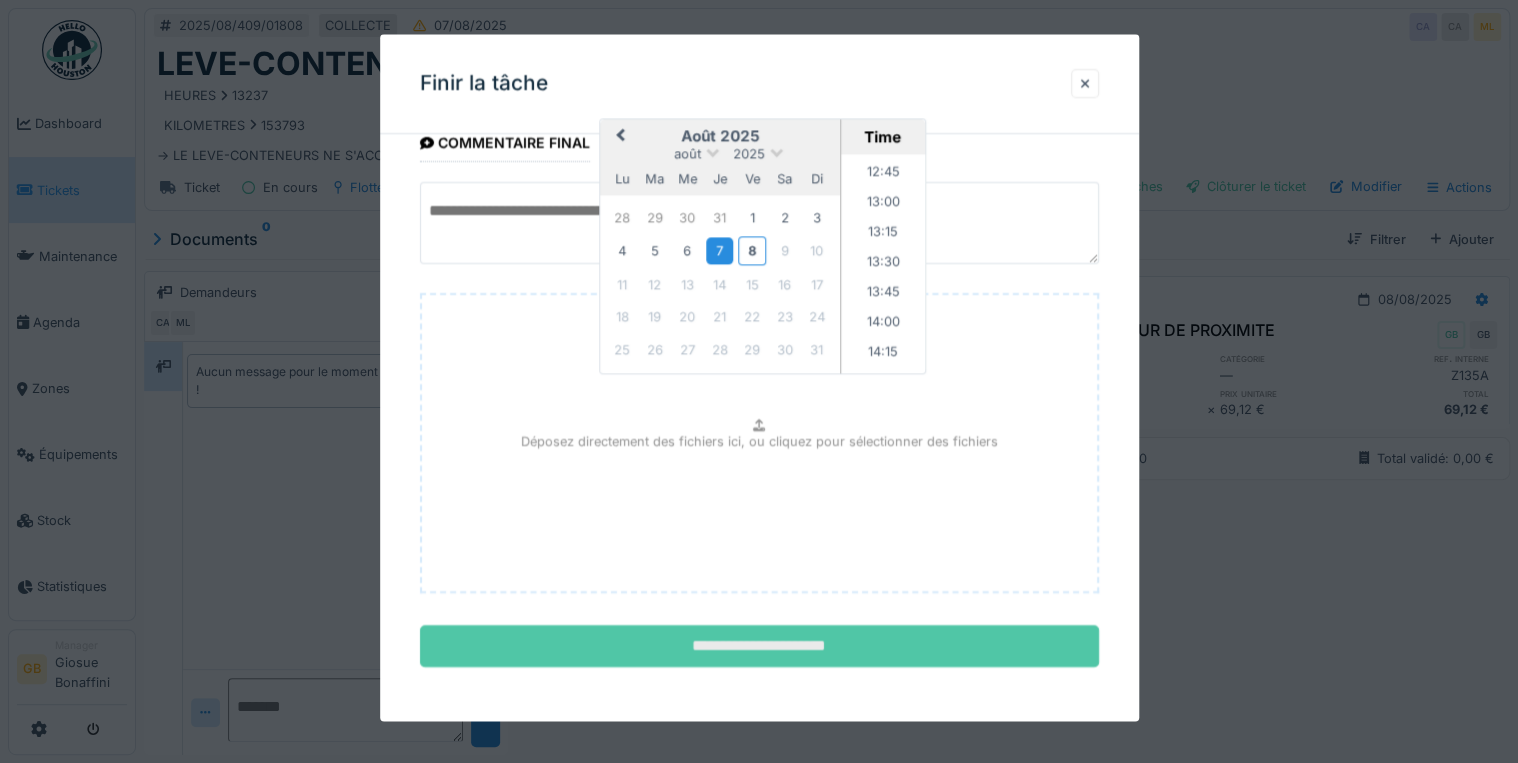 click on "**********" at bounding box center [759, 647] 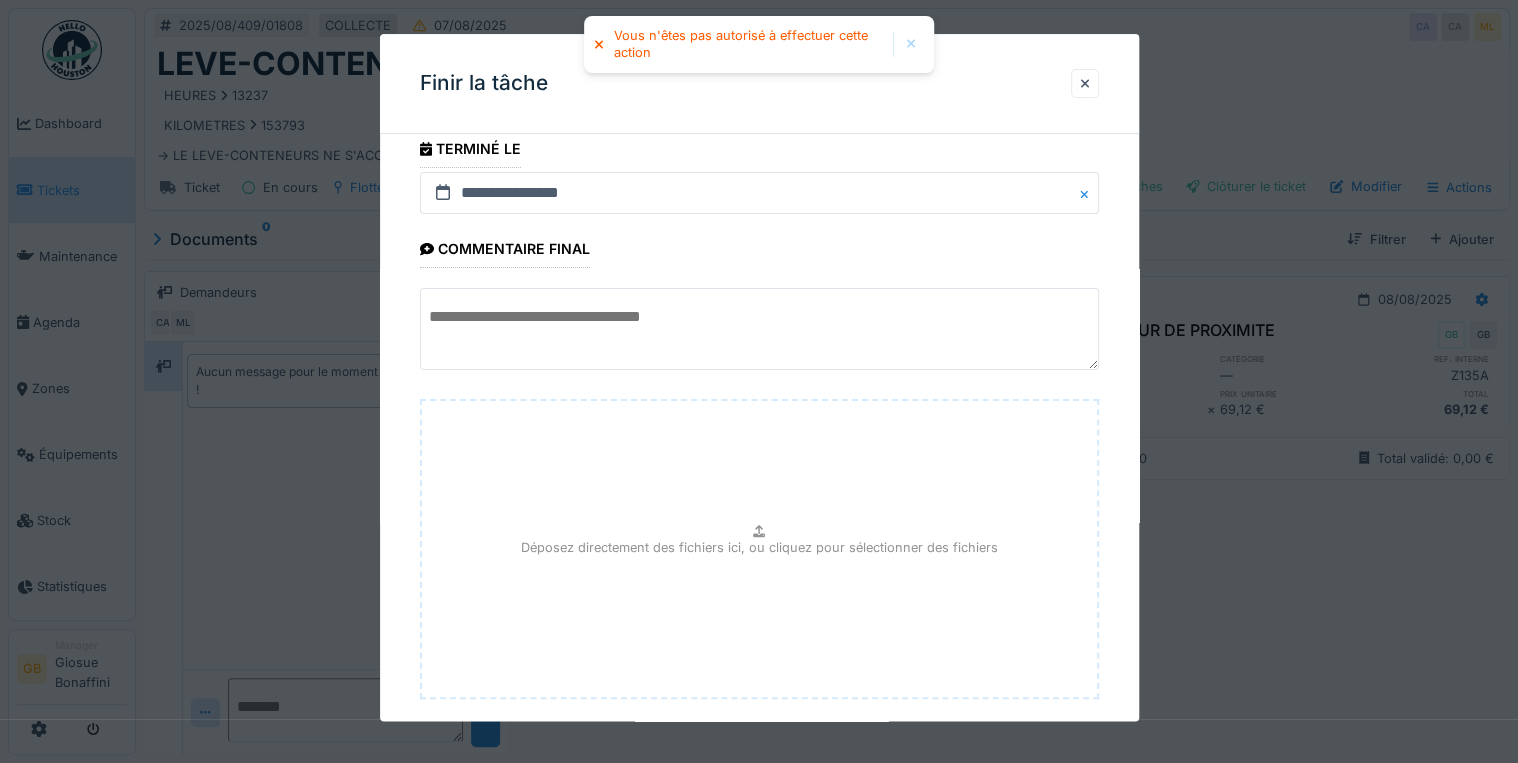 scroll, scrollTop: 0, scrollLeft: 0, axis: both 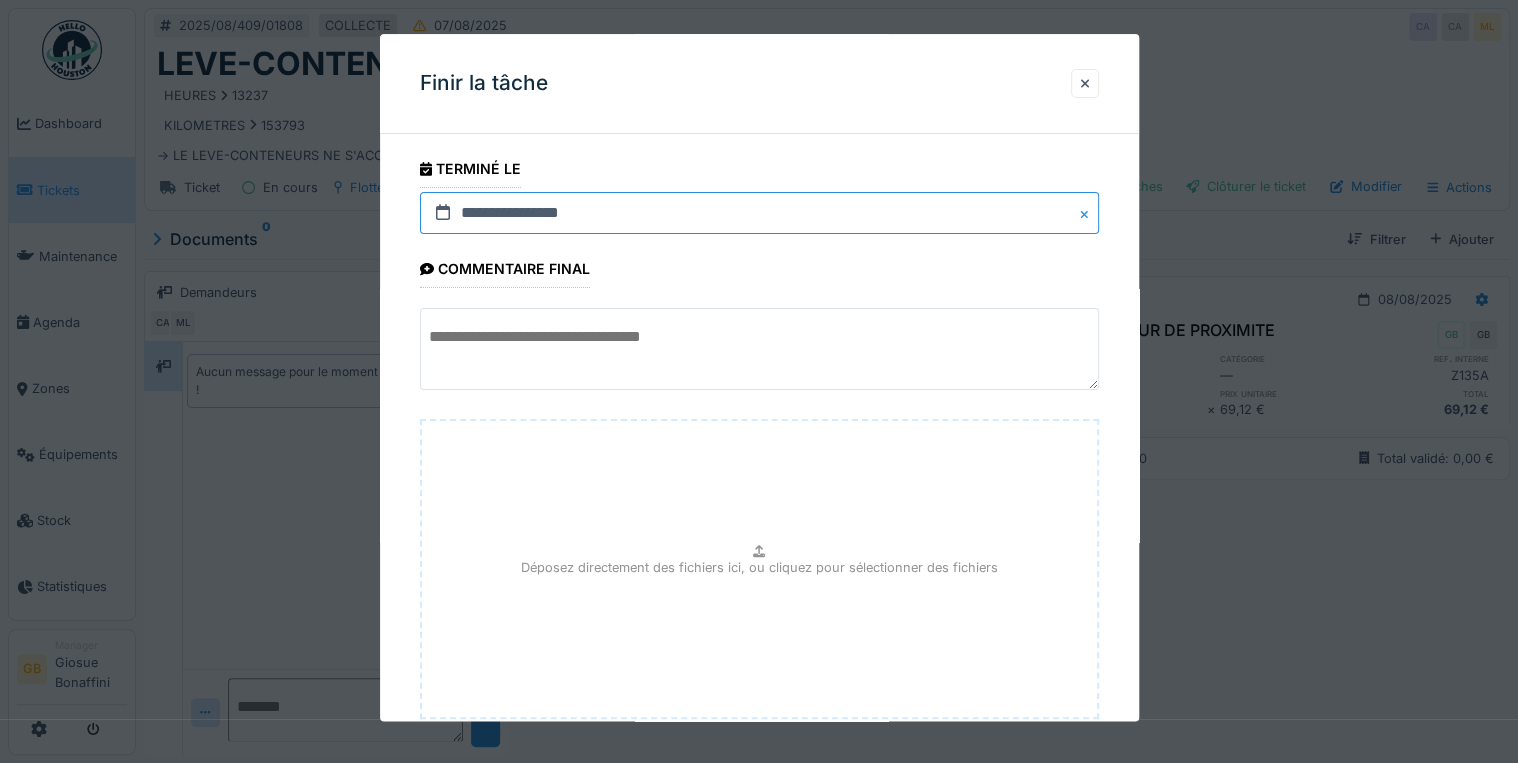 click on "**********" at bounding box center (759, 213) 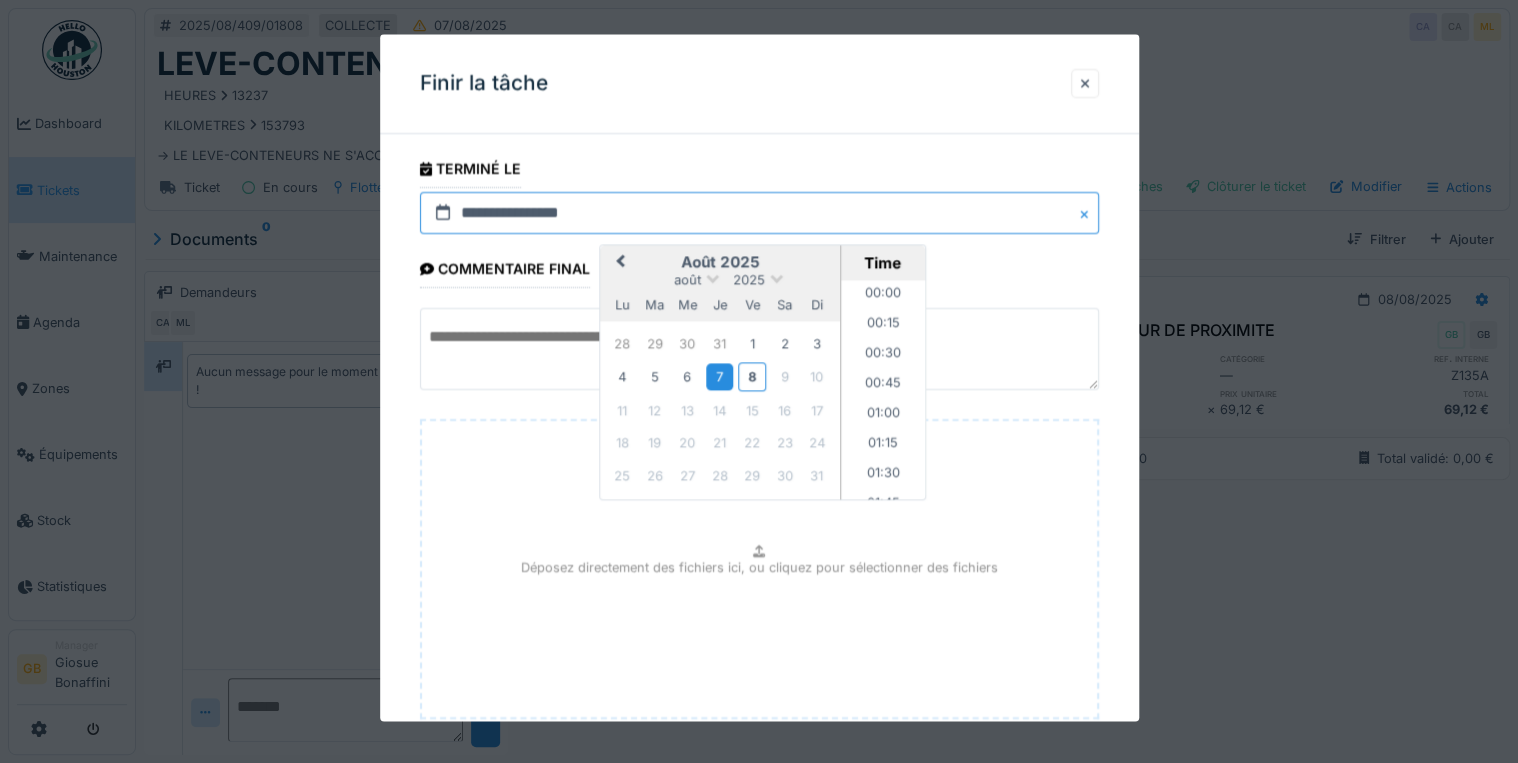 scroll, scrollTop: 1525, scrollLeft: 0, axis: vertical 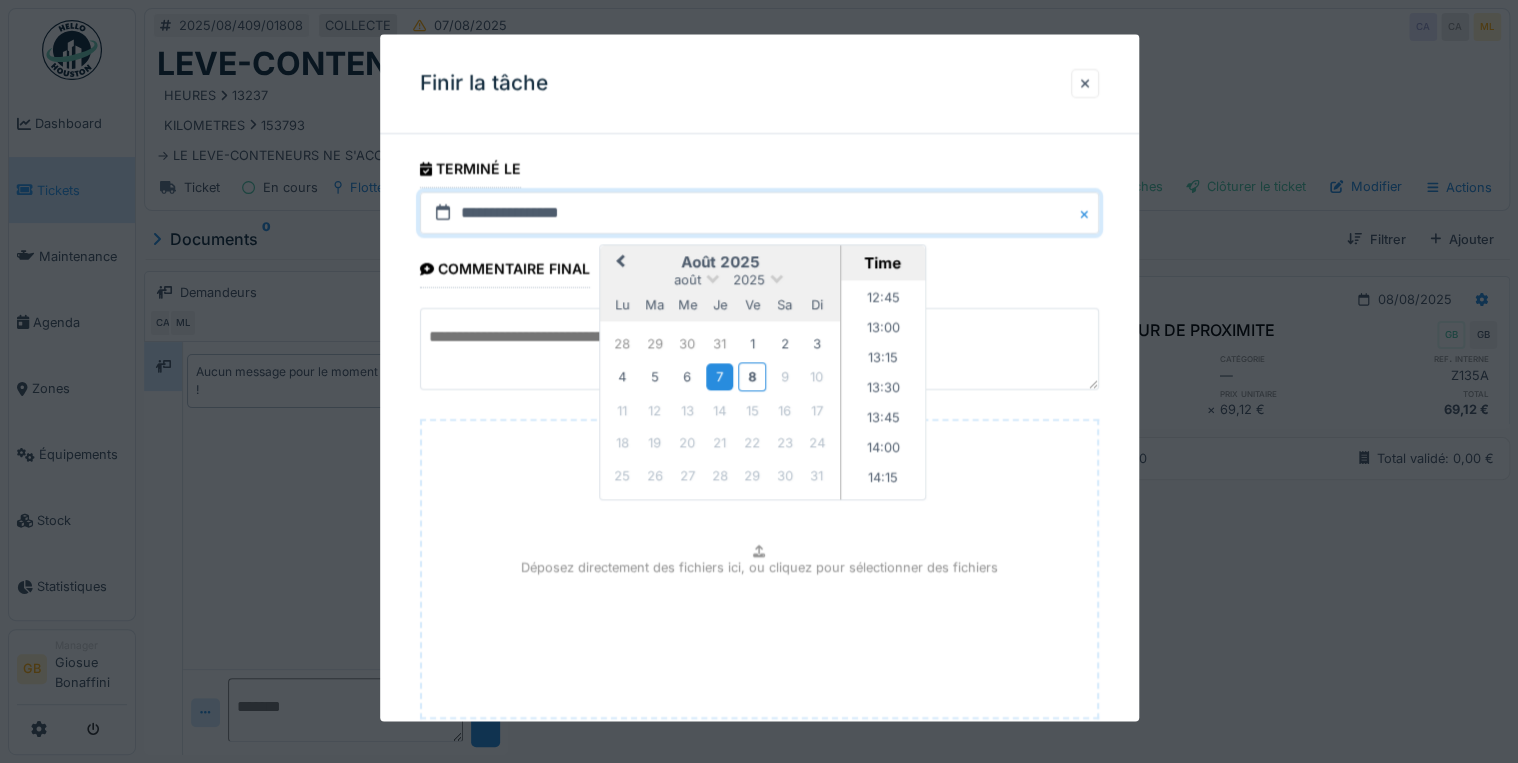 click on "**********" at bounding box center [759, 479] 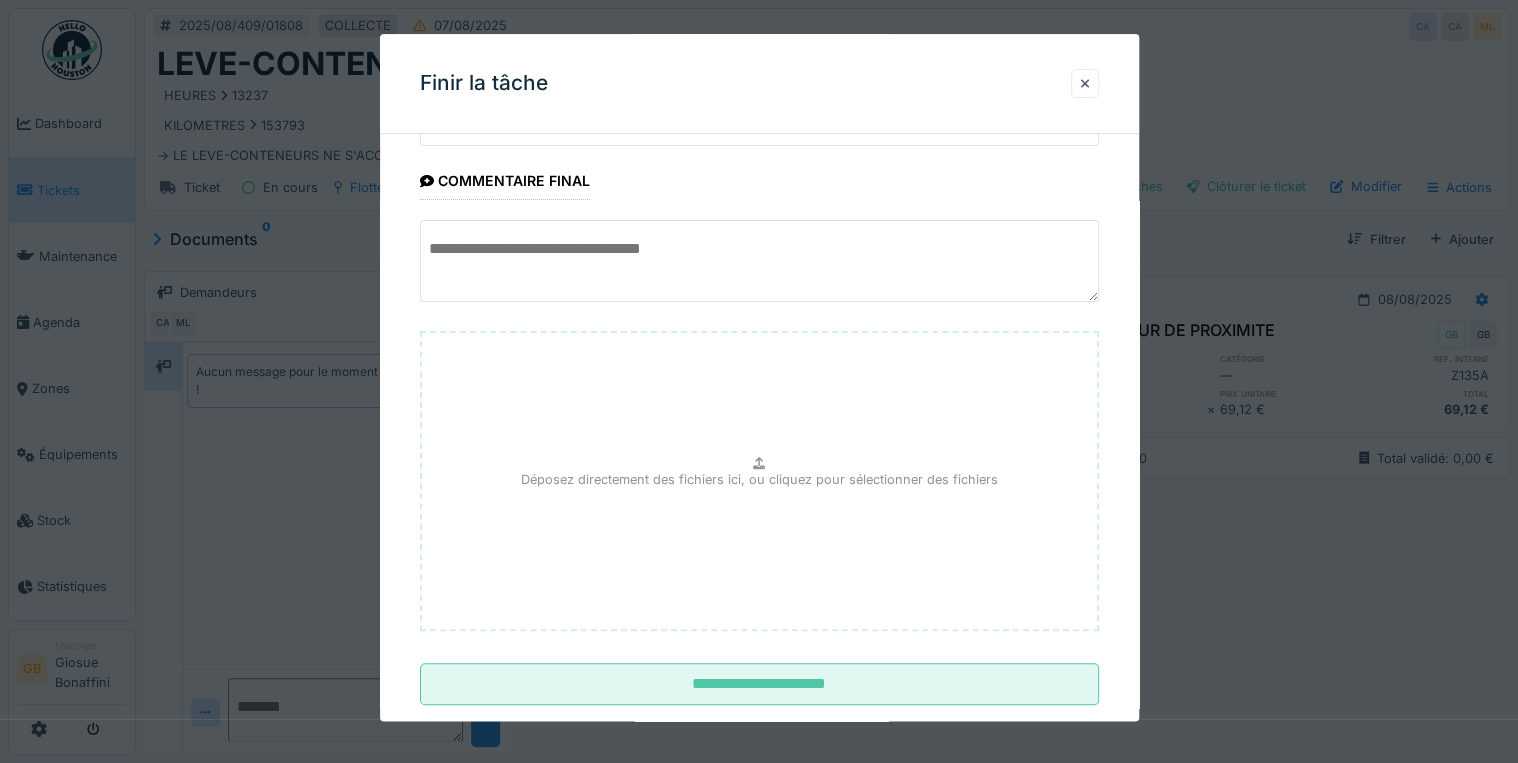 scroll, scrollTop: 126, scrollLeft: 0, axis: vertical 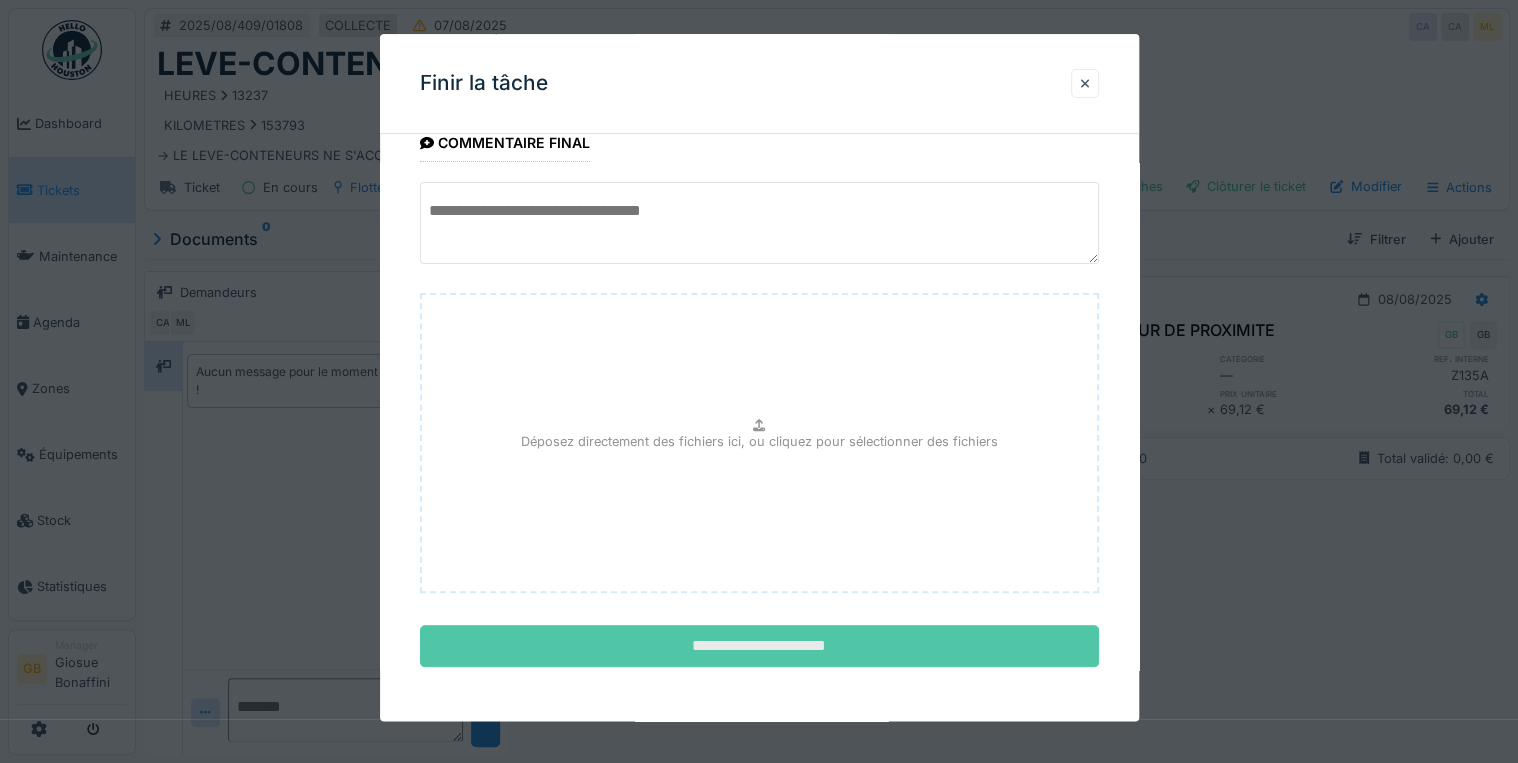 click on "**********" at bounding box center [759, 647] 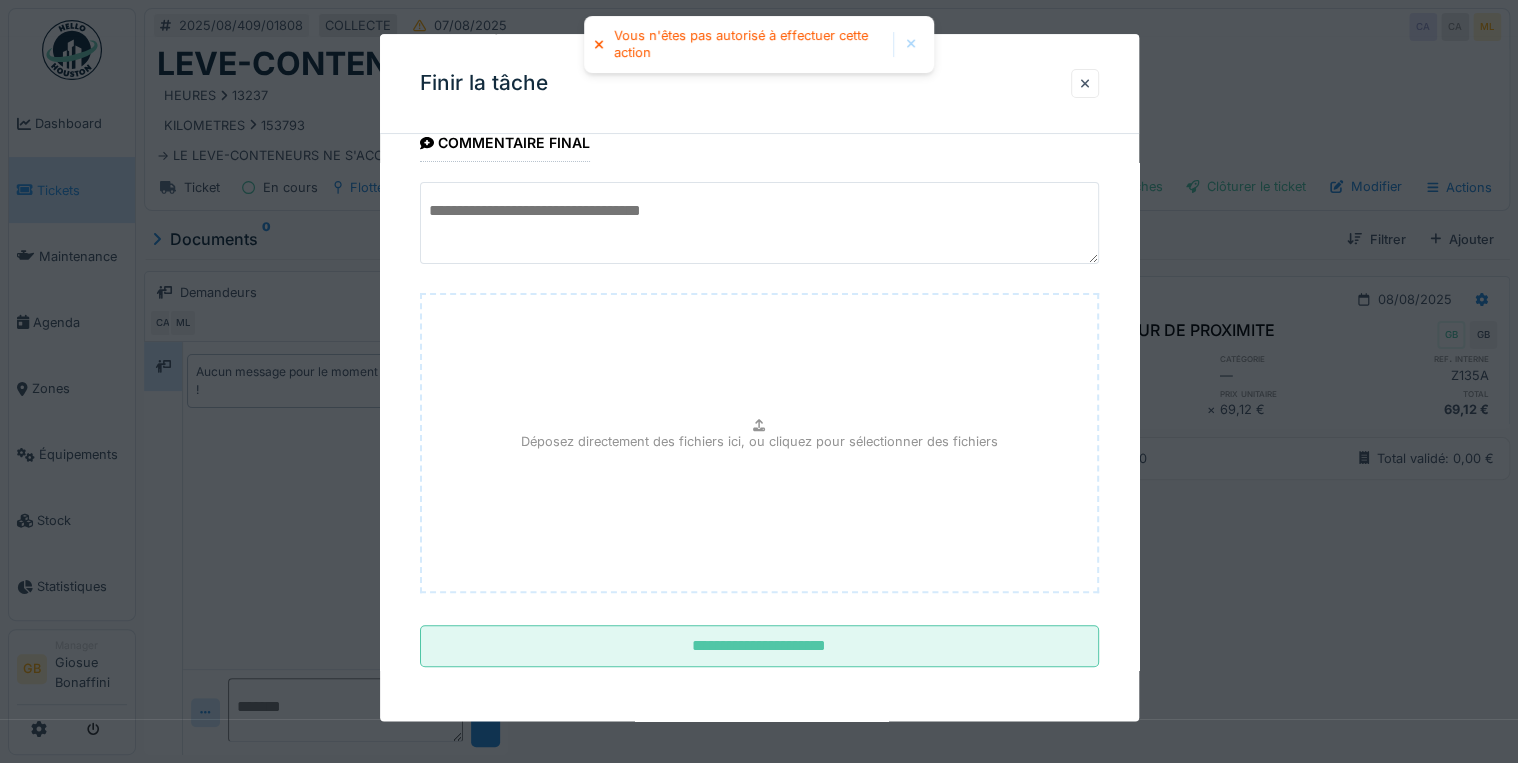 drag, startPoint x: 1093, startPoint y: 74, endPoint x: 1108, endPoint y: 86, distance: 19.209373 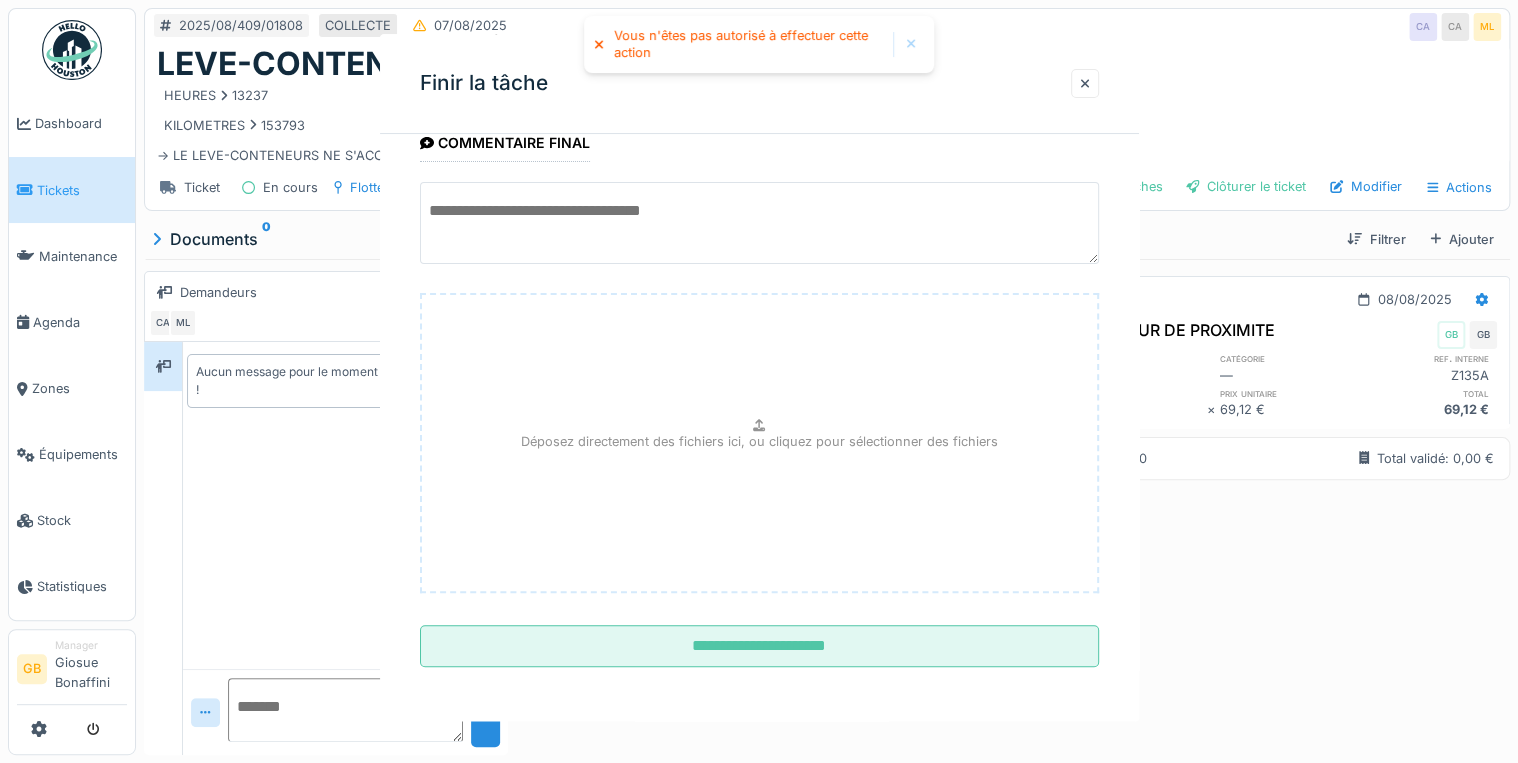 scroll, scrollTop: 0, scrollLeft: 0, axis: both 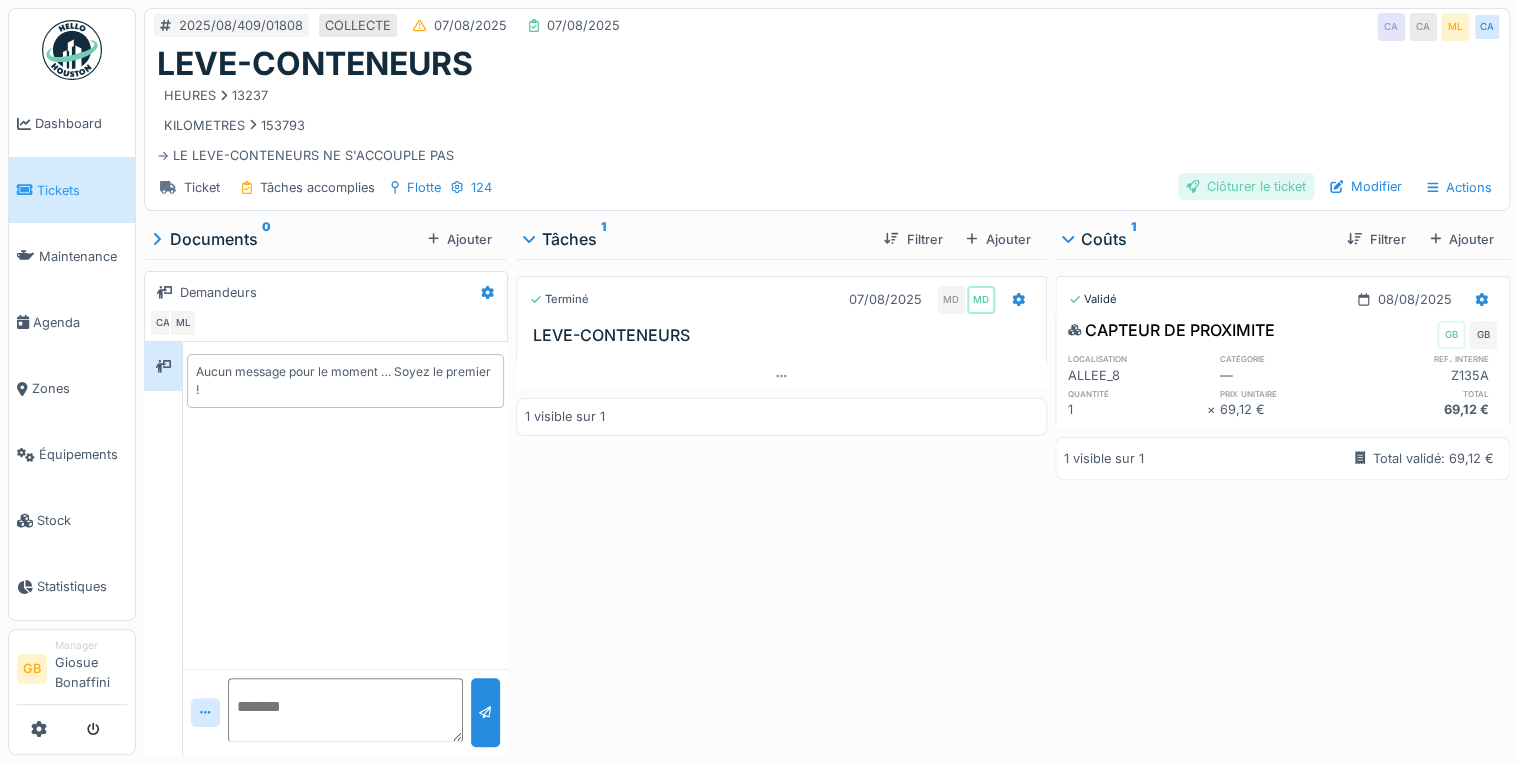 click on "Clôturer le ticket" at bounding box center [1246, 186] 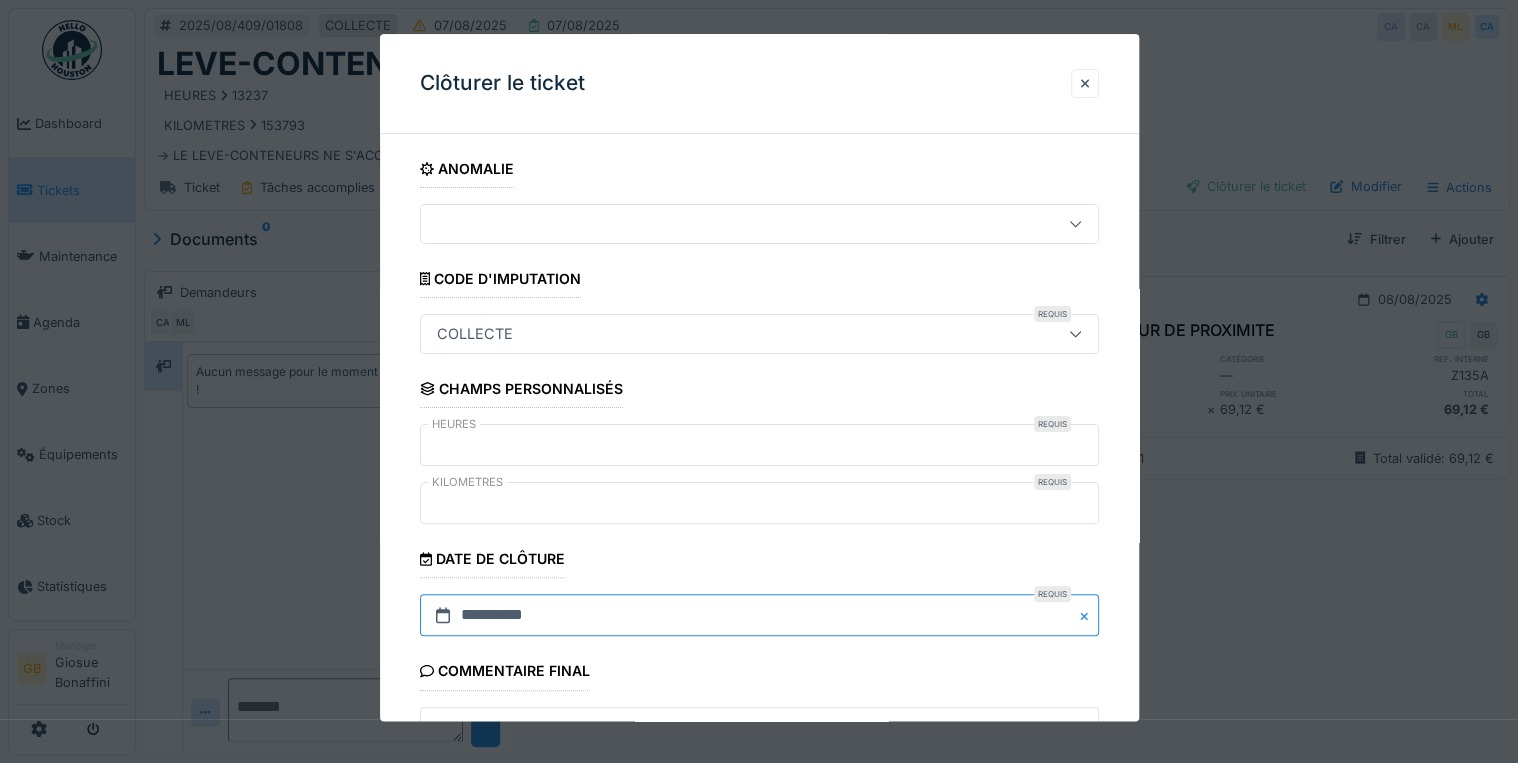 click on "**********" at bounding box center [759, 616] 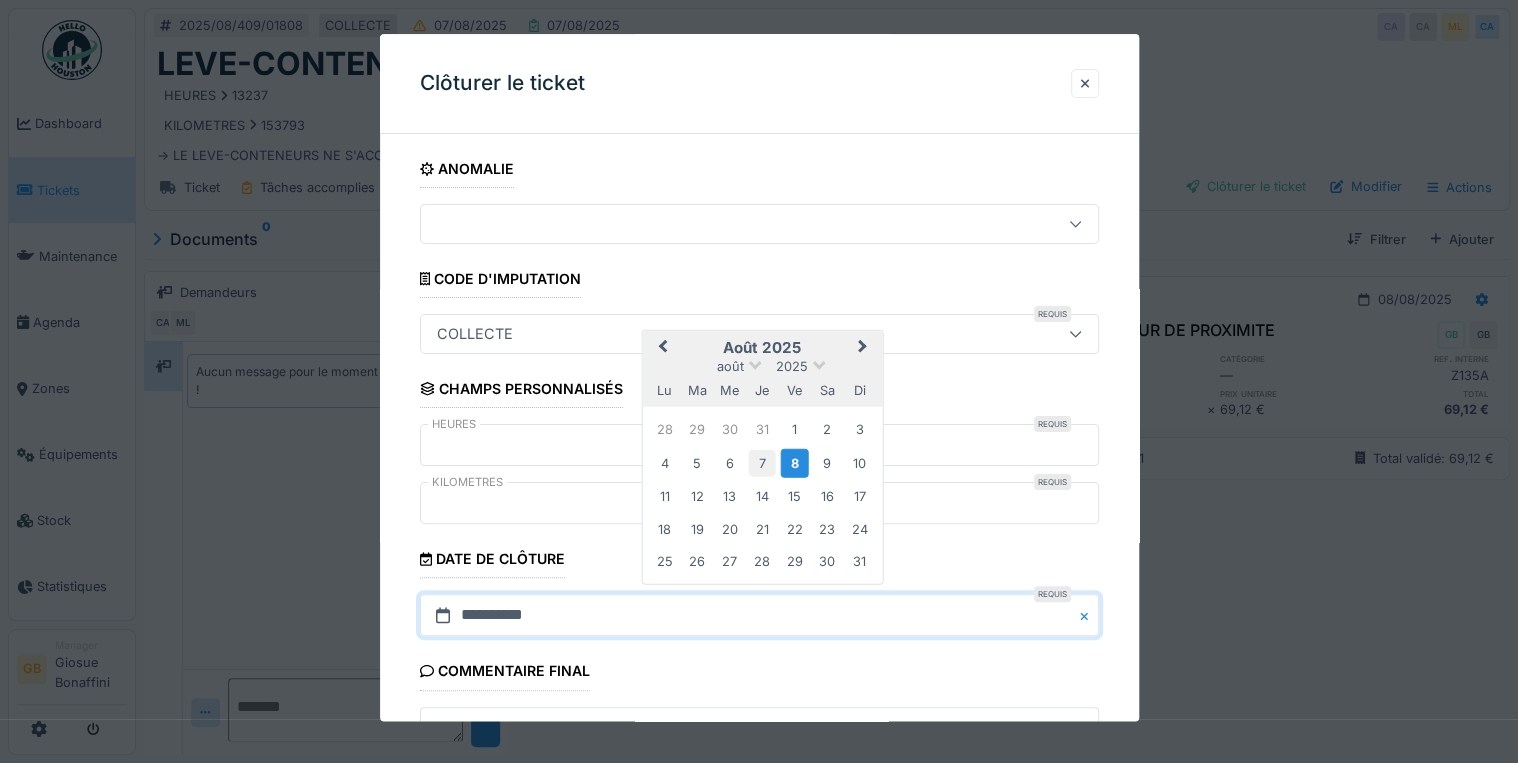 click on "7" at bounding box center [762, 462] 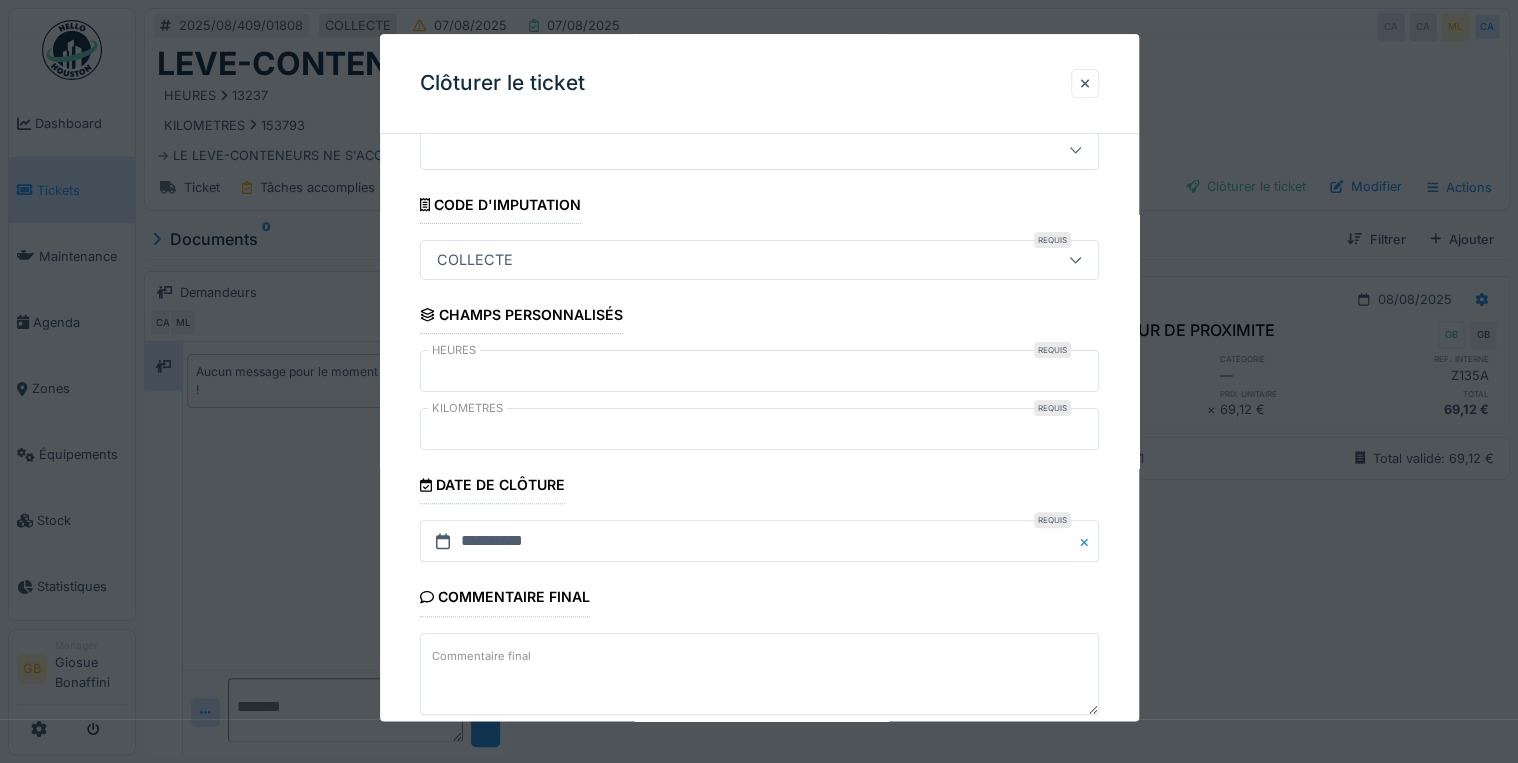 scroll, scrollTop: 183, scrollLeft: 0, axis: vertical 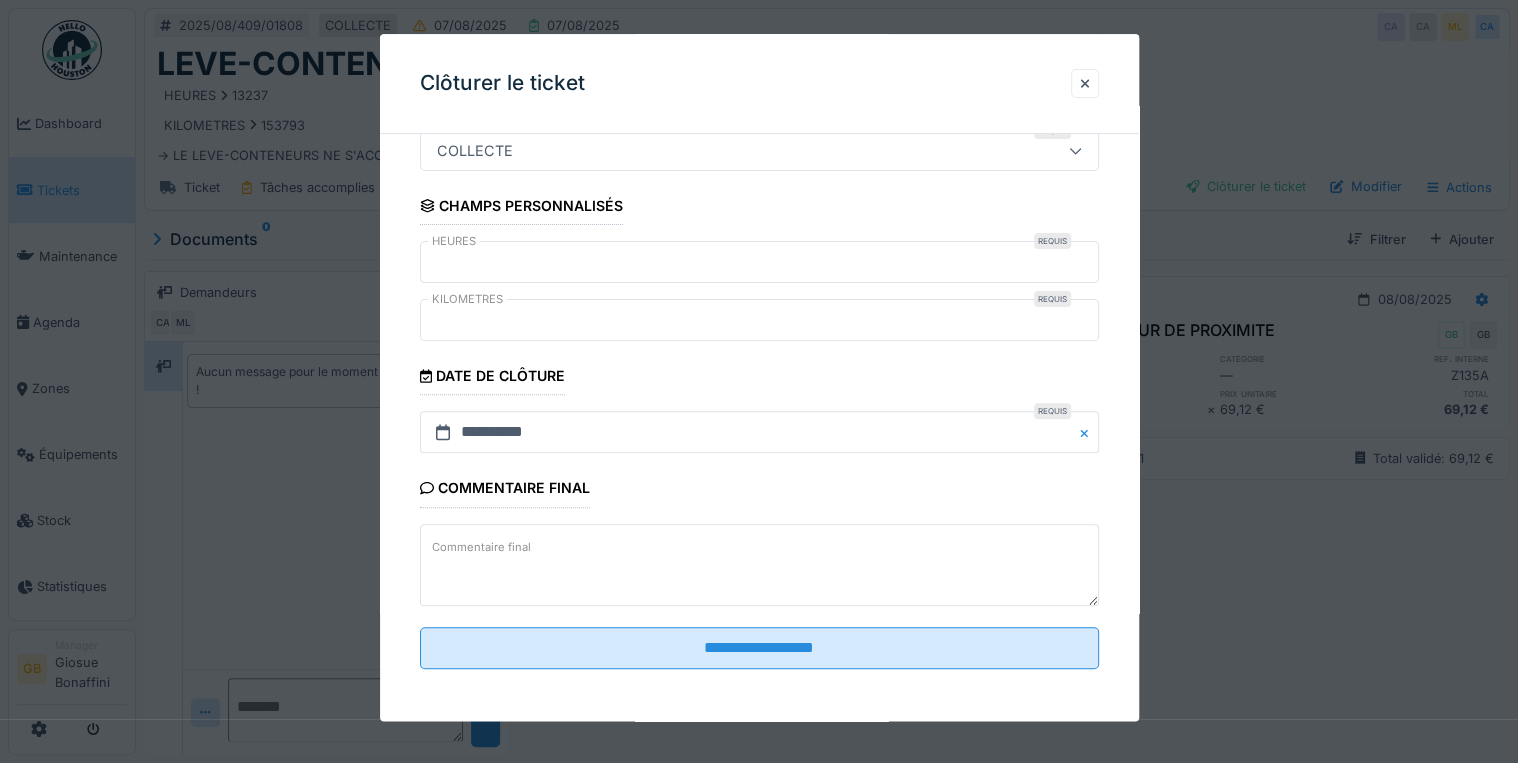 click on "**********" at bounding box center (759, 326) 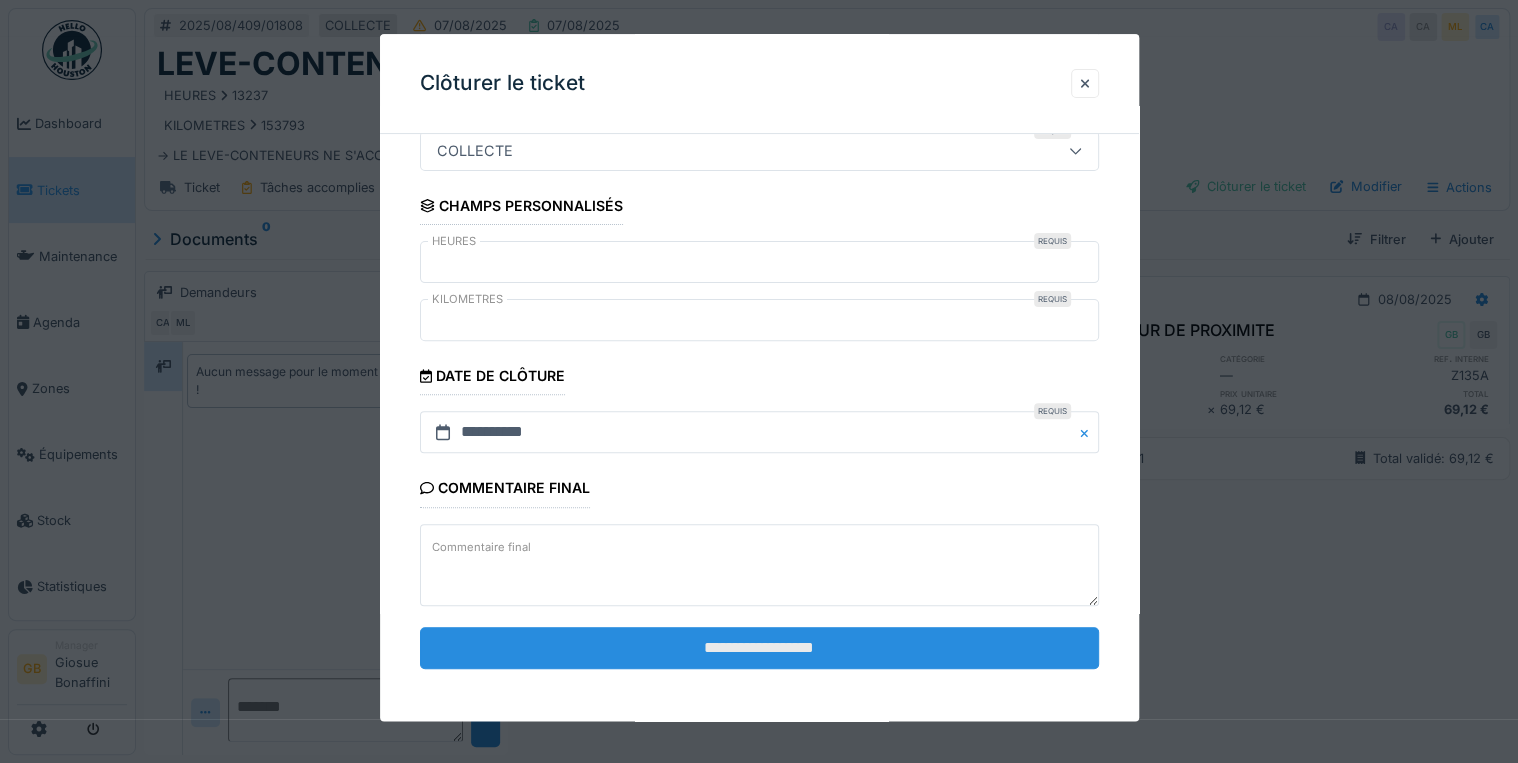 click on "**********" at bounding box center [759, 648] 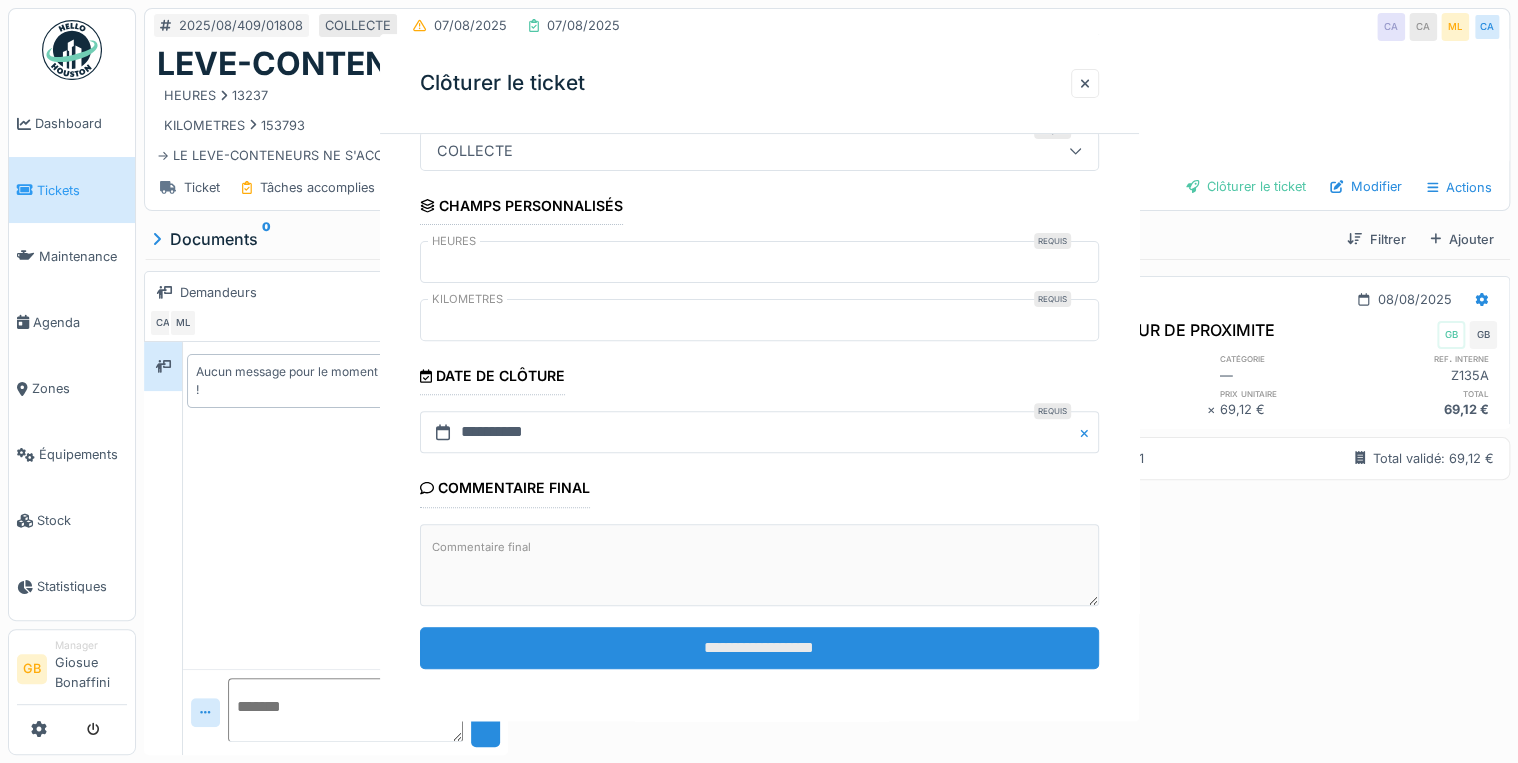 scroll, scrollTop: 0, scrollLeft: 0, axis: both 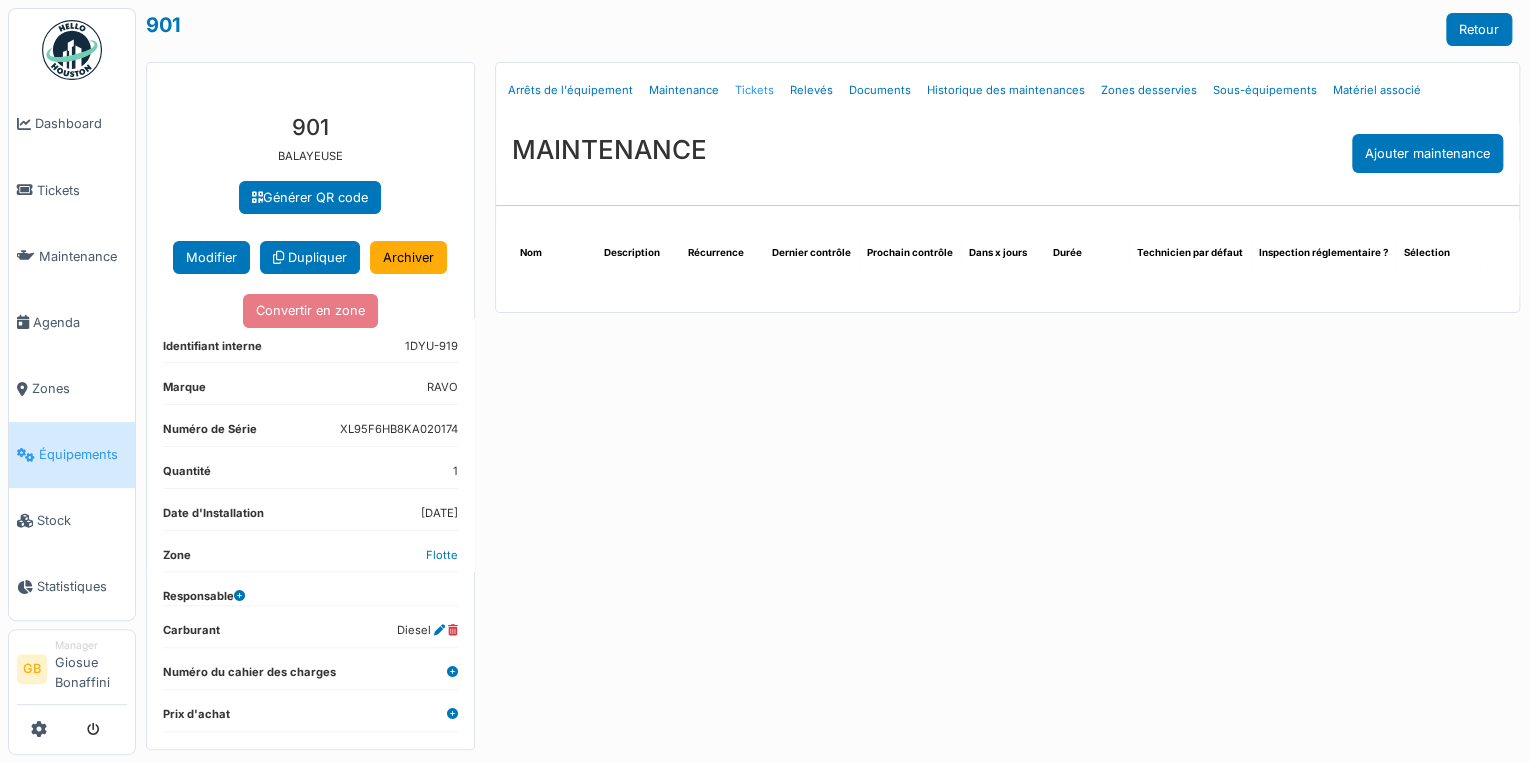 click on "Tickets" at bounding box center [754, 90] 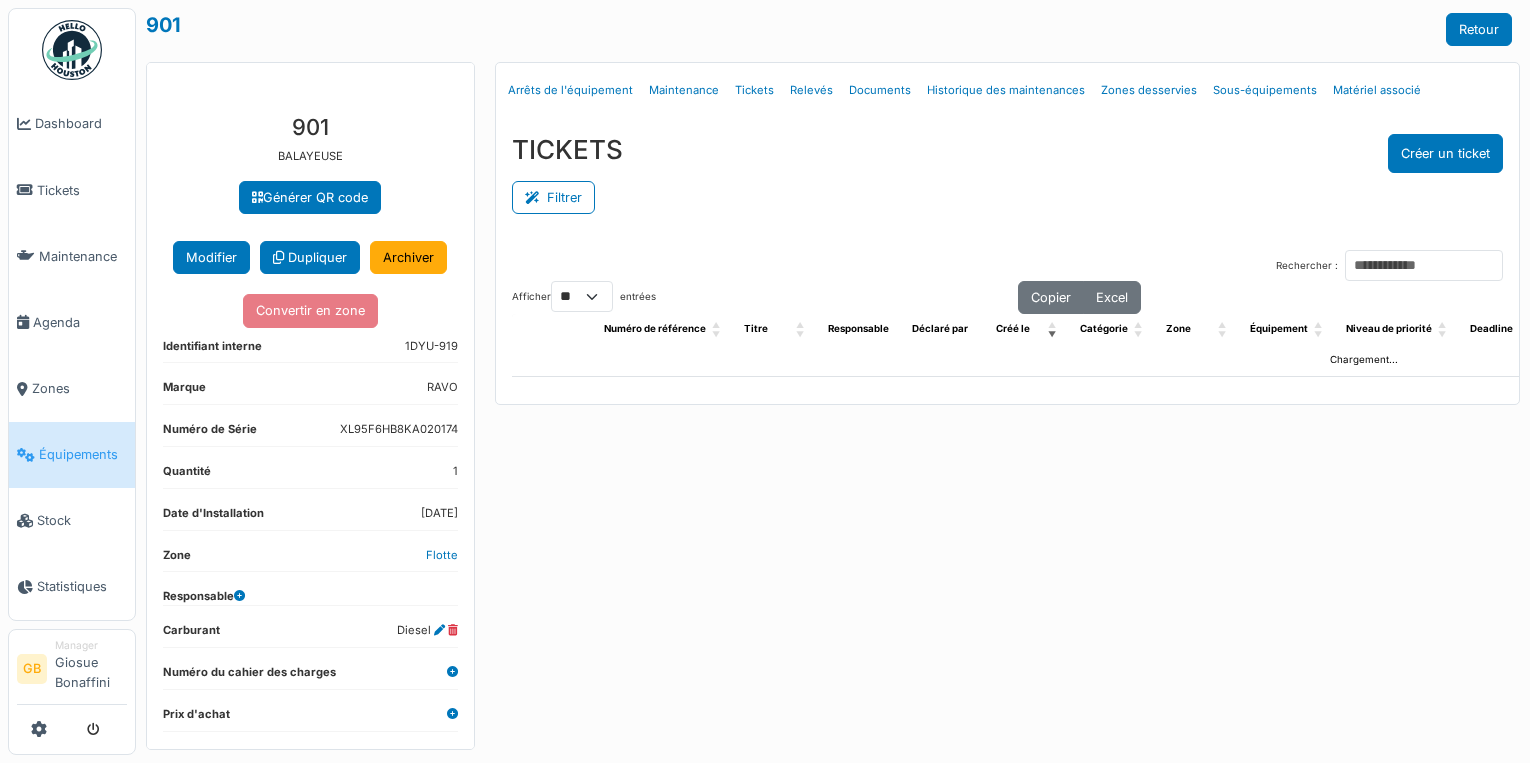 scroll, scrollTop: 0, scrollLeft: 0, axis: both 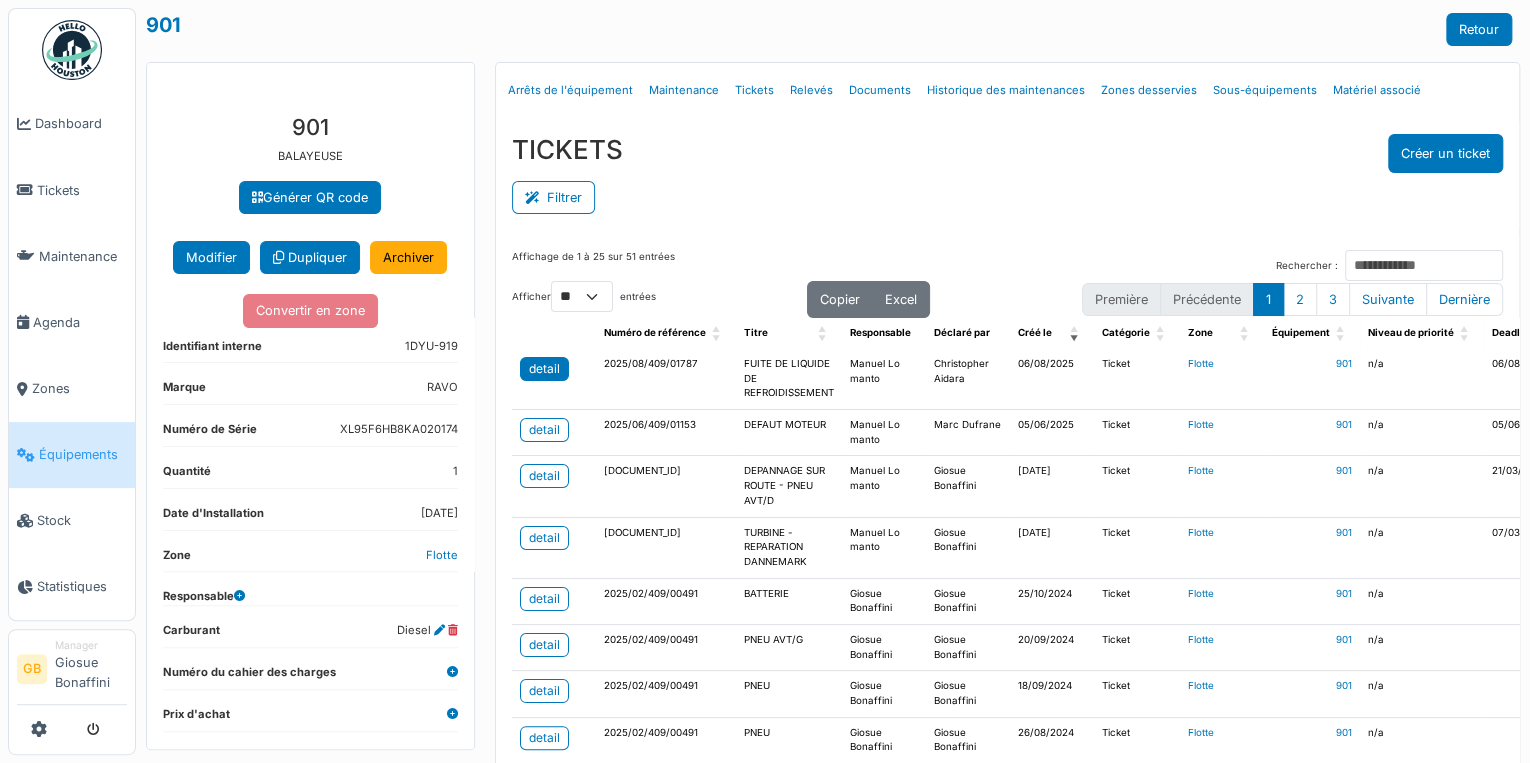 click on "detail" at bounding box center [544, 369] 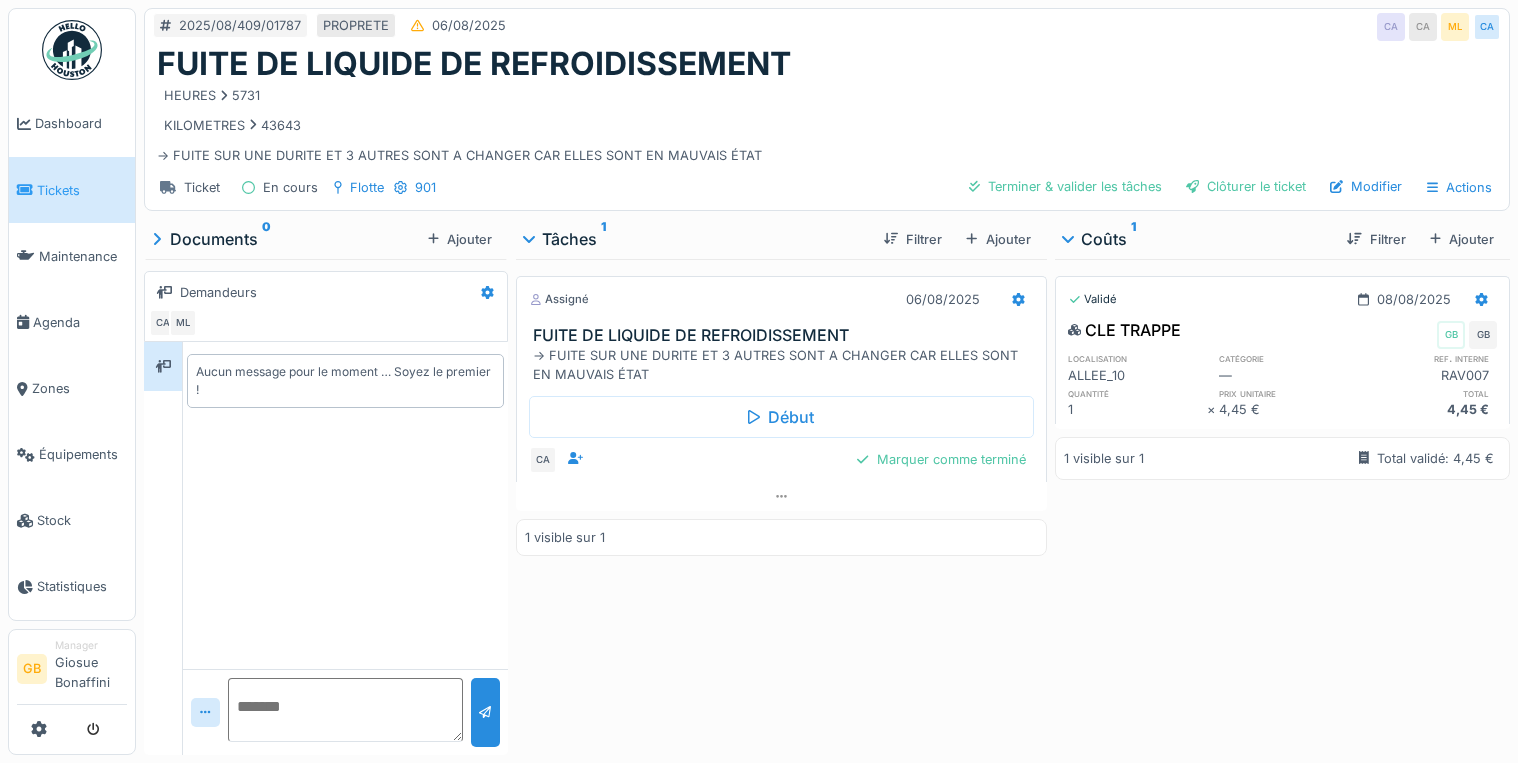 scroll, scrollTop: 0, scrollLeft: 0, axis: both 